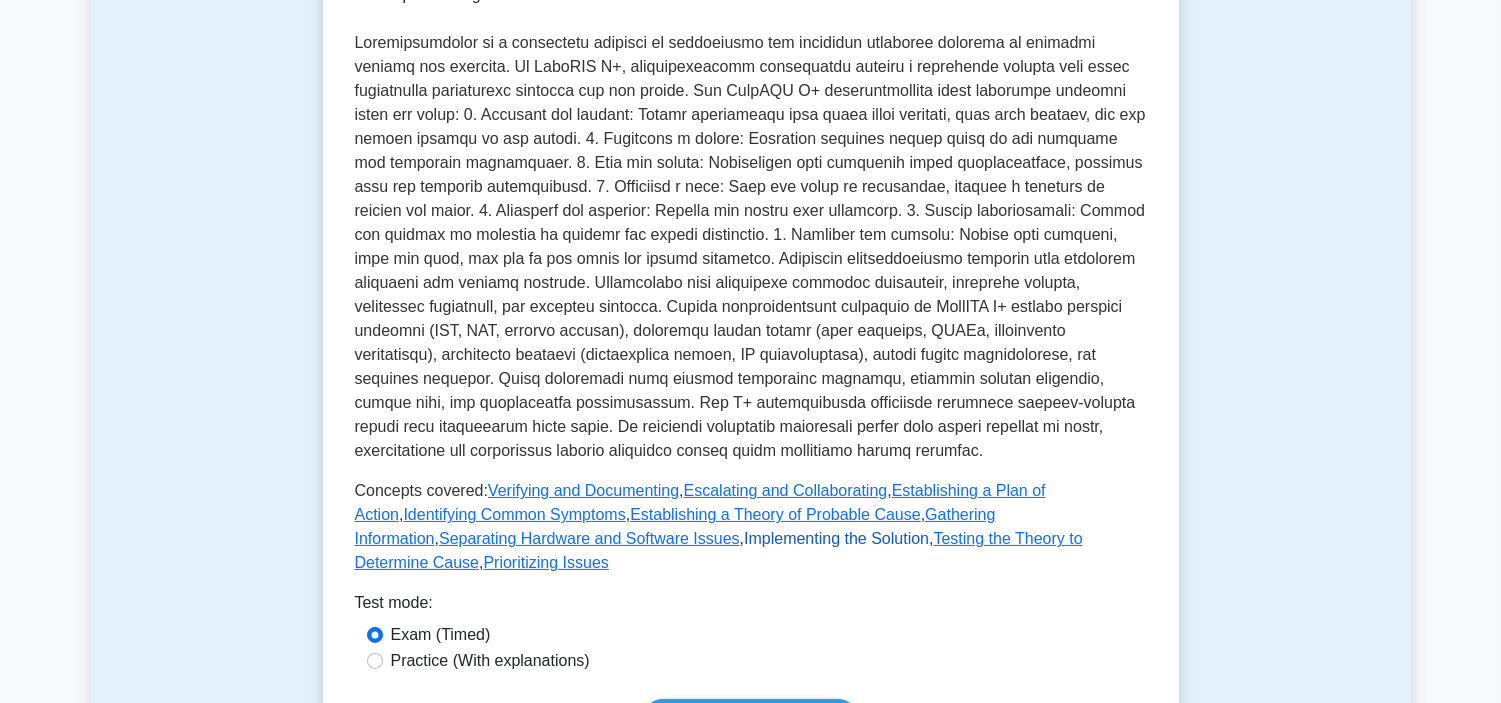 scroll, scrollTop: 444, scrollLeft: 0, axis: vertical 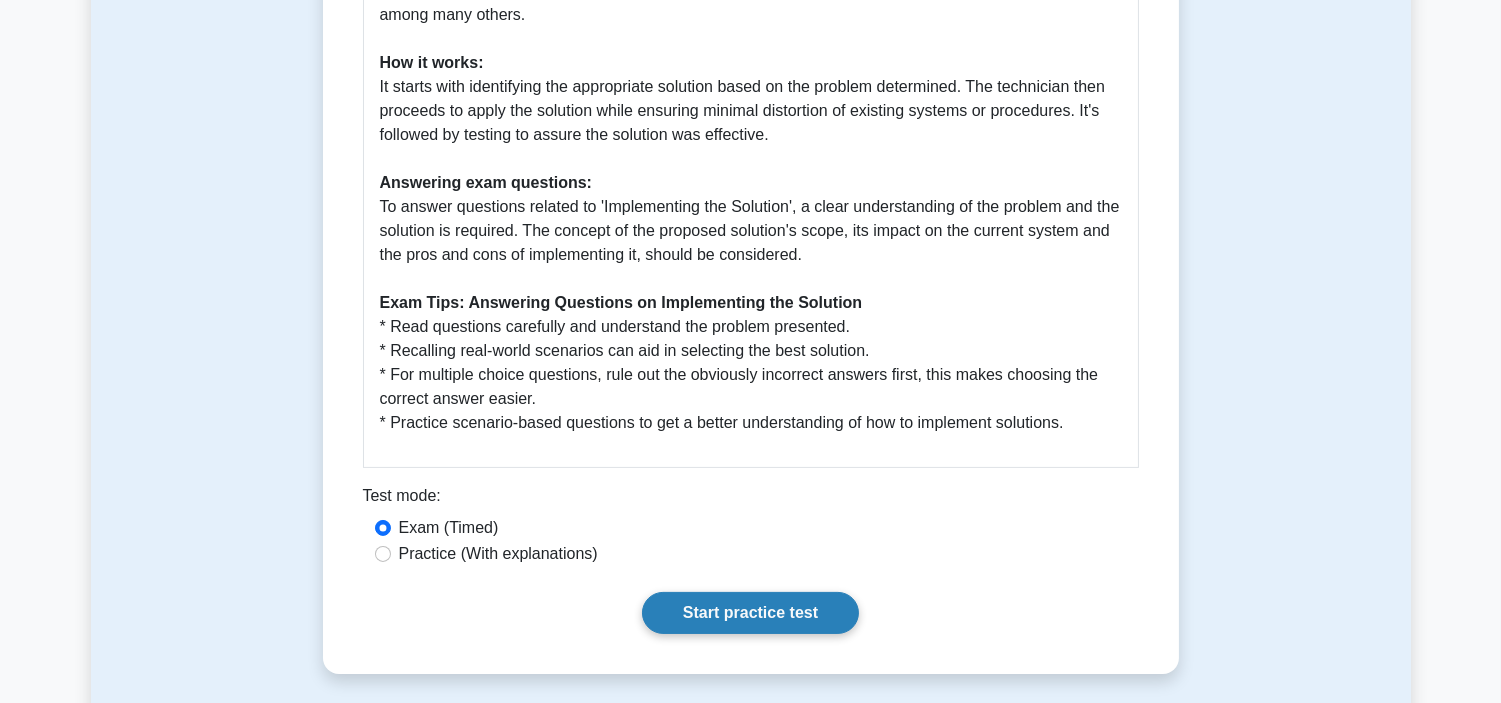 click on "Start practice test" at bounding box center [750, 613] 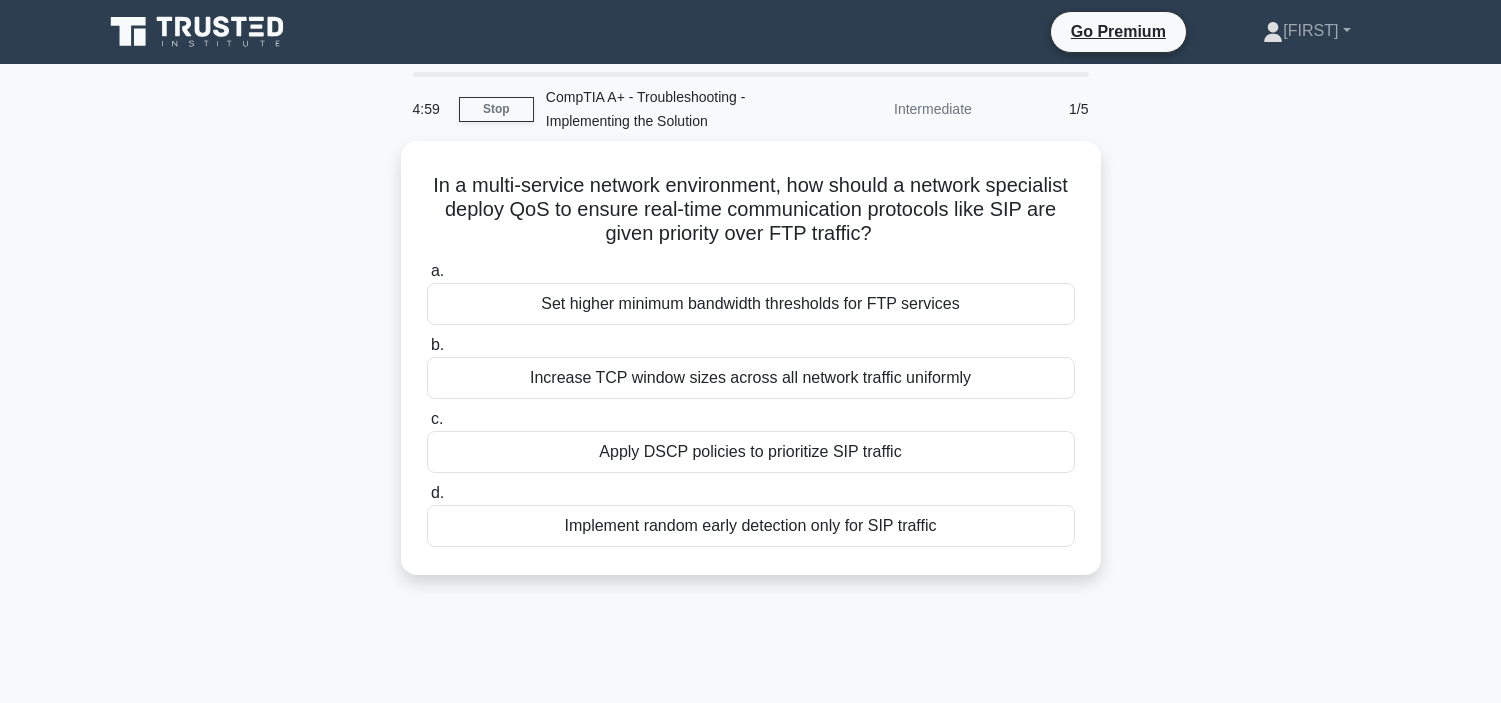 scroll, scrollTop: 0, scrollLeft: 0, axis: both 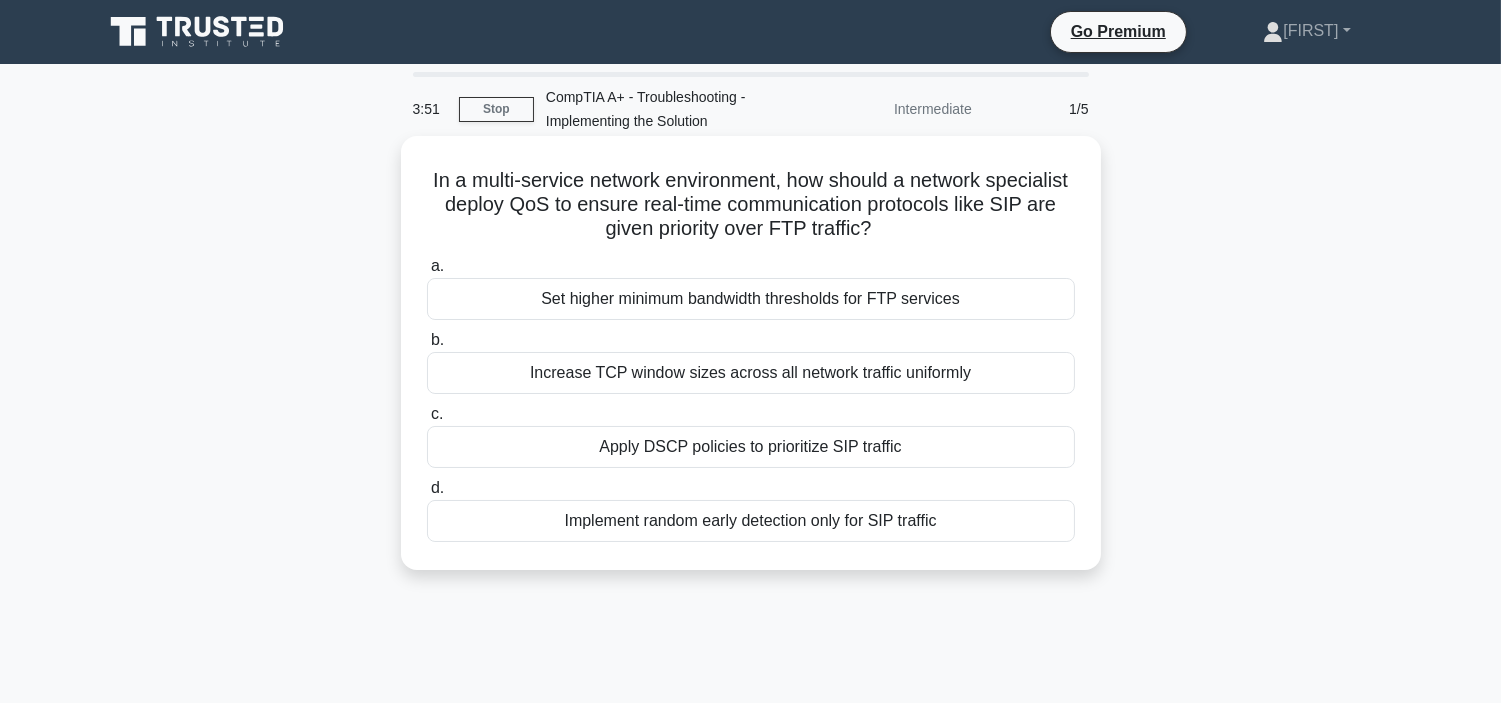 click on "Apply DSCP policies to prioritize SIP traffic" at bounding box center (751, 447) 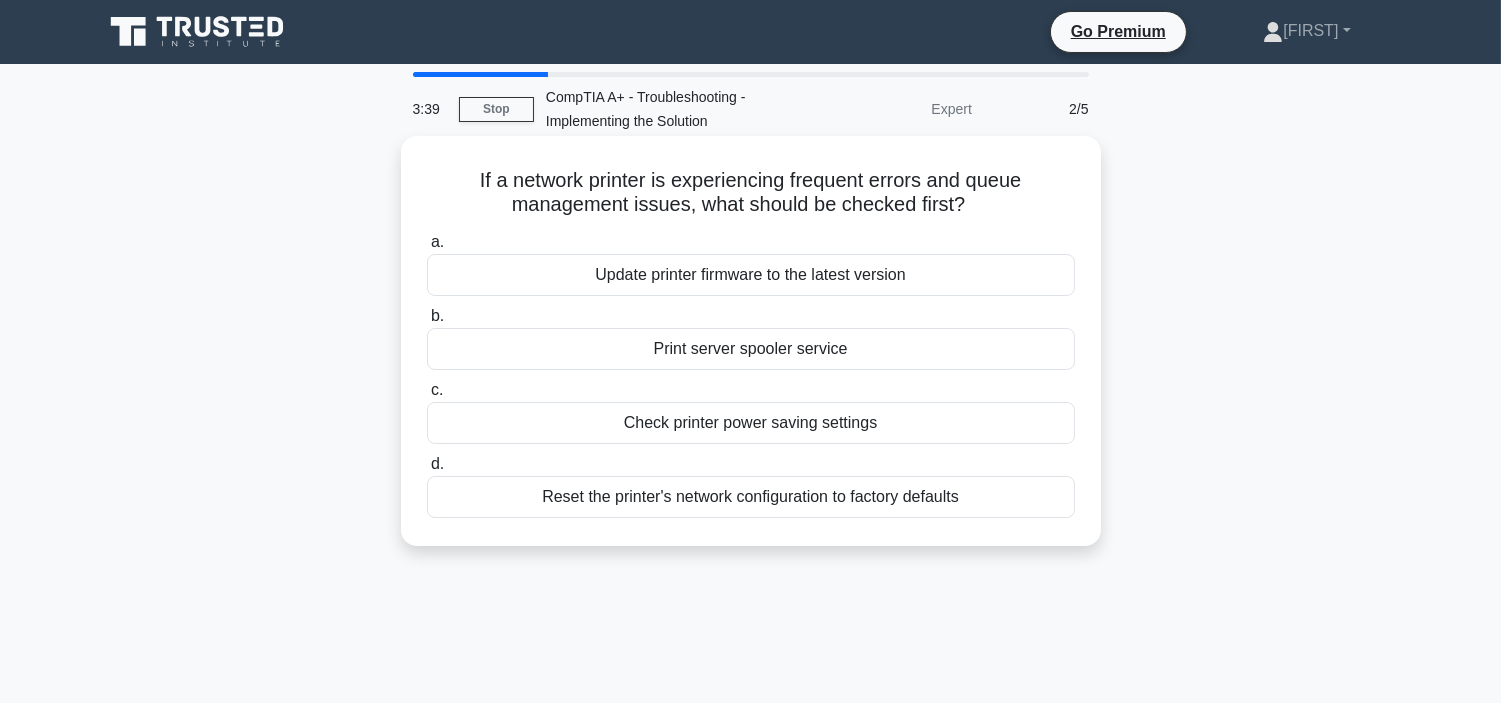 click on "Update printer firmware to the latest version" at bounding box center (751, 275) 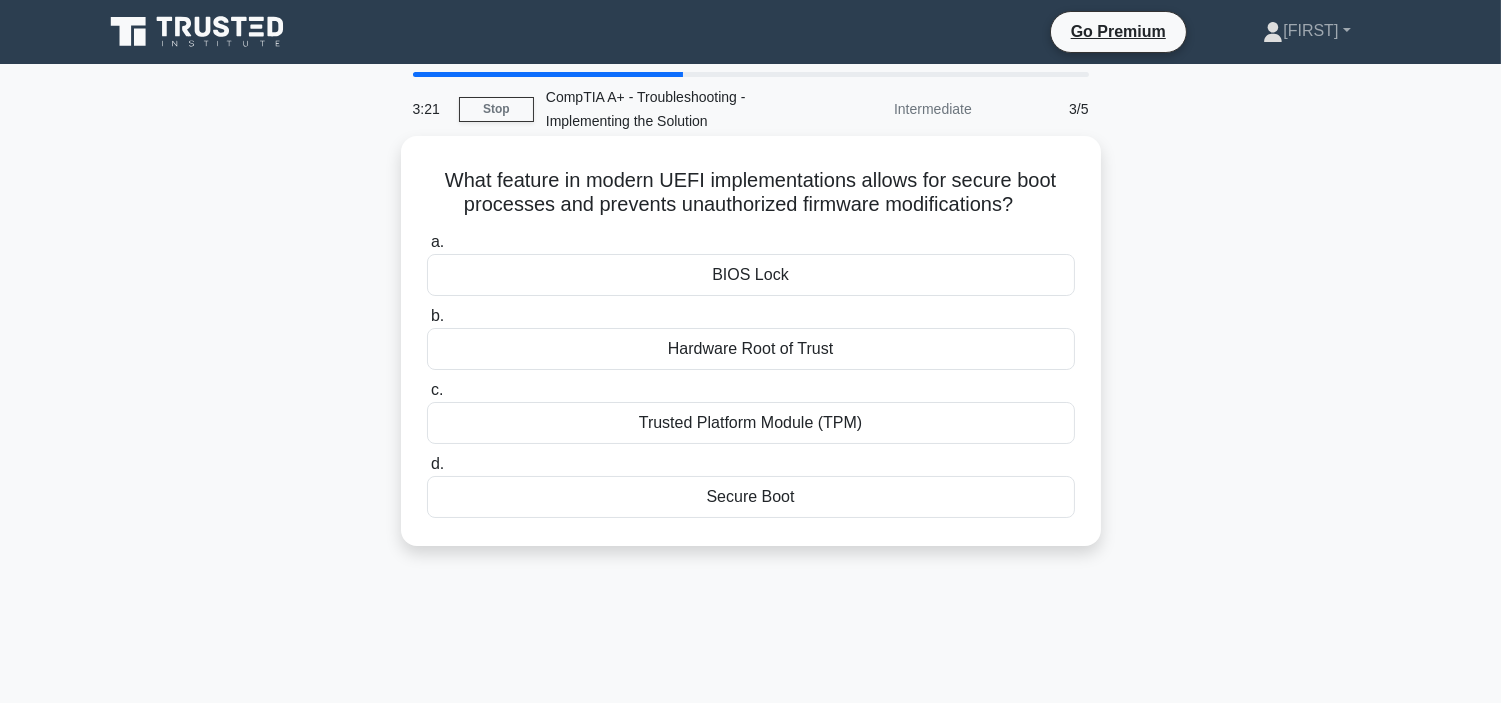 click on "Trusted Platform Module (TPM)" at bounding box center [751, 423] 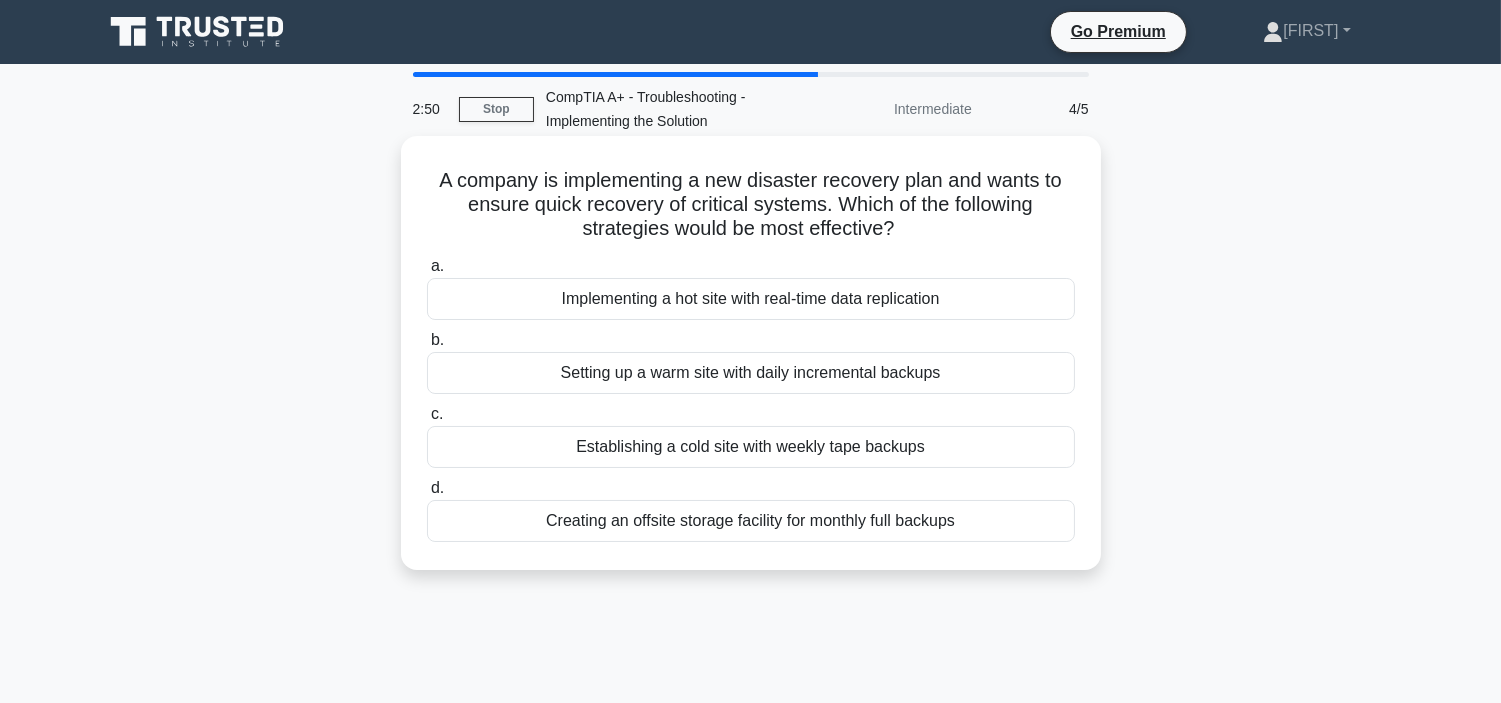 click on "Creating an offsite storage facility for monthly full backups" at bounding box center [751, 521] 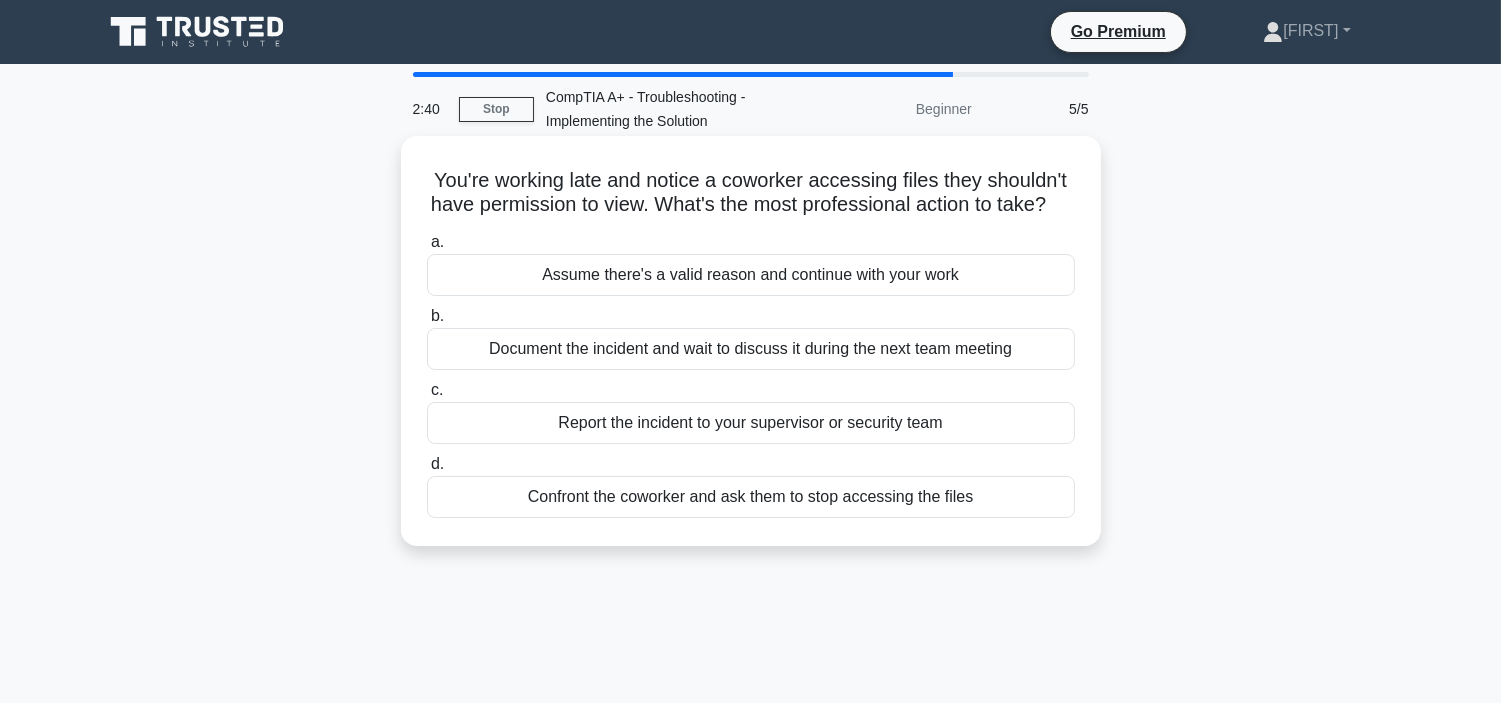 click on "Report the incident to your supervisor or security team" at bounding box center [751, 423] 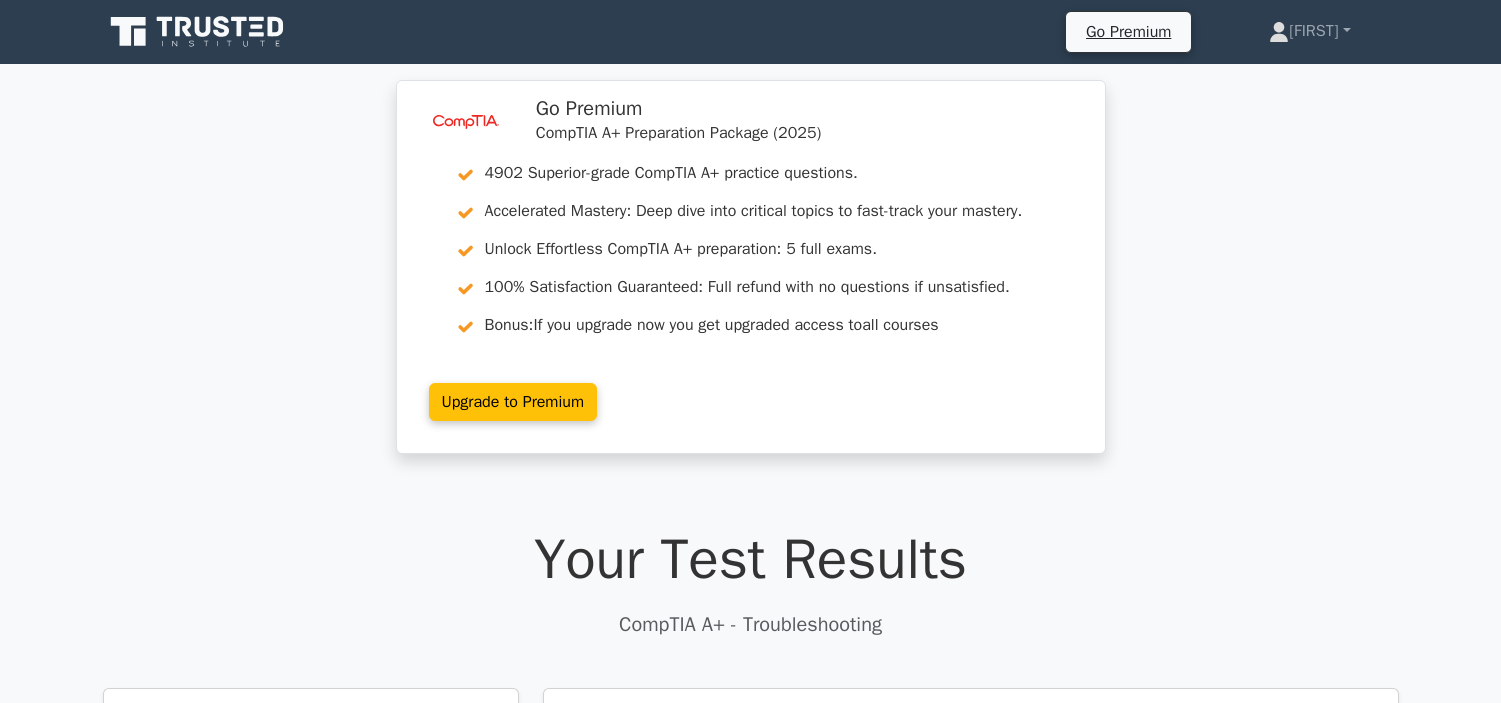 scroll, scrollTop: 777, scrollLeft: 0, axis: vertical 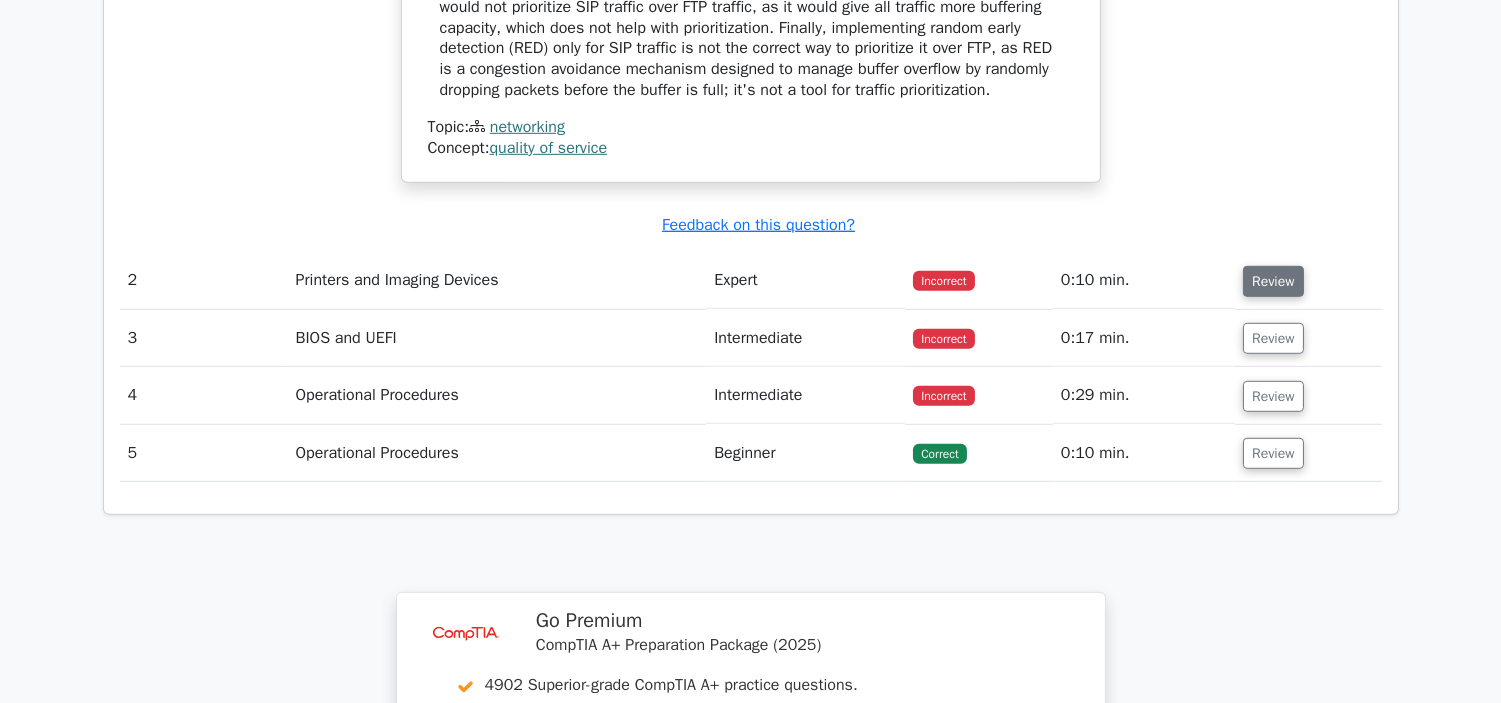 click on "Review" at bounding box center (1273, 281) 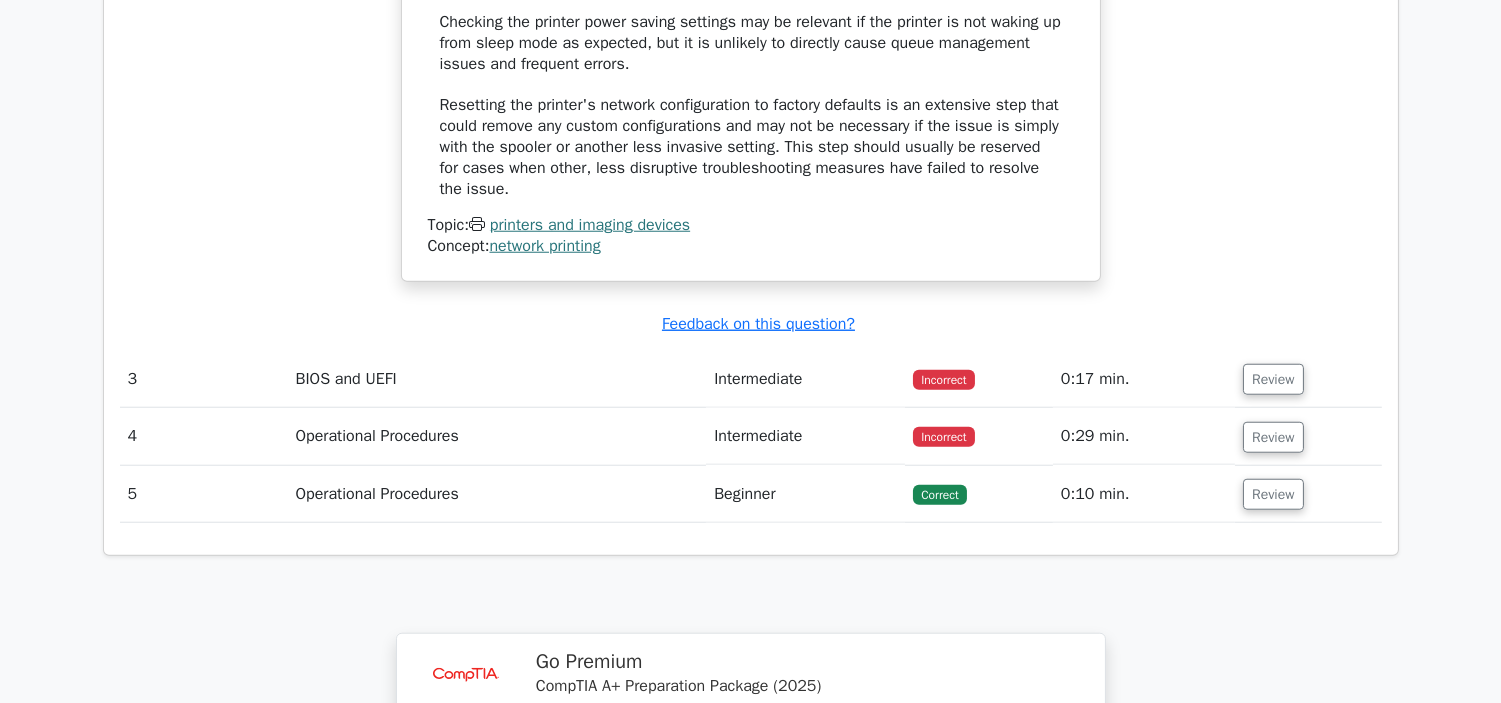 scroll, scrollTop: 3444, scrollLeft: 0, axis: vertical 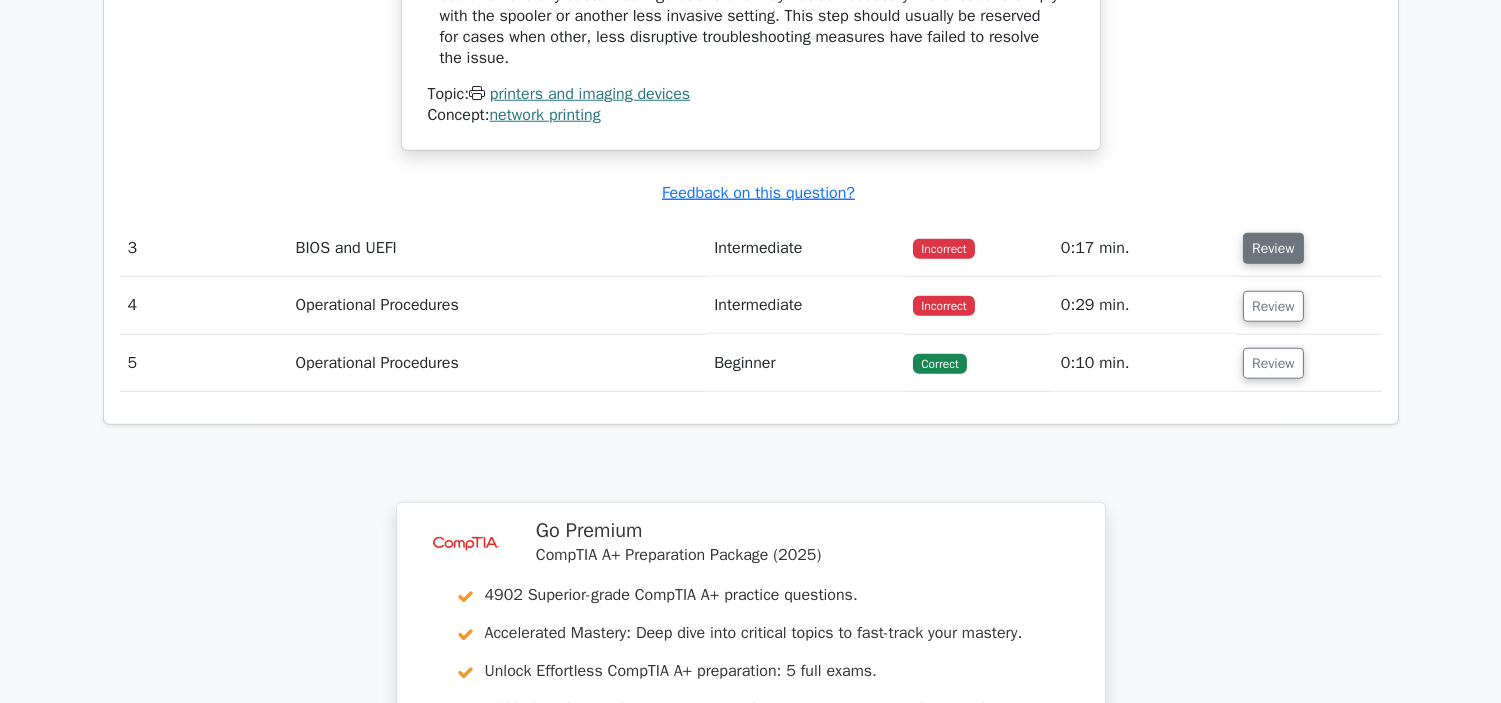 click on "Review" at bounding box center [1273, 248] 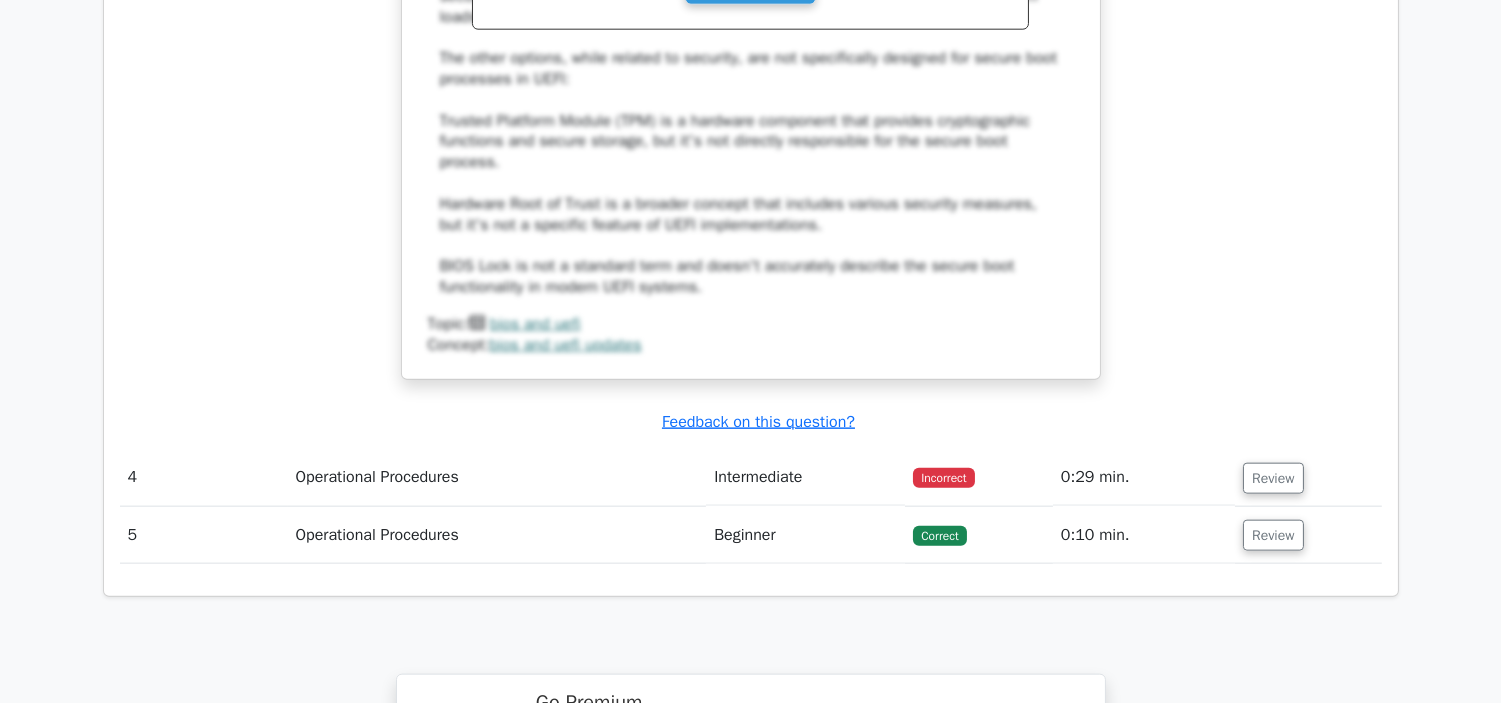 scroll, scrollTop: 4333, scrollLeft: 0, axis: vertical 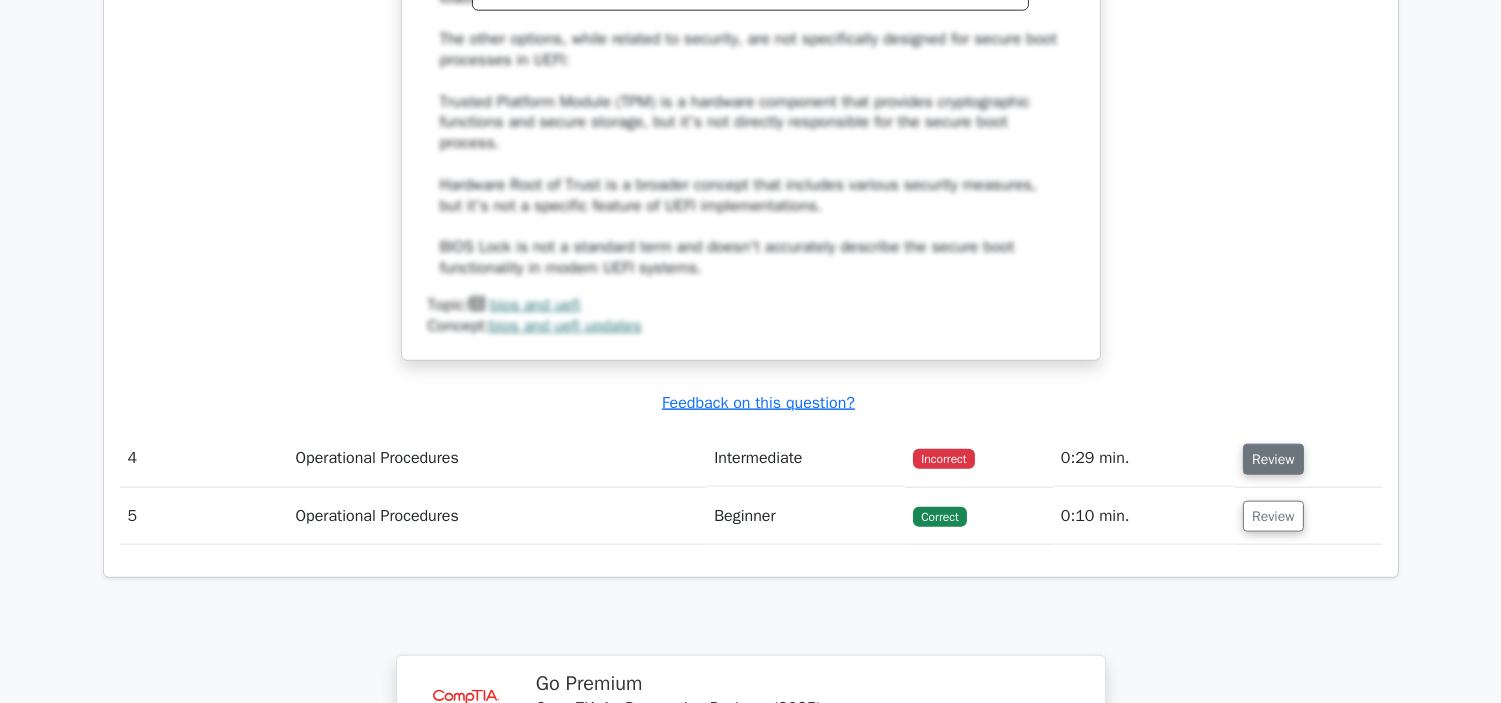 click on "Review" at bounding box center (1273, 459) 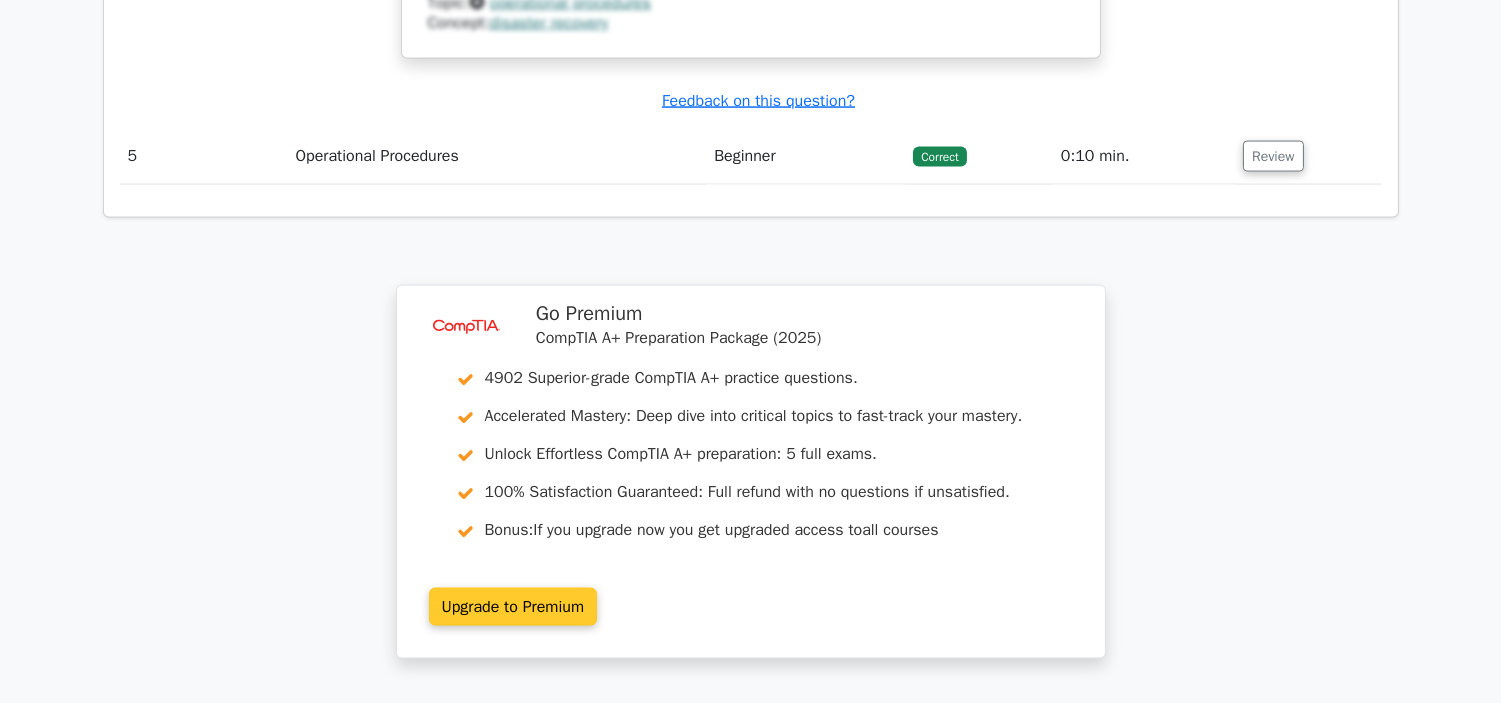 scroll, scrollTop: 6222, scrollLeft: 0, axis: vertical 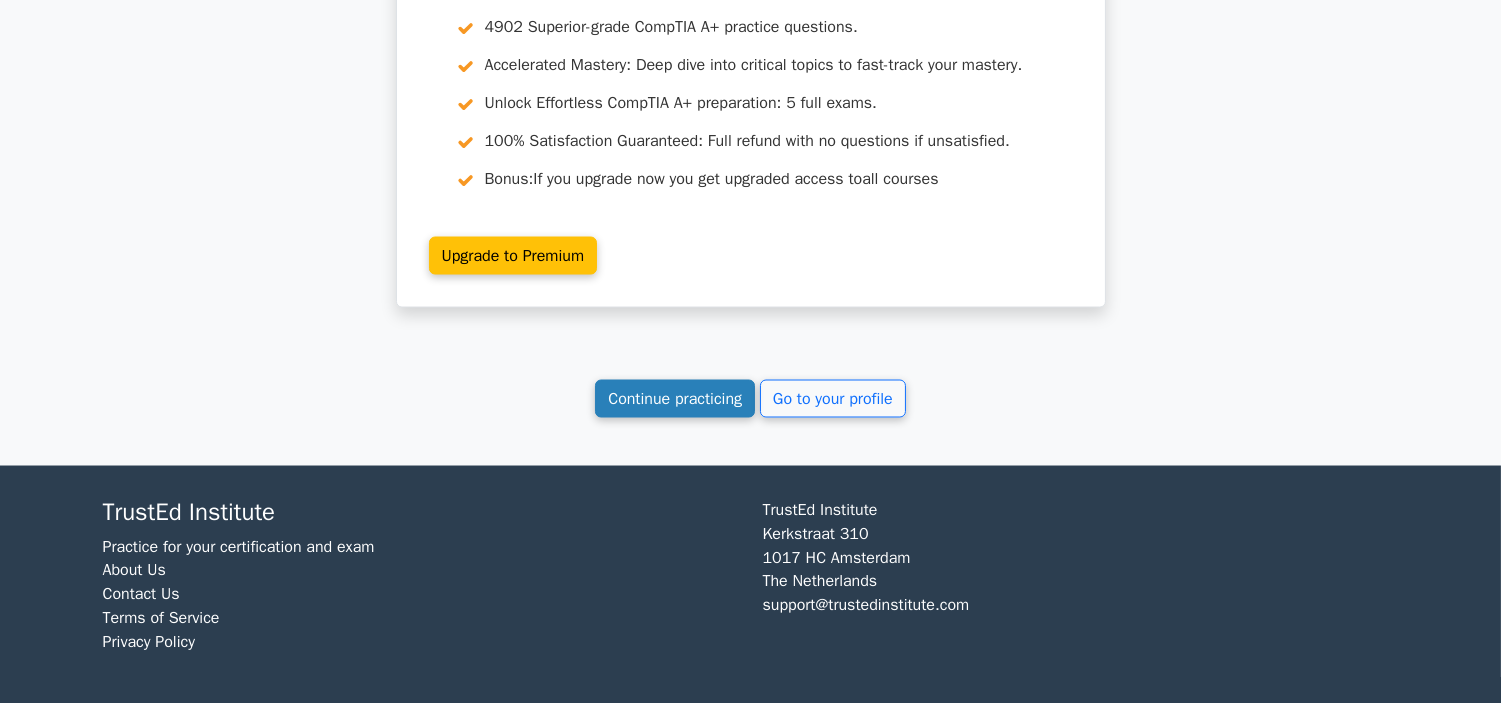 click on "Continue practicing" at bounding box center (675, 399) 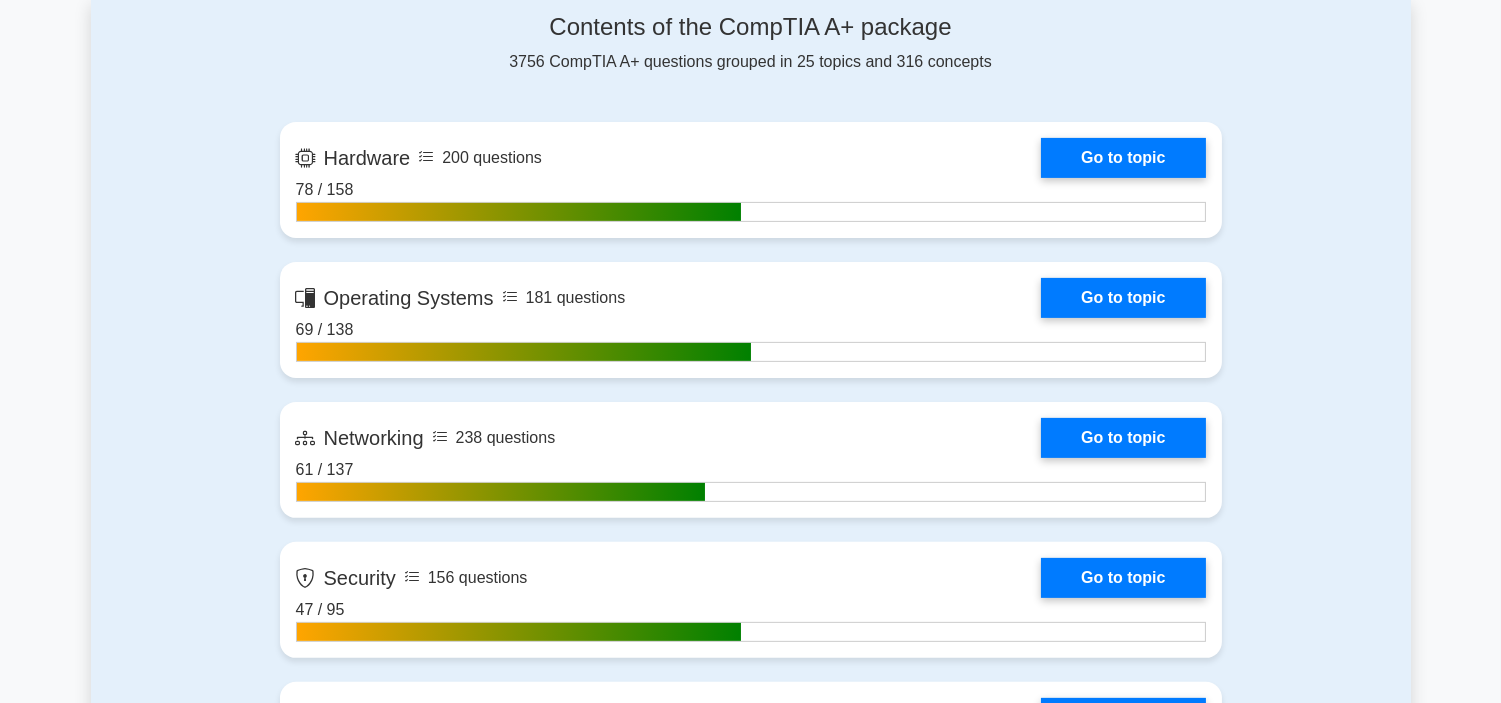 scroll, scrollTop: 0, scrollLeft: 0, axis: both 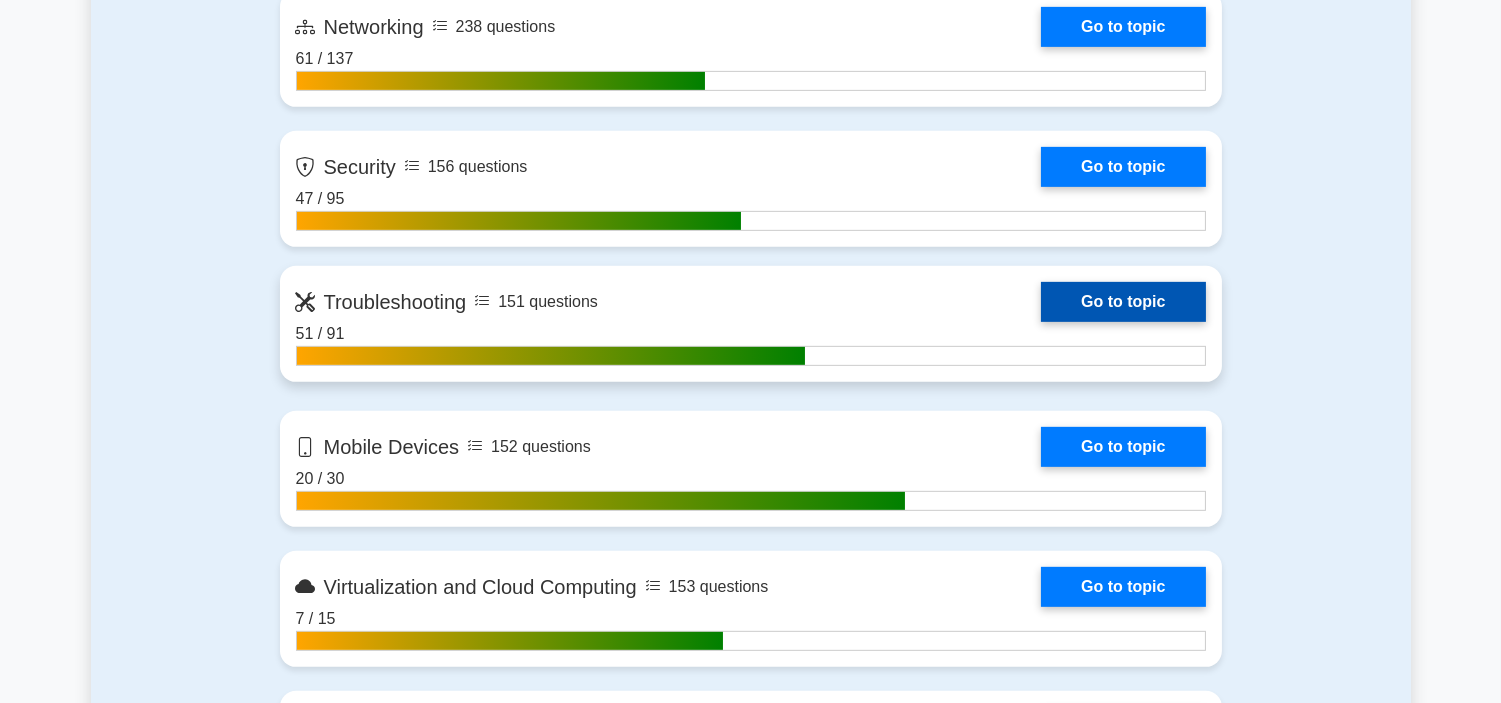 click on "Go to topic" at bounding box center [1123, 302] 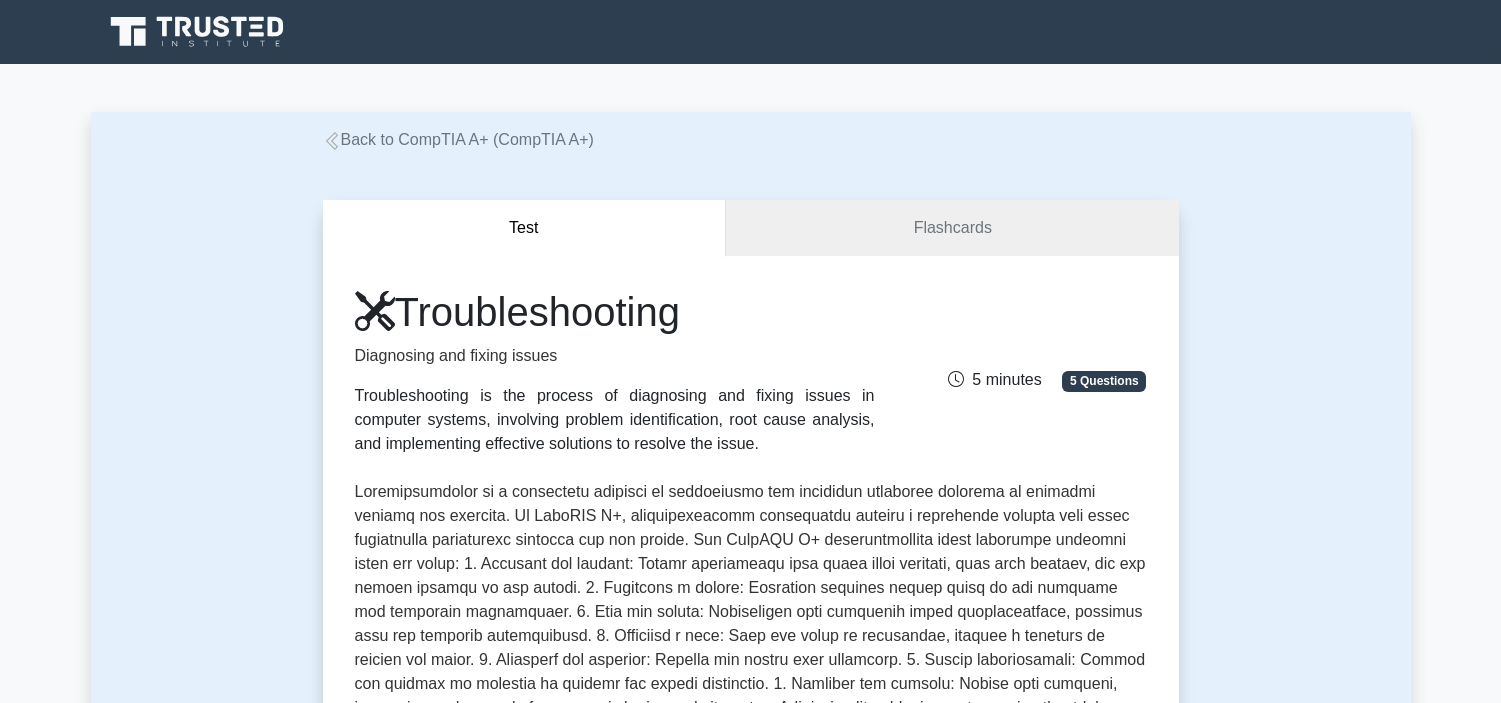 scroll, scrollTop: 555, scrollLeft: 0, axis: vertical 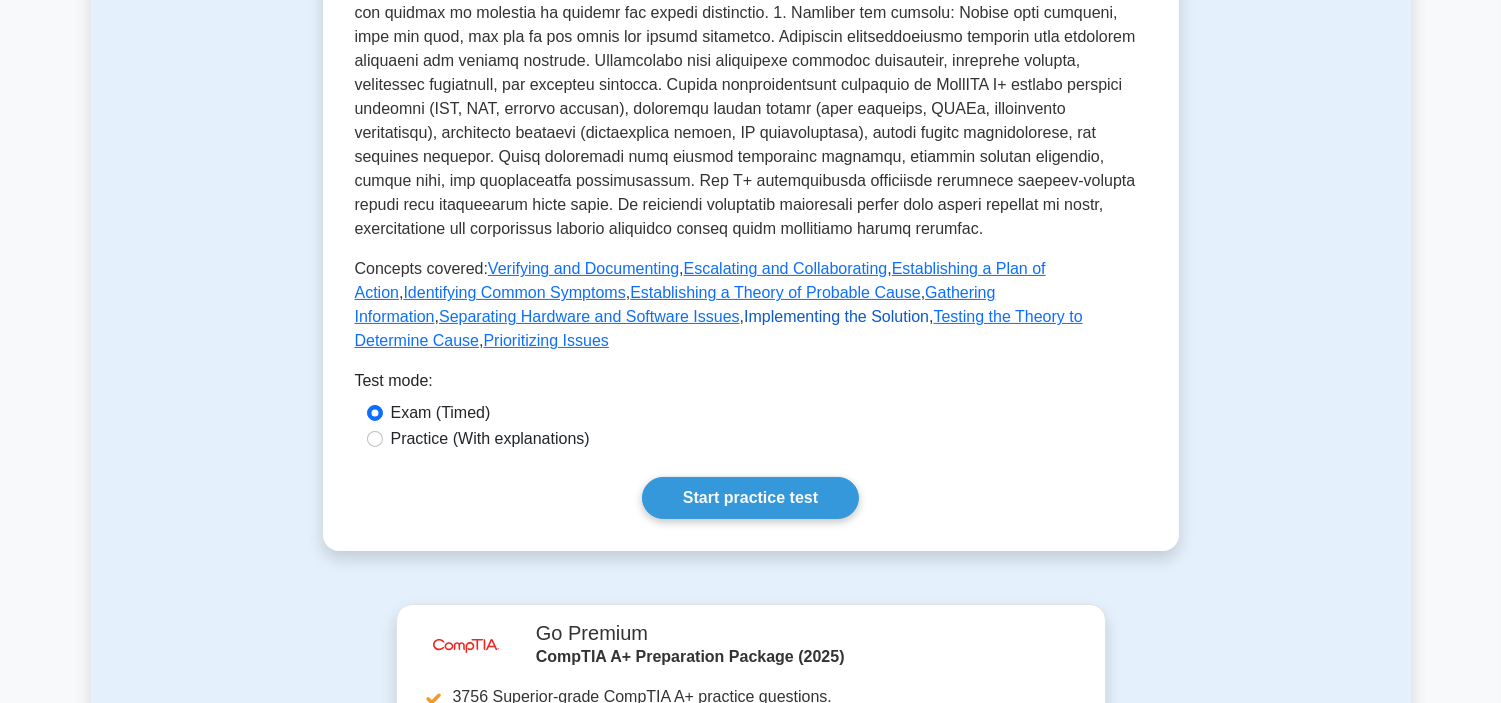 click on "Implementing the Solution" at bounding box center [836, 316] 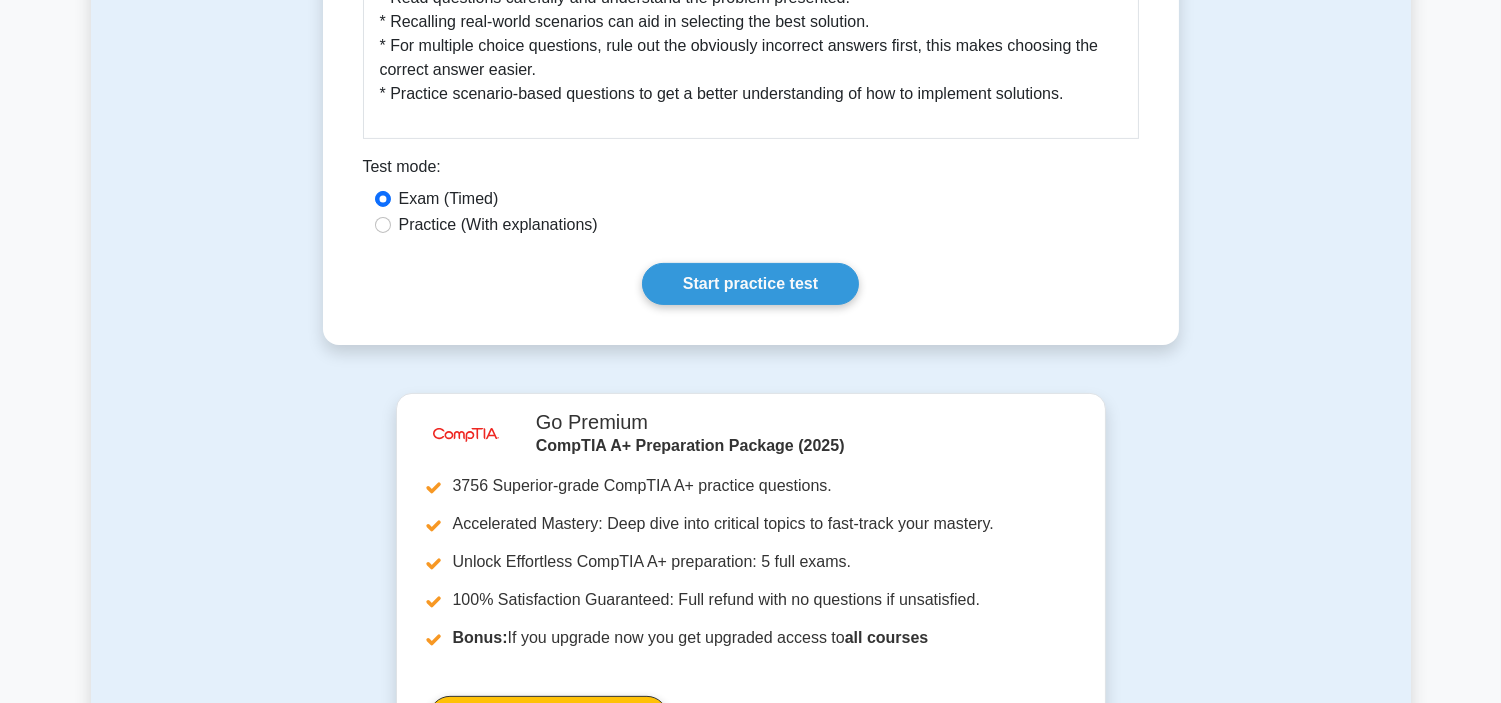 scroll, scrollTop: 1414, scrollLeft: 0, axis: vertical 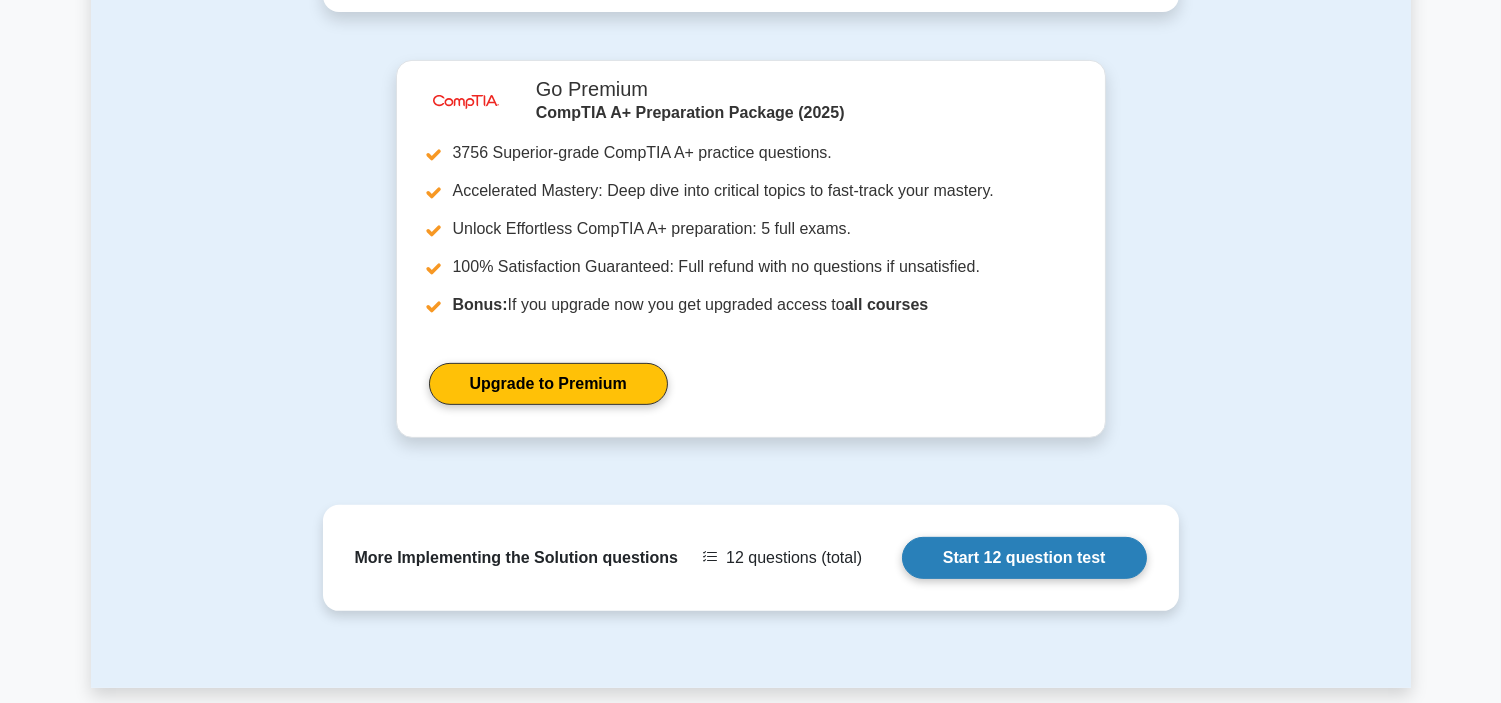 click on "Start 12 question test" at bounding box center (1024, 558) 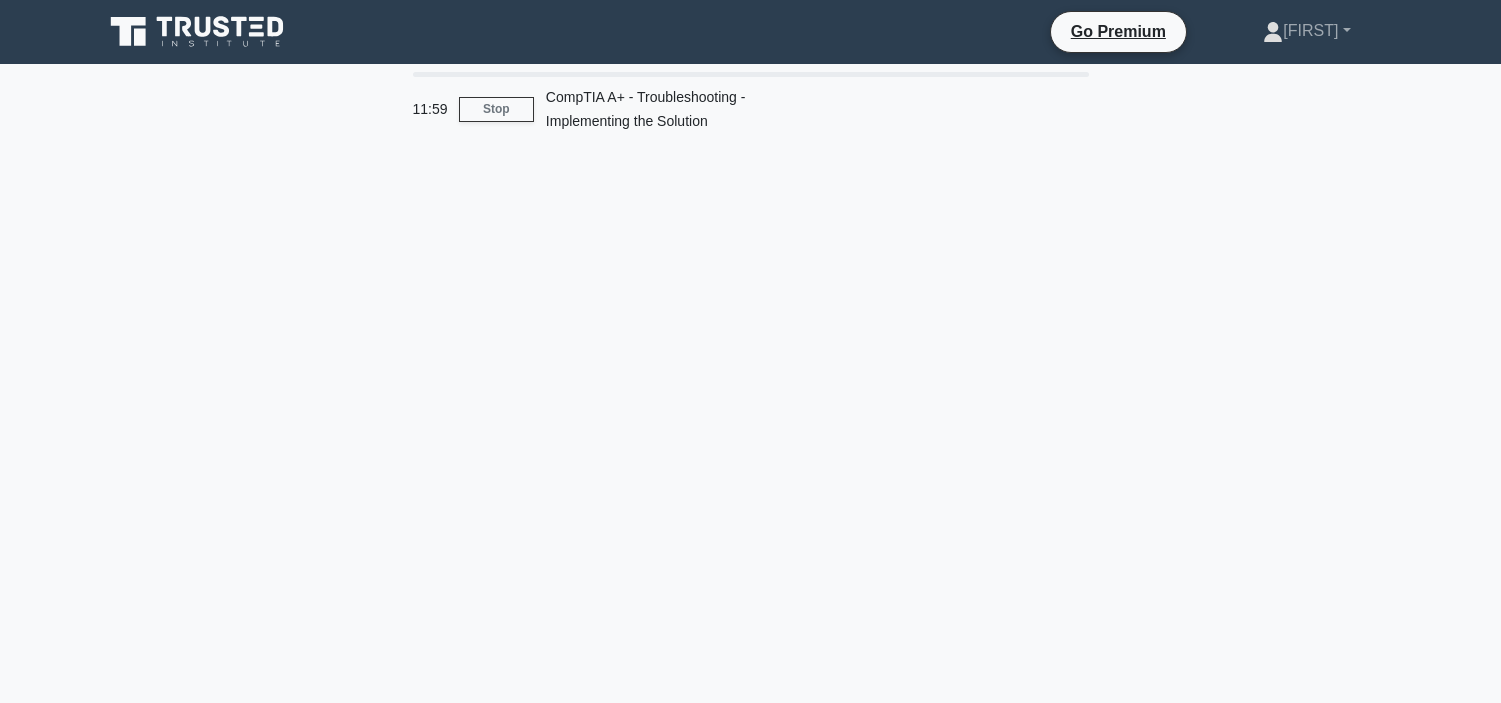 scroll, scrollTop: 0, scrollLeft: 0, axis: both 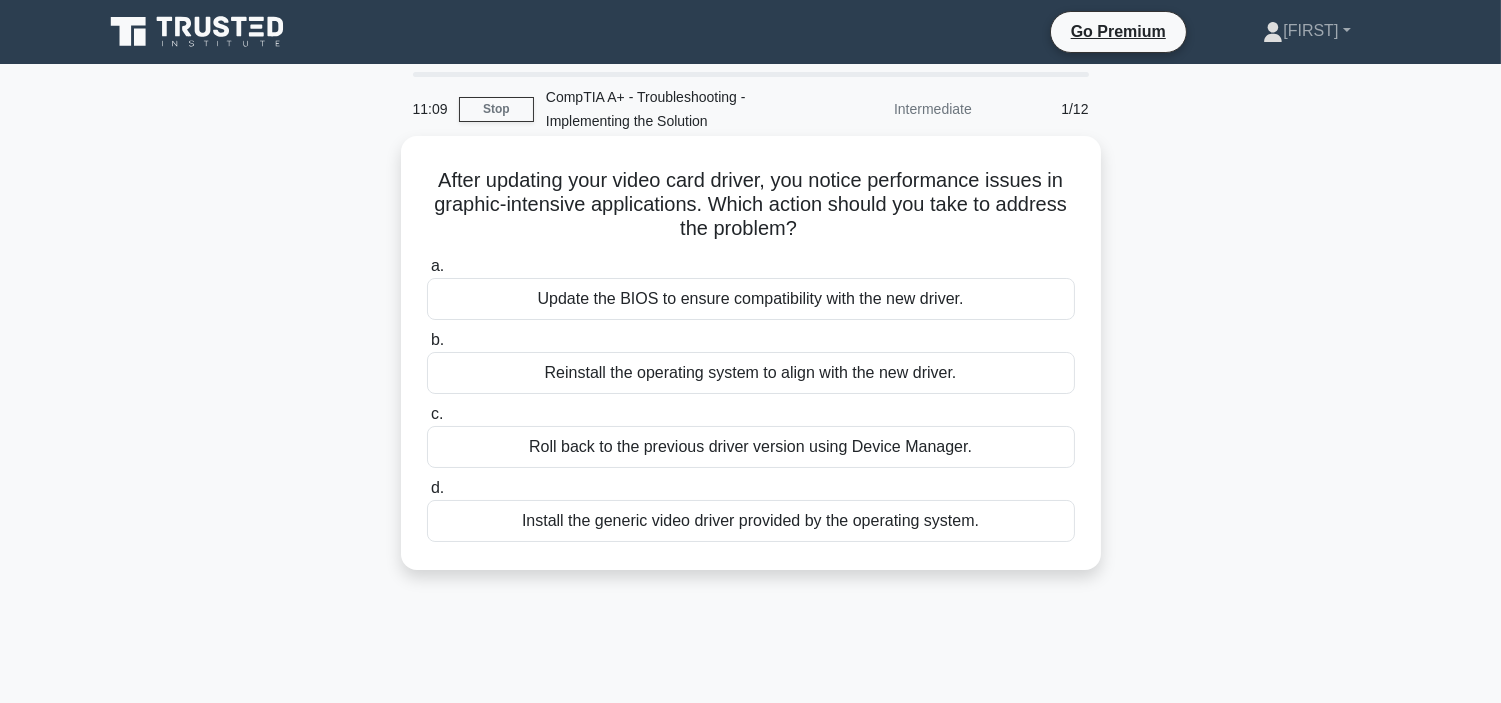 click on "Update the BIOS to ensure compatibility with the new driver." at bounding box center [751, 299] 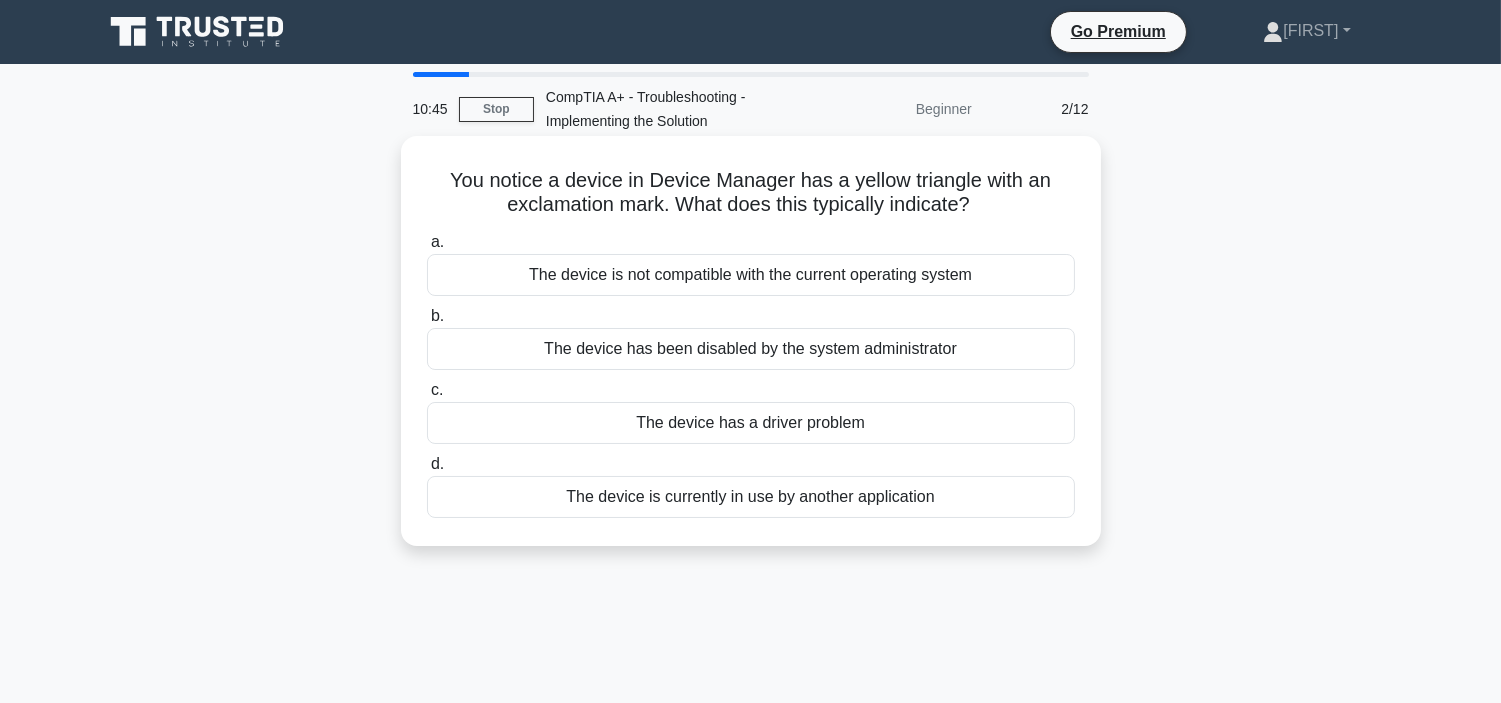 click on "The device has a driver problem" at bounding box center [751, 423] 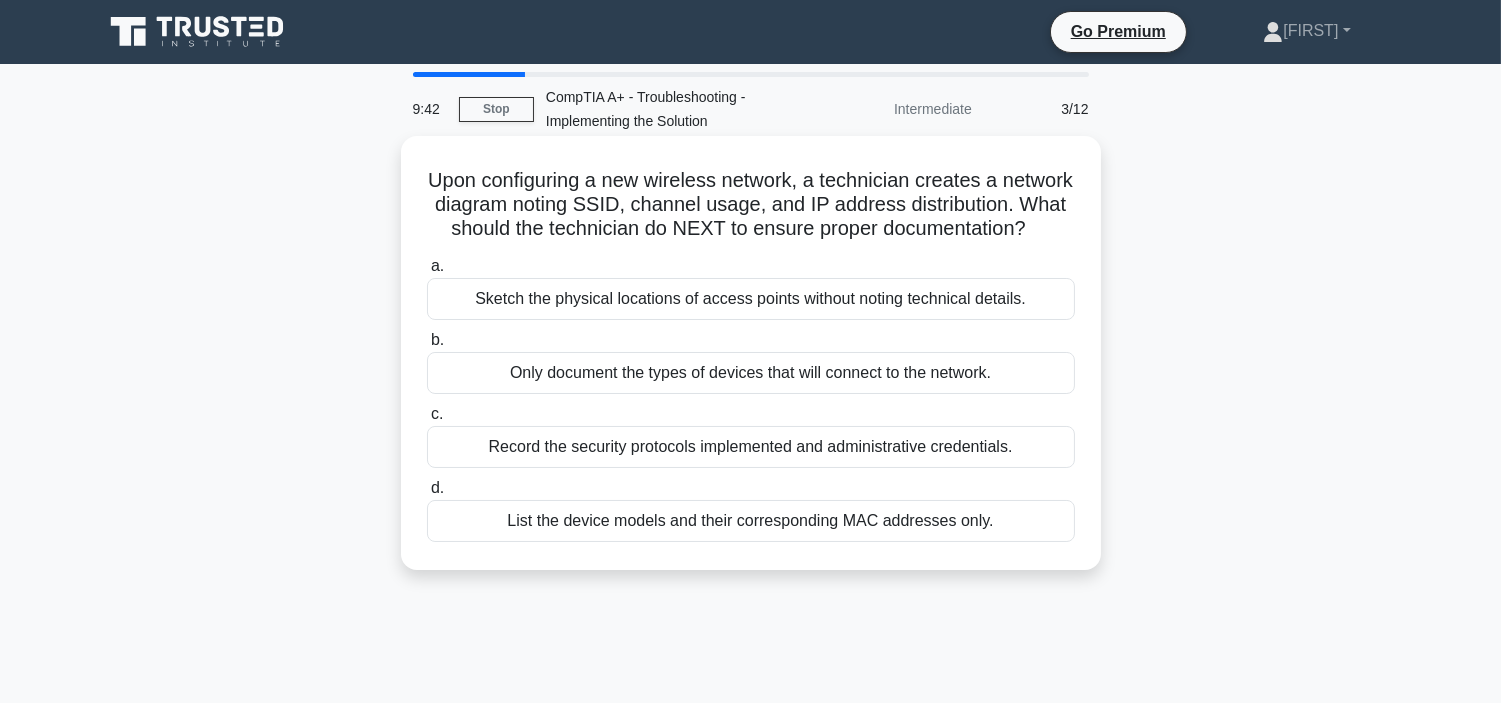click on "Record the security protocols implemented and administrative credentials." at bounding box center (751, 447) 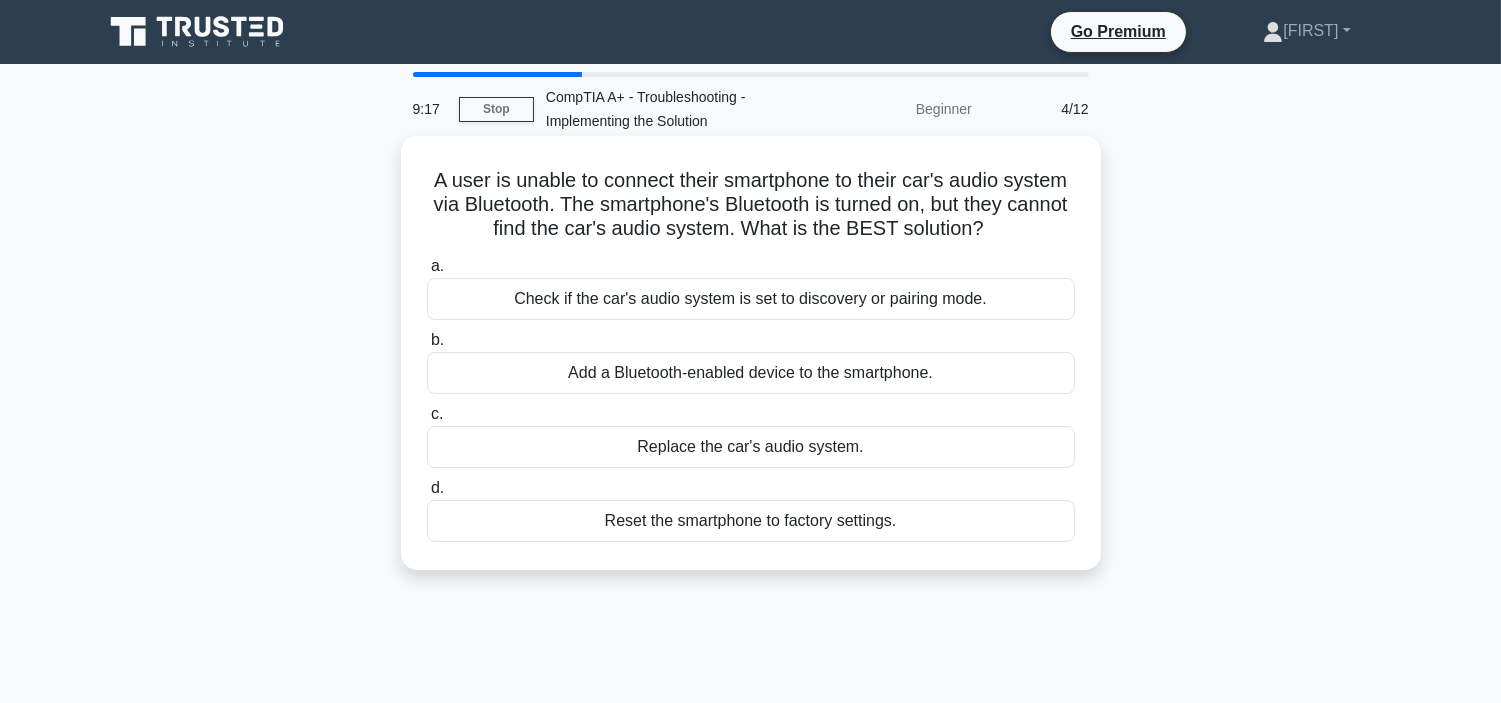 click on "Check if the car's audio system is set to discovery or pairing mode." at bounding box center (751, 299) 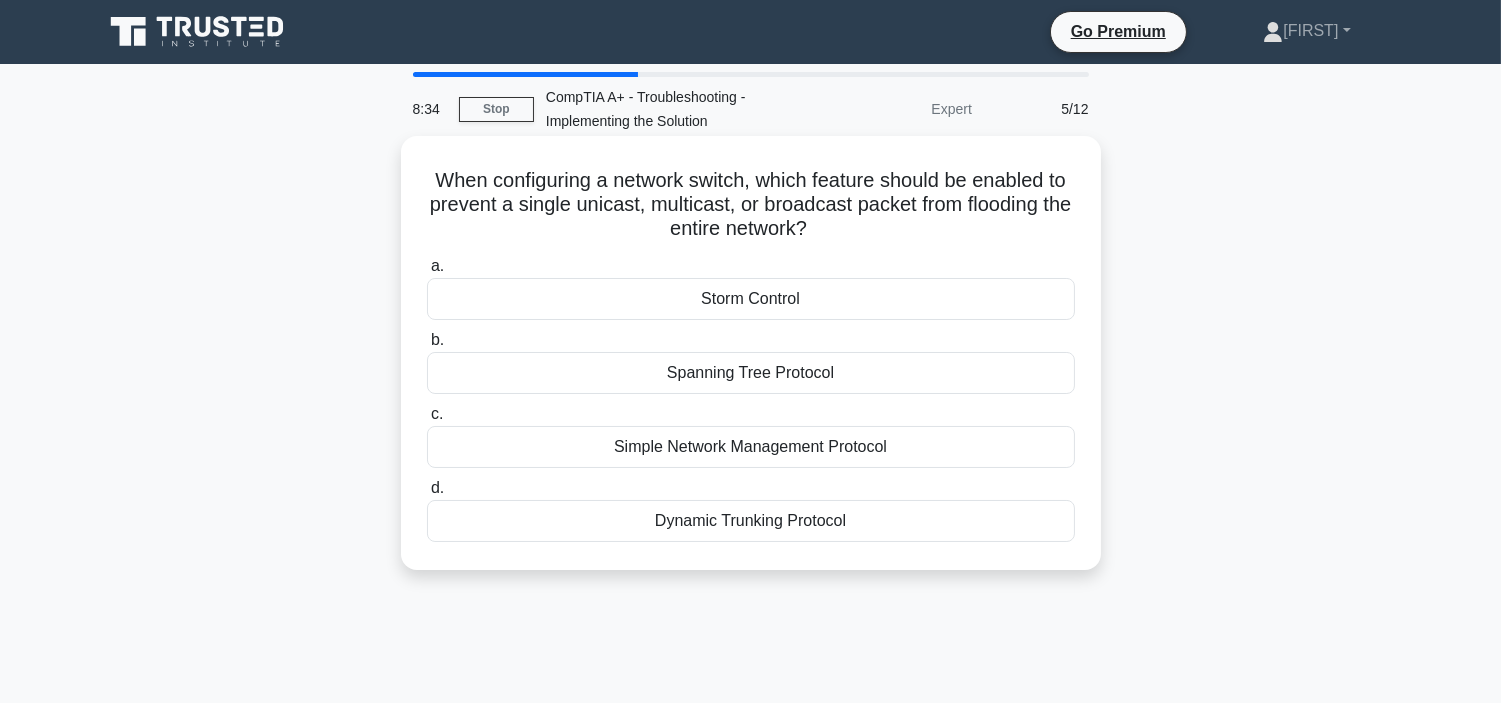 click on "Storm Control" at bounding box center [751, 299] 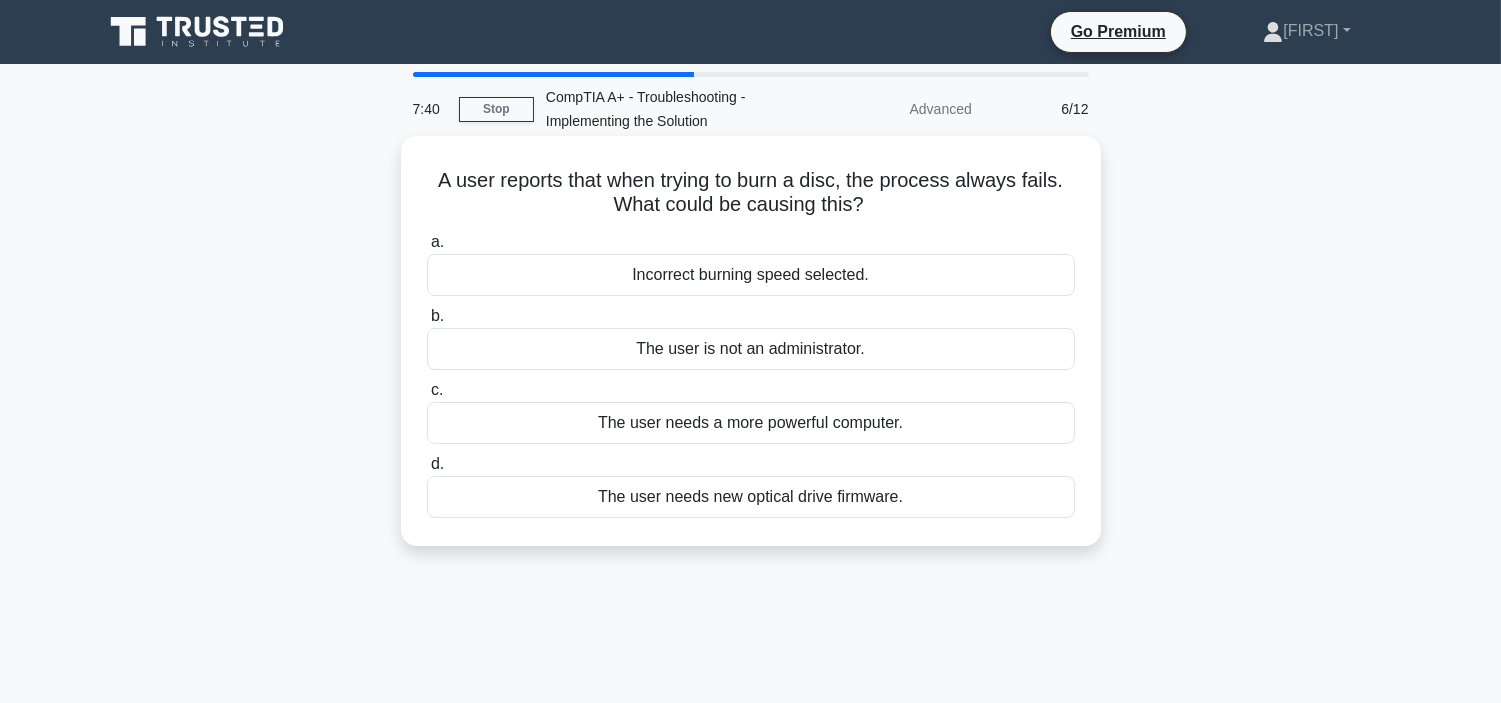 click on "Incorrect burning speed selected." at bounding box center [751, 275] 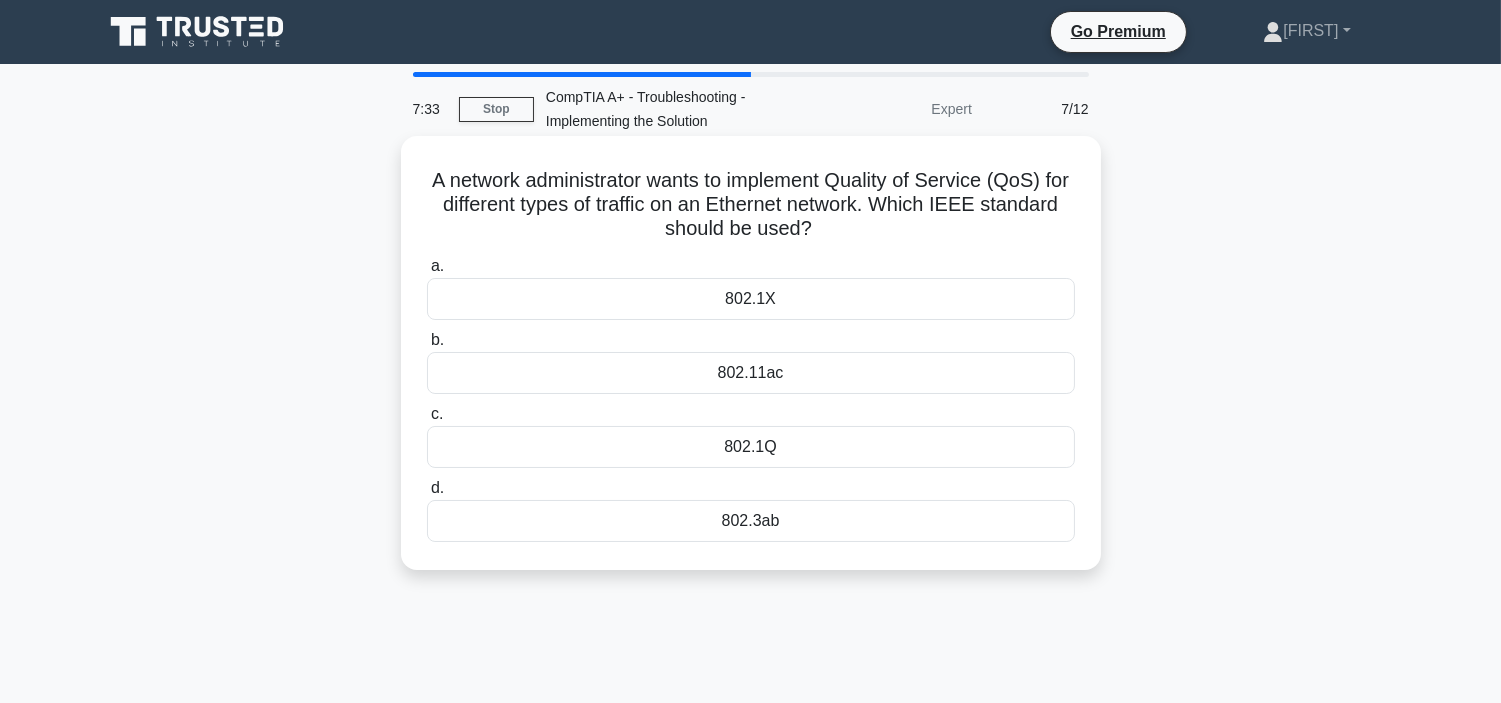 click on "802.11ac" at bounding box center (751, 373) 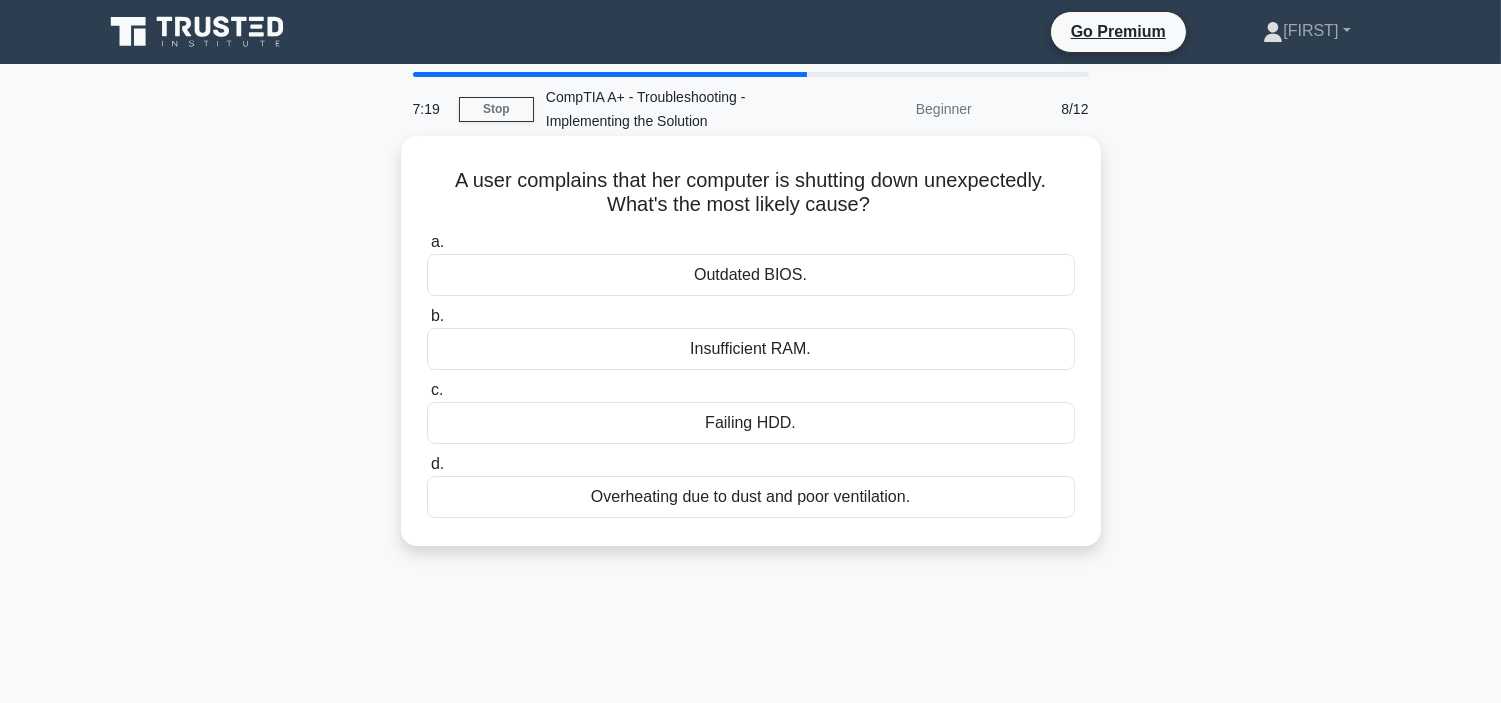 click on "Overheating due to dust and poor ventilation." at bounding box center [751, 497] 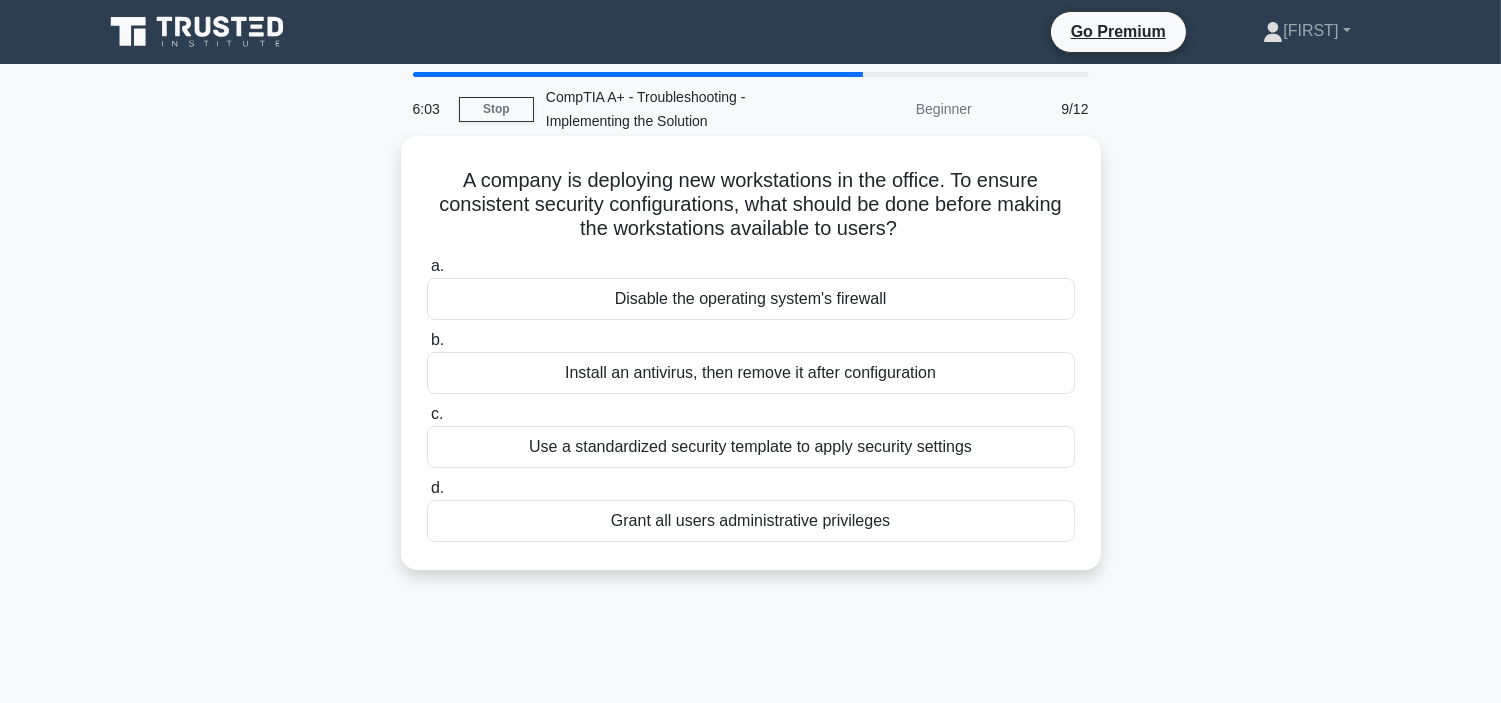 click on "Grant all users administrative privileges" at bounding box center [751, 521] 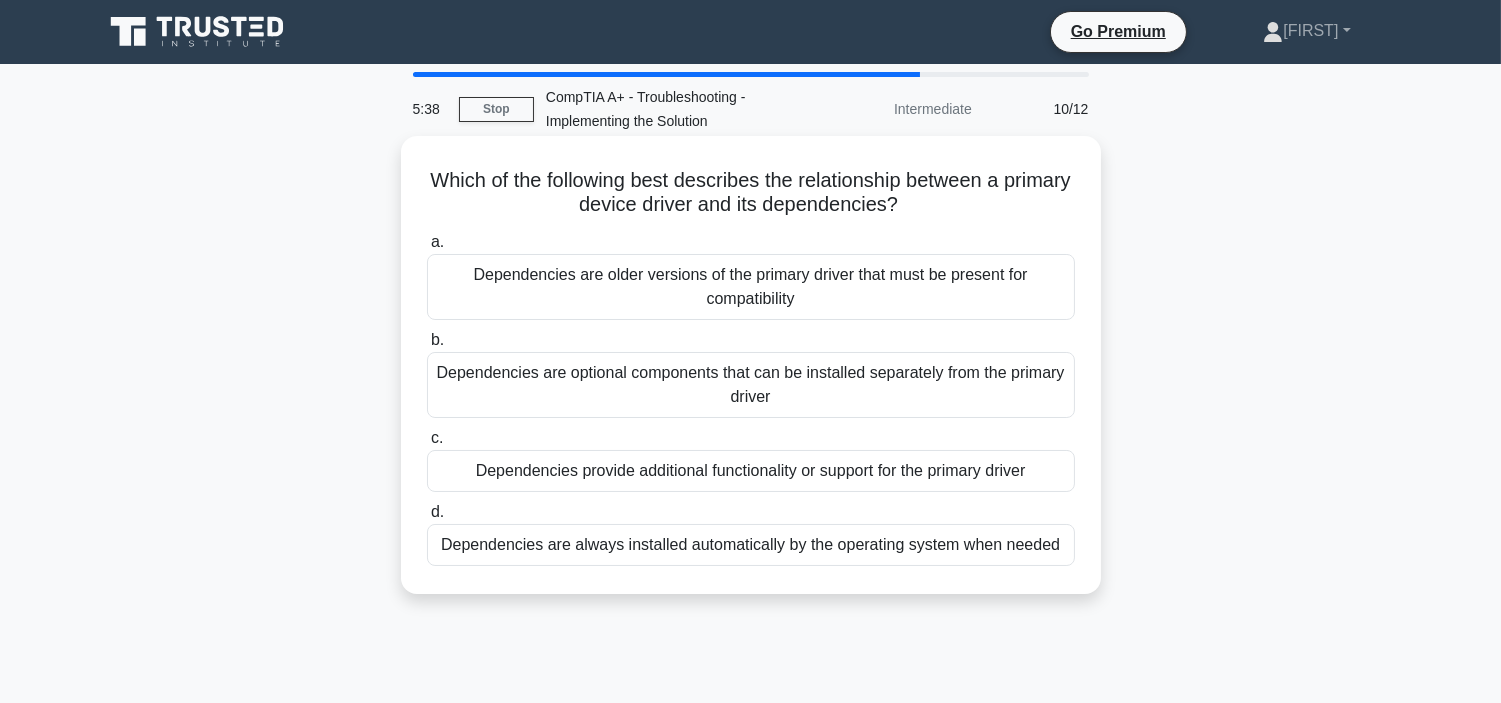 click on "Dependencies provide additional functionality or support for the primary driver" at bounding box center [751, 471] 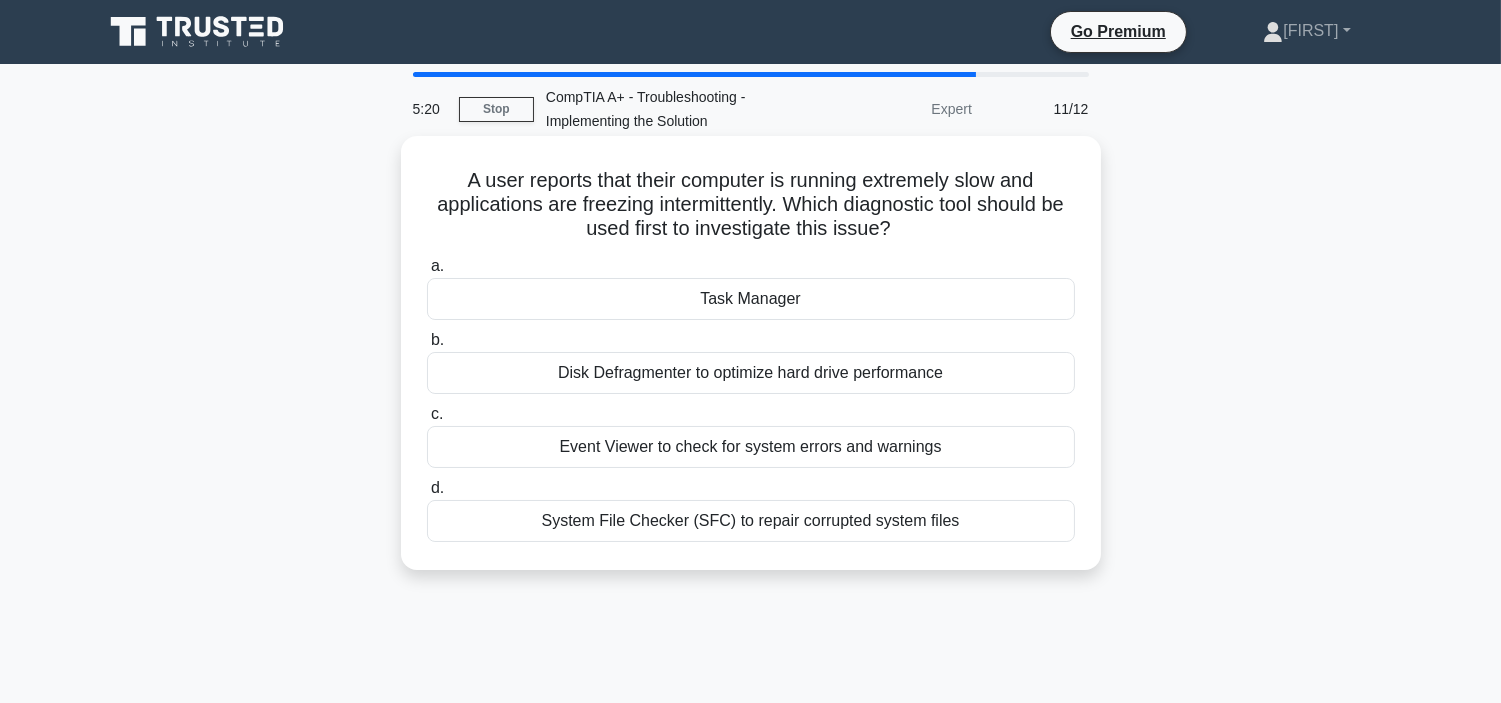 click on "Event Viewer to check for system errors and warnings" at bounding box center (751, 447) 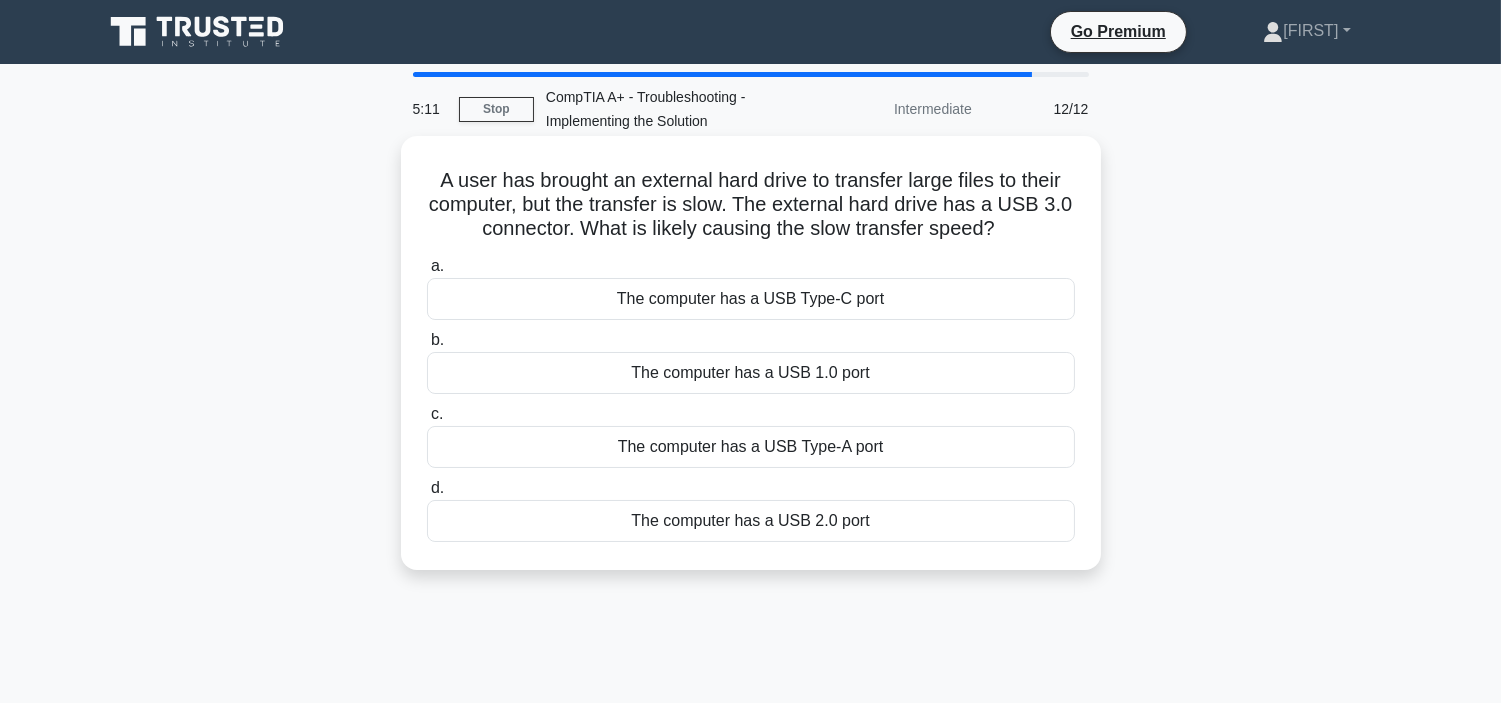 click on "The computer has a USB Type-C port" at bounding box center [751, 299] 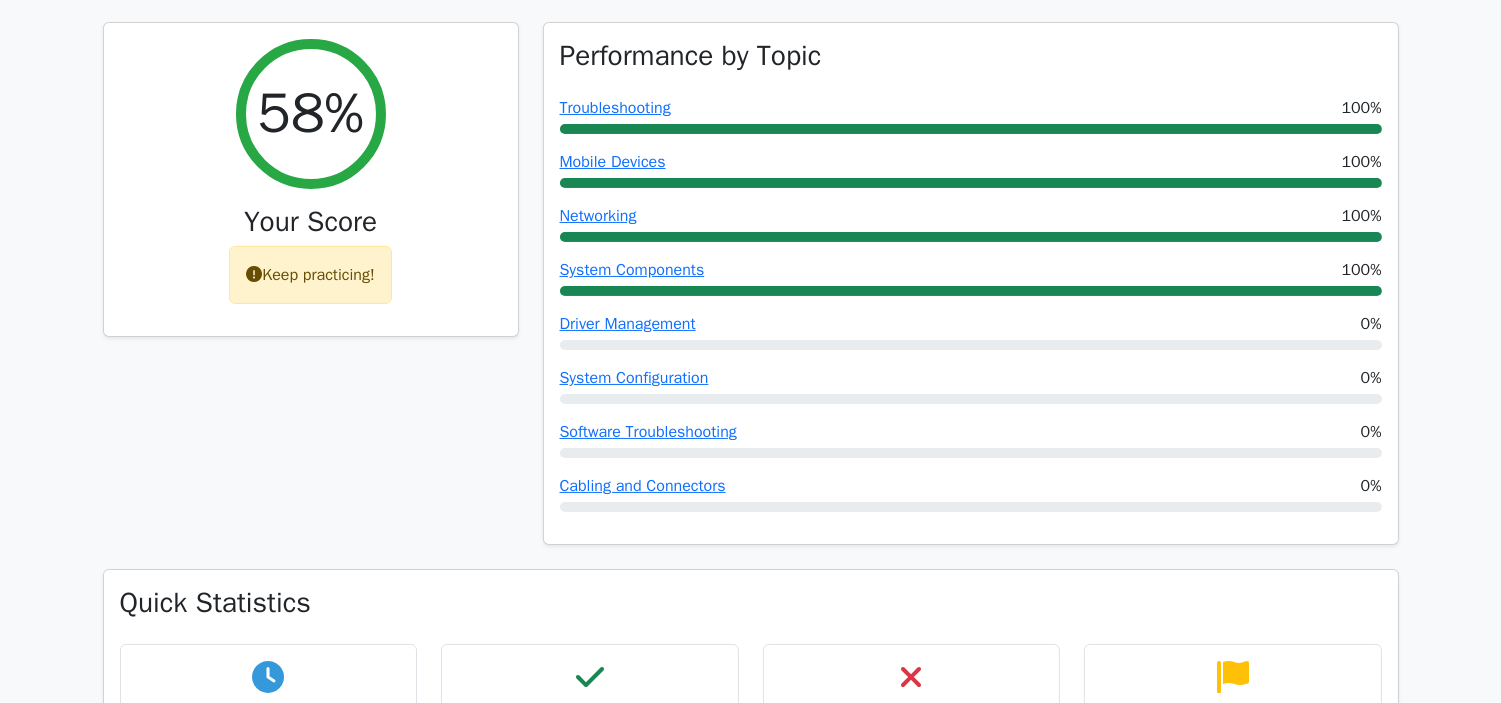 scroll, scrollTop: 666, scrollLeft: 0, axis: vertical 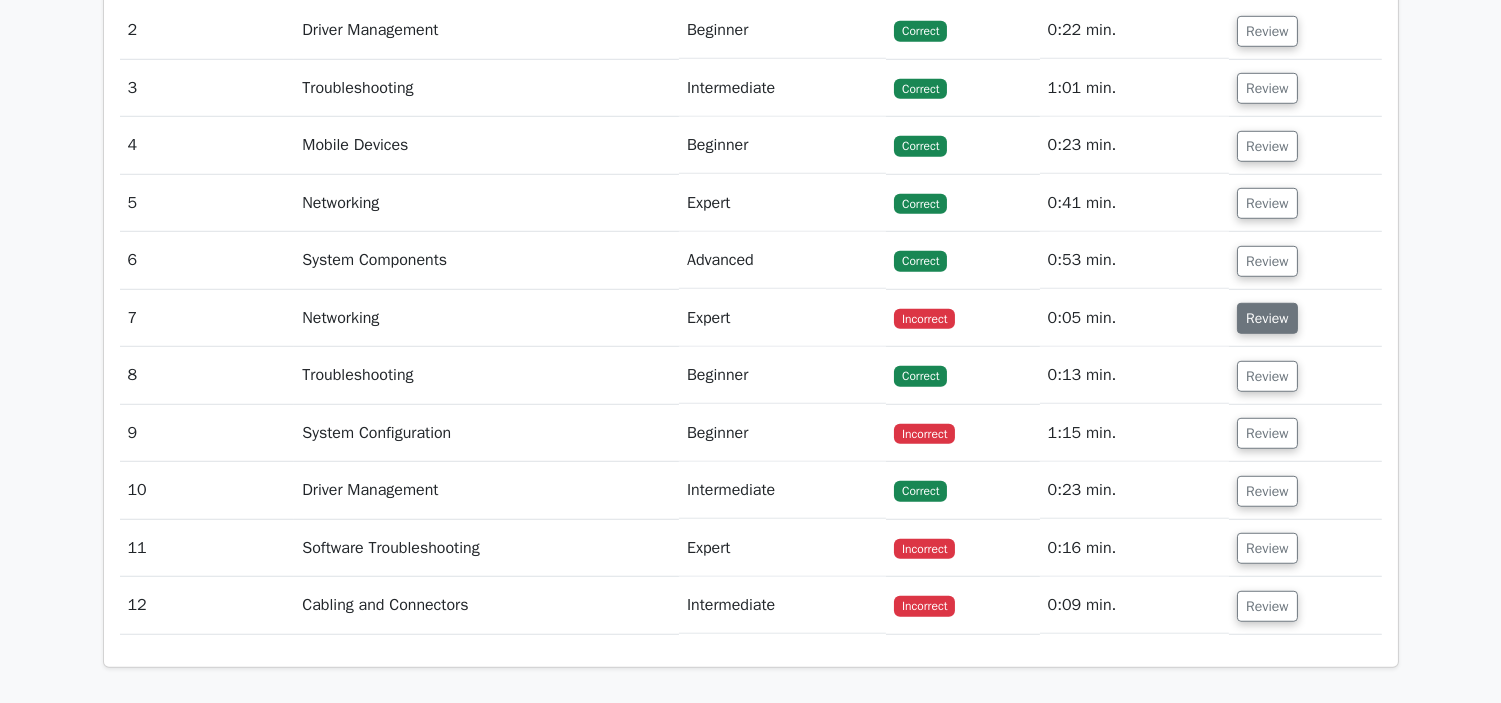 click on "Review" at bounding box center (1267, 318) 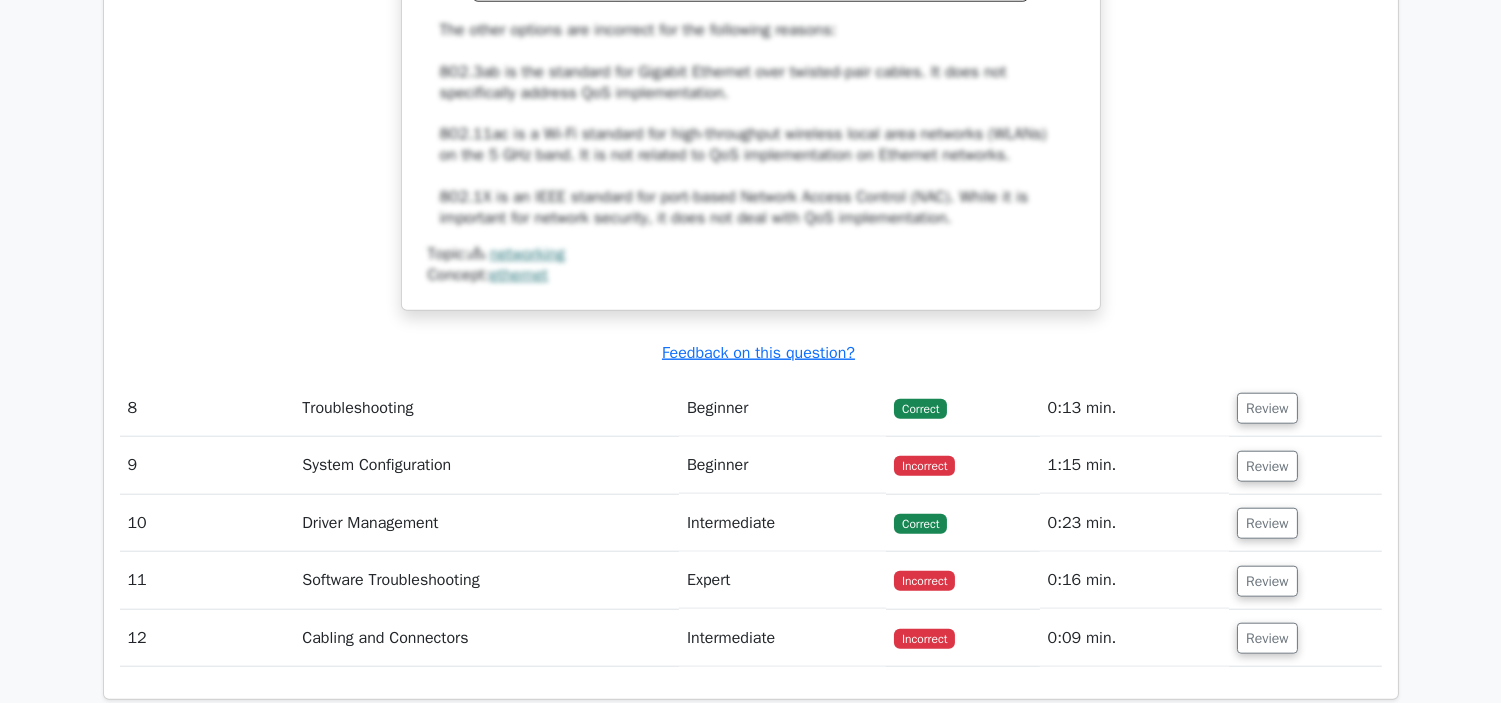 scroll, scrollTop: 3777, scrollLeft: 0, axis: vertical 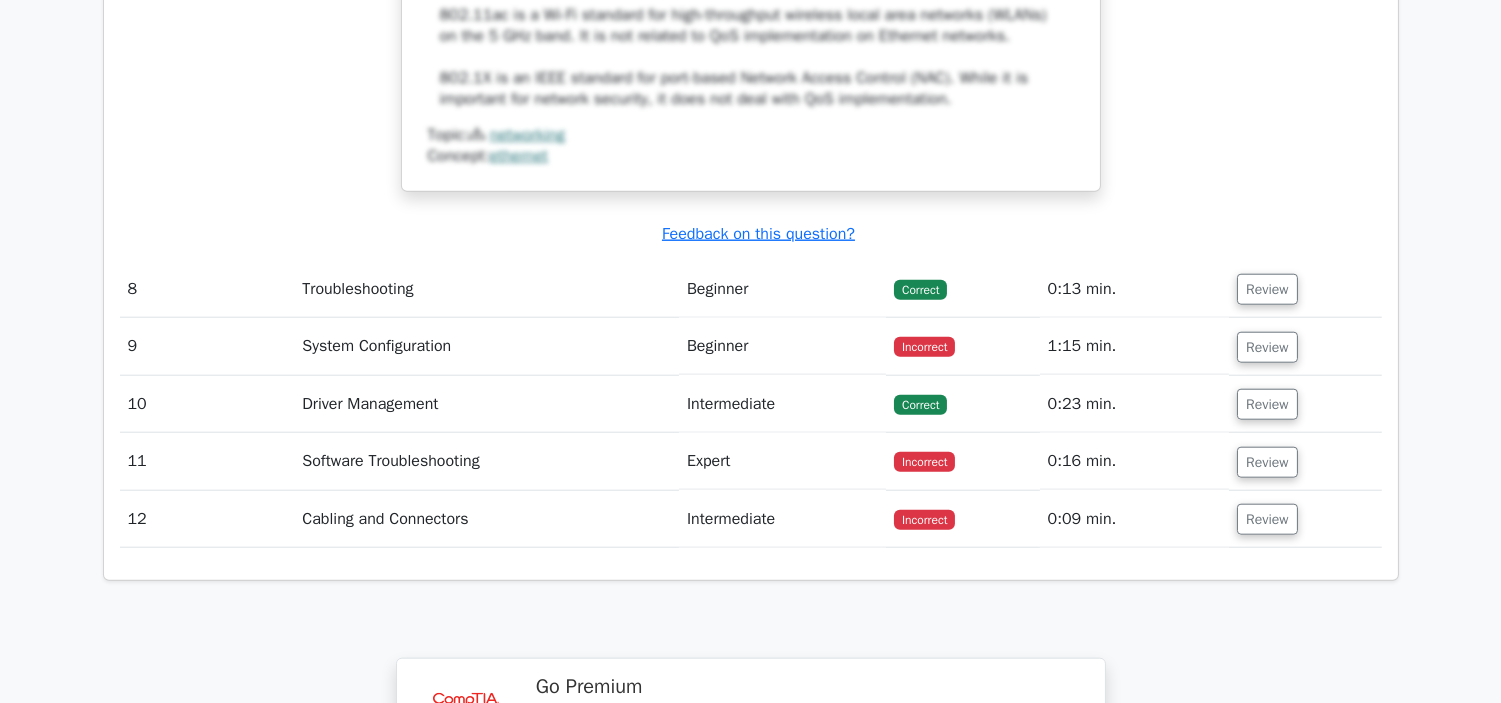 click on "Review" at bounding box center (1267, 347) 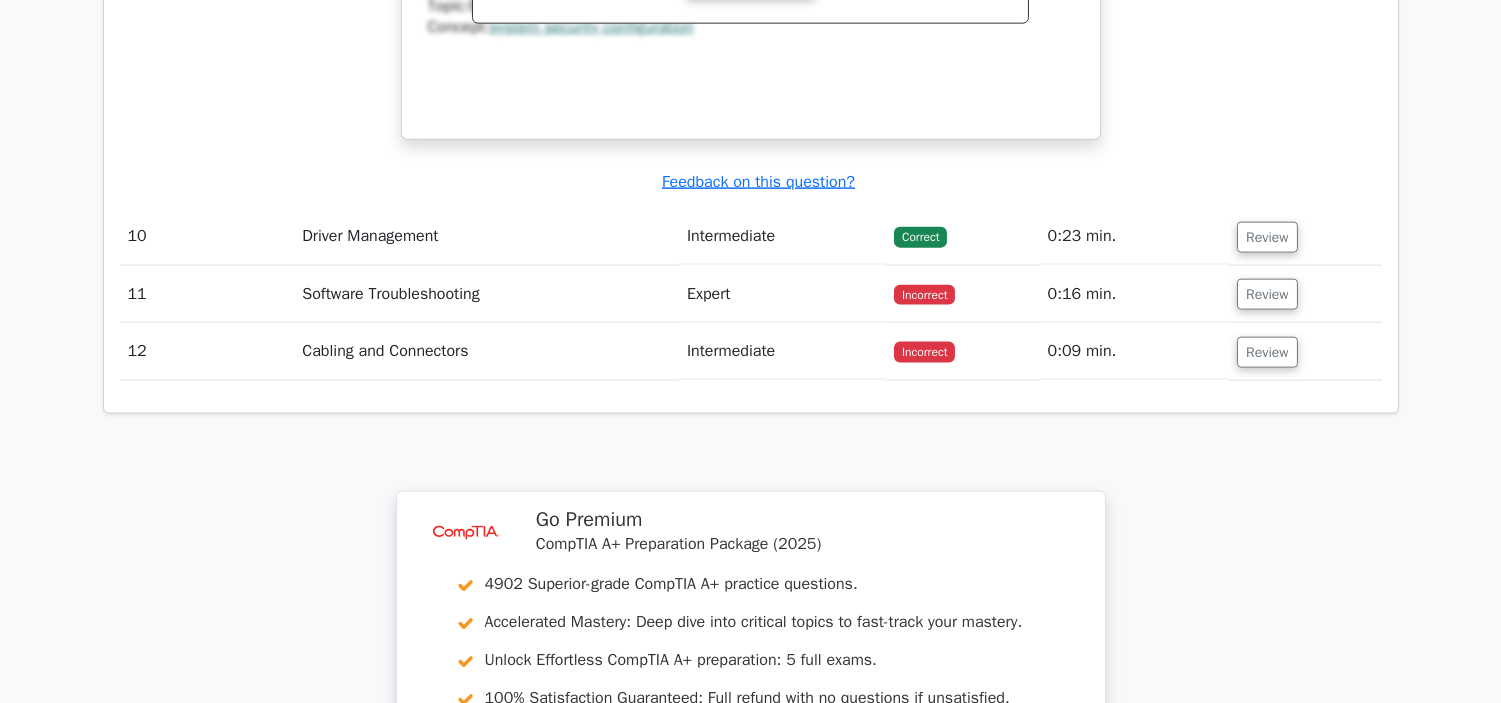 scroll, scrollTop: 4777, scrollLeft: 0, axis: vertical 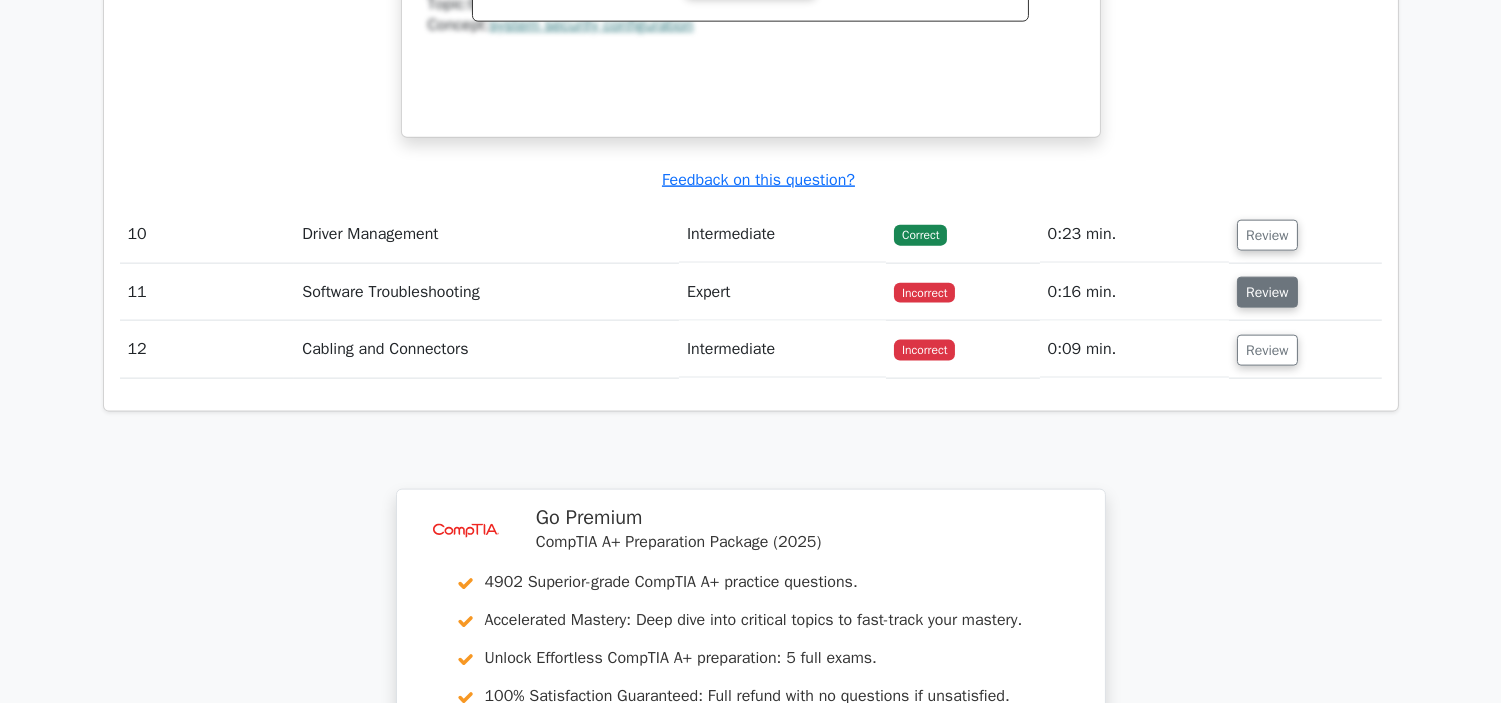 click on "Review" at bounding box center [1267, 292] 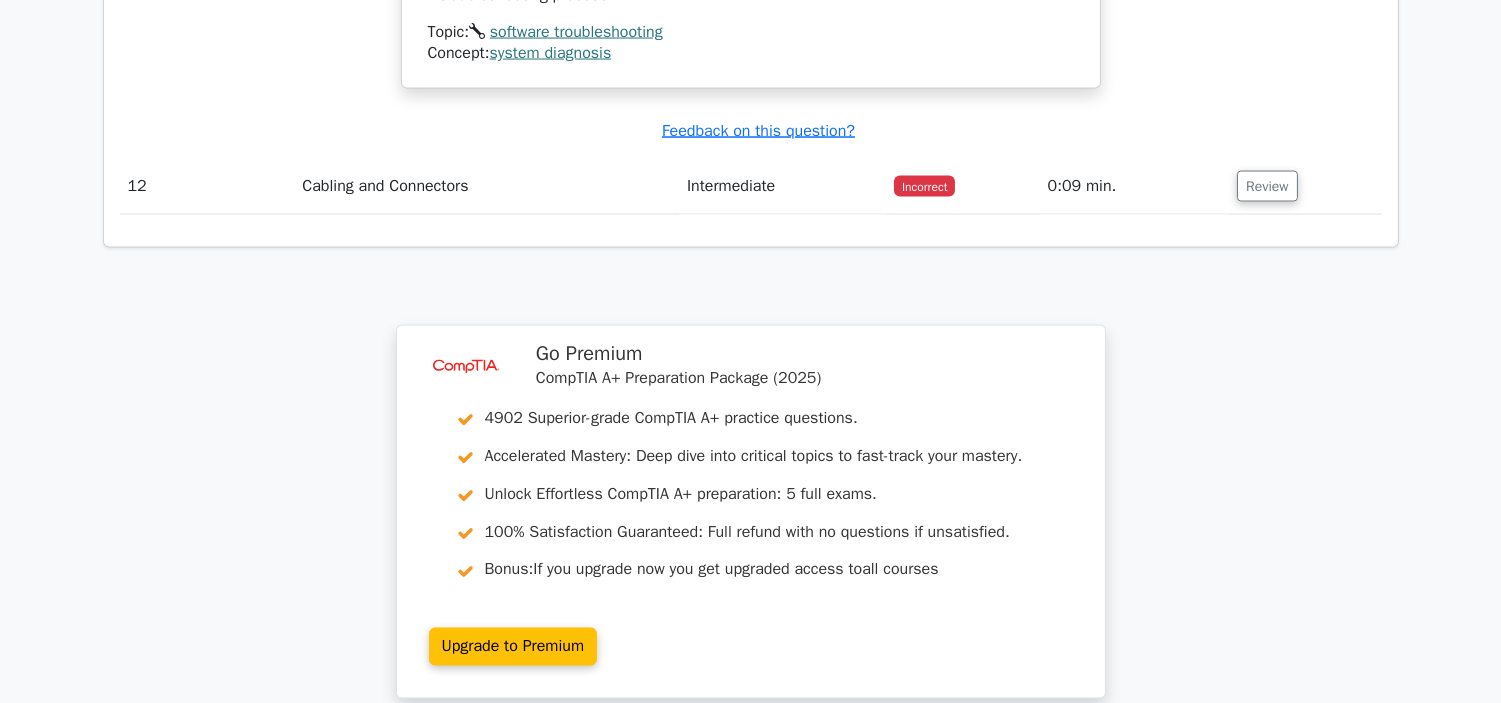 scroll, scrollTop: 6222, scrollLeft: 0, axis: vertical 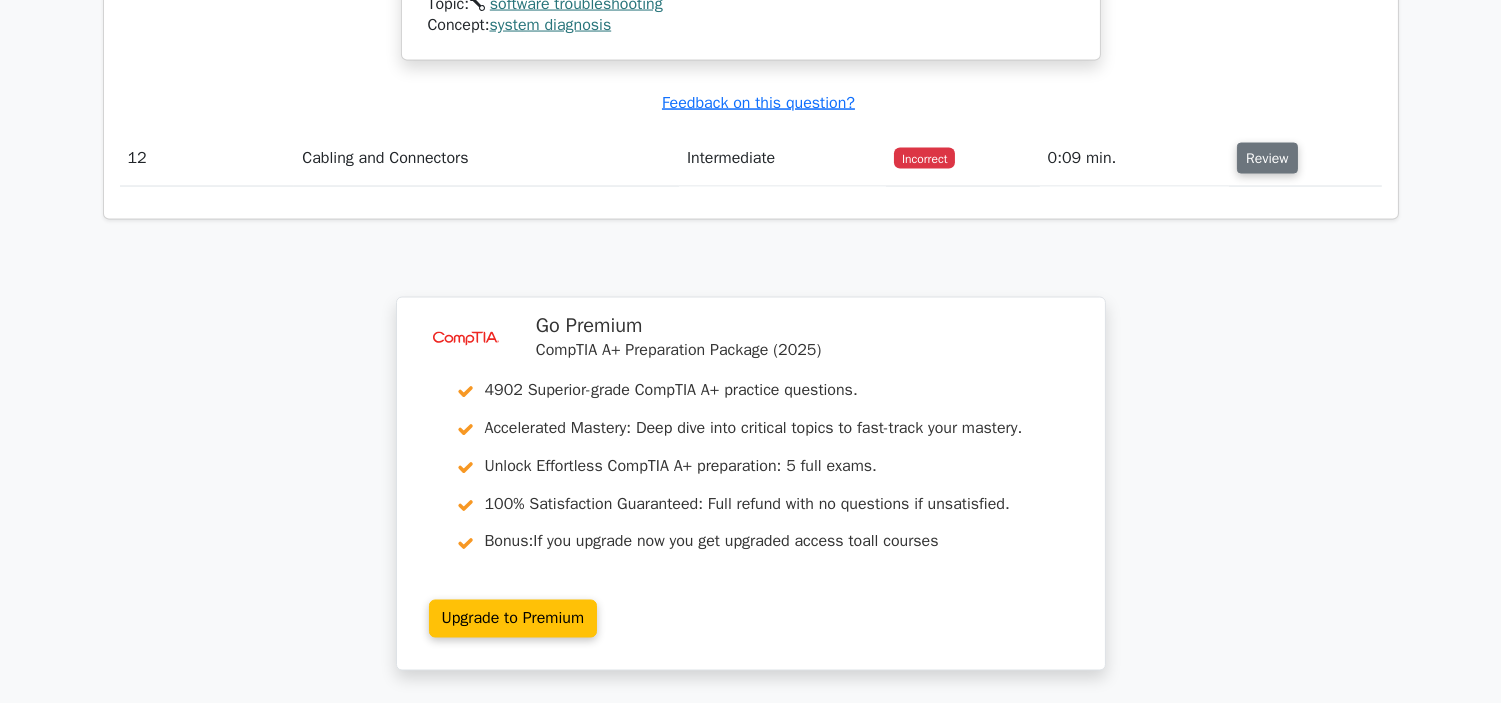 click on "Review" at bounding box center [1267, 158] 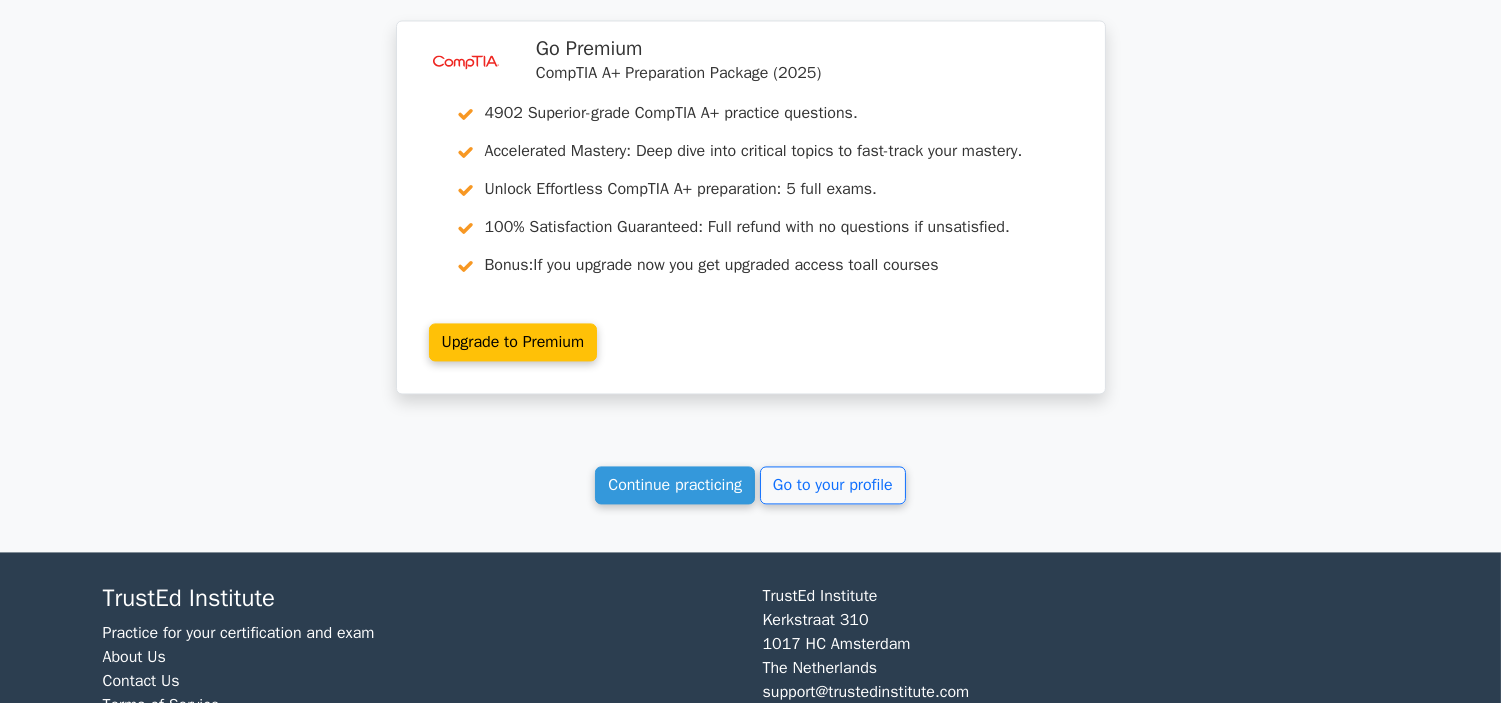 scroll, scrollTop: 7333, scrollLeft: 0, axis: vertical 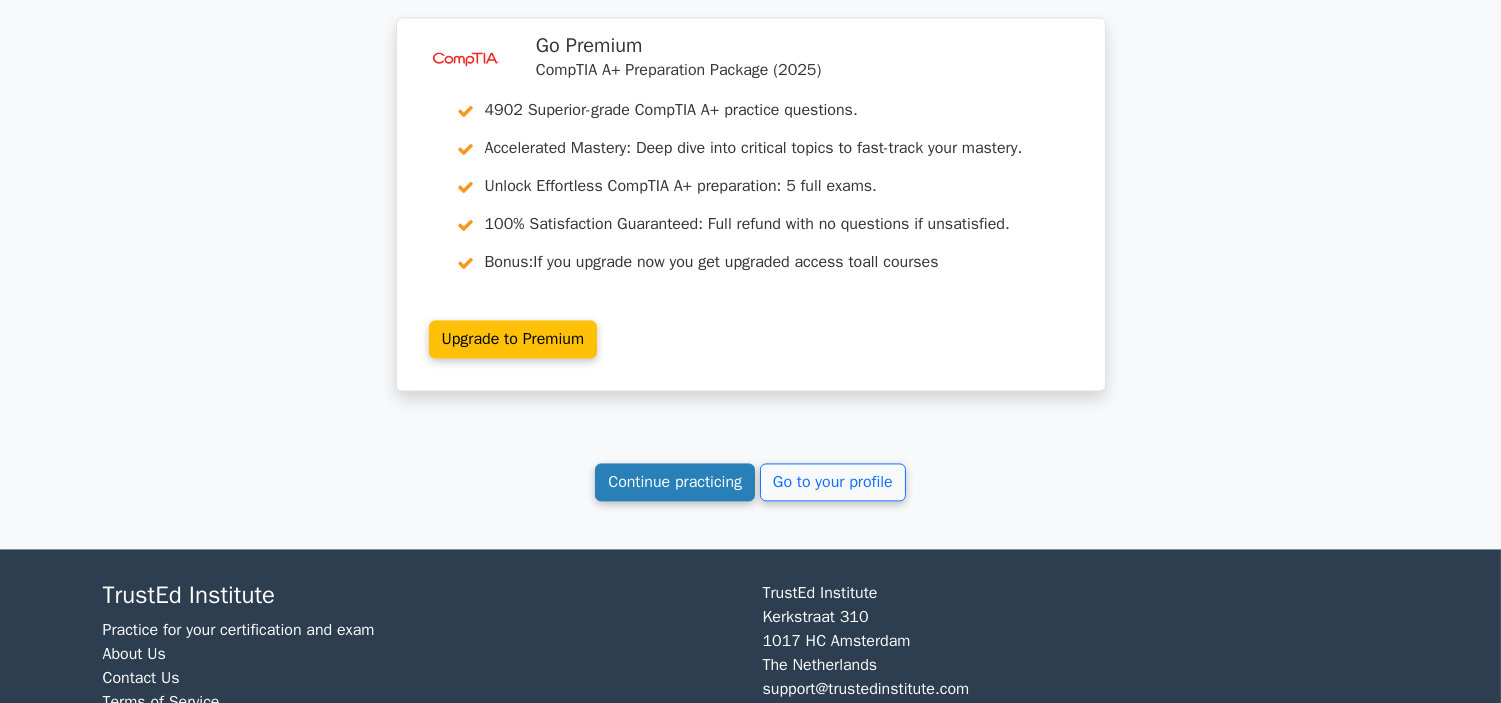 click on "Continue practicing" at bounding box center [675, 482] 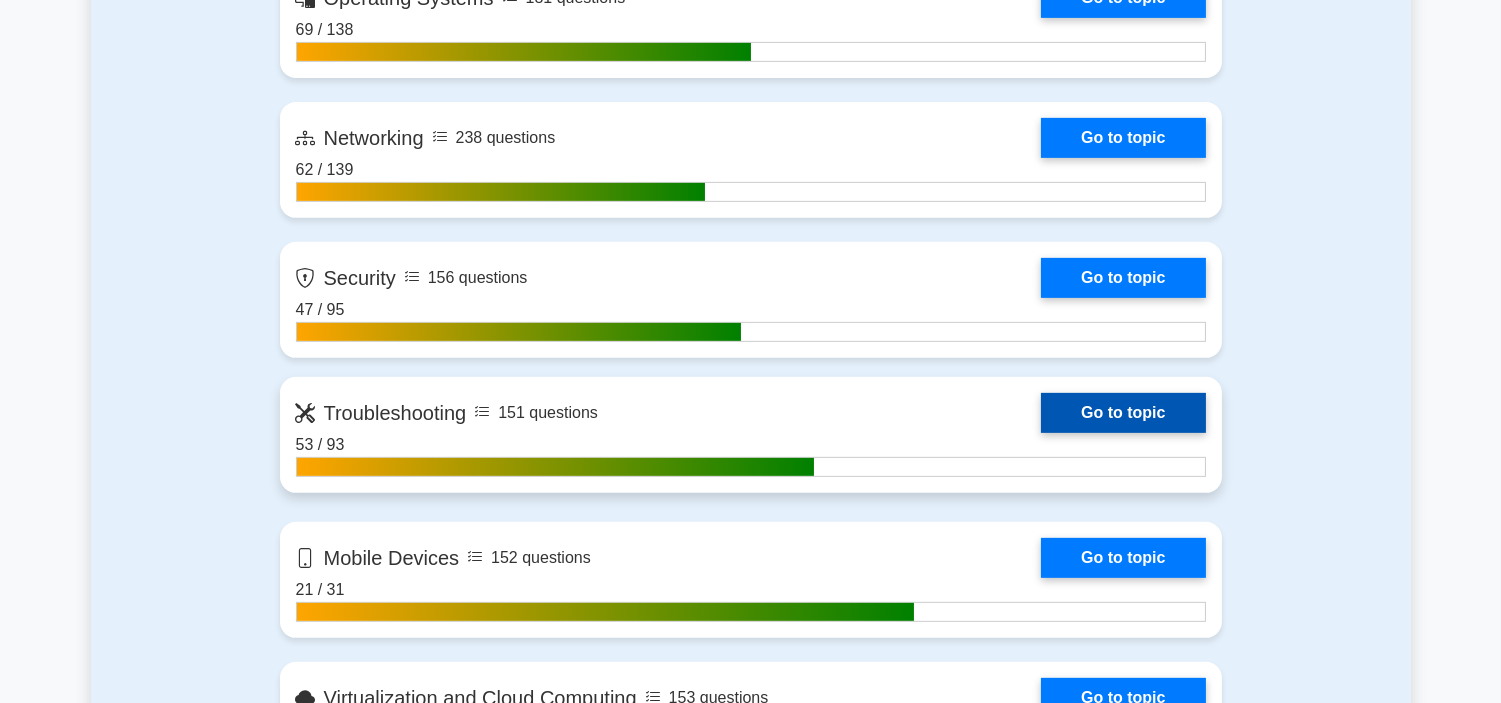 click on "Go to topic" at bounding box center [1123, 413] 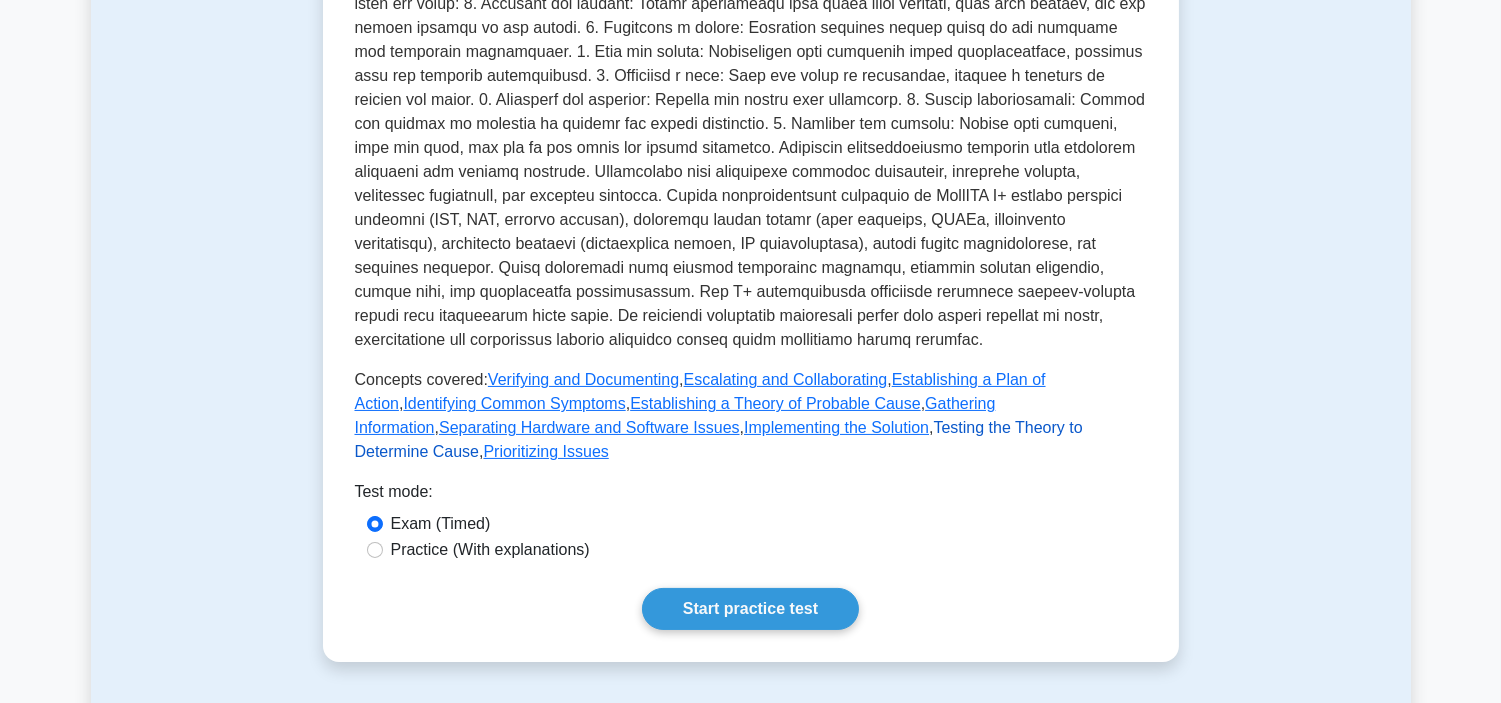 scroll, scrollTop: 0, scrollLeft: 0, axis: both 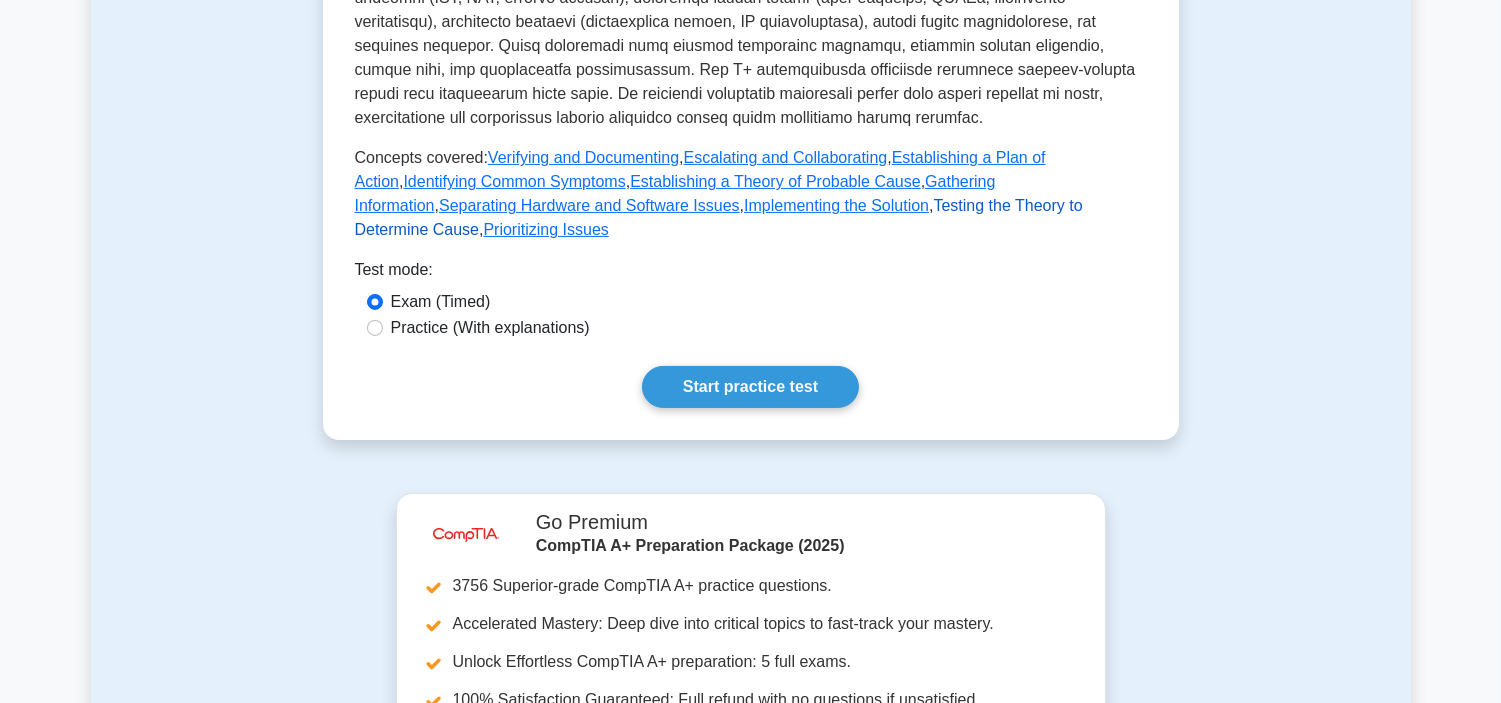 click on "Testing the Theory to Determine Cause" at bounding box center (719, 217) 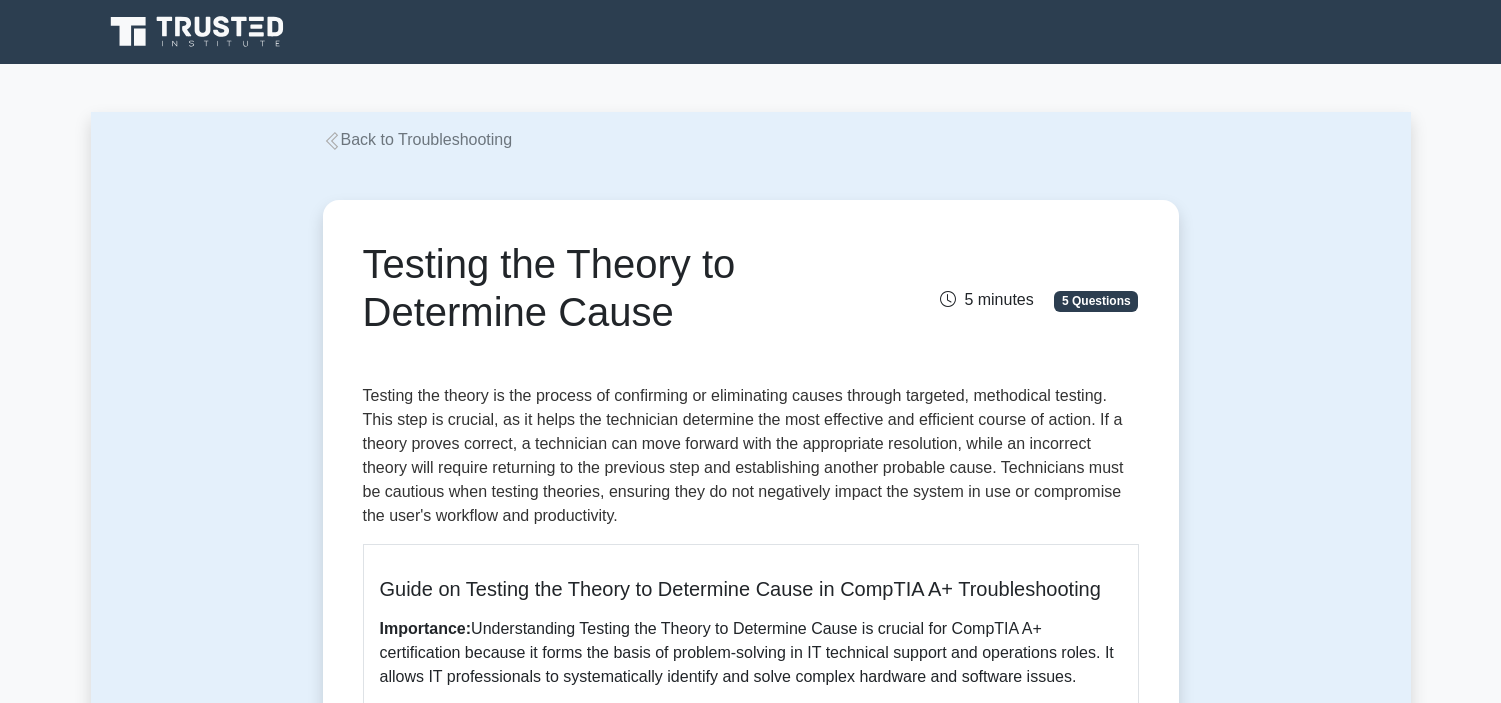 scroll, scrollTop: 111, scrollLeft: 0, axis: vertical 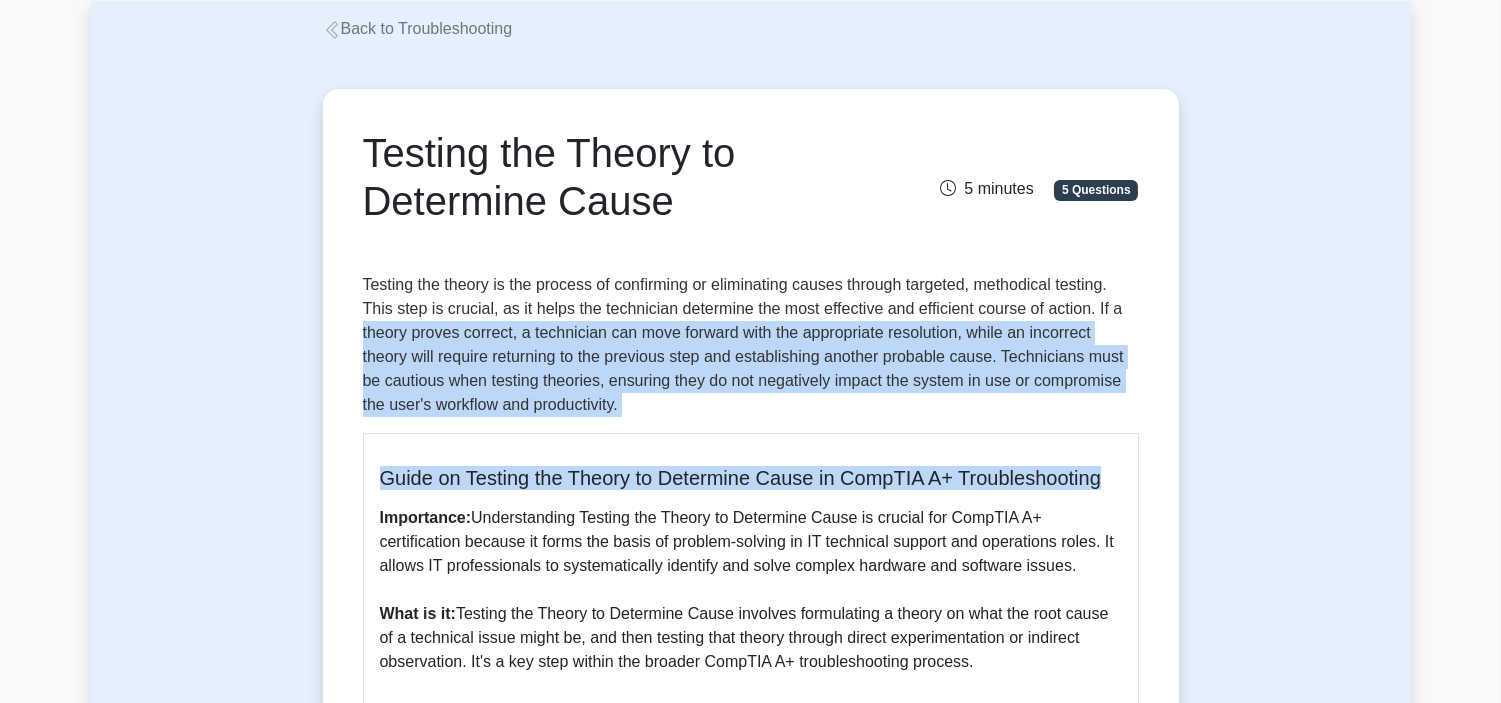 drag, startPoint x: 1493, startPoint y: 331, endPoint x: 1451, endPoint y: 392, distance: 74.06078 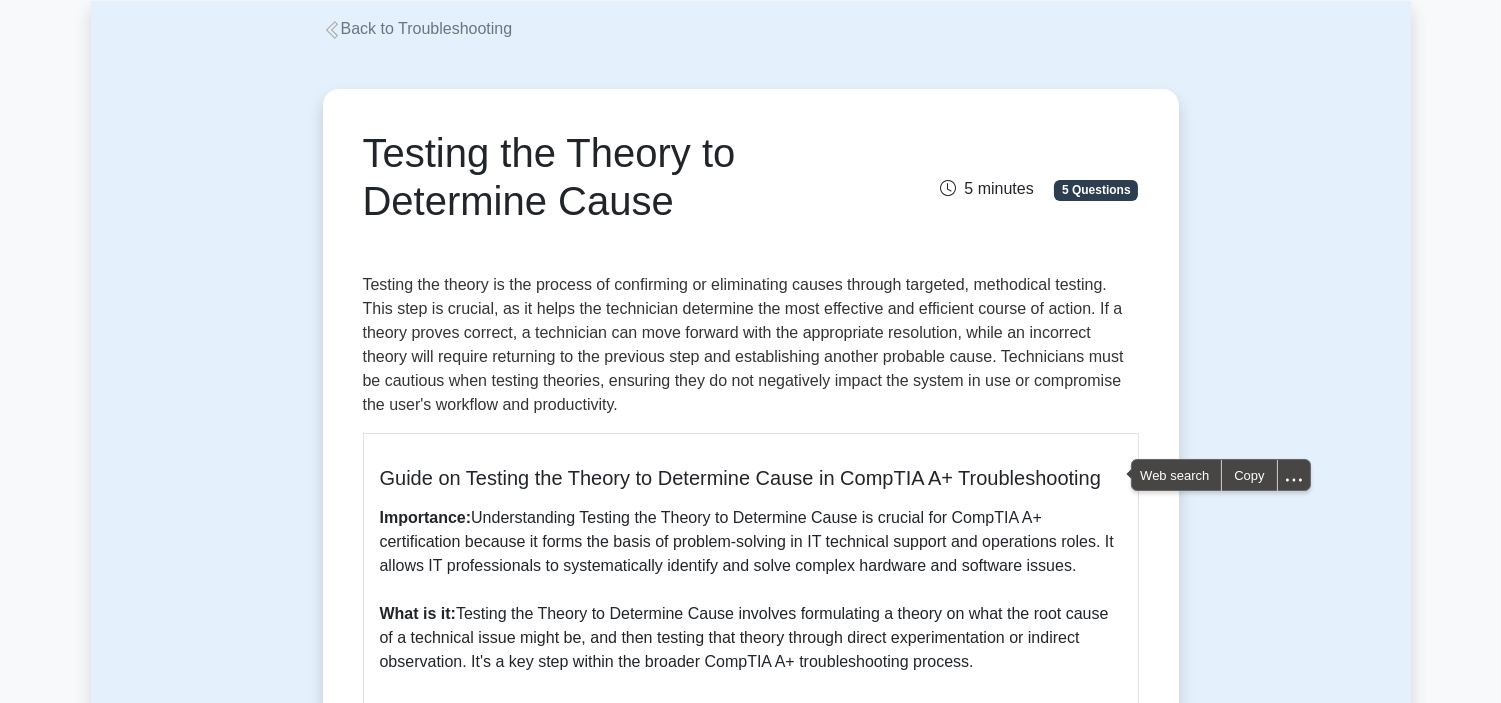 click on "Testing the Theory to Determine Cause
5 minutes
5 Questions
Guide on Testing the Theory to Determine Cause in CompTIA A+ Troubleshooting
Importance: What is it: How it works: Answering Exam Questions: Exam Tips: 1.  Interpret the question:  Look for key information that could indicate what the underlying issue might be. 2.  Understand the theory: 3.  Leverage your knowledge: 4." at bounding box center [751, 717] 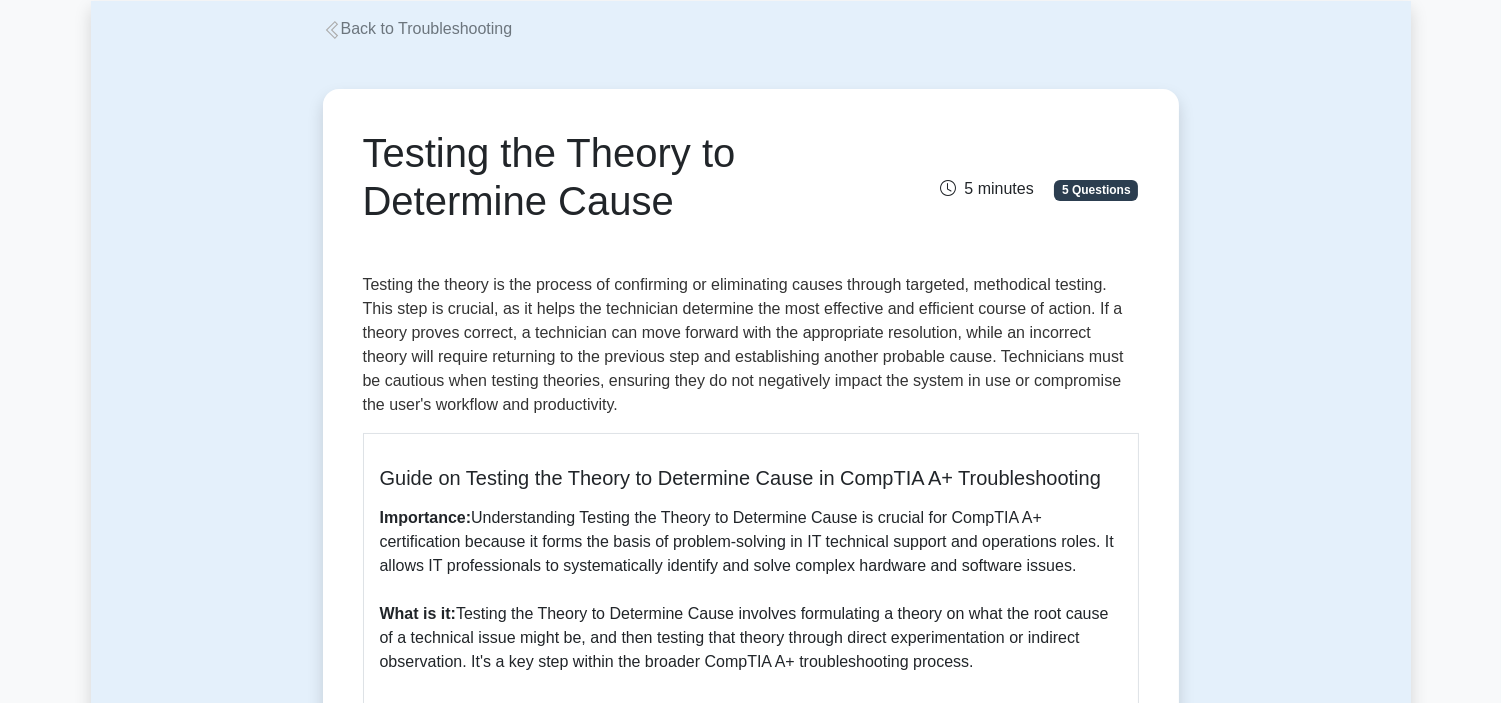 click on "Testing the Theory to Determine Cause
5 minutes
5 Questions
Guide on Testing the Theory to Determine Cause in CompTIA A+ Troubleshooting
Importance: What is it: How it works: Answering Exam Questions: Exam Tips: 1.  Interpret the question:  Look for key information that could indicate what the underlying issue might be. 2.  Understand the theory: 3.  Leverage your knowledge: 4." at bounding box center (751, 717) 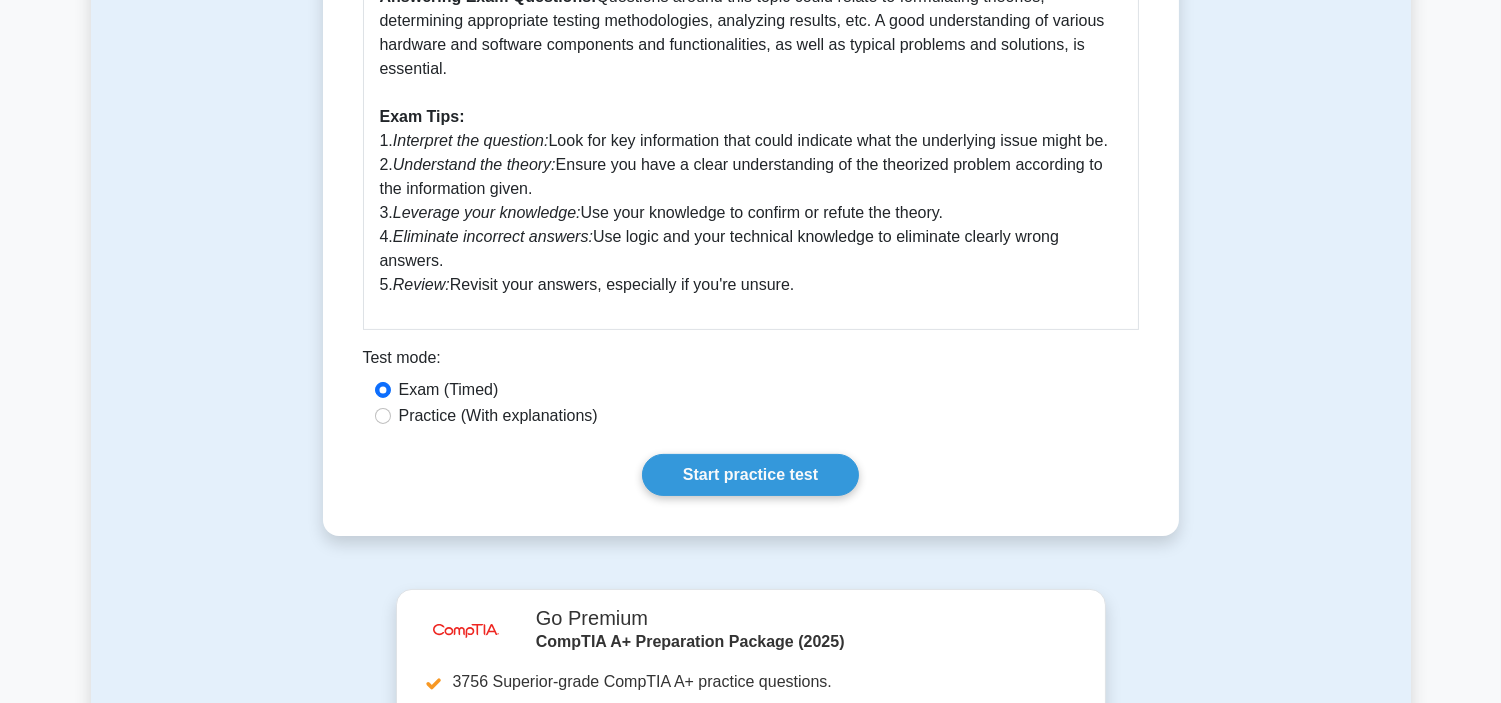 scroll, scrollTop: 1000, scrollLeft: 0, axis: vertical 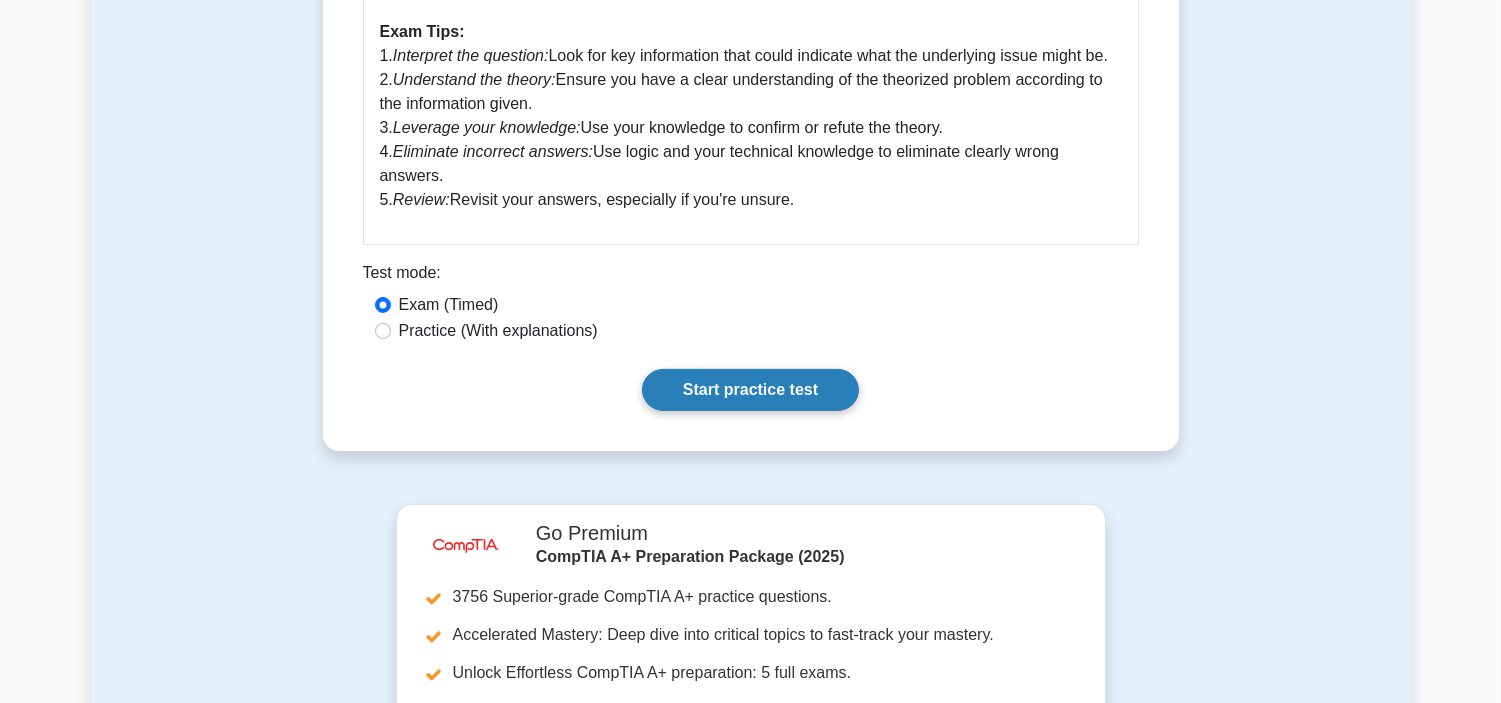click on "Start practice test" at bounding box center (750, 390) 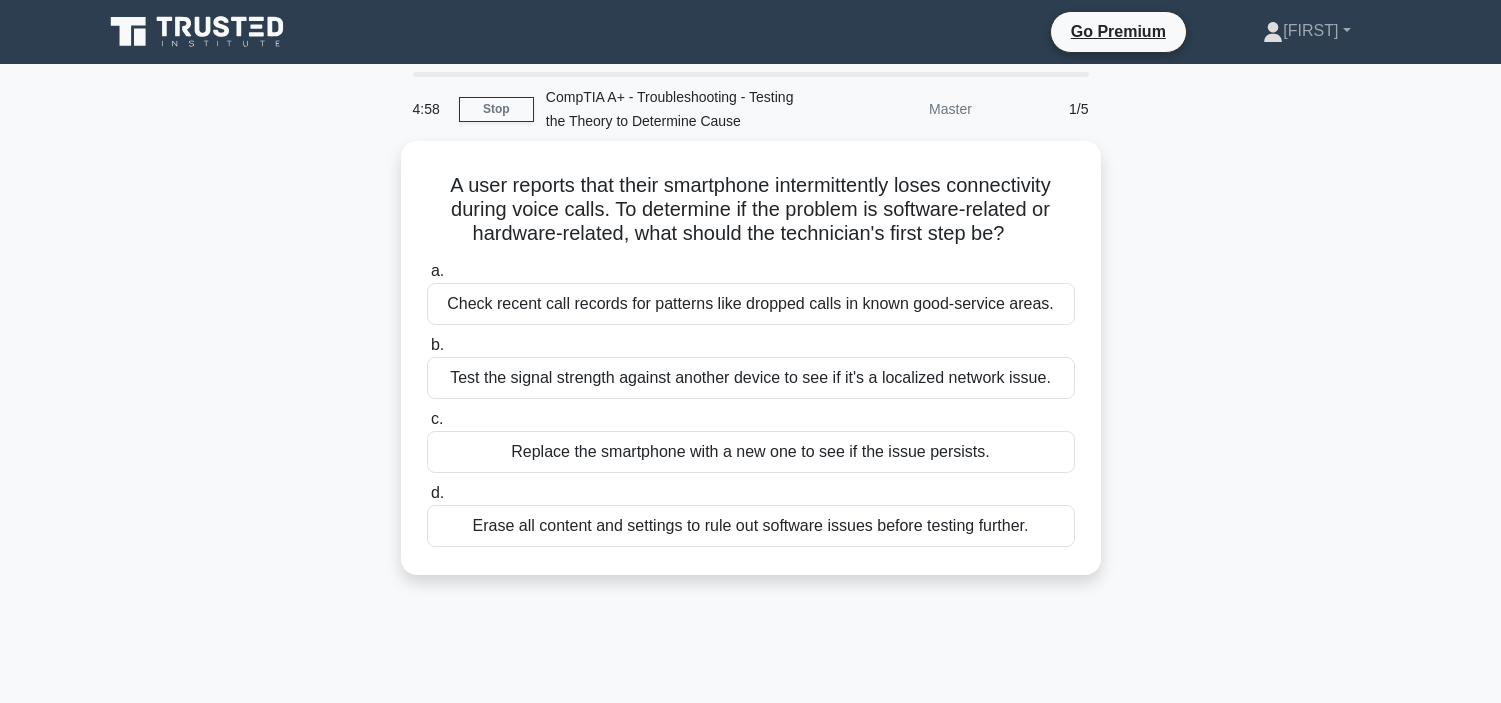 scroll, scrollTop: 0, scrollLeft: 0, axis: both 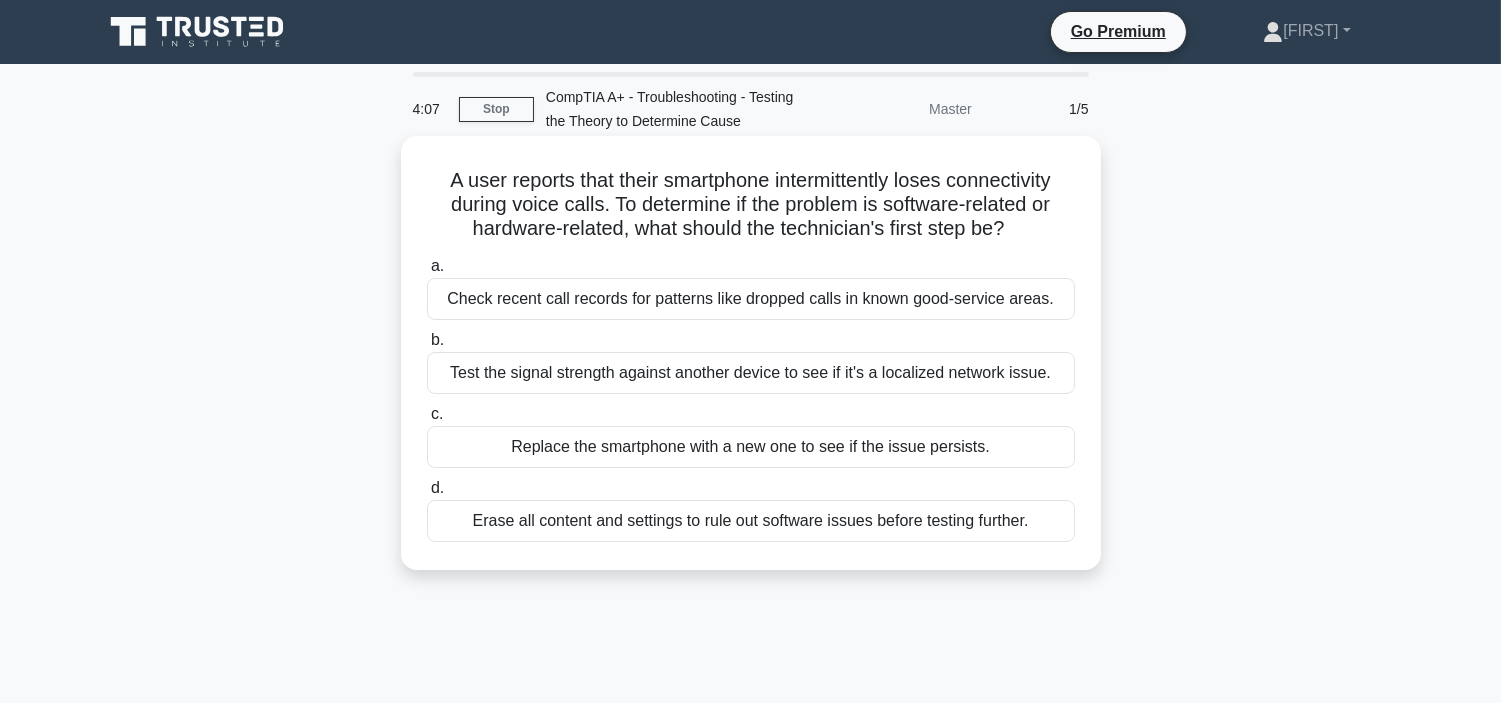 click on "Check recent call records for patterns like dropped calls in known good-service areas." at bounding box center [751, 299] 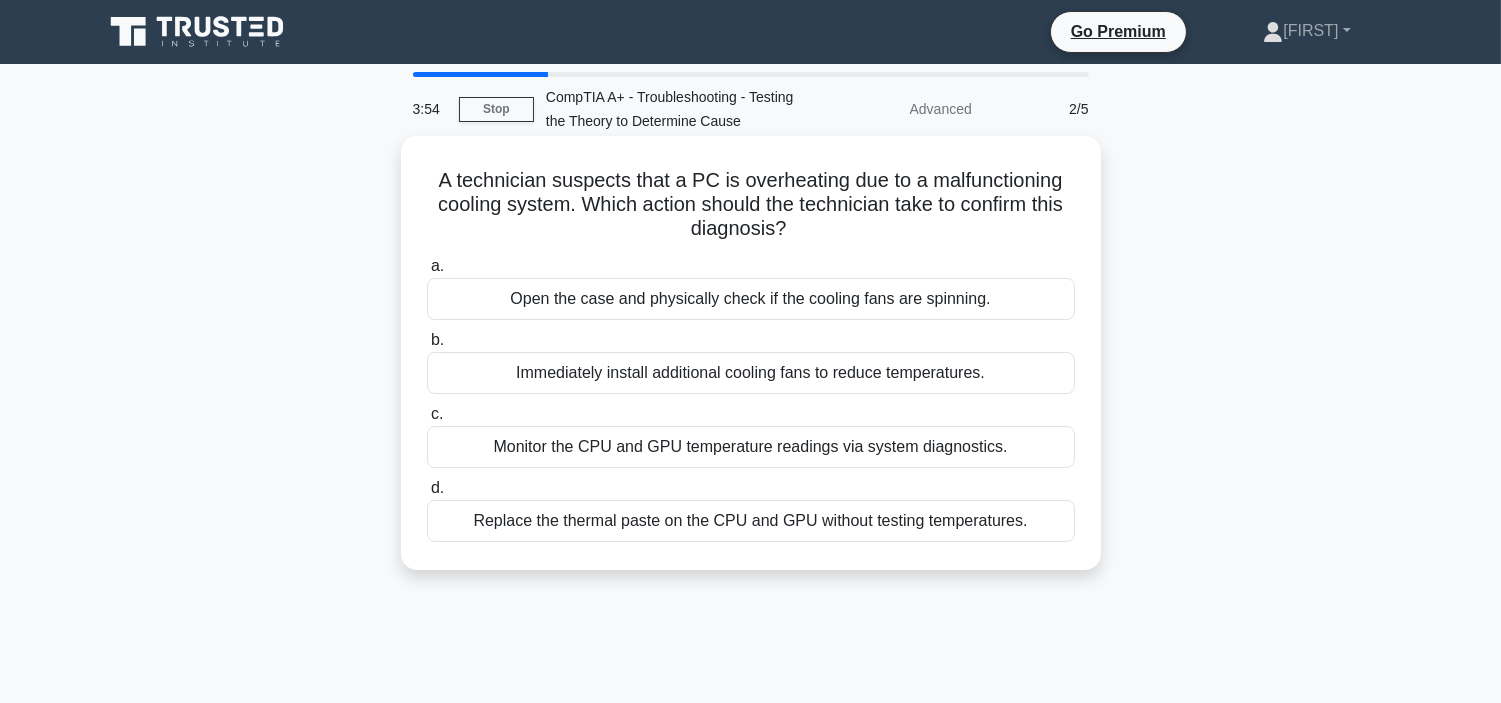click on "Open the case and physically check if the cooling fans are spinning." at bounding box center [751, 299] 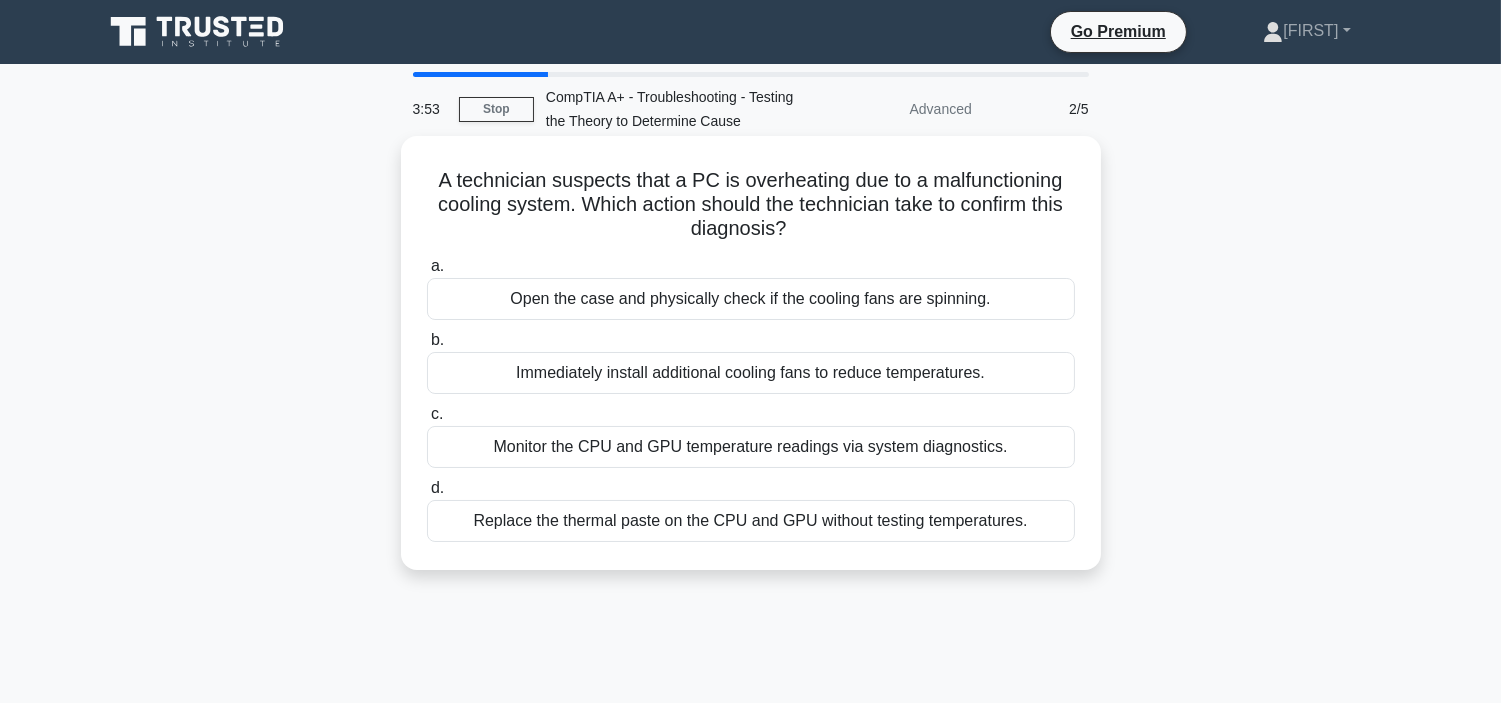 click on "Open the case and physically check if the cooling fans are spinning." at bounding box center [751, 299] 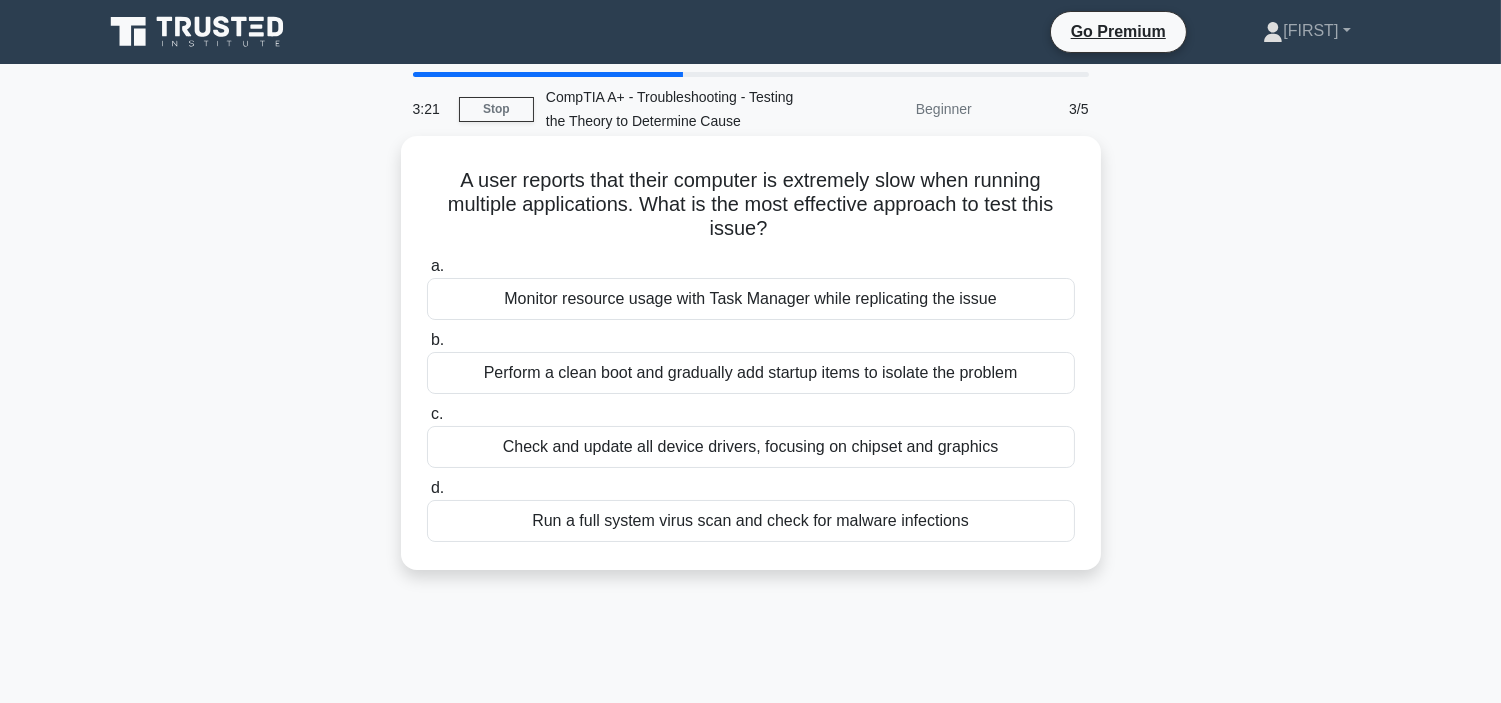 click on "Check and update all device drivers, focusing on chipset and graphics" at bounding box center [751, 447] 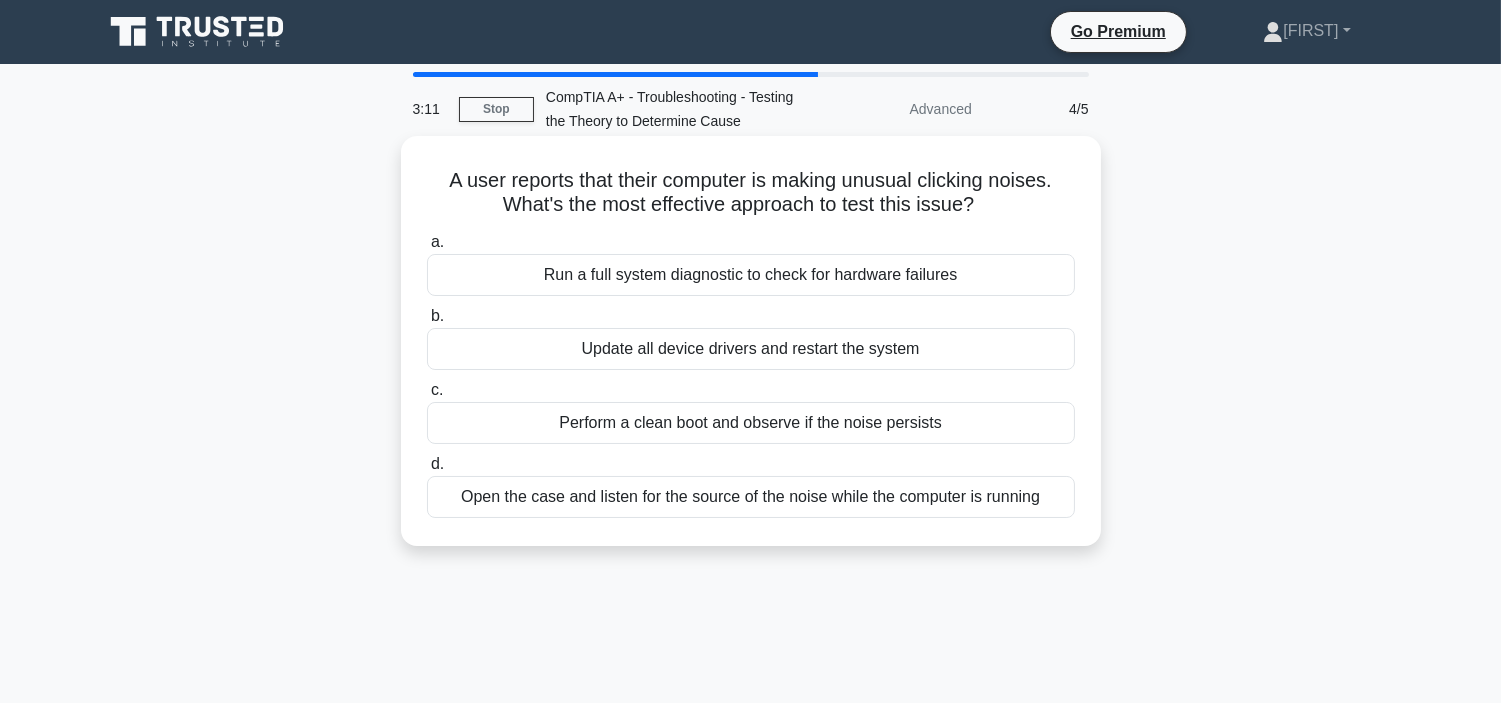 click on "Run a full system diagnostic to check for hardware failures" at bounding box center [751, 275] 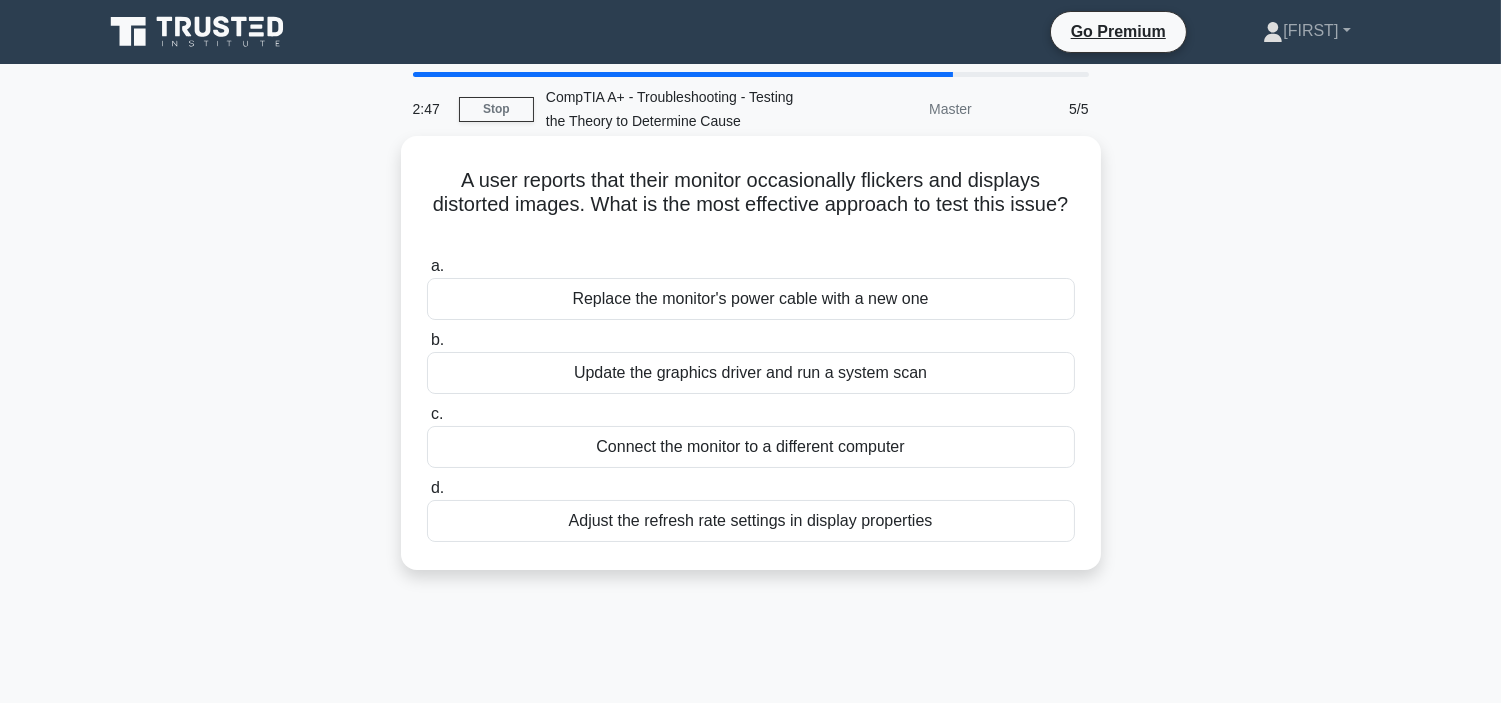 click on "Adjust the refresh rate settings in display properties" at bounding box center [751, 521] 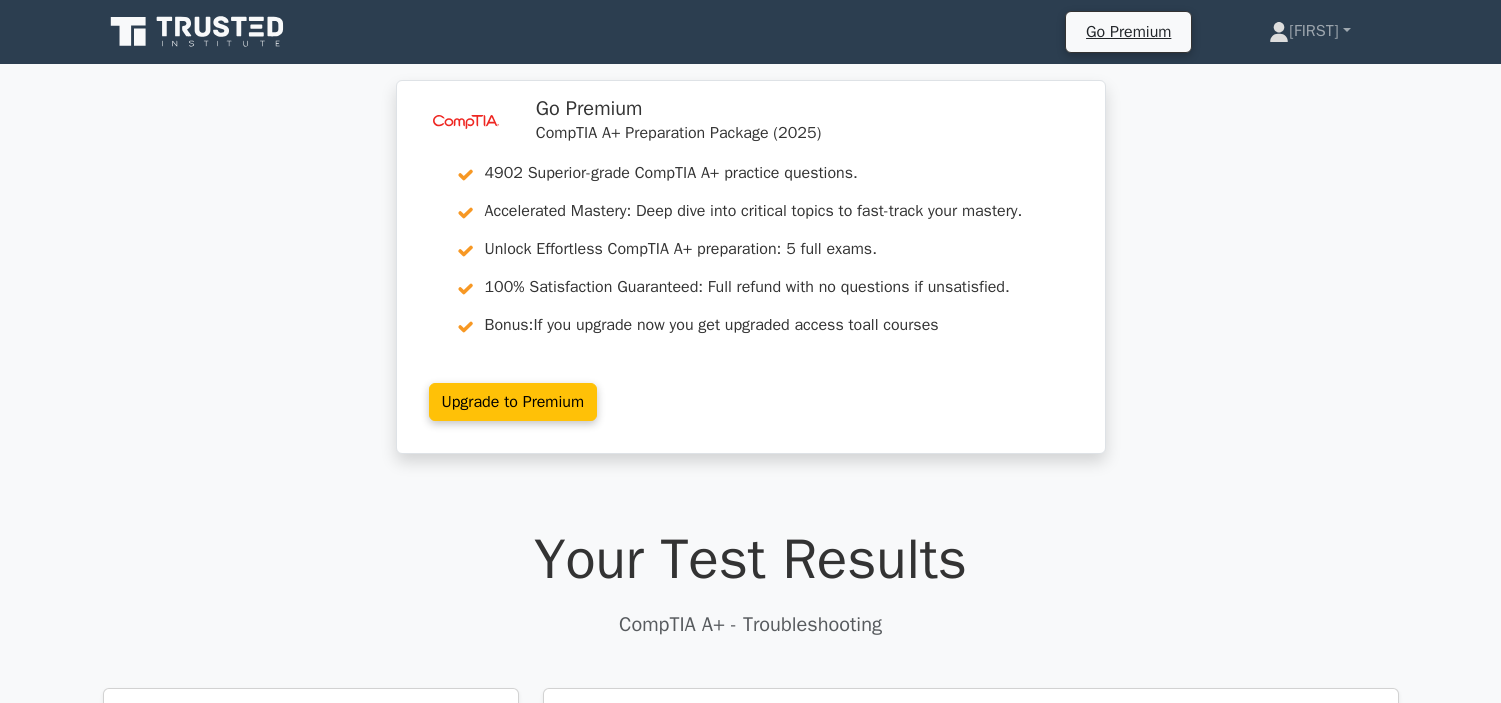 scroll, scrollTop: 333, scrollLeft: 0, axis: vertical 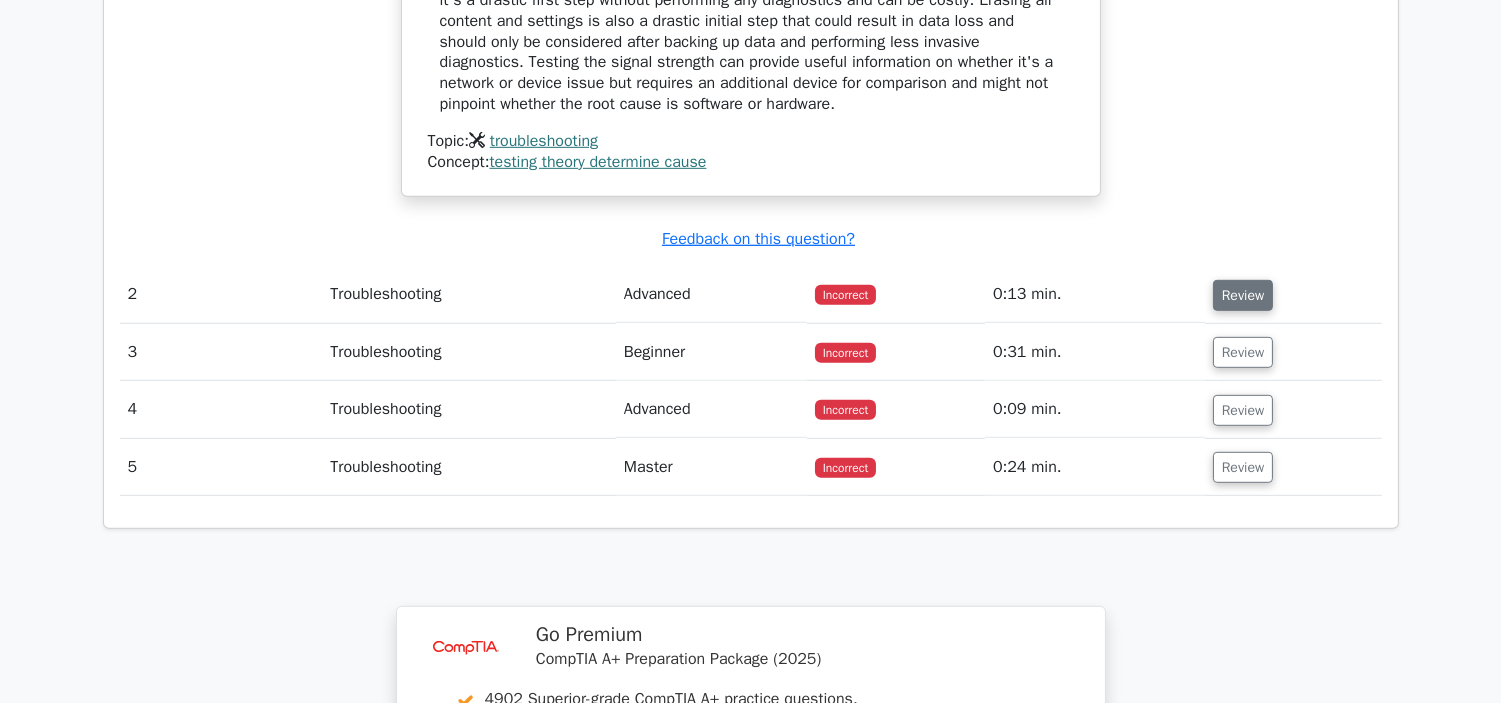 click on "Review" at bounding box center [1243, 295] 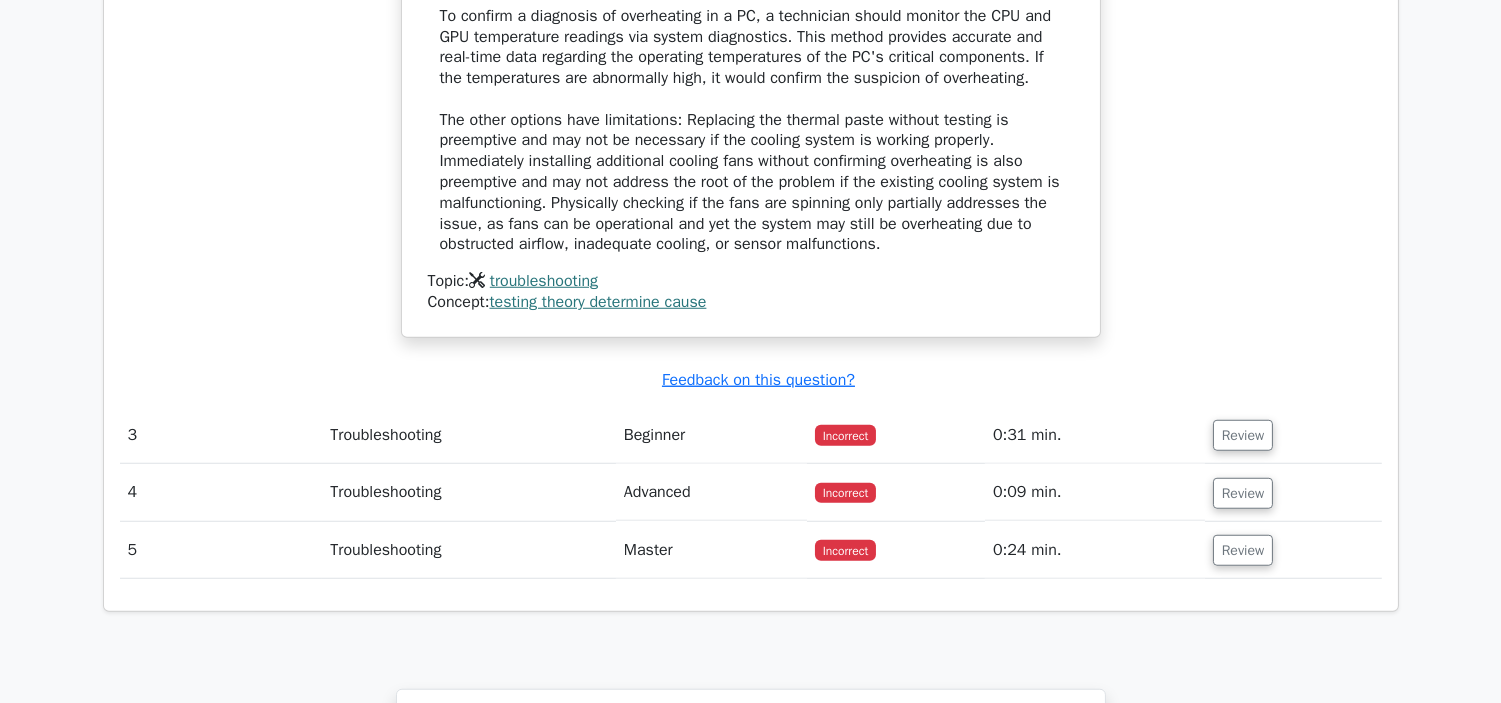 scroll, scrollTop: 2888, scrollLeft: 0, axis: vertical 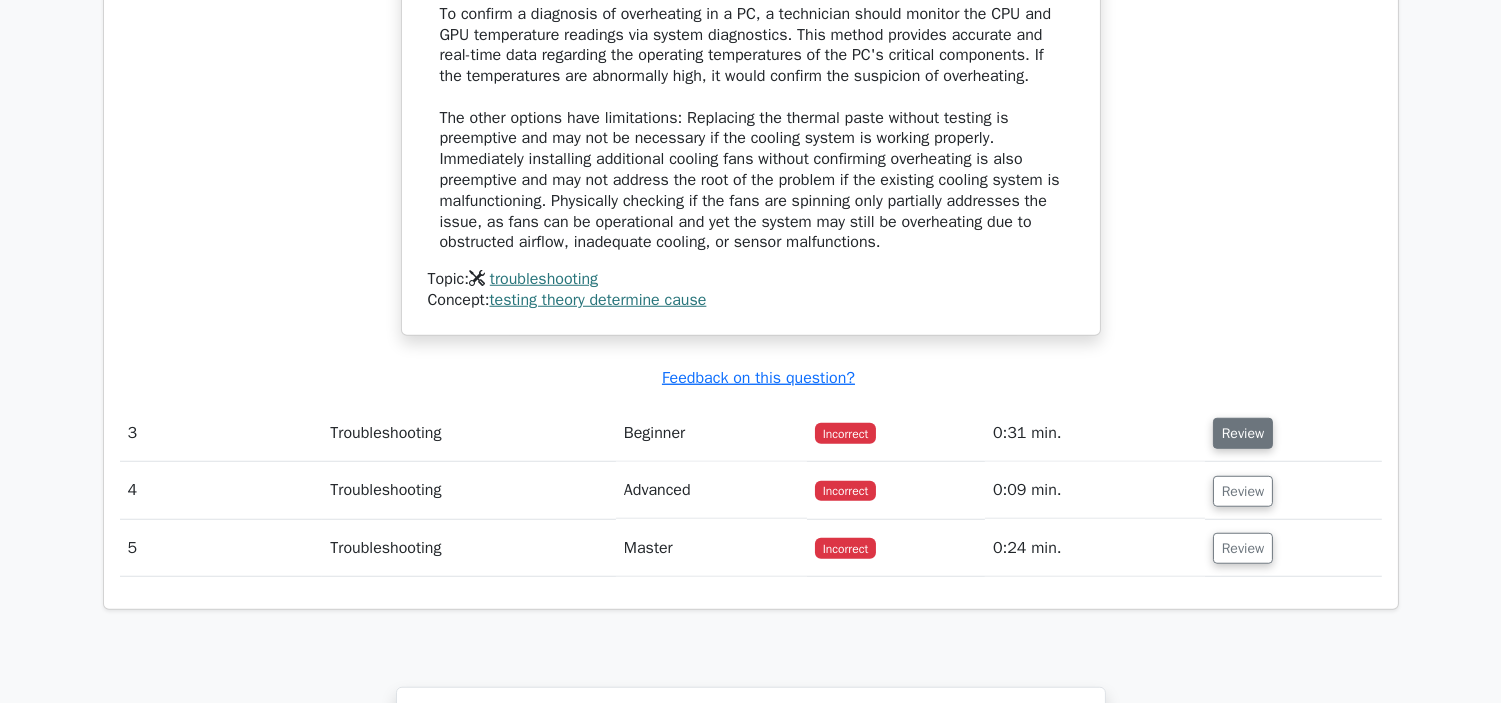click on "Review" at bounding box center [1243, 433] 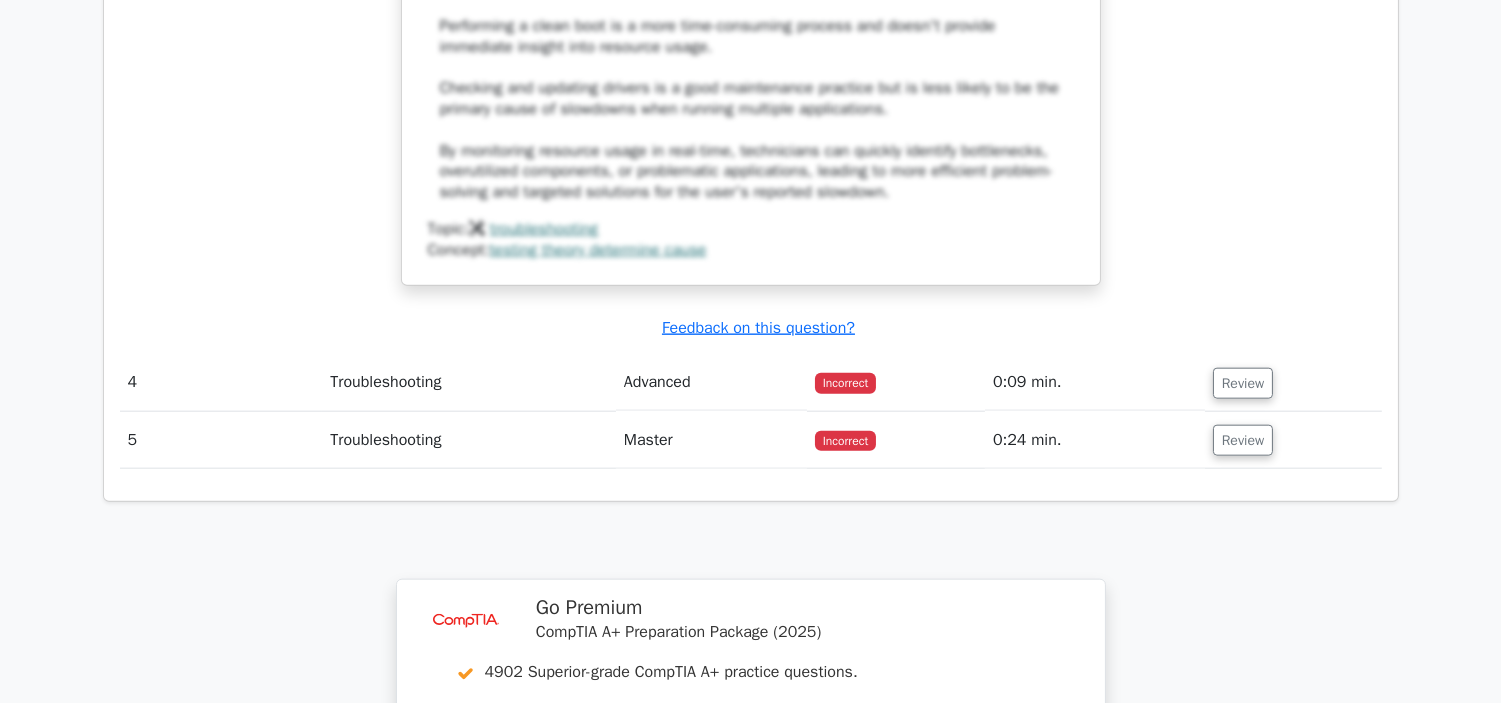 scroll, scrollTop: 4111, scrollLeft: 0, axis: vertical 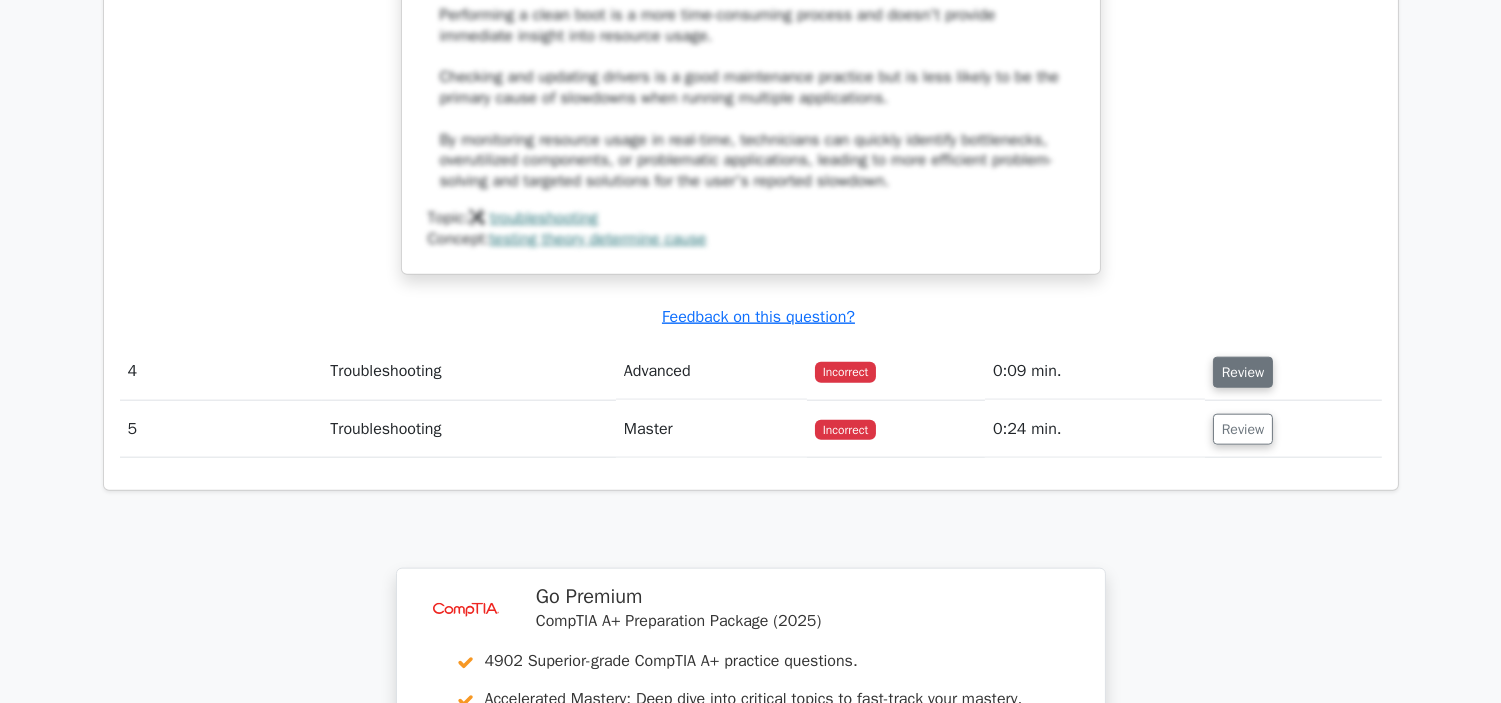 click on "Review" at bounding box center [1243, 372] 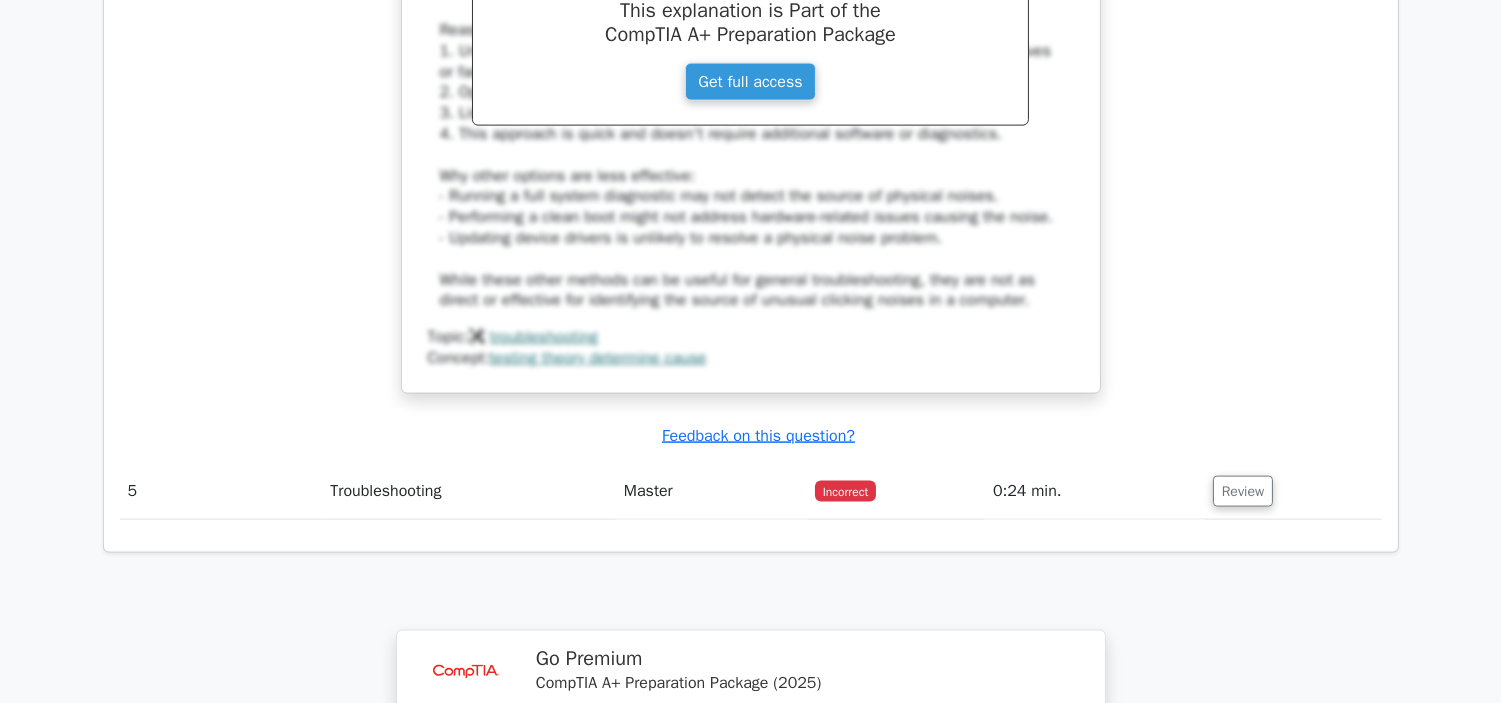 scroll, scrollTop: 5222, scrollLeft: 0, axis: vertical 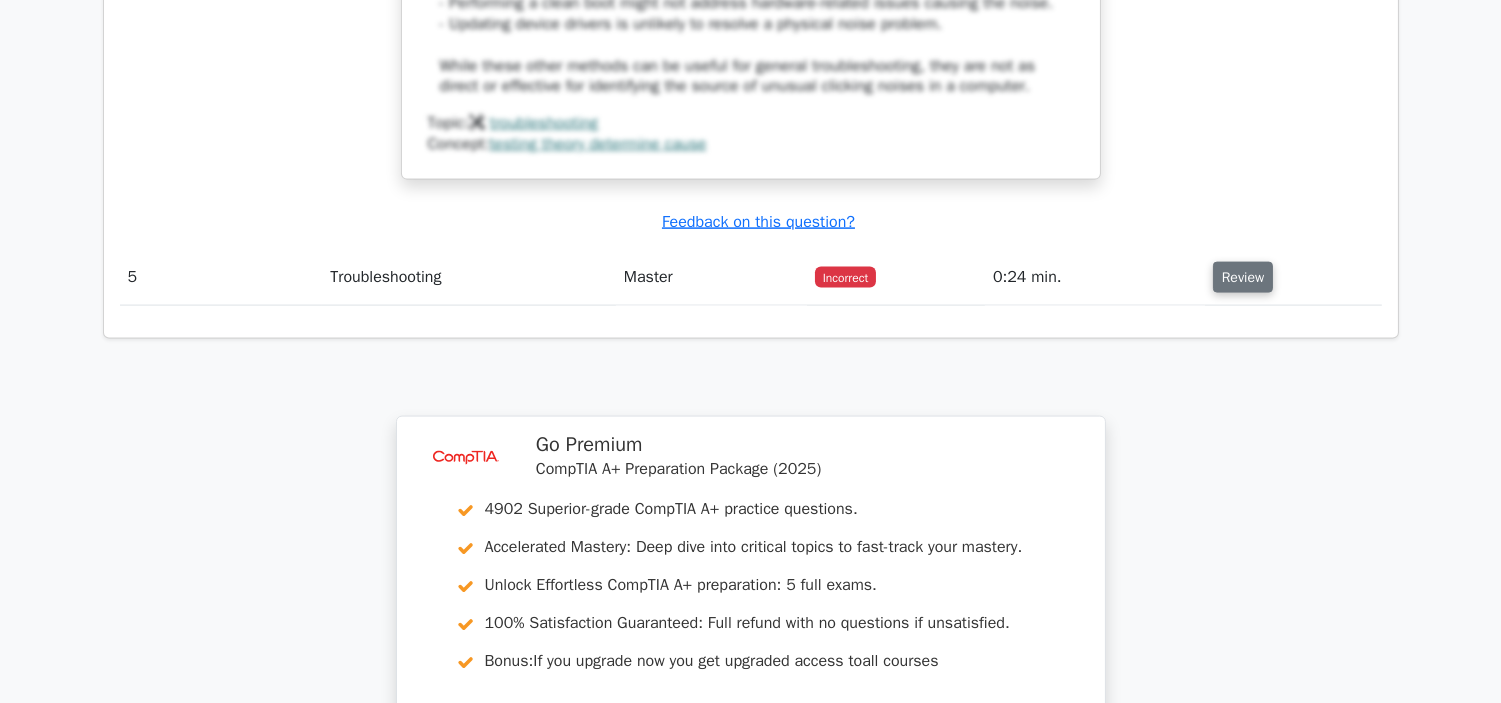 click on "Review" at bounding box center (1243, 277) 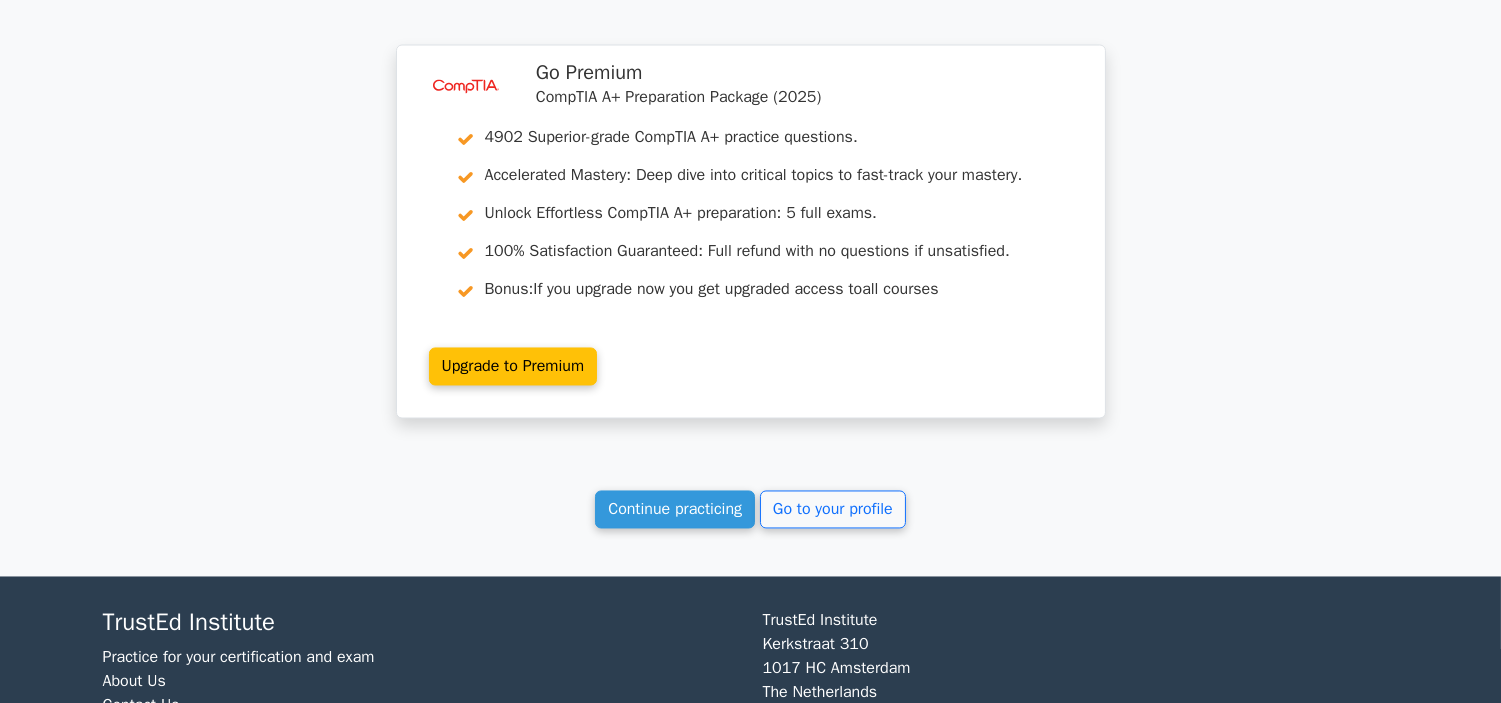 scroll, scrollTop: 6900, scrollLeft: 0, axis: vertical 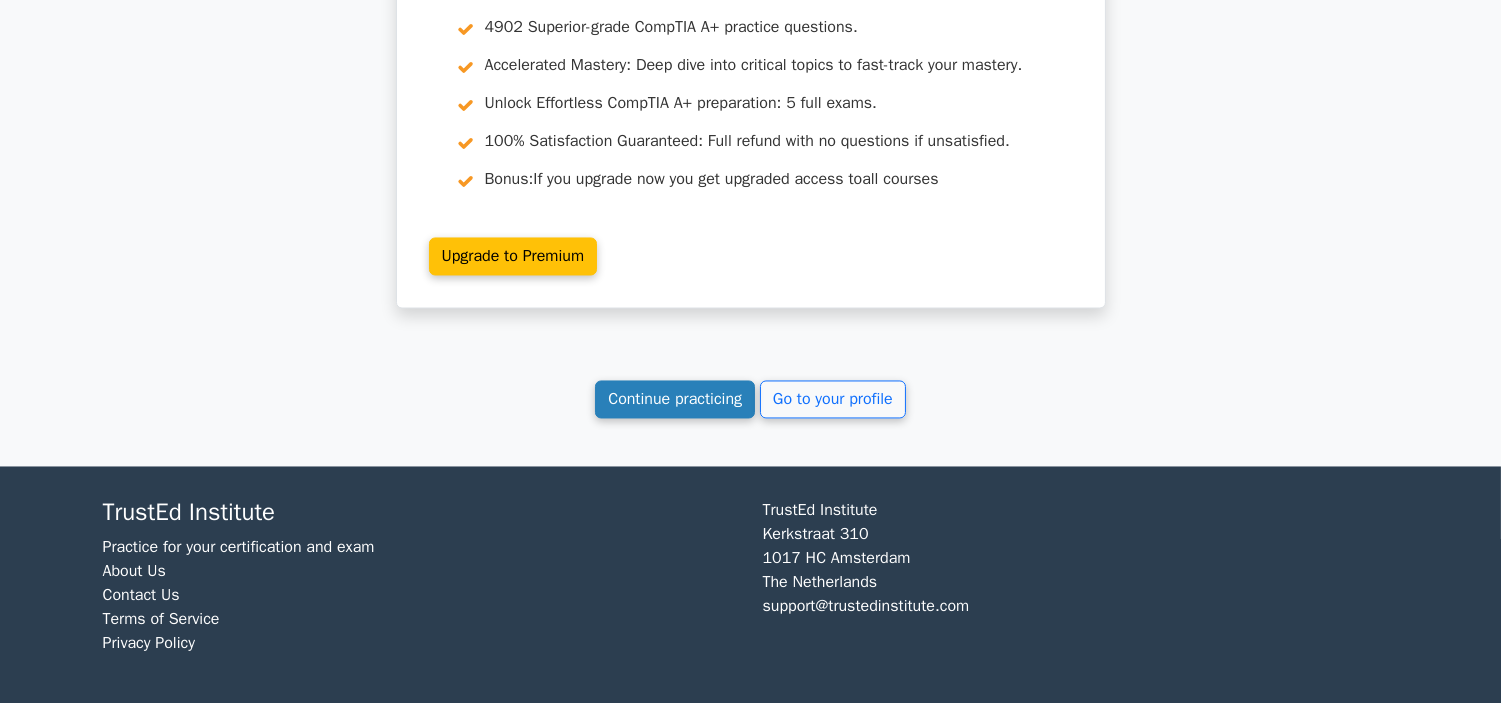 click on "Continue practicing" at bounding box center [675, 399] 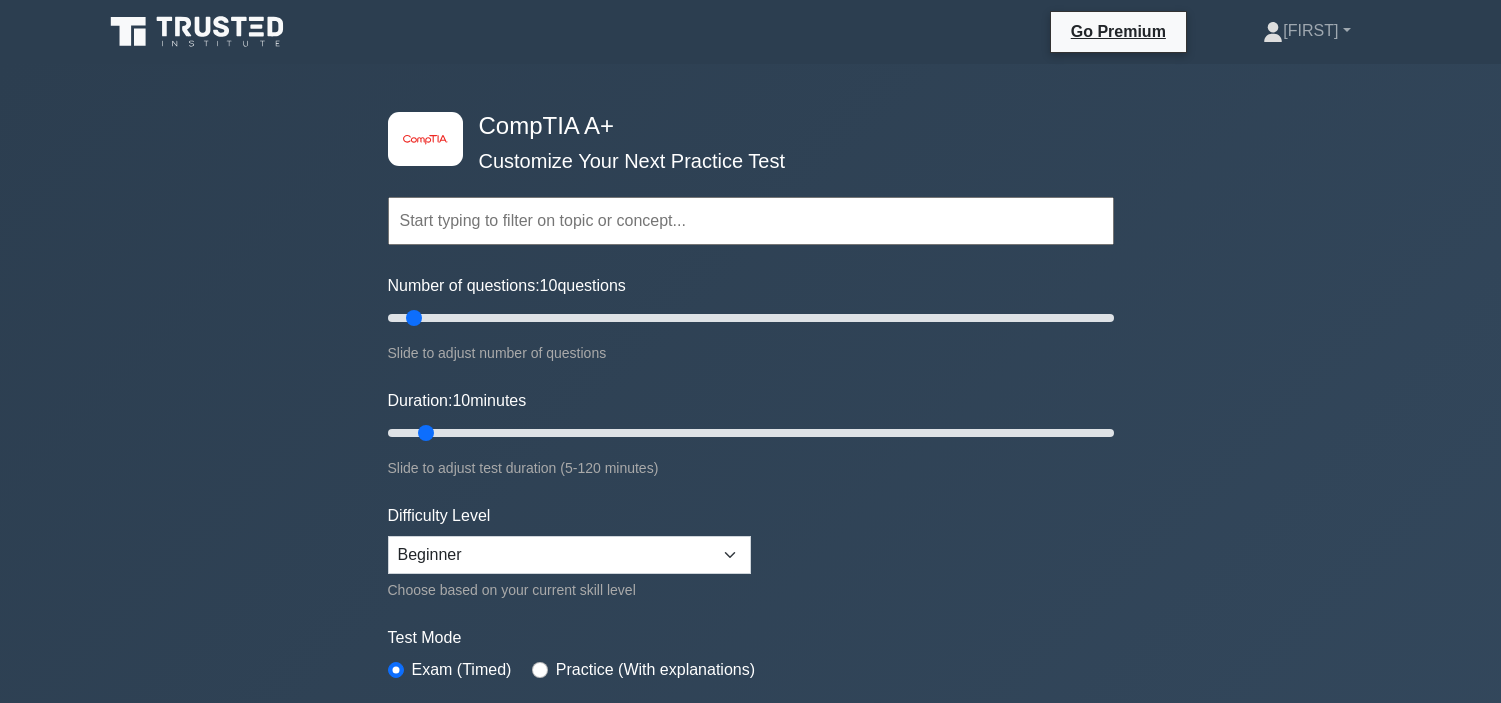 scroll, scrollTop: 1222, scrollLeft: 0, axis: vertical 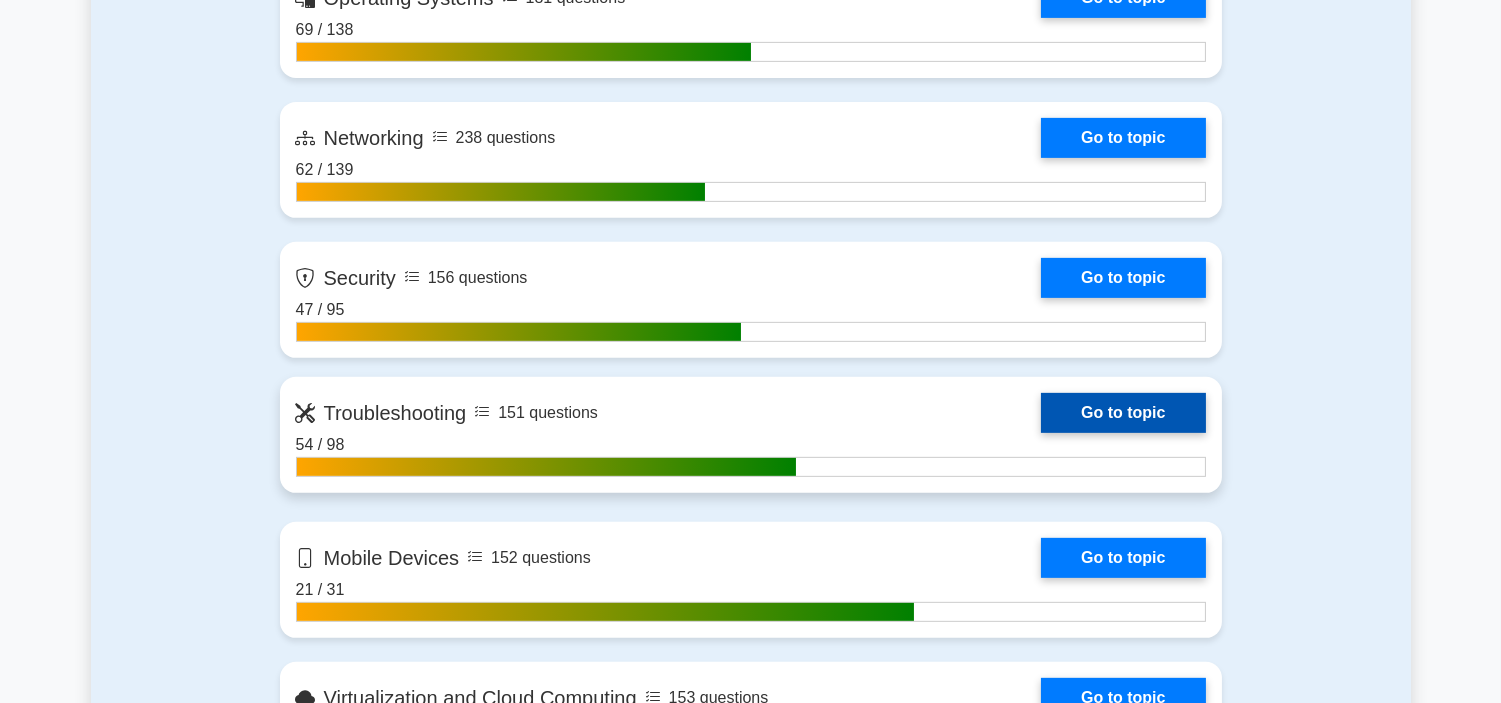 click on "Go to topic" at bounding box center [1123, 413] 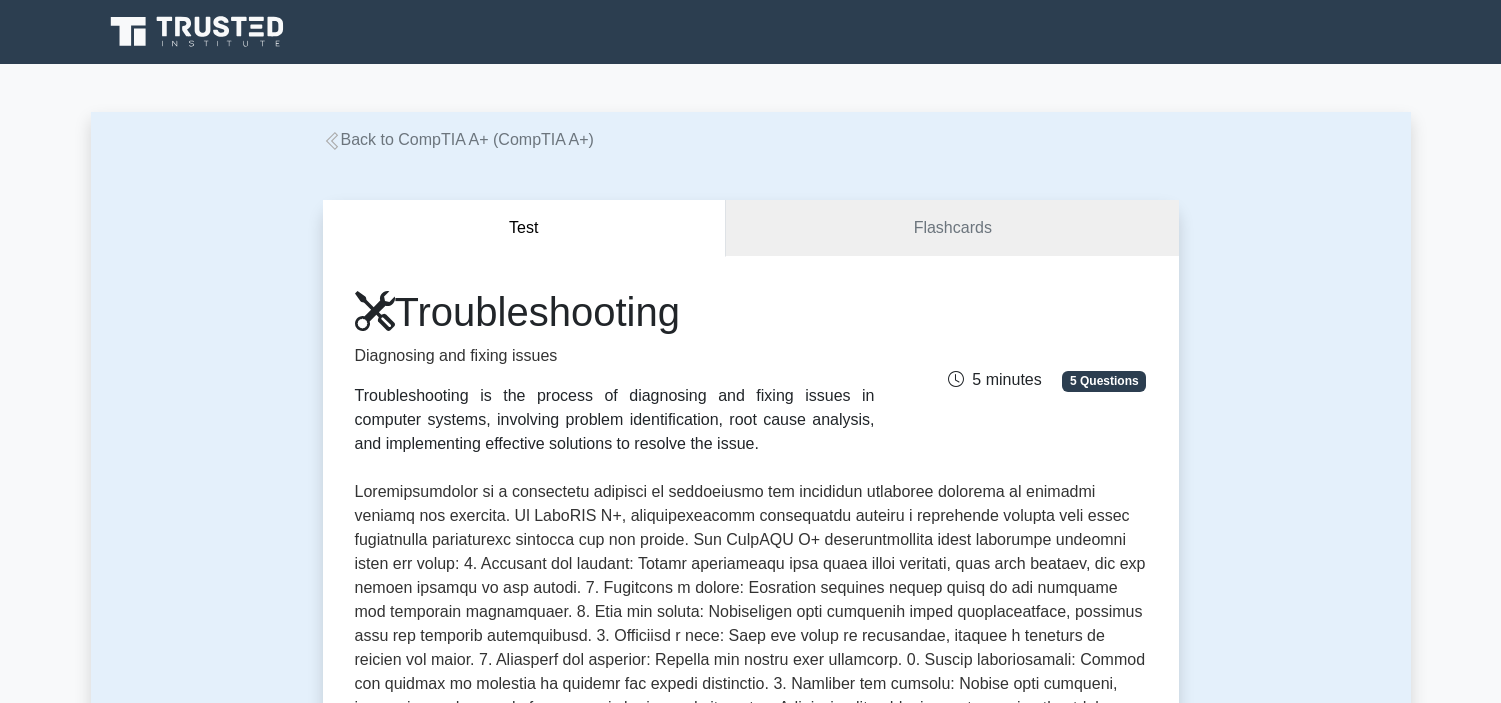 scroll, scrollTop: 736, scrollLeft: 0, axis: vertical 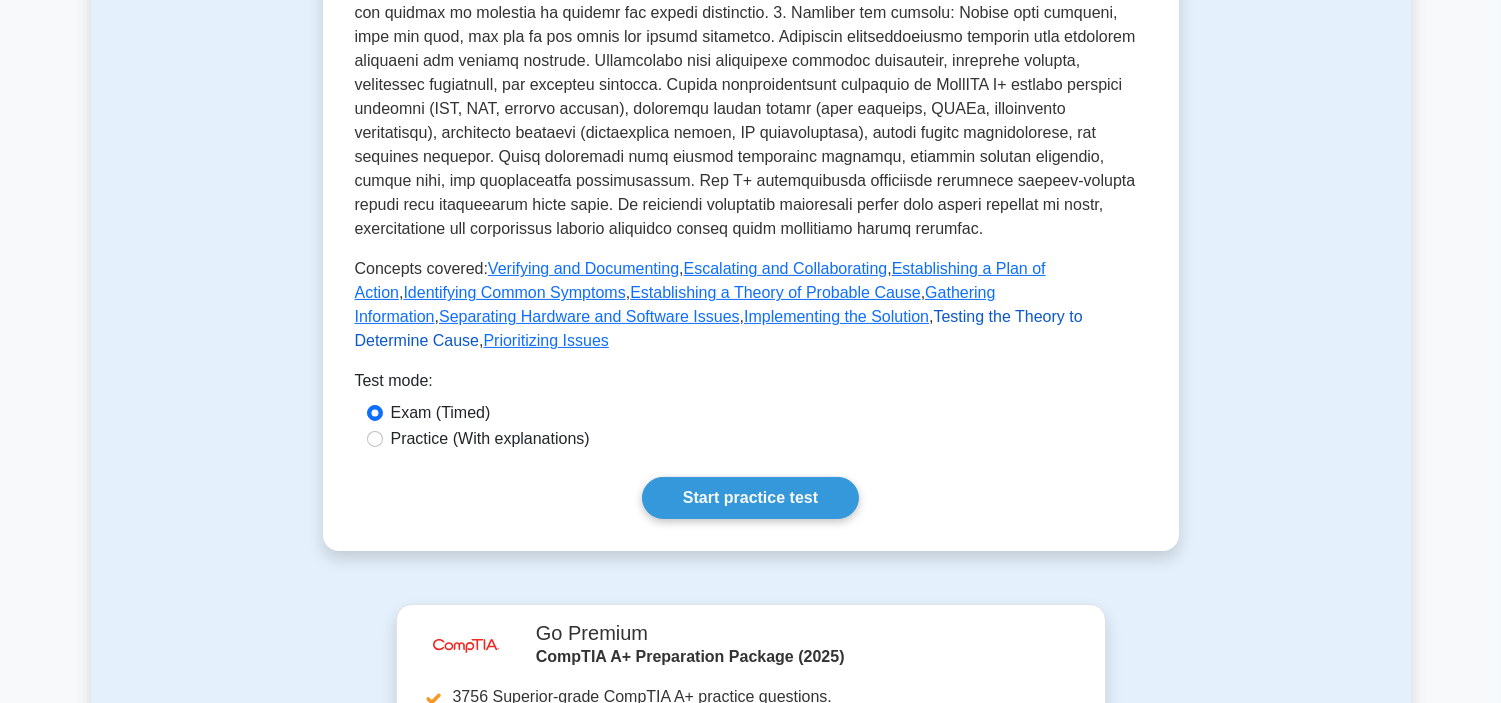click on "Testing the Theory to Determine Cause" at bounding box center [719, 328] 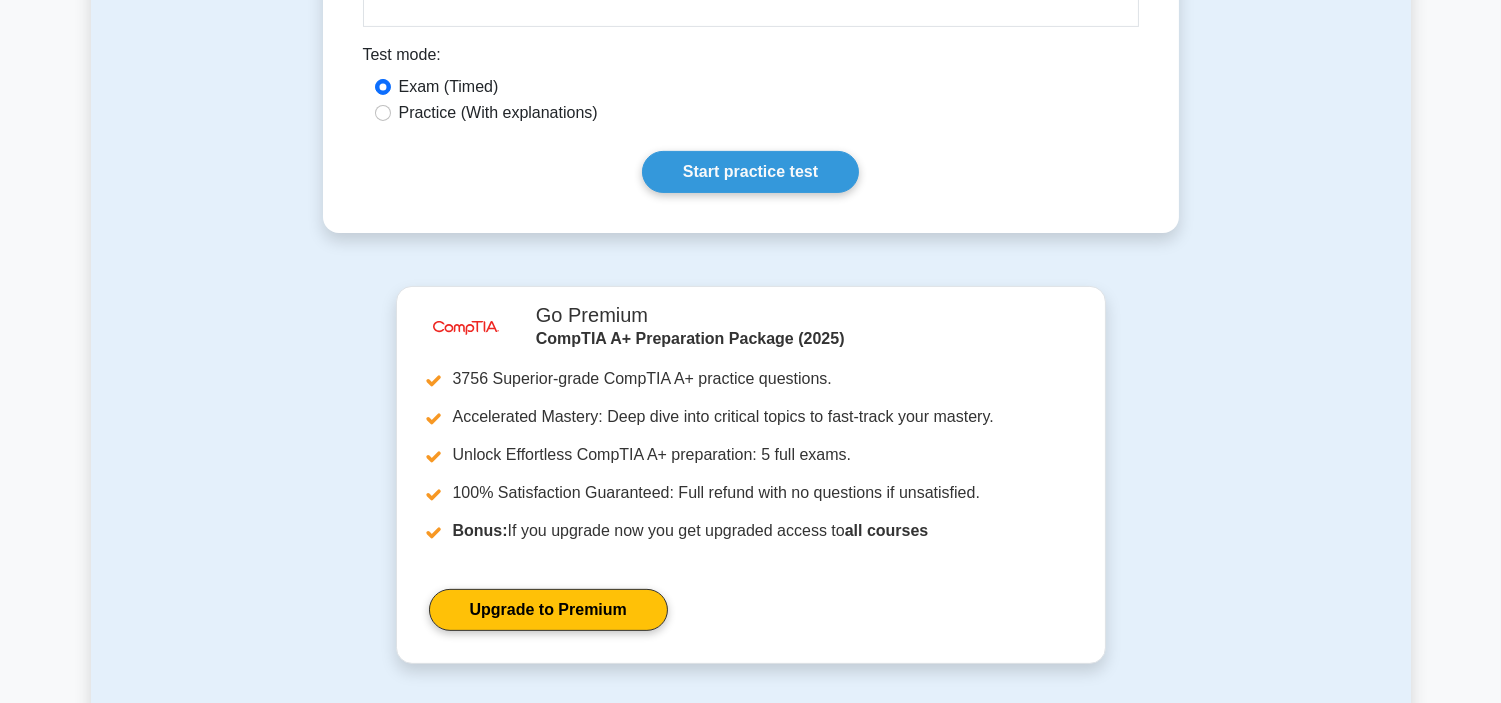 scroll, scrollTop: 0, scrollLeft: 0, axis: both 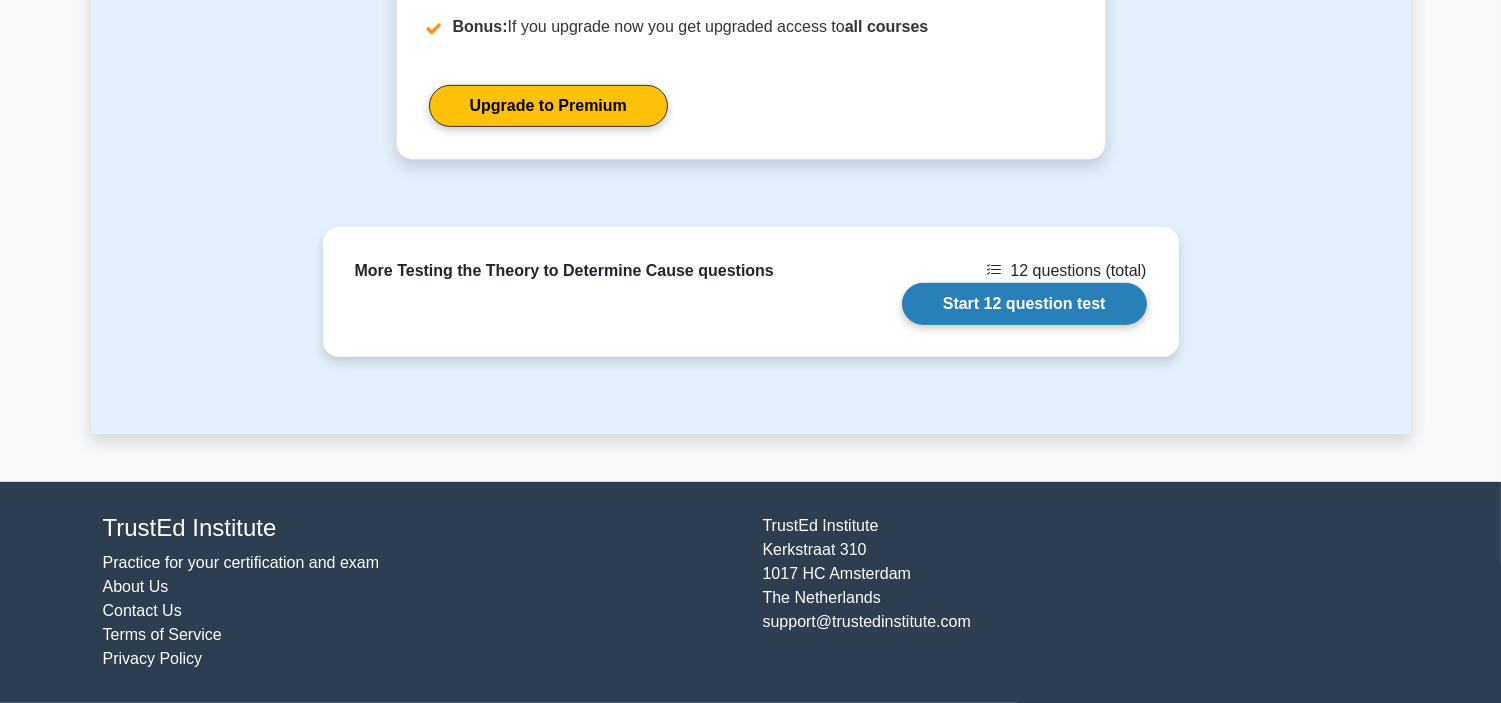 click on "Start 12 question test" at bounding box center [1024, 304] 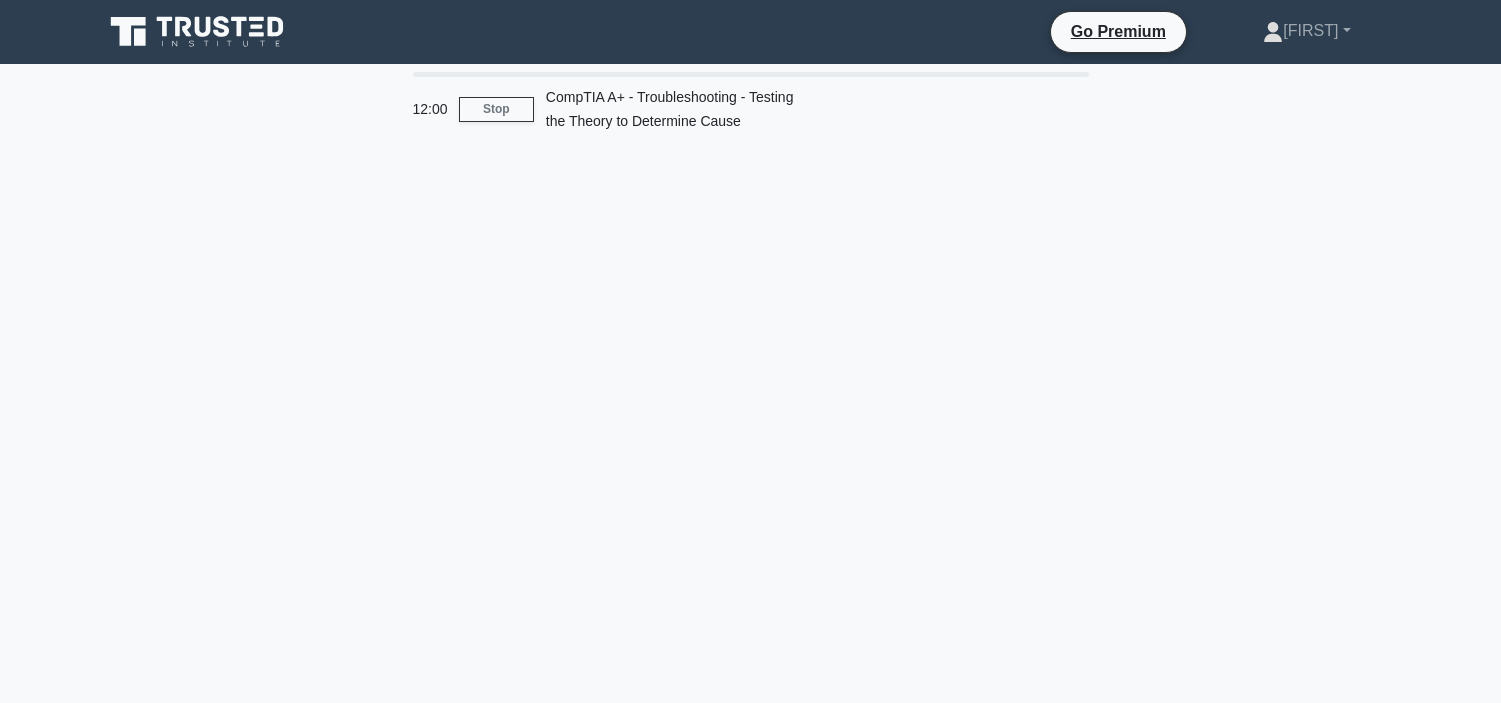scroll, scrollTop: 0, scrollLeft: 0, axis: both 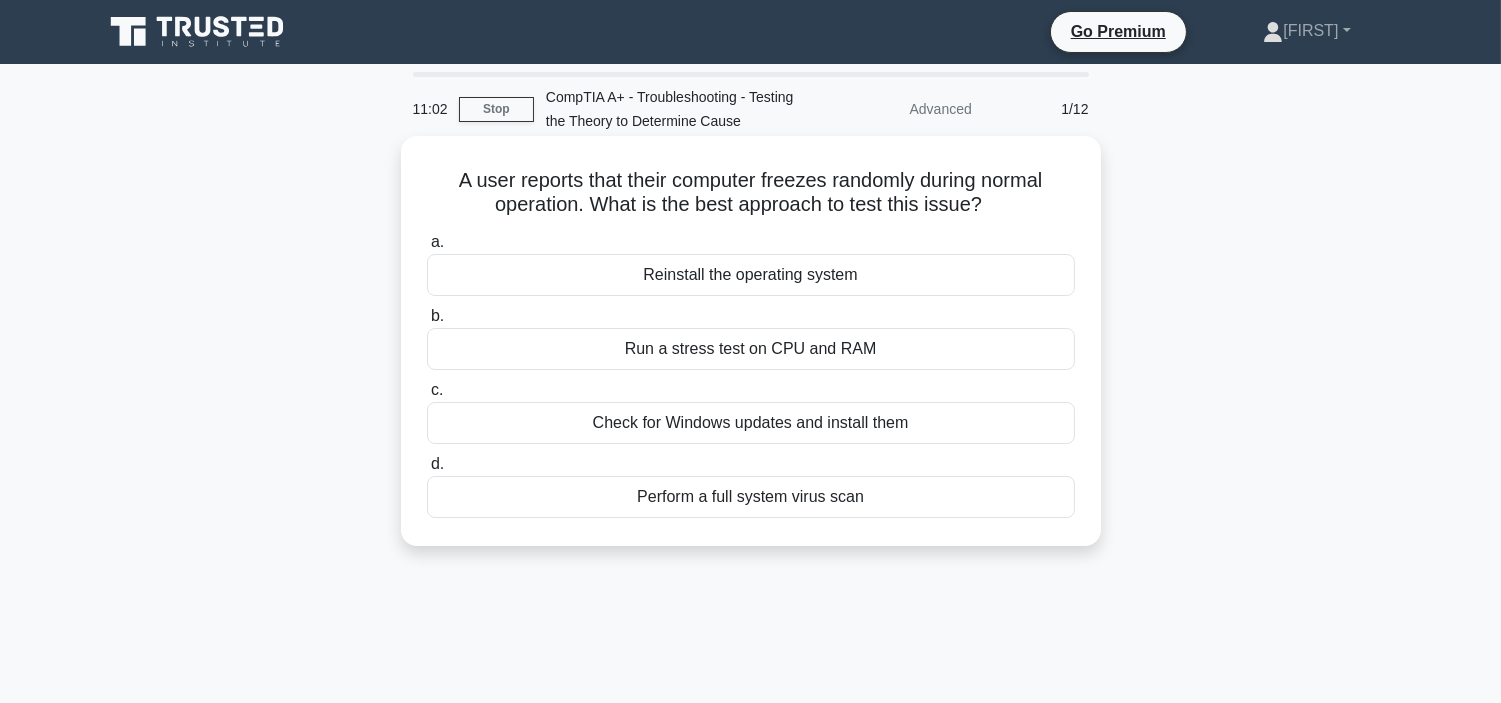 click on "Run a stress test on CPU and RAM" at bounding box center (751, 349) 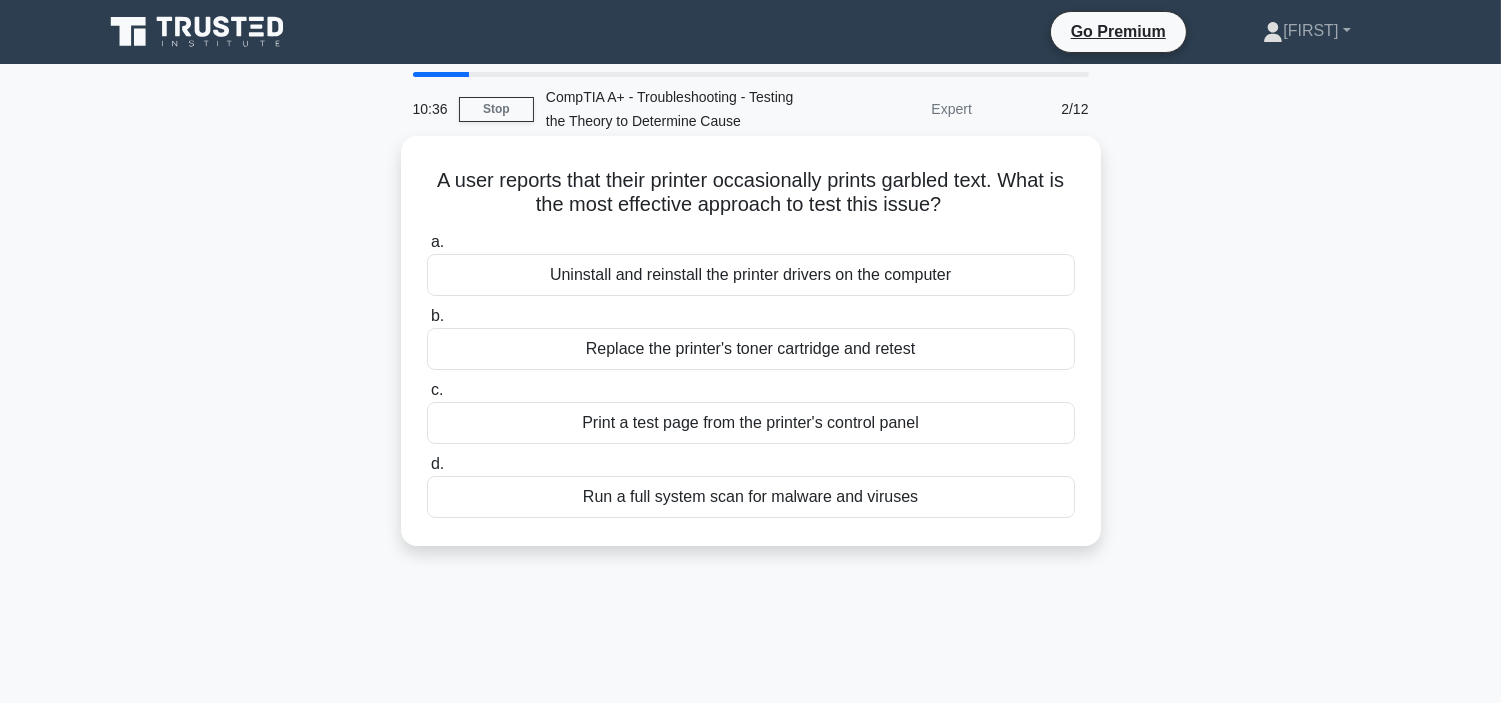 click on "Replace the printer's toner cartridge and retest" at bounding box center (751, 349) 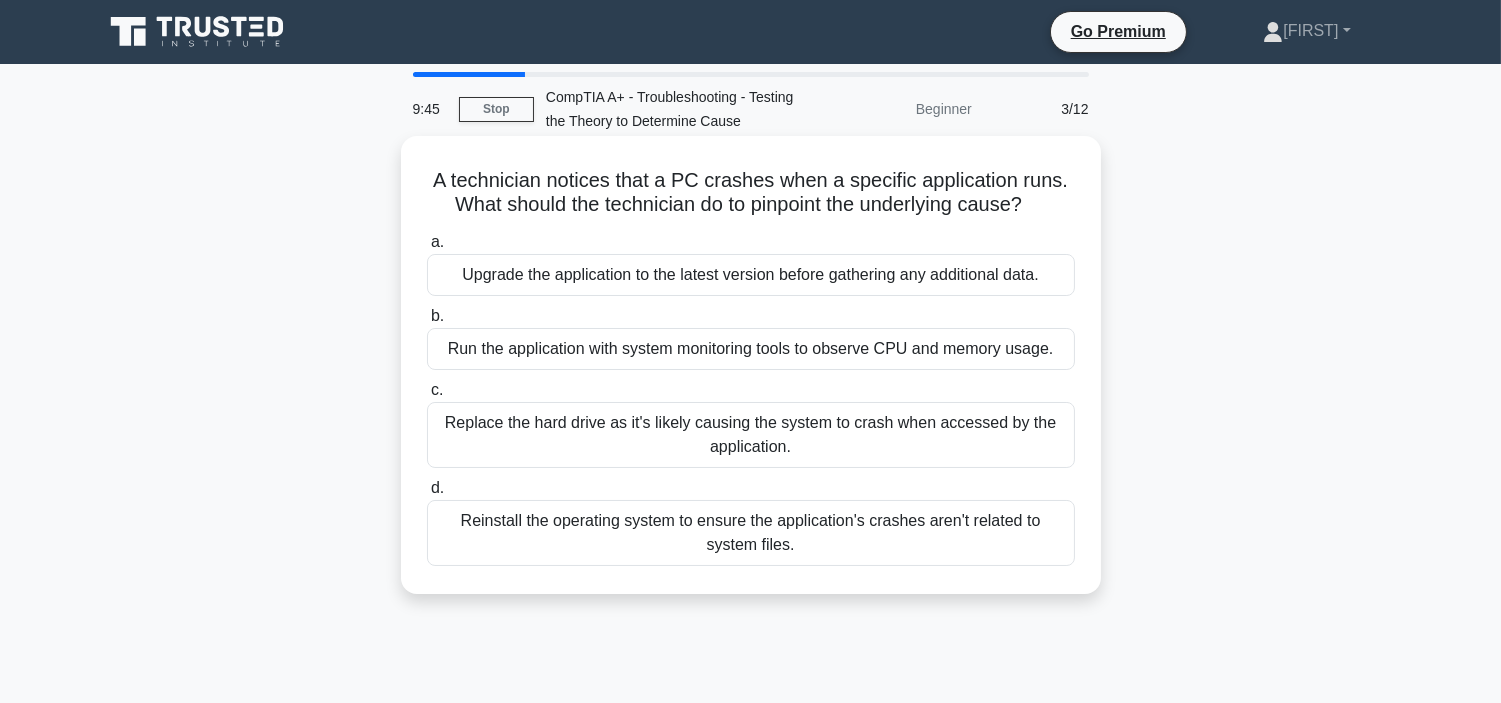 click on "Run the application with system monitoring tools to observe CPU and memory usage." at bounding box center (751, 349) 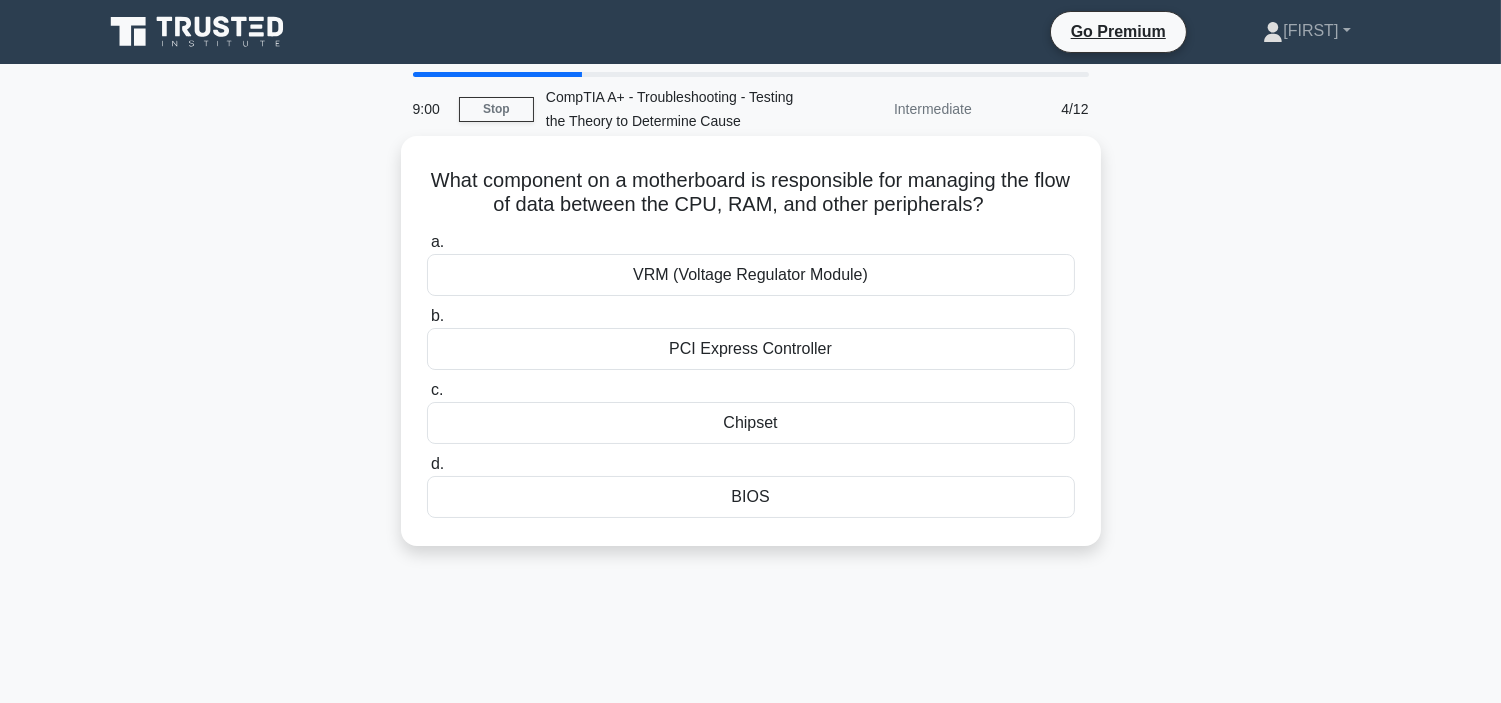 click on "Chipset" at bounding box center (751, 423) 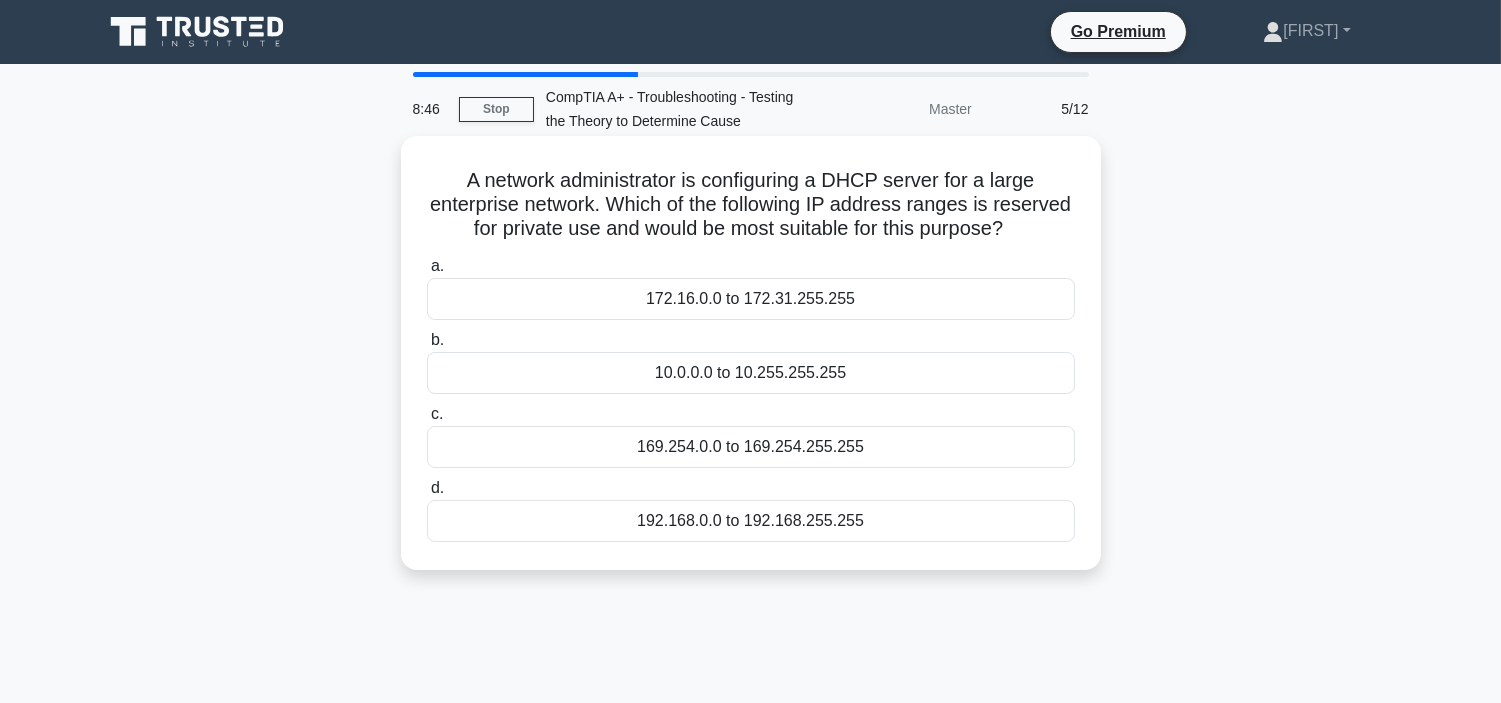 click on "169.254.0.0 to 169.254.255.255" at bounding box center [751, 447] 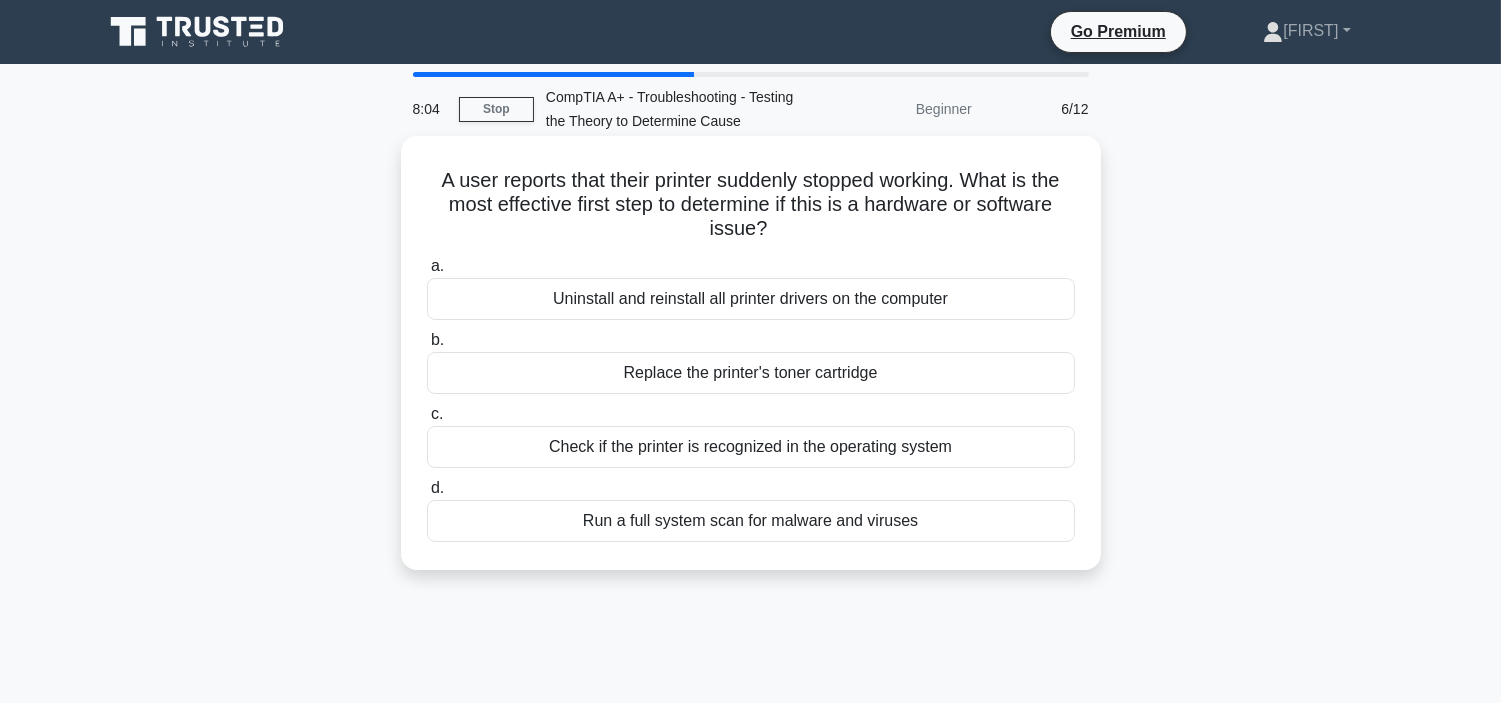 click on "Check if the printer is recognized in the operating system" at bounding box center [751, 447] 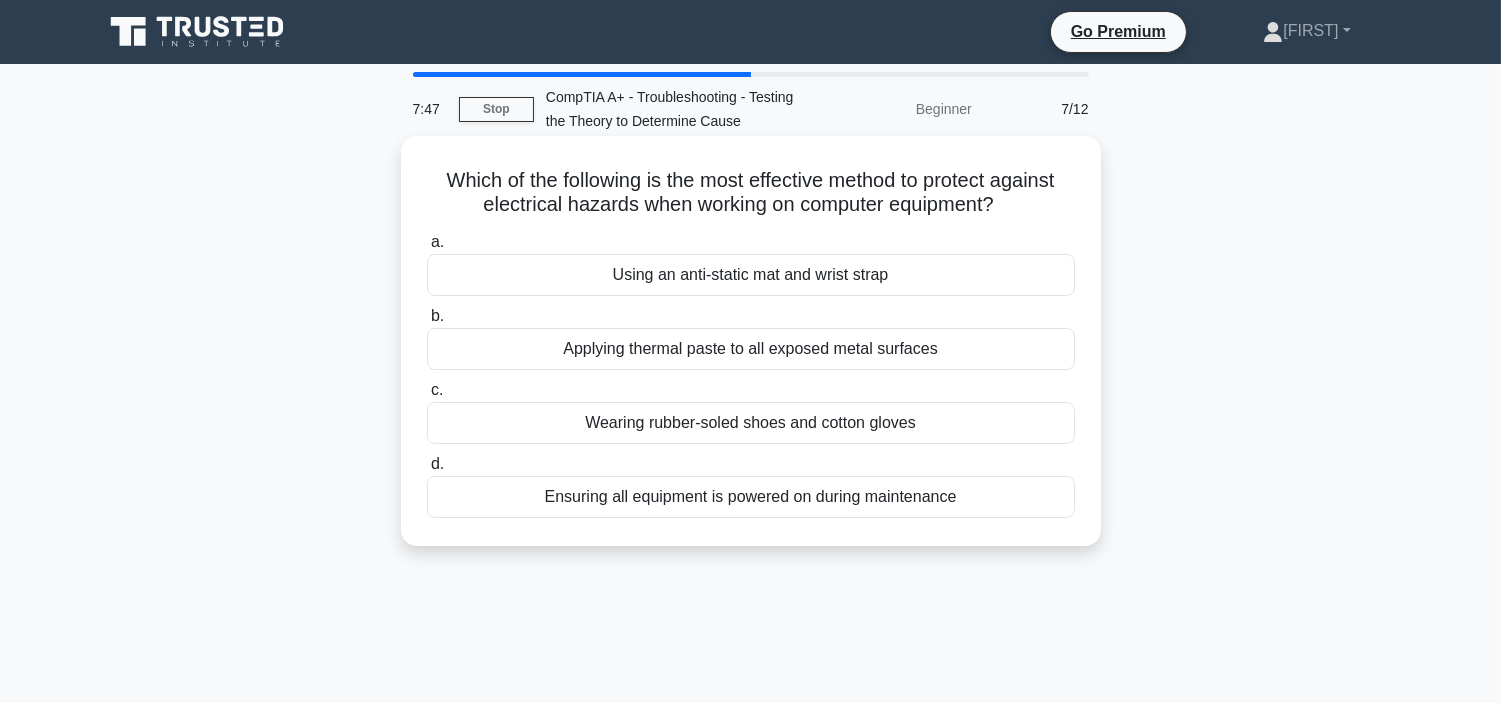 click on "Using an anti-static mat and wrist strap" at bounding box center (751, 275) 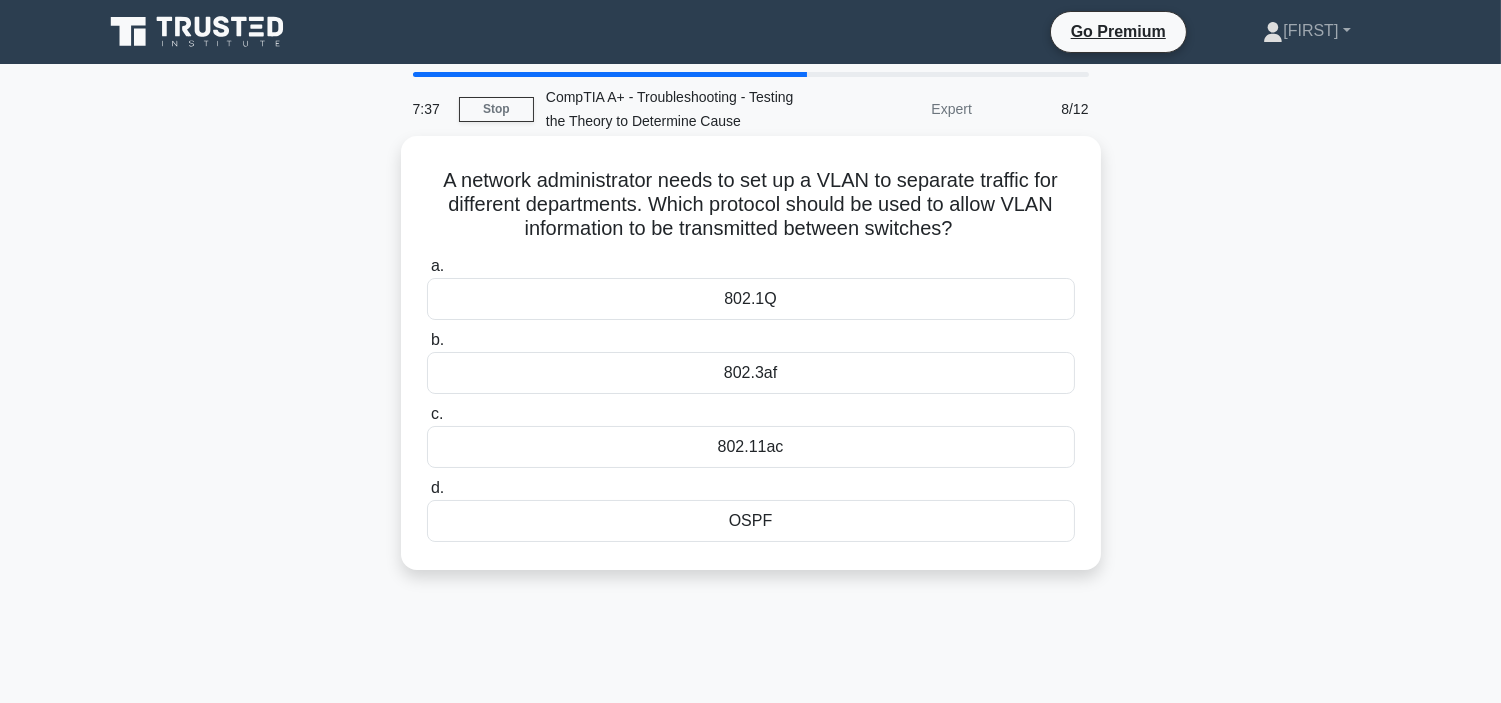 click on "802.11ac" at bounding box center (751, 447) 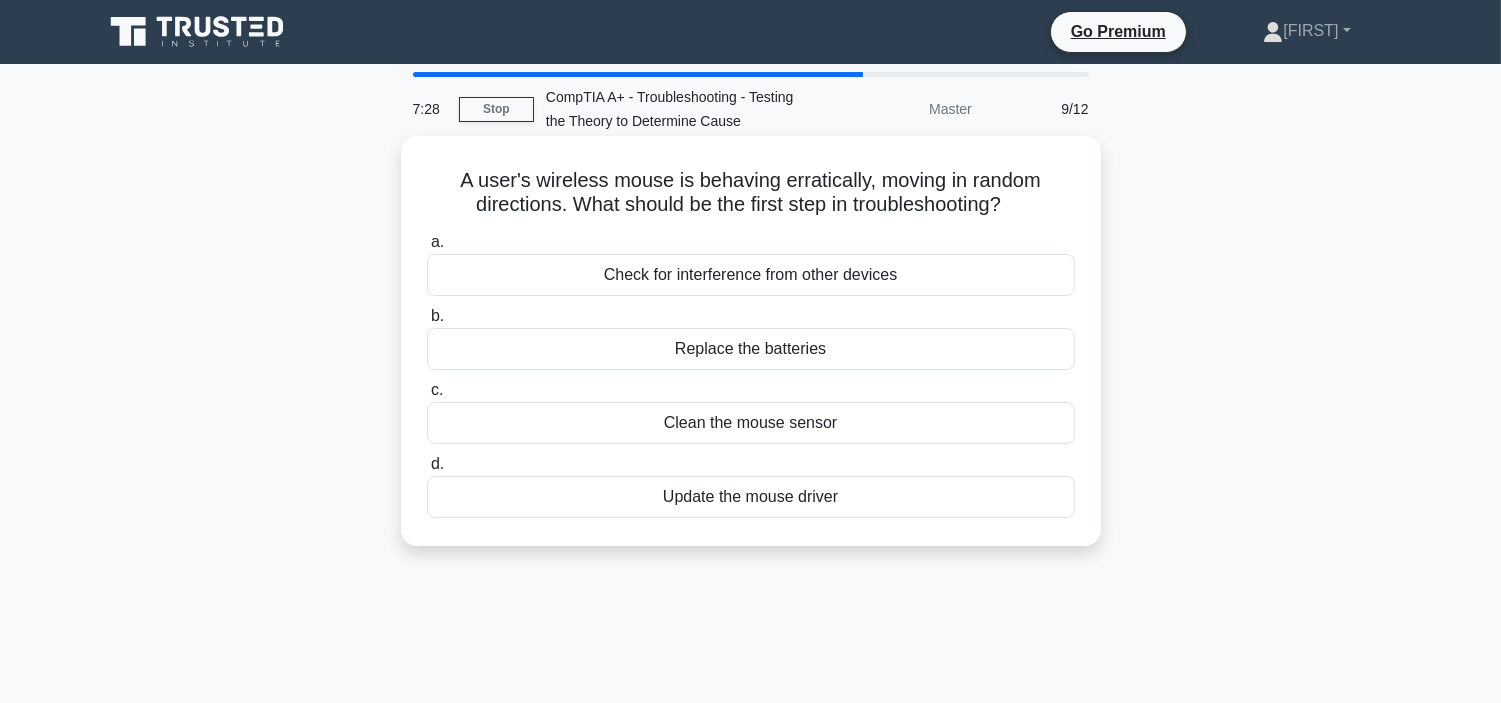 click on "Check for interference from other devices" at bounding box center [751, 275] 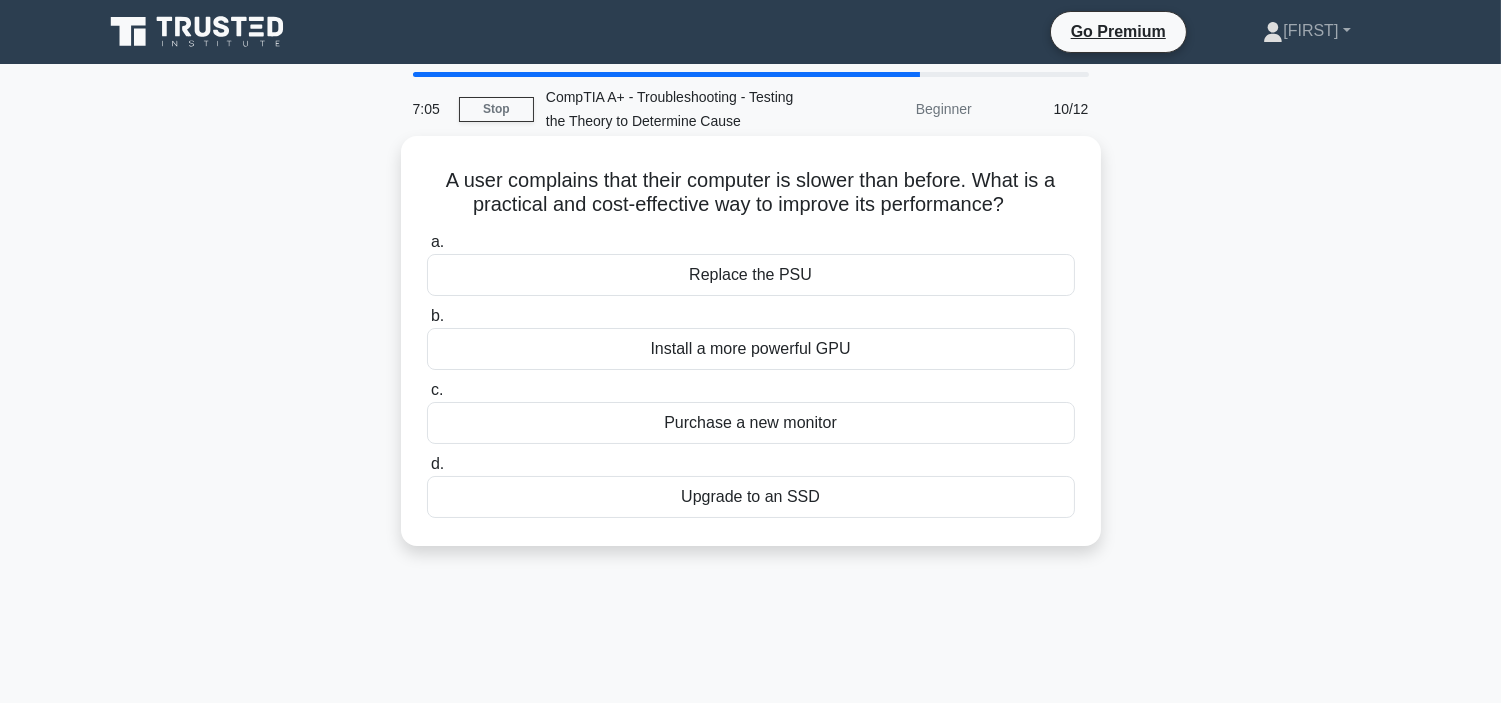 click on "Upgrade to an SSD" at bounding box center (751, 497) 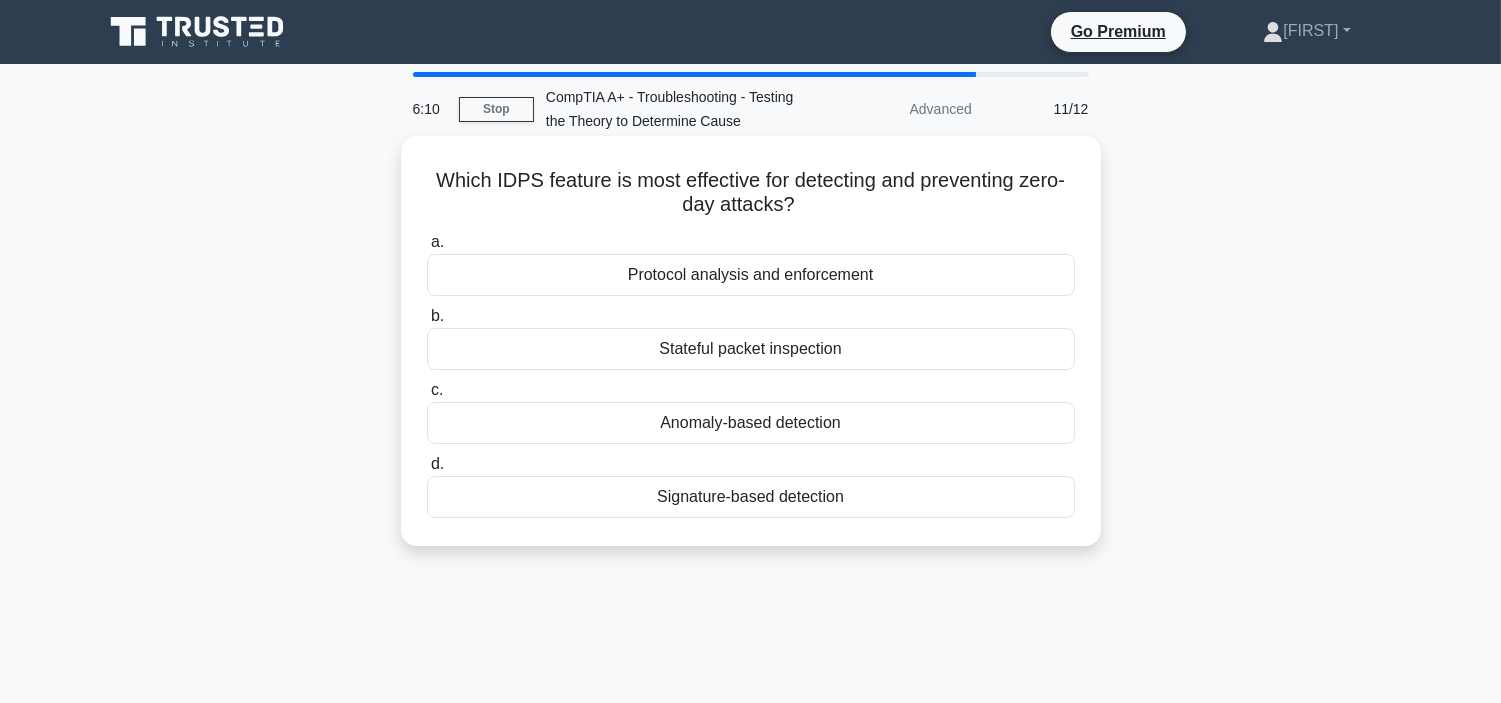 click on "Signature-based detection" at bounding box center (751, 497) 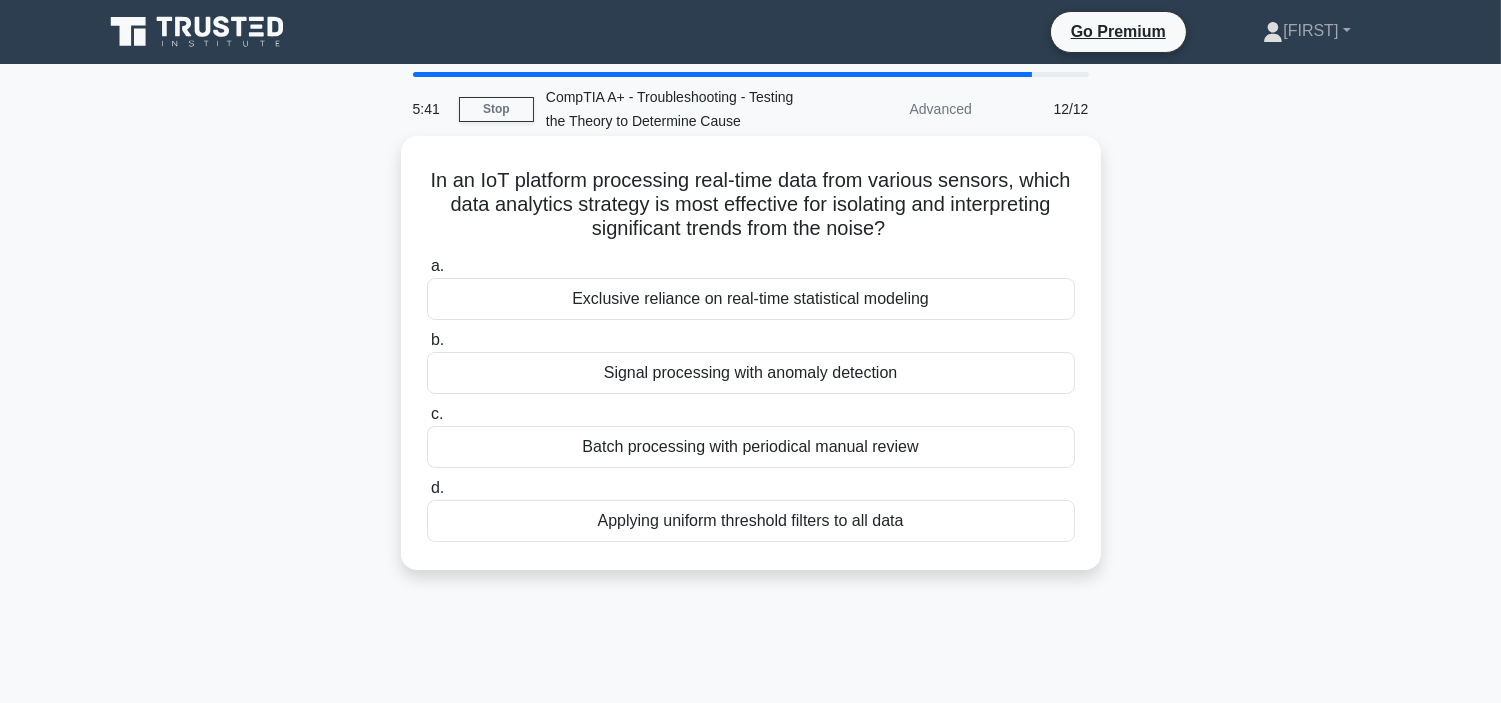 click on "Exclusive reliance on real-time statistical modeling" at bounding box center [751, 299] 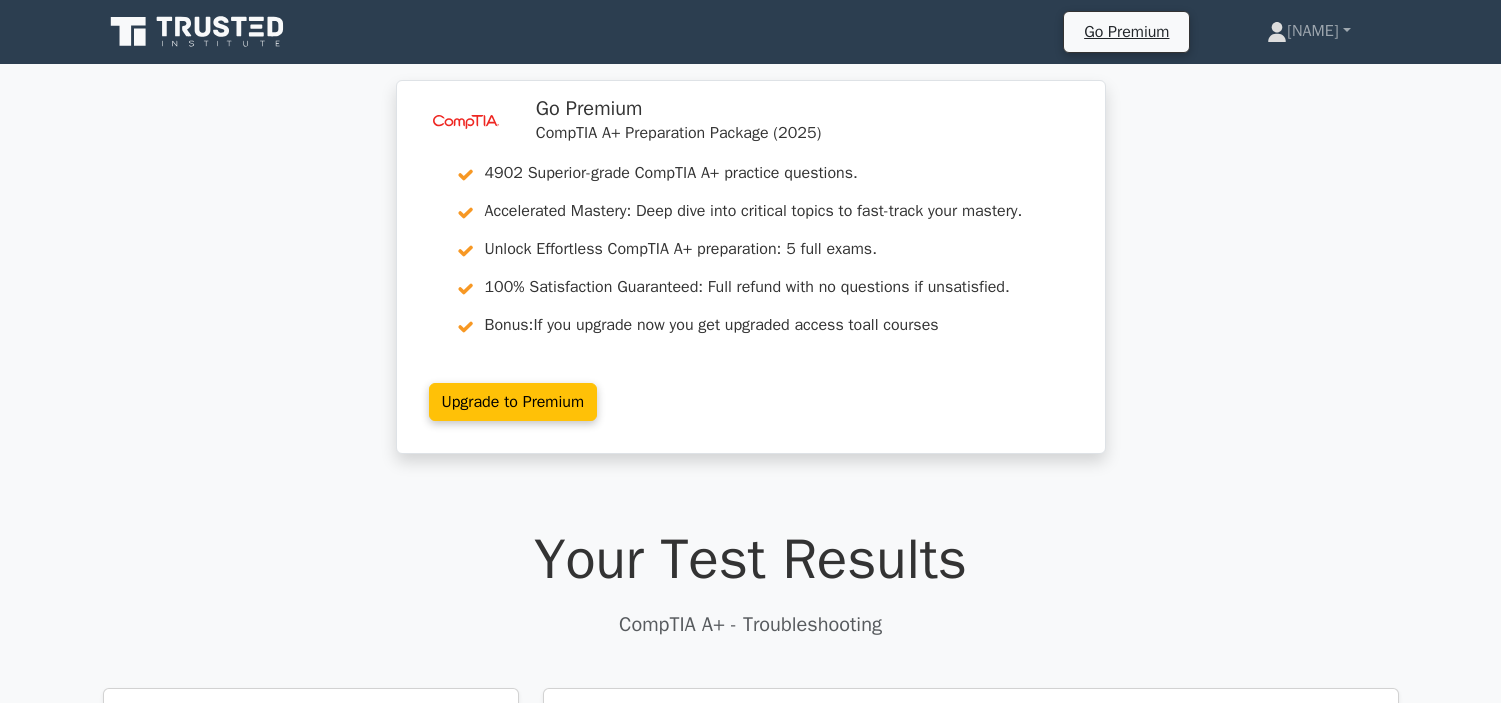 scroll, scrollTop: 444, scrollLeft: 0, axis: vertical 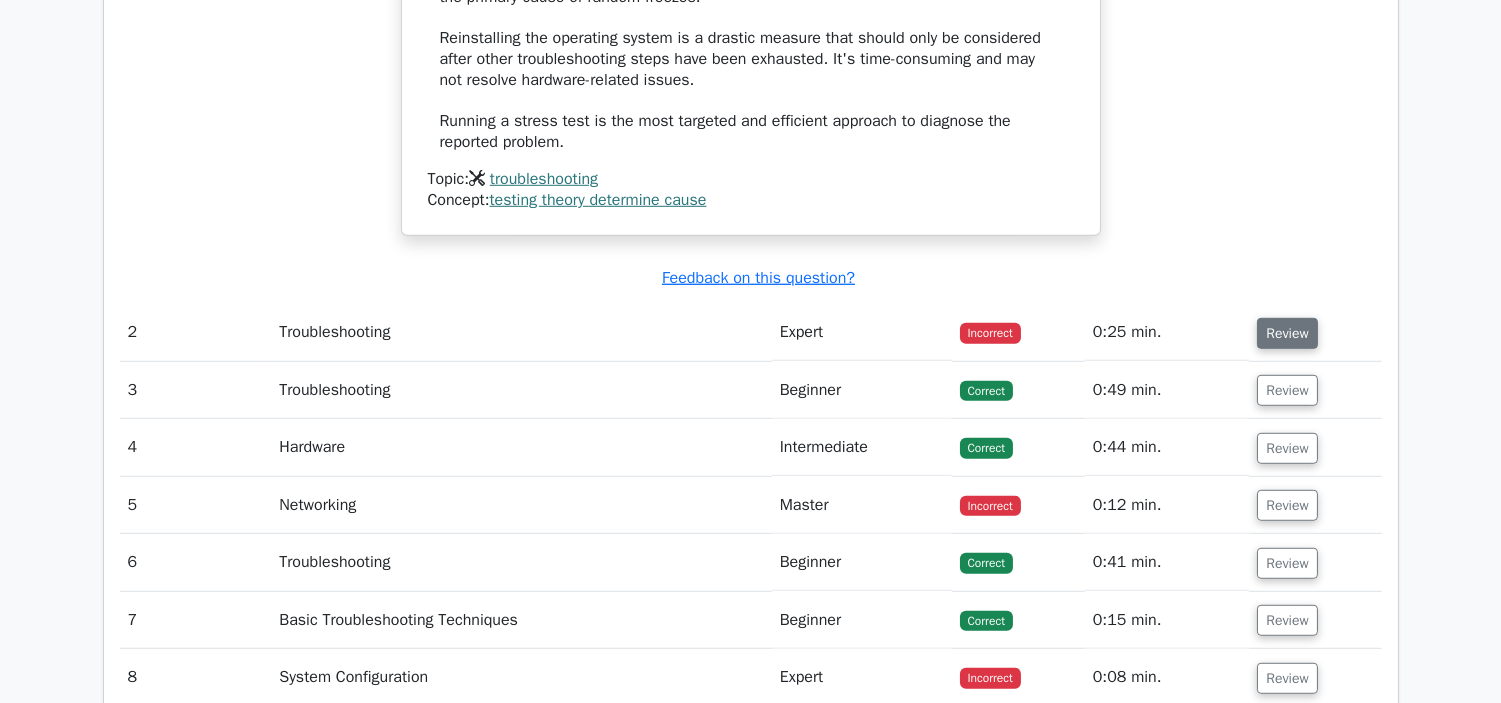 click on "Review" at bounding box center [1287, 333] 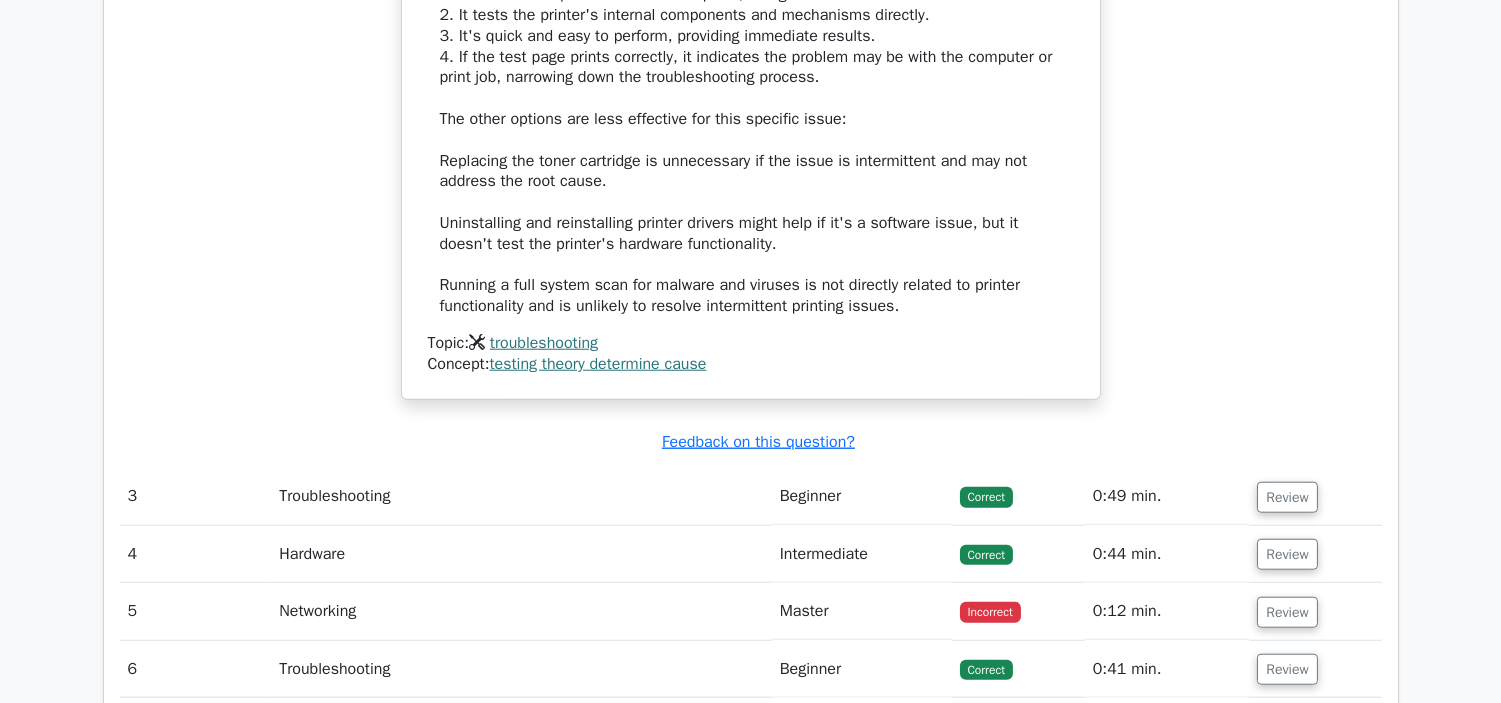 scroll, scrollTop: 3555, scrollLeft: 0, axis: vertical 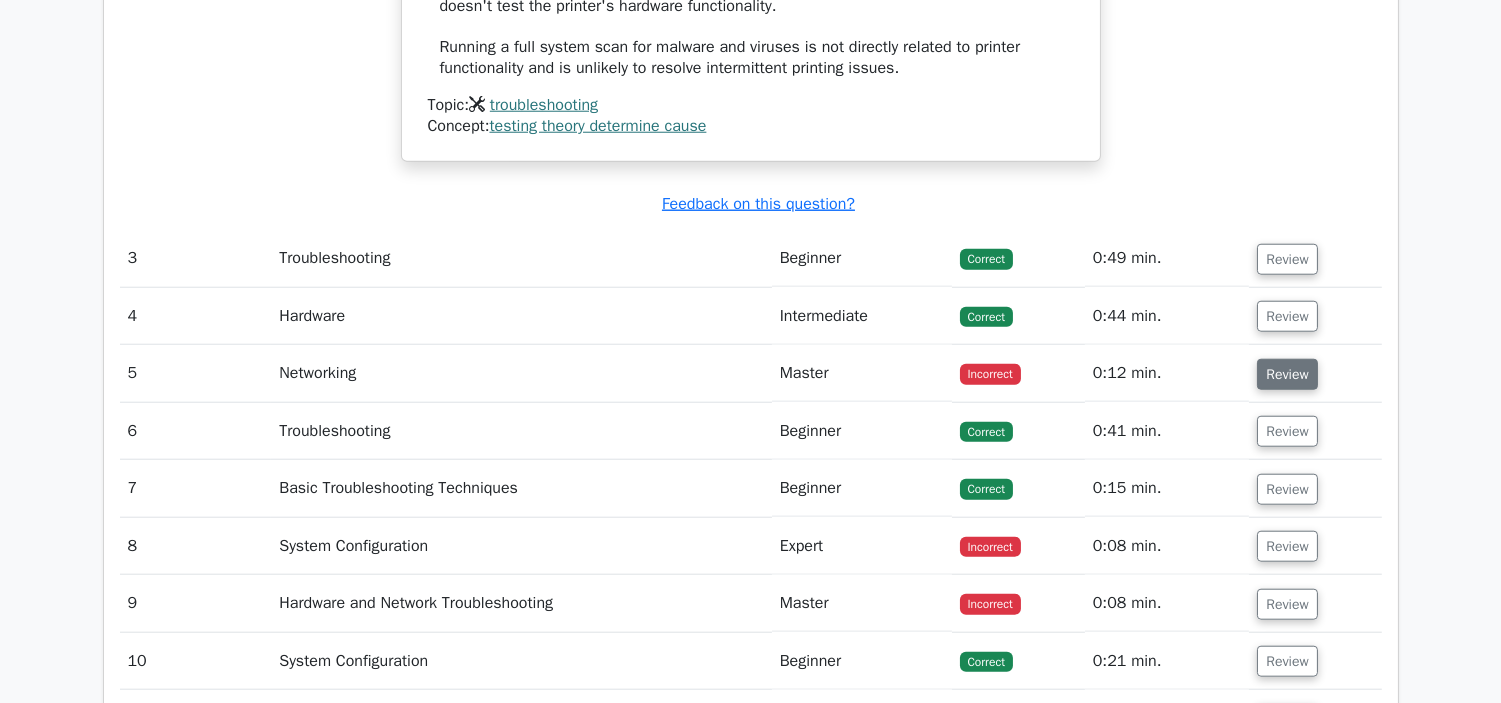 click on "Review" at bounding box center (1287, 374) 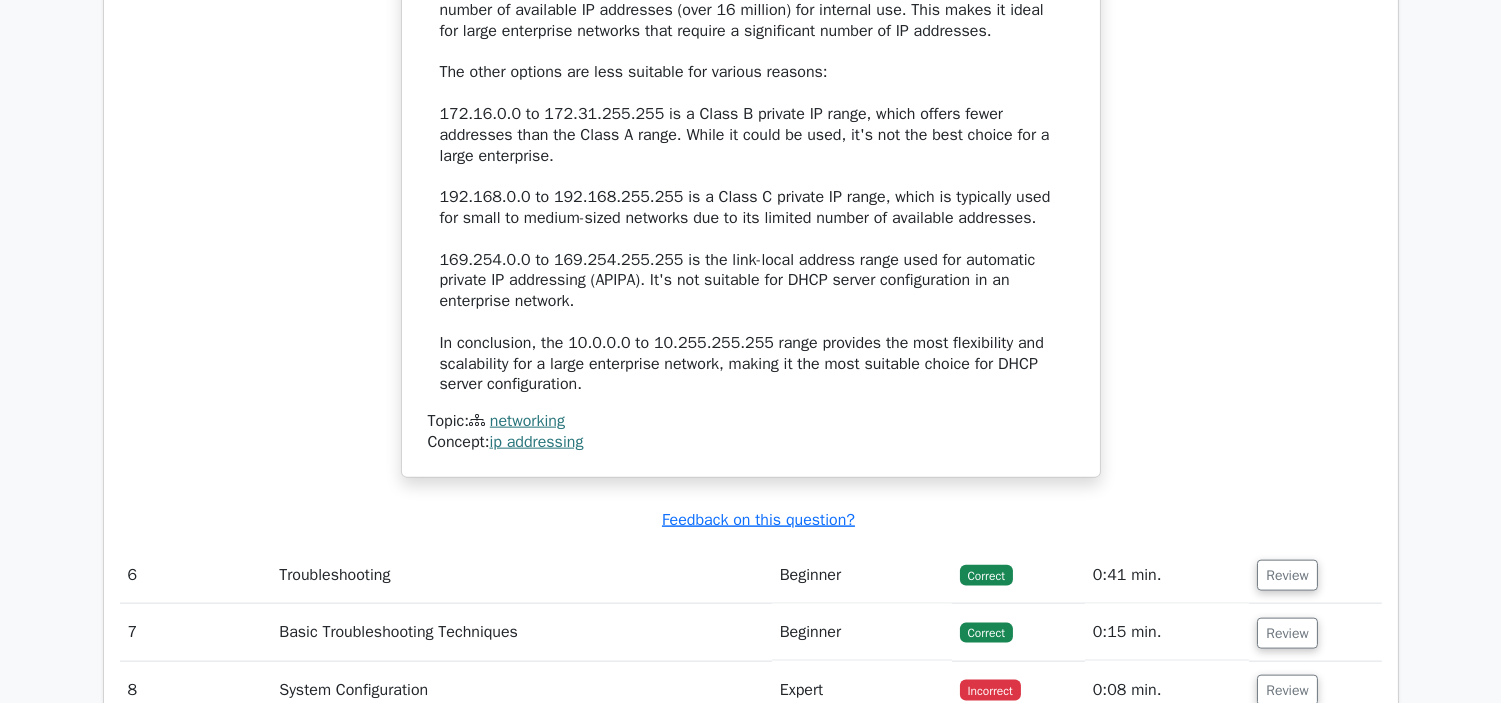 scroll, scrollTop: 4777, scrollLeft: 0, axis: vertical 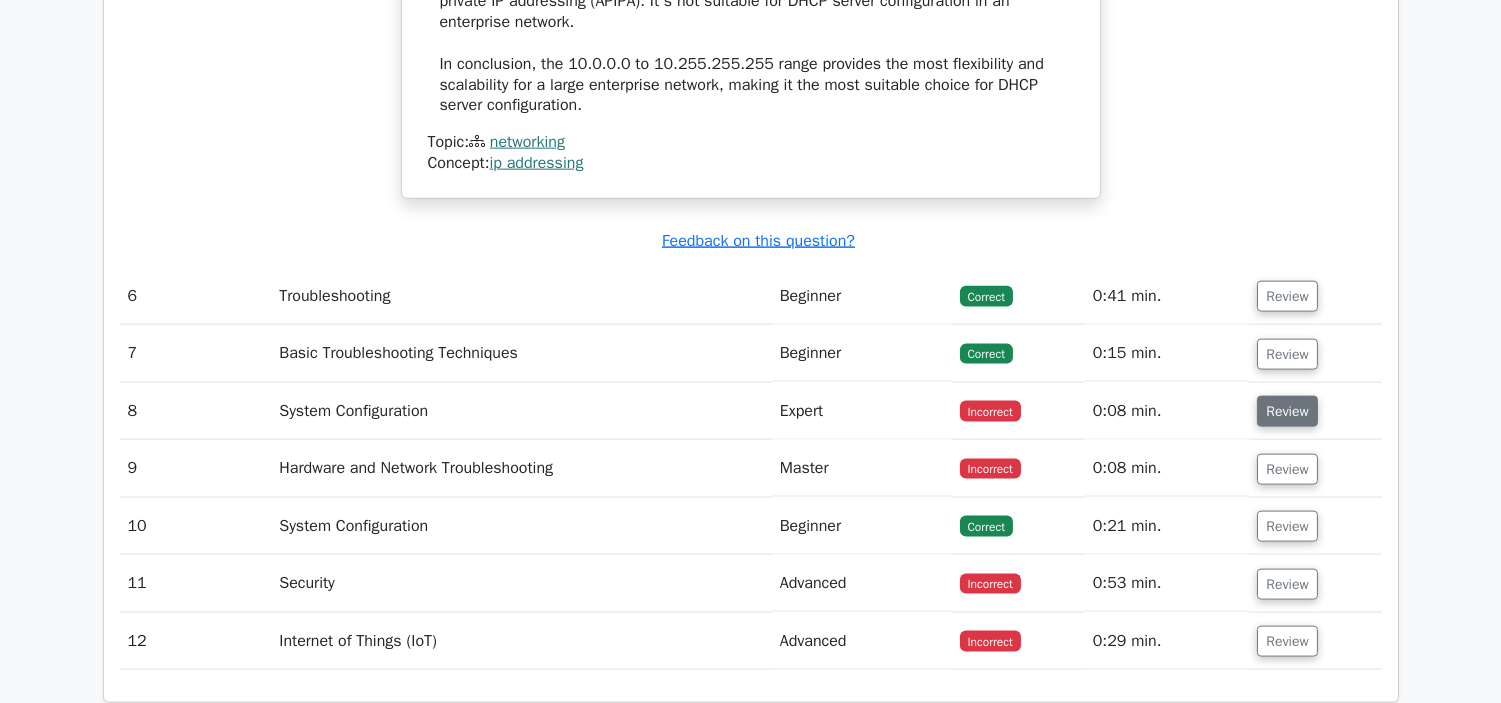 click on "Review" at bounding box center [1287, 411] 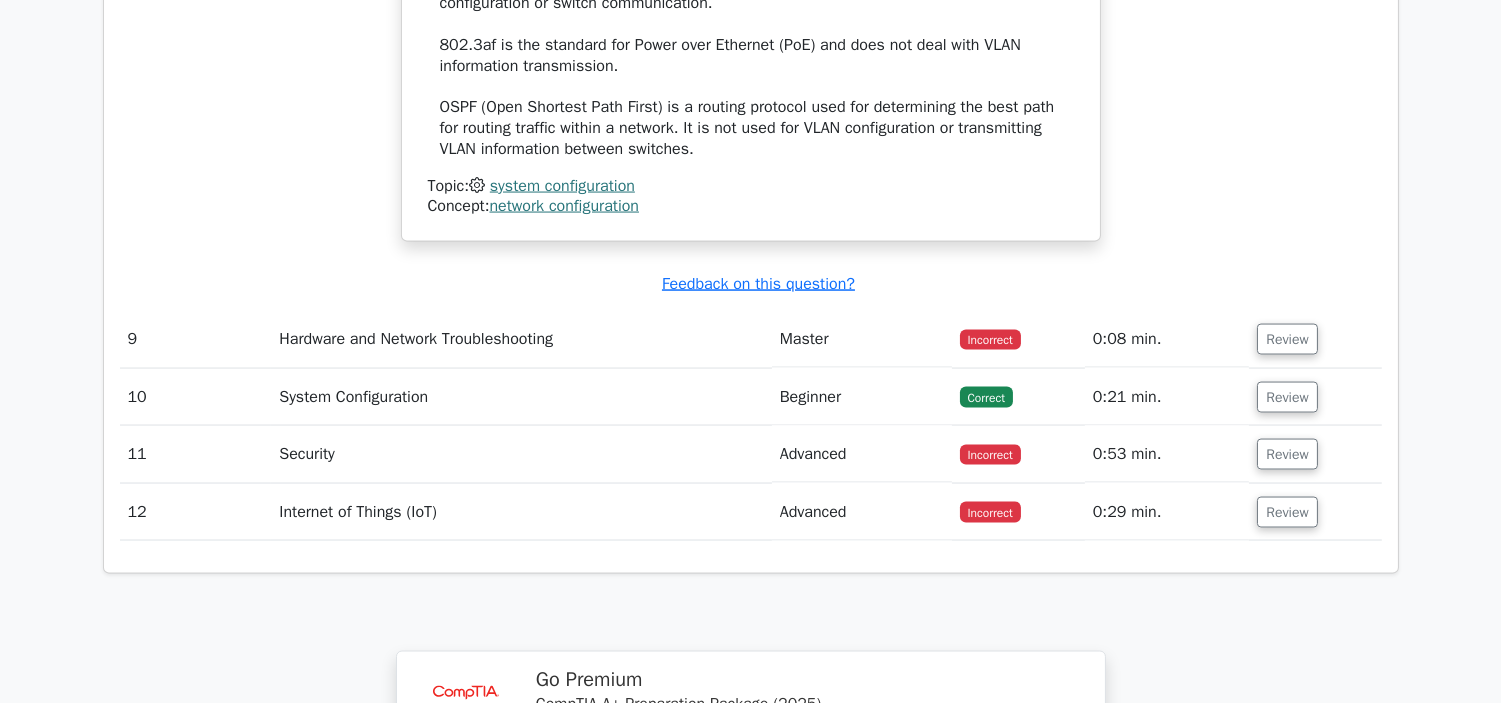 scroll, scrollTop: 5888, scrollLeft: 0, axis: vertical 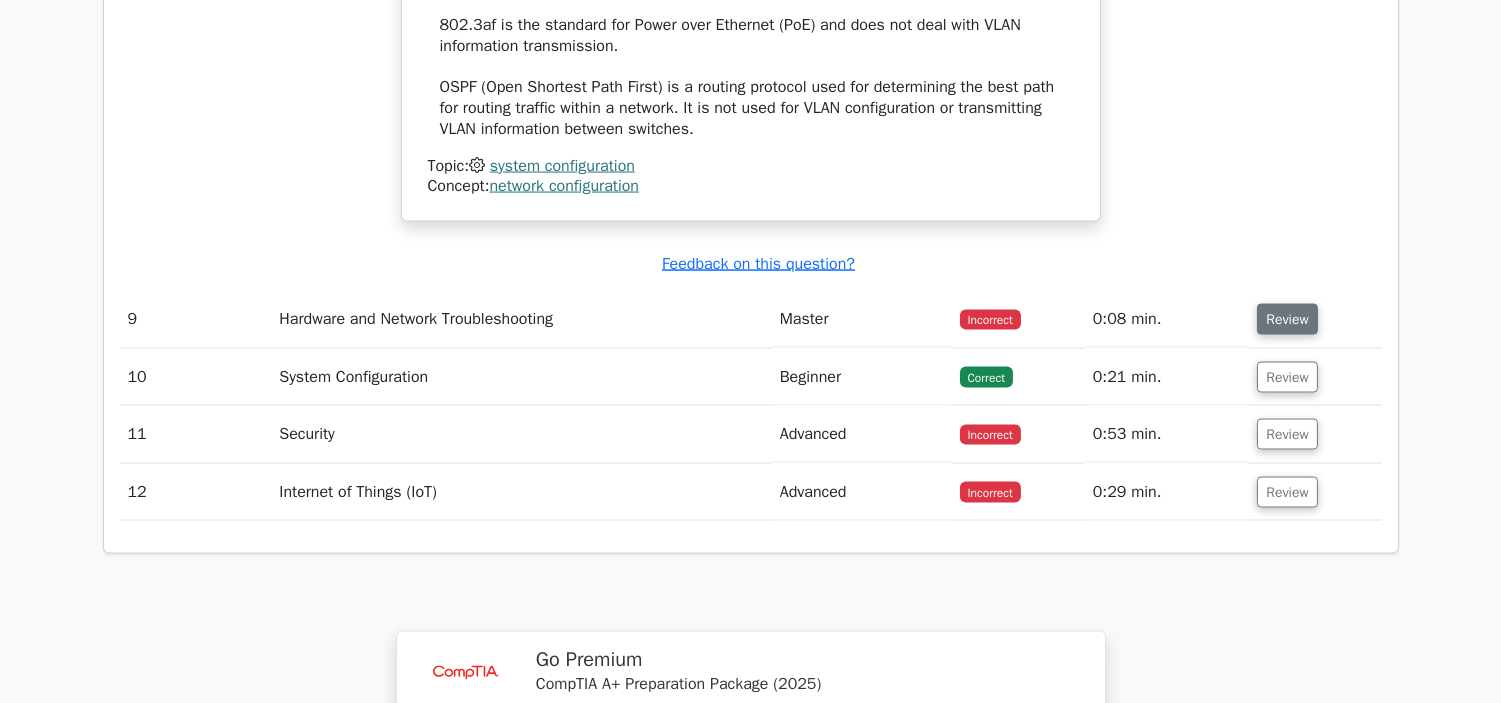 click on "Review" at bounding box center (1287, 319) 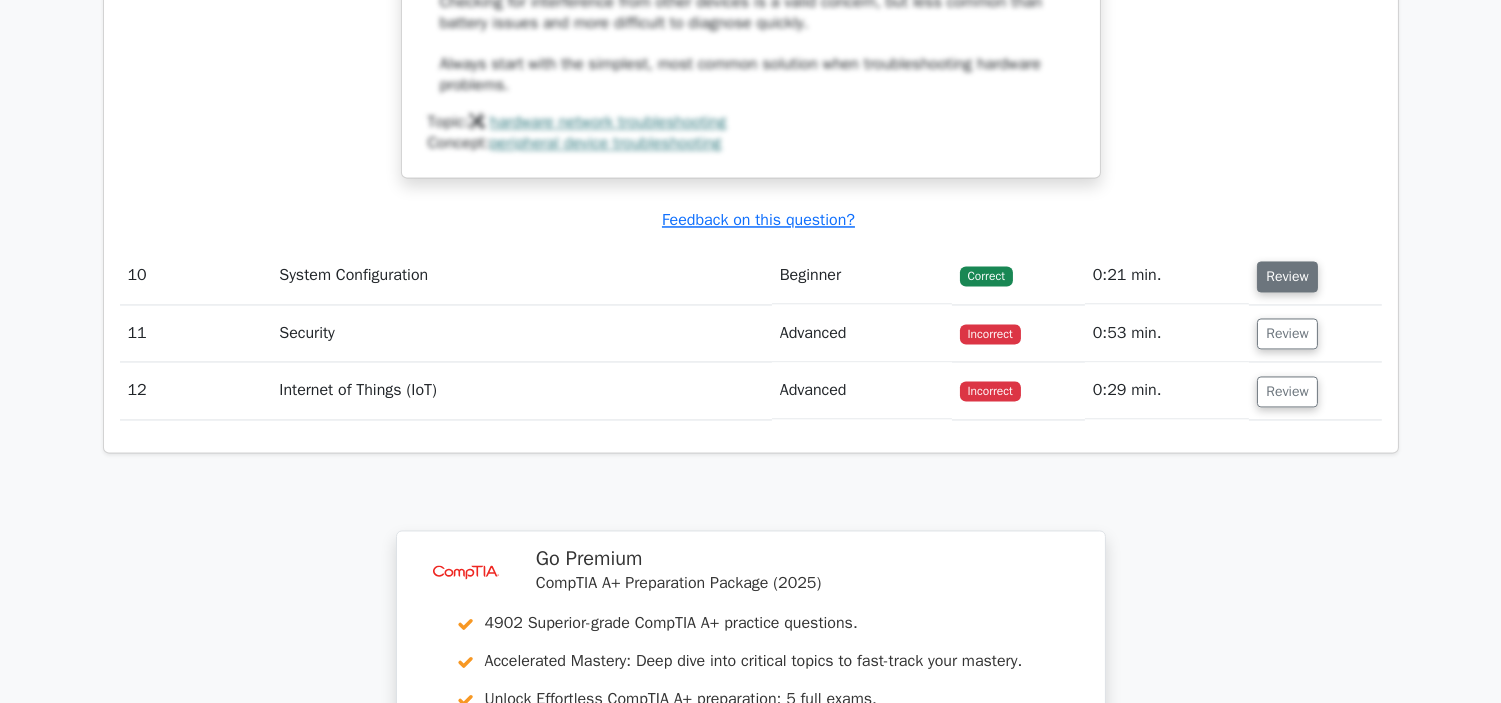 scroll, scrollTop: 7111, scrollLeft: 0, axis: vertical 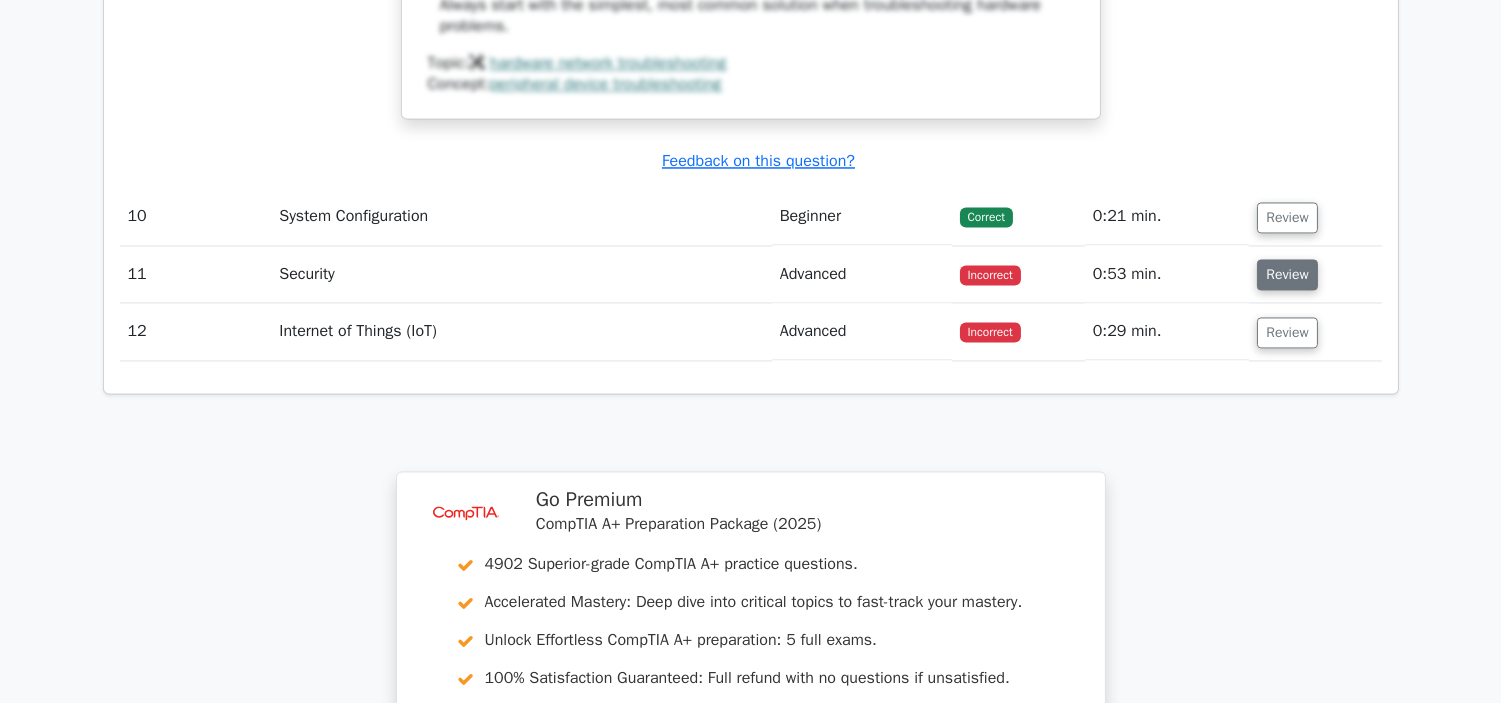 click on "Review" at bounding box center [1287, 274] 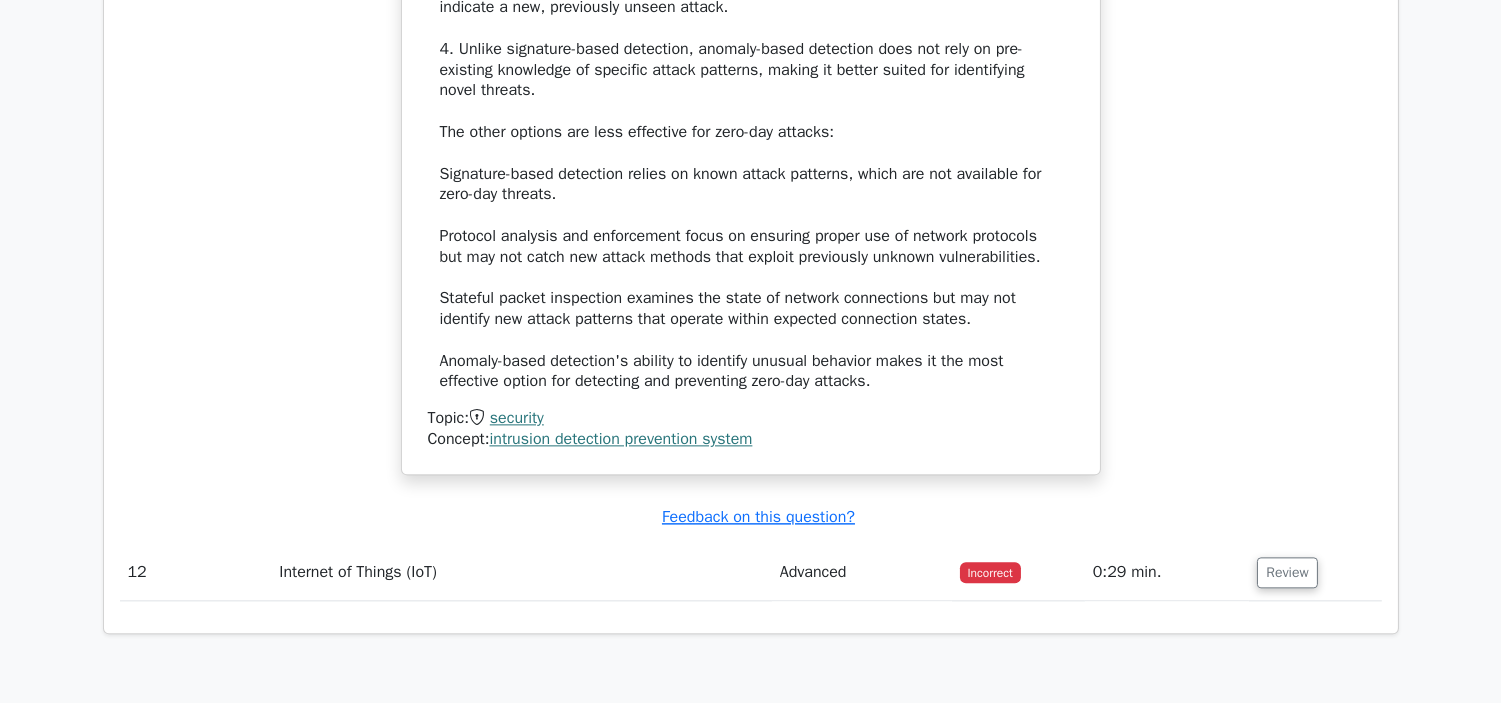 scroll, scrollTop: 8222, scrollLeft: 0, axis: vertical 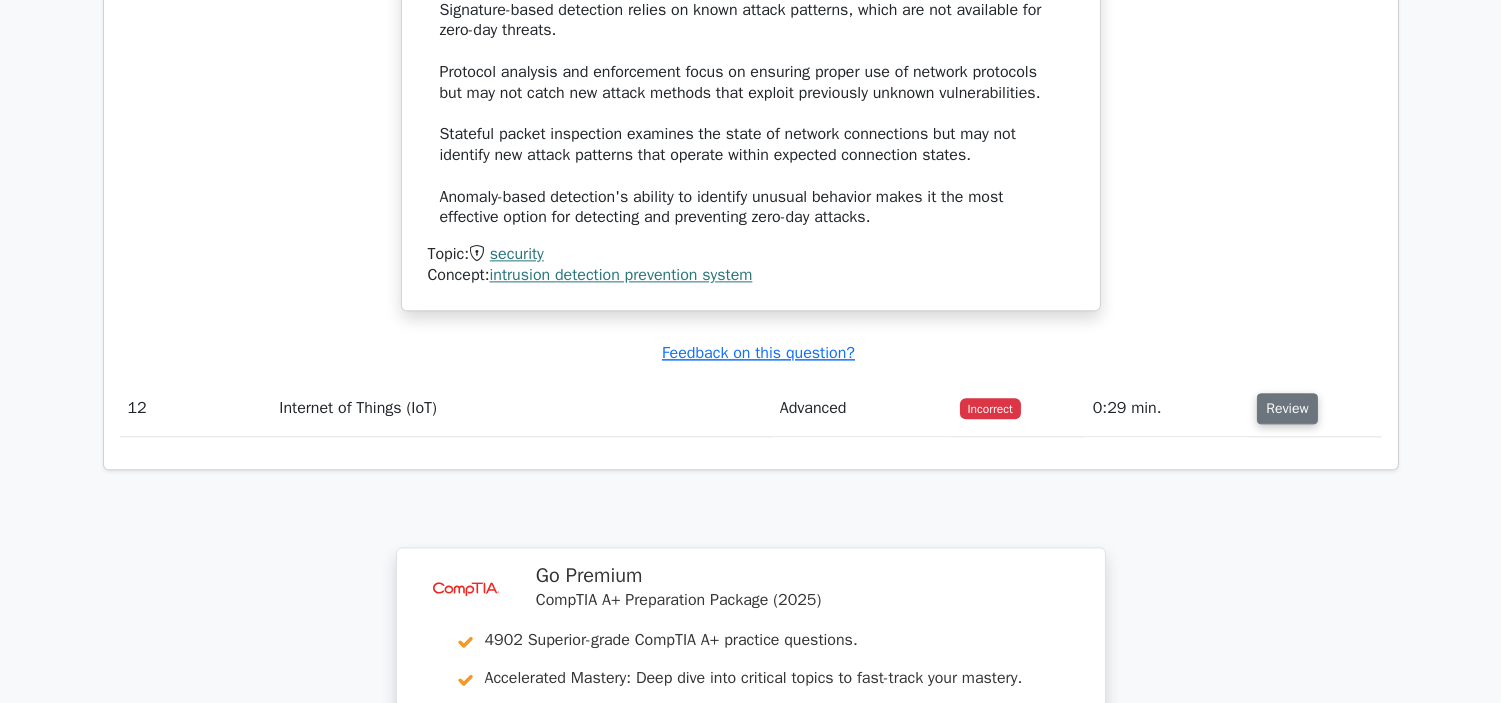 click on "Review" at bounding box center [1287, 408] 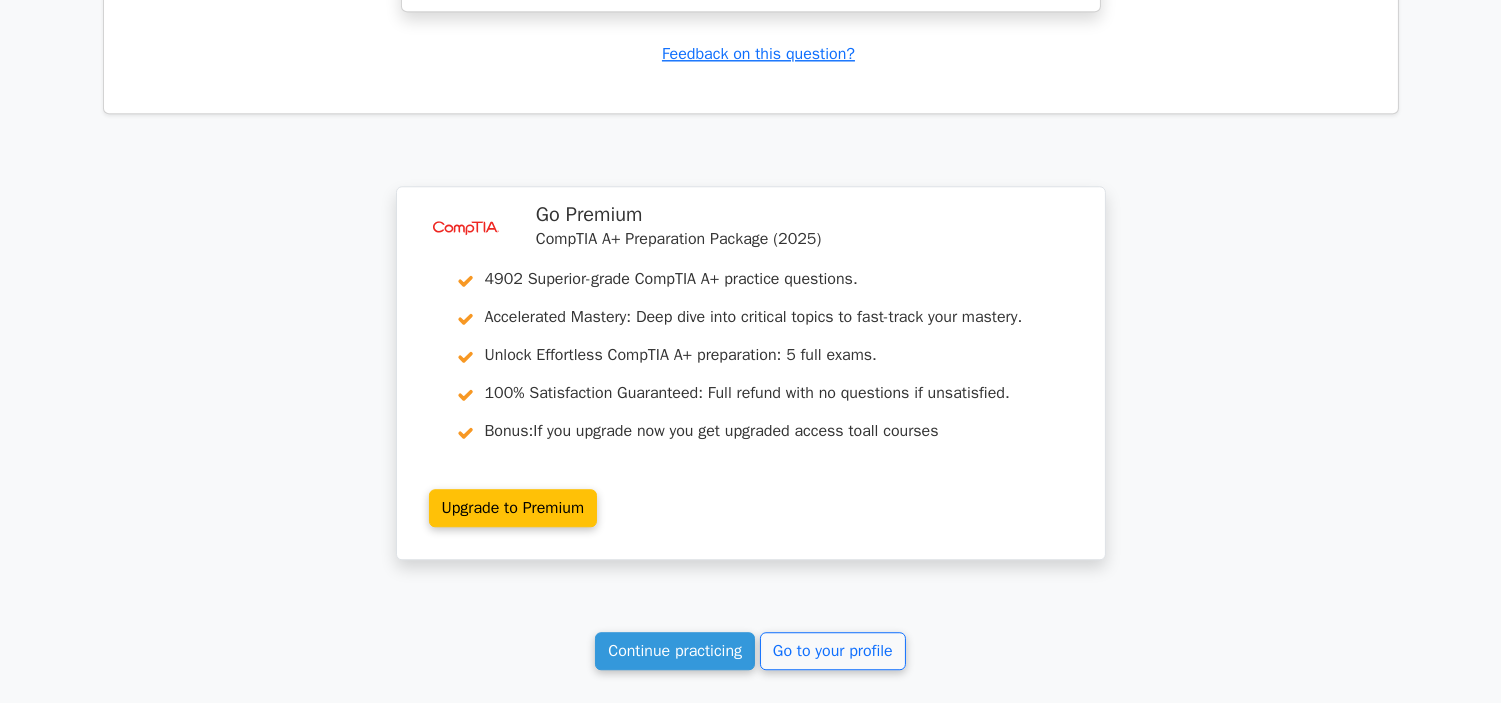 scroll, scrollTop: 9666, scrollLeft: 0, axis: vertical 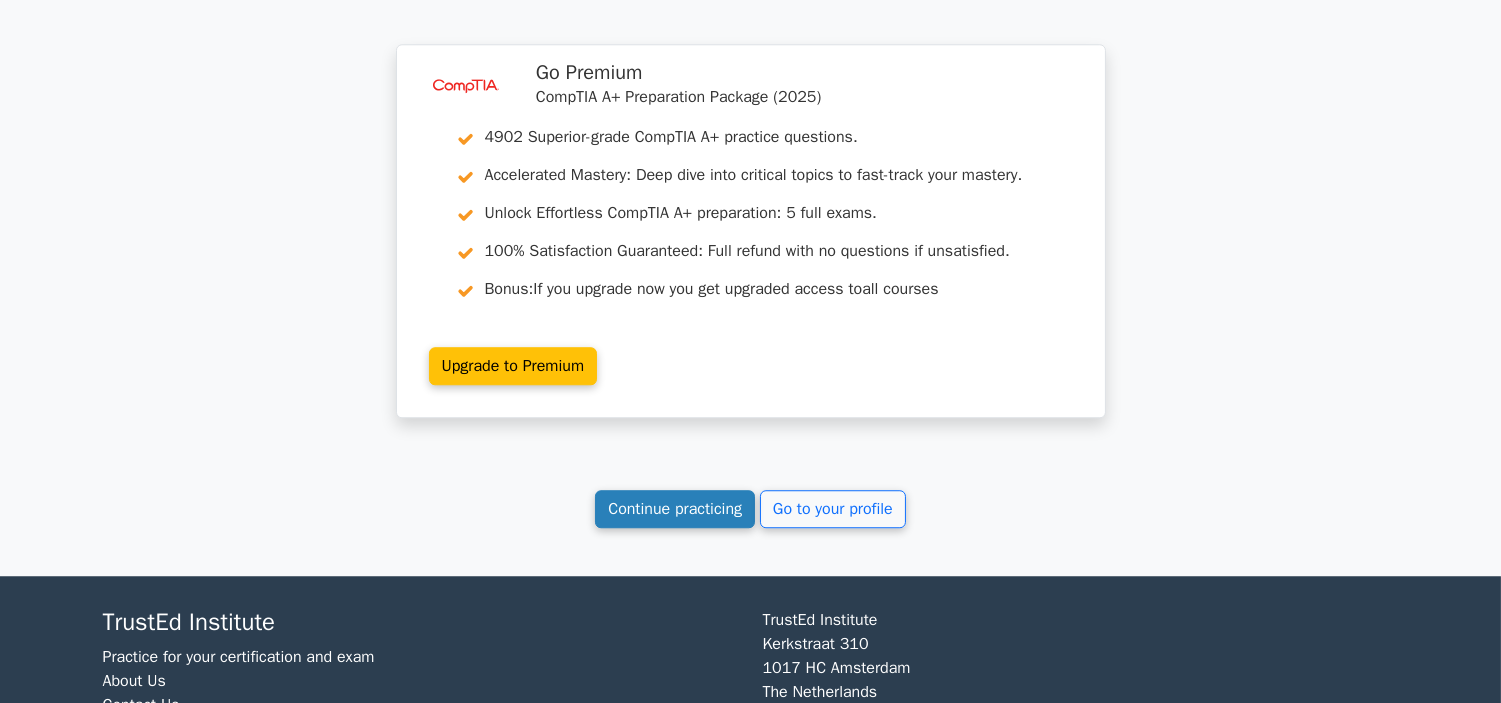 click on "Continue practicing" at bounding box center (675, 509) 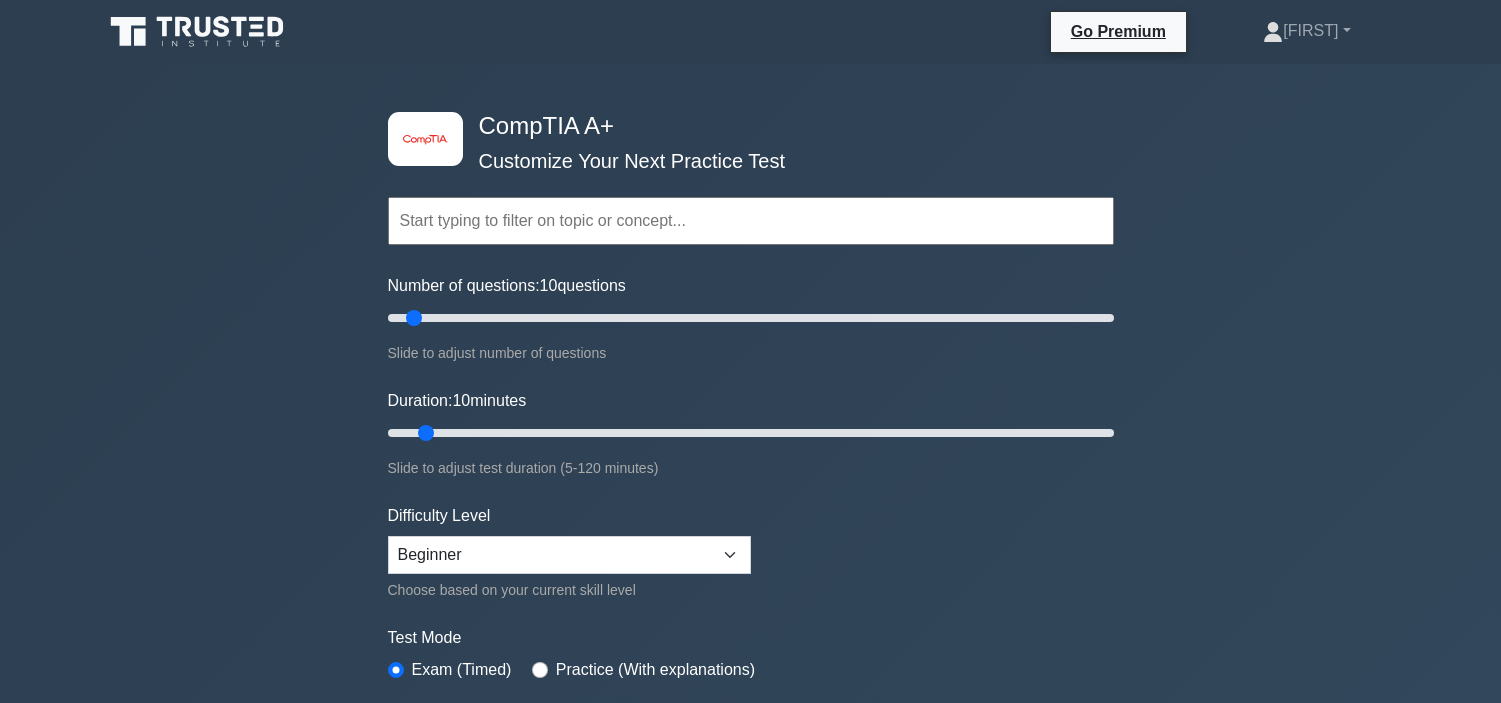 scroll, scrollTop: 1666, scrollLeft: 0, axis: vertical 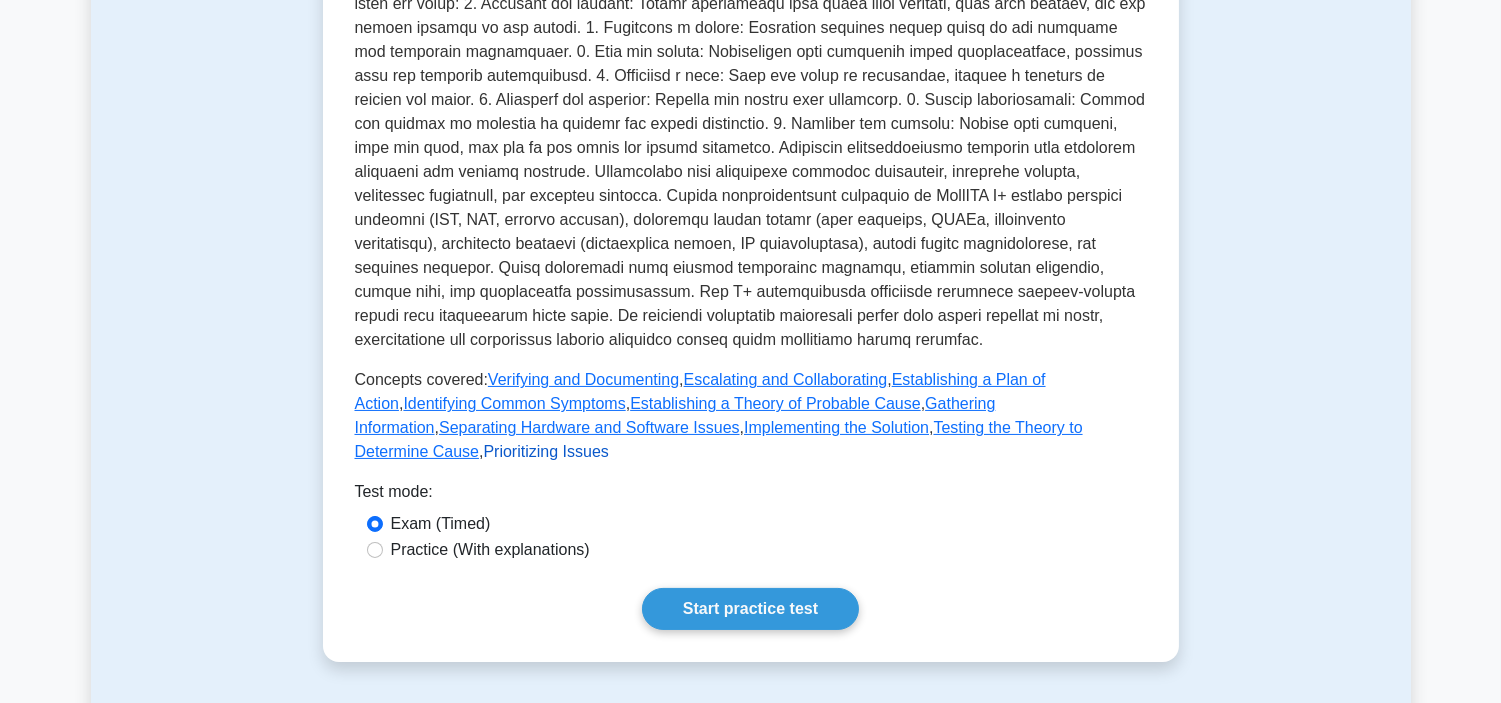 click on "Prioritizing Issues" at bounding box center (545, 451) 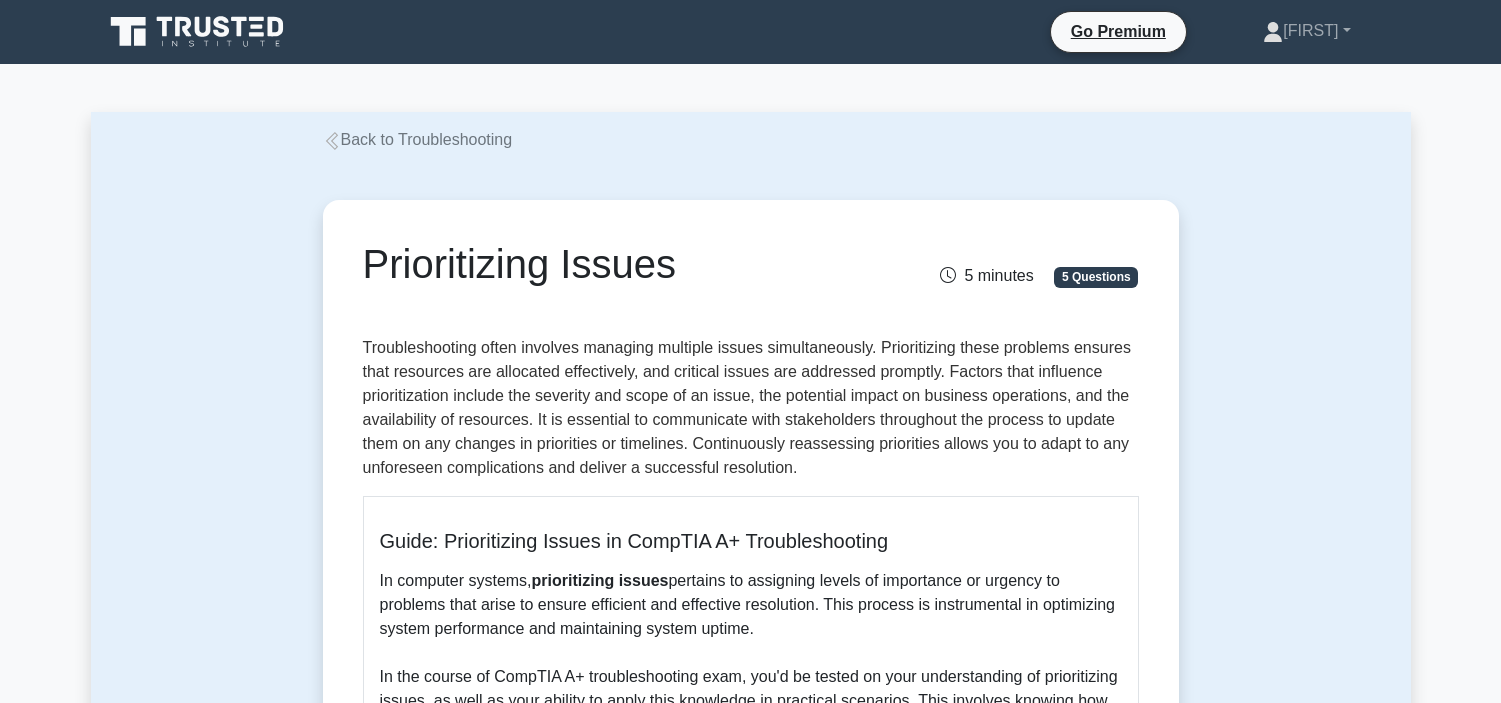 scroll, scrollTop: 222, scrollLeft: 0, axis: vertical 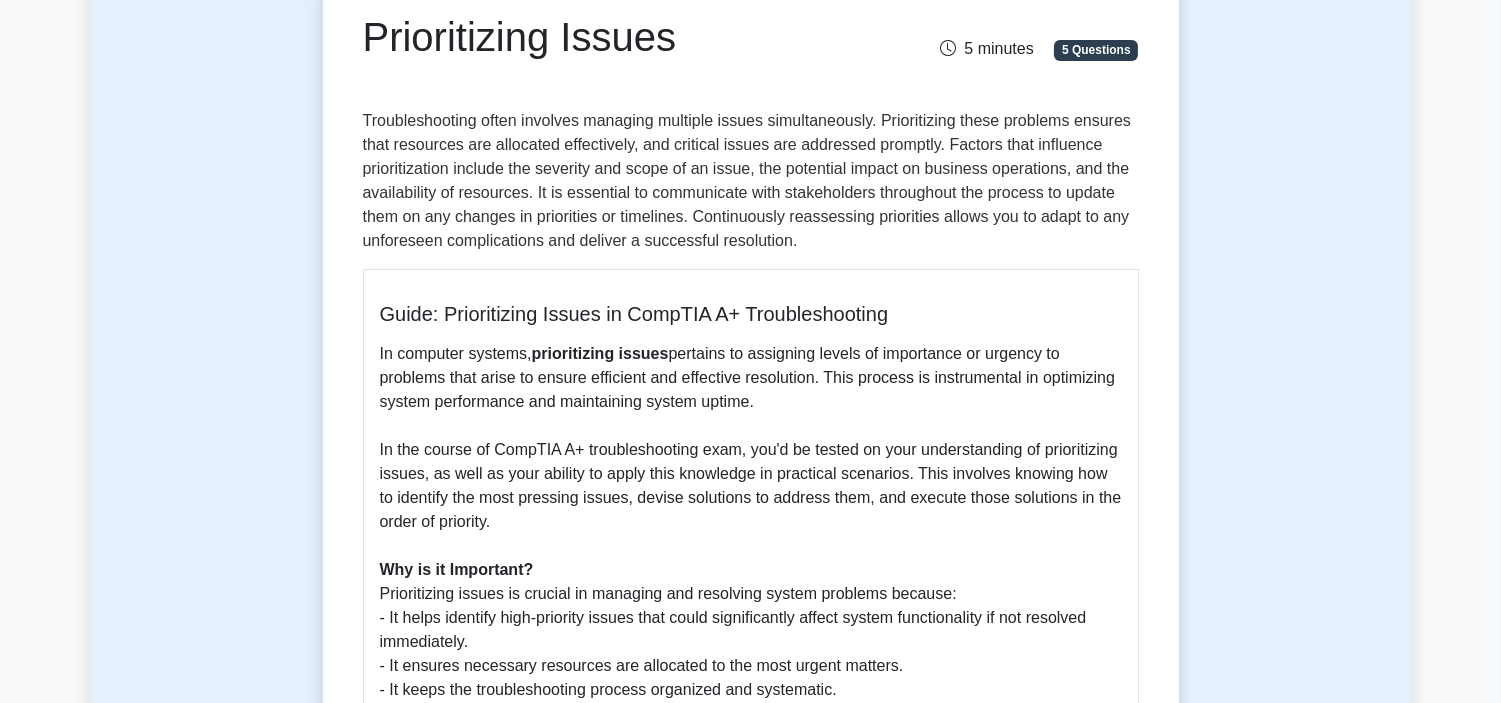 click on "In computer systems,  prioritizing issues  pertains to assigning levels of importance or urgency to problems that arise to ensure efficient and effective resolution. This process is instrumental in optimizing system performance and maintaining system uptime. In the course of CompTIA A+ troubleshooting exam, you'd be tested on your understanding of prioritizing issues, as well as your ability to apply this knowledge in practical scenarios. This involves knowing how to identify the most pressing issues, devise solutions to address them, and execute those solutions in the order of priority. Why is it Important? Prioritizing issues is crucial in managing and resolving system problems because: - It helps identify high-priority issues that could significantly affect system functionality if not resolved immediately. - It ensures necessary resources are allocated to the most urgent matters. - It keeps the troubleshooting process organized and systematic. How Does It Work? Here's how you can prioritize issues:" at bounding box center [751, 822] 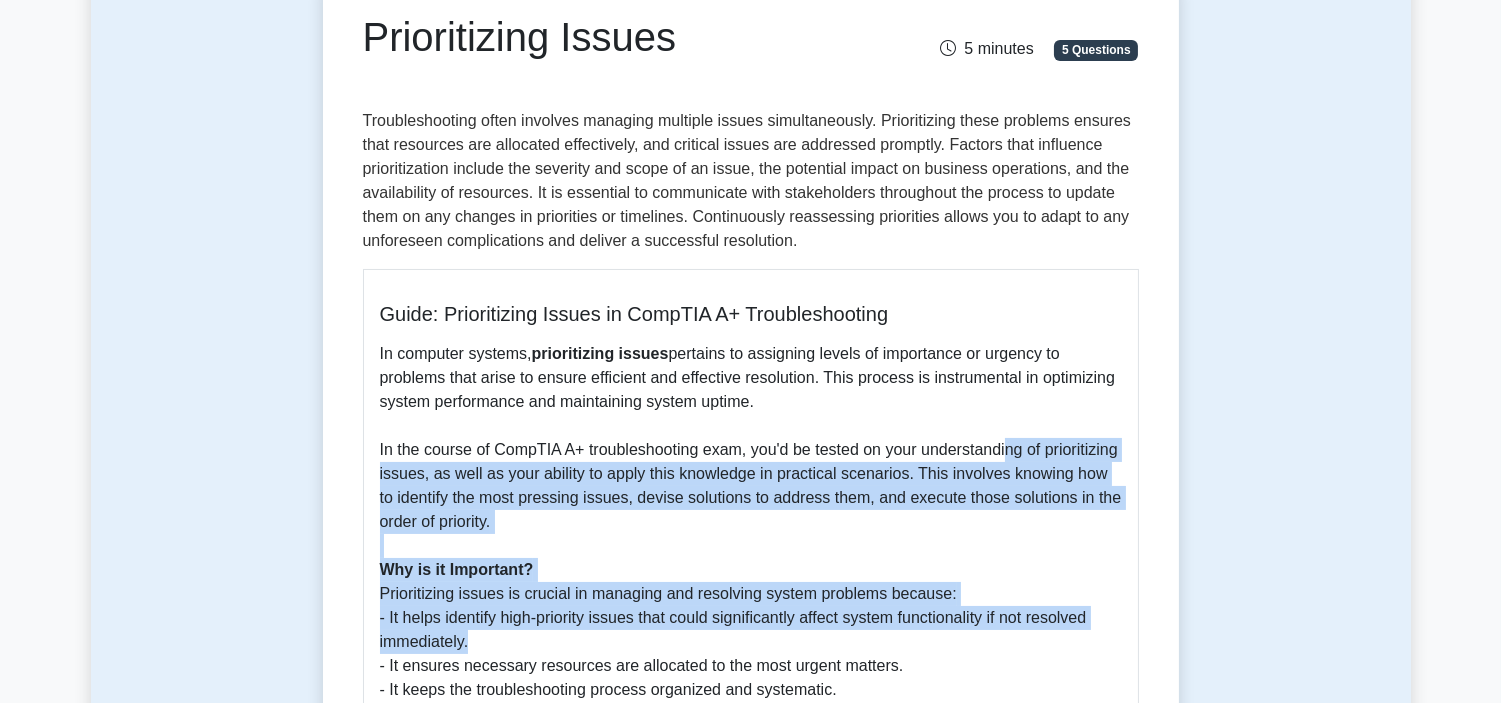 click on "Prioritizing Issues
5 minutes
5 Questions
Guide: Prioritizing Issues in CompTIA A+ Troubleshooting
In computer systems,  prioritizing issues  pertains to assigning levels of importance or urgency to problems that arise to ensure efficient and effective resolution. This process is instrumental in optimizing system performance and maintaining system uptime. Why is it Important? How Does It Work?" at bounding box center [751, 757] 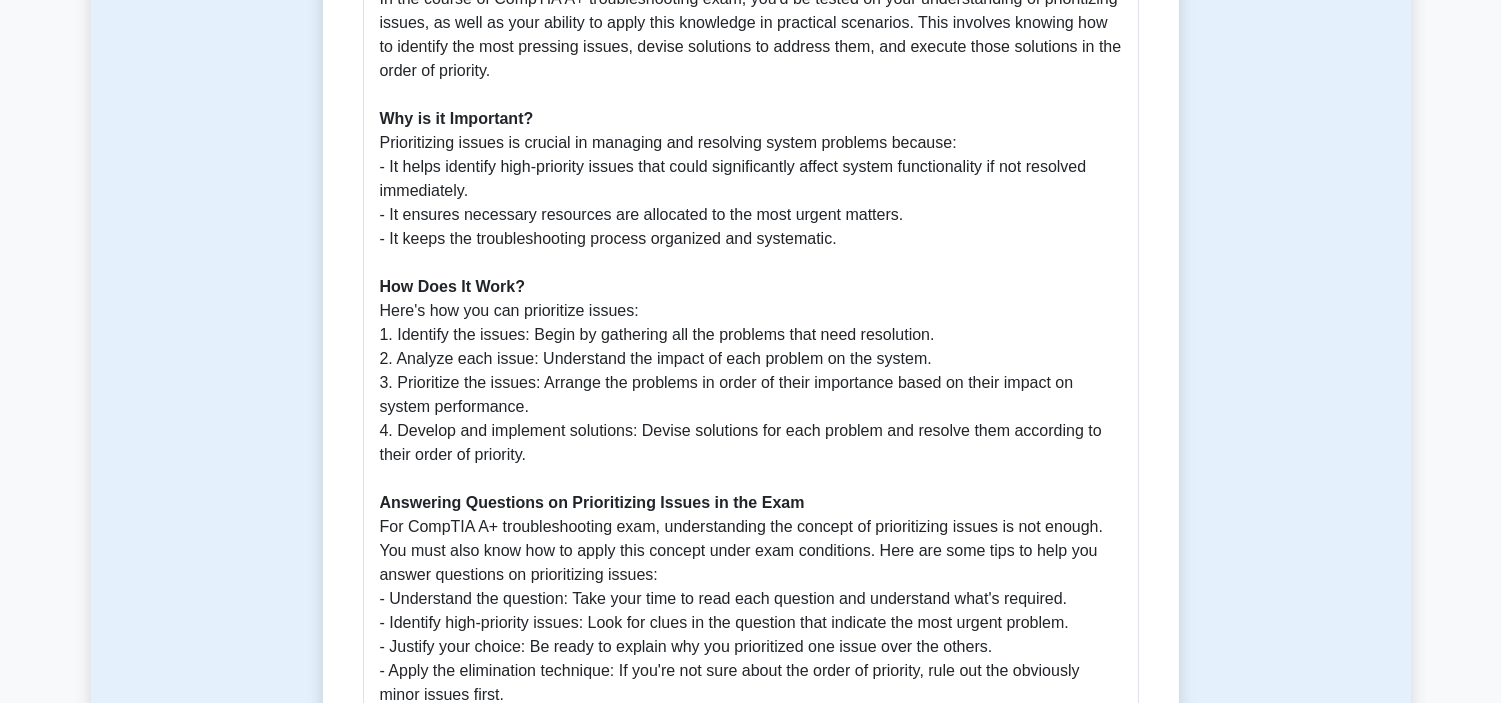 scroll, scrollTop: 1111, scrollLeft: 0, axis: vertical 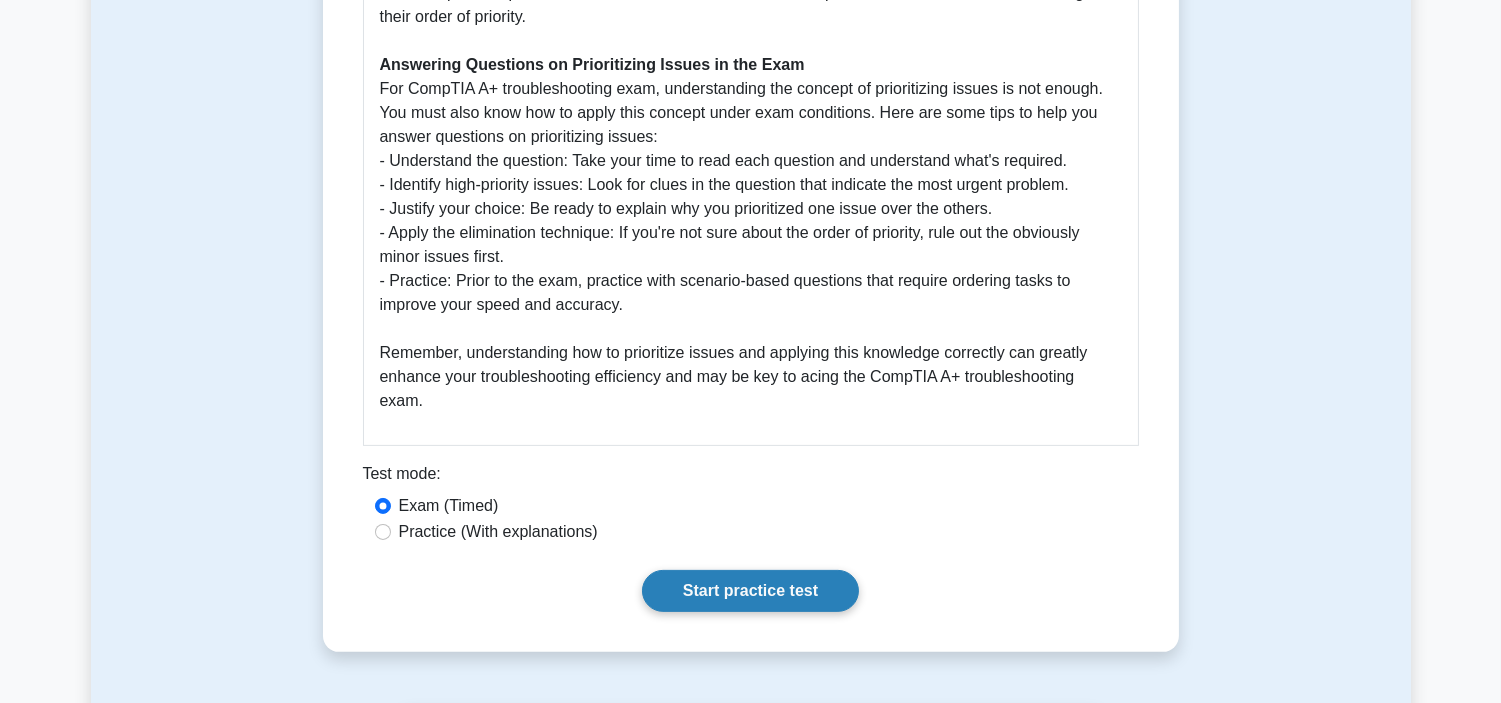 click on "Start practice test" at bounding box center (750, 591) 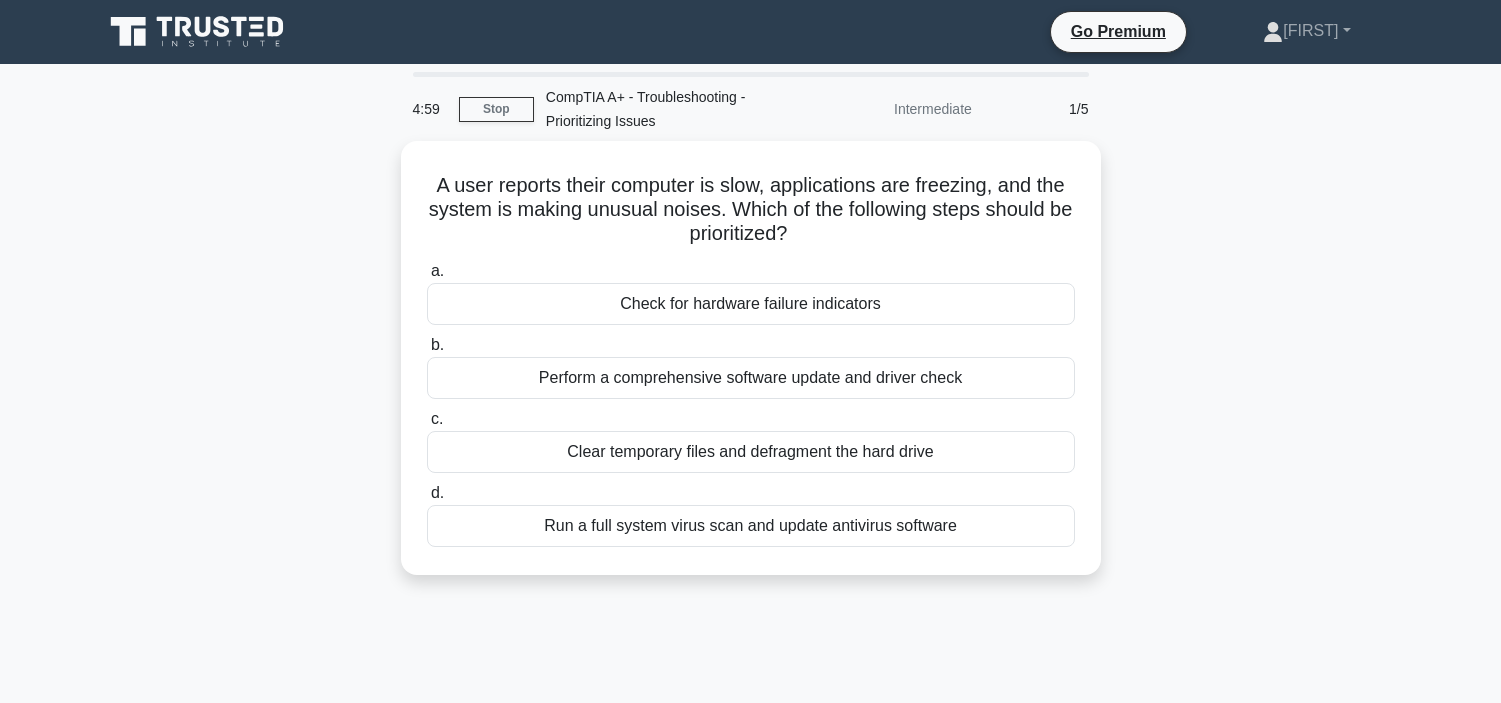 scroll, scrollTop: 0, scrollLeft: 0, axis: both 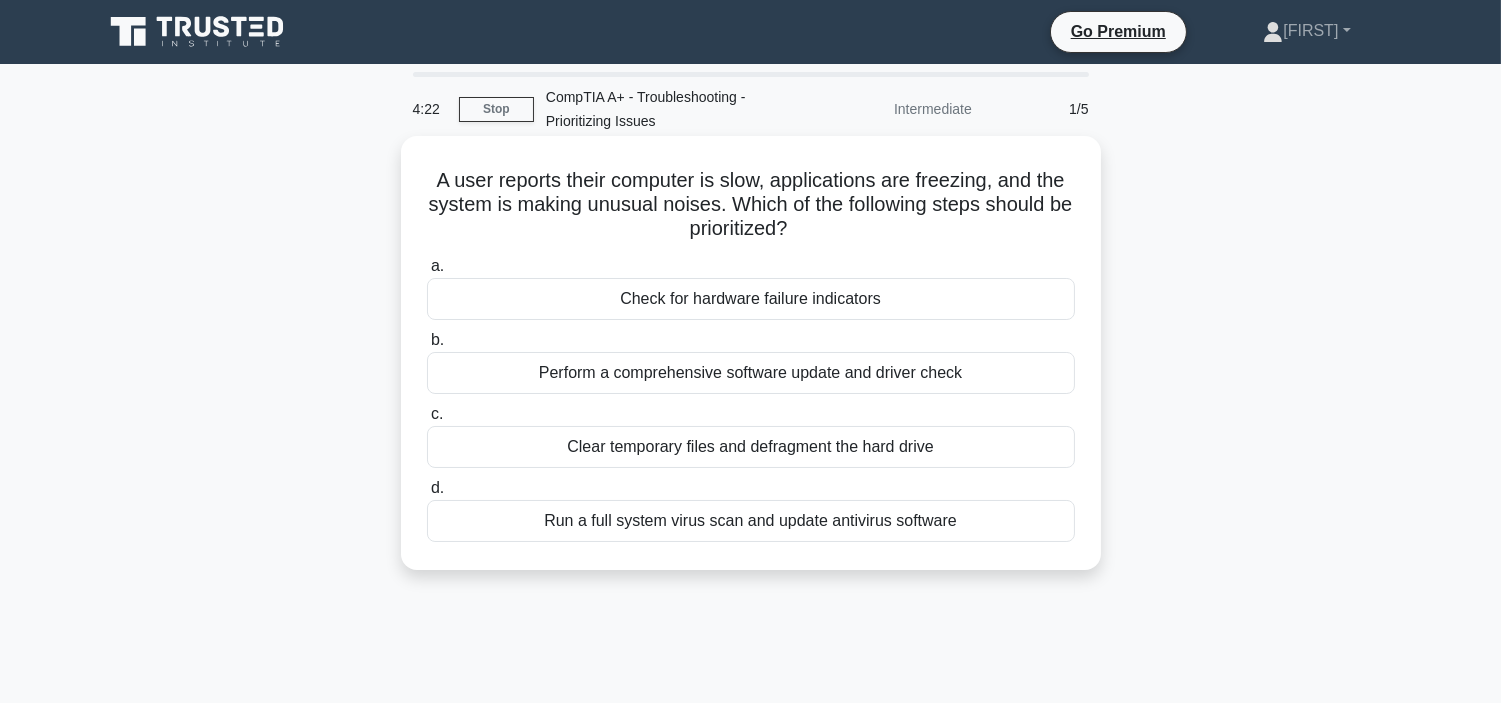 click on "Check for hardware failure indicators" at bounding box center [751, 299] 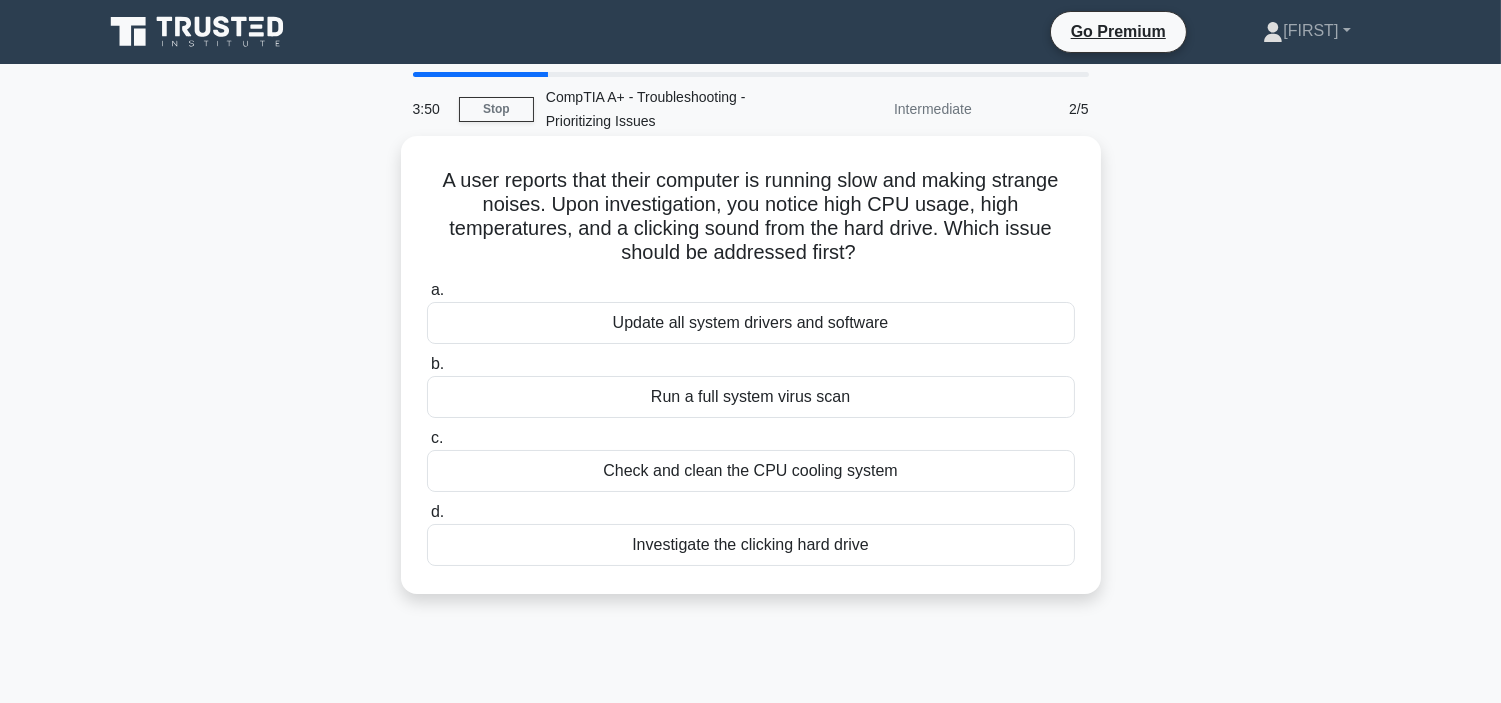 click on "Check and clean the CPU cooling system" at bounding box center (751, 471) 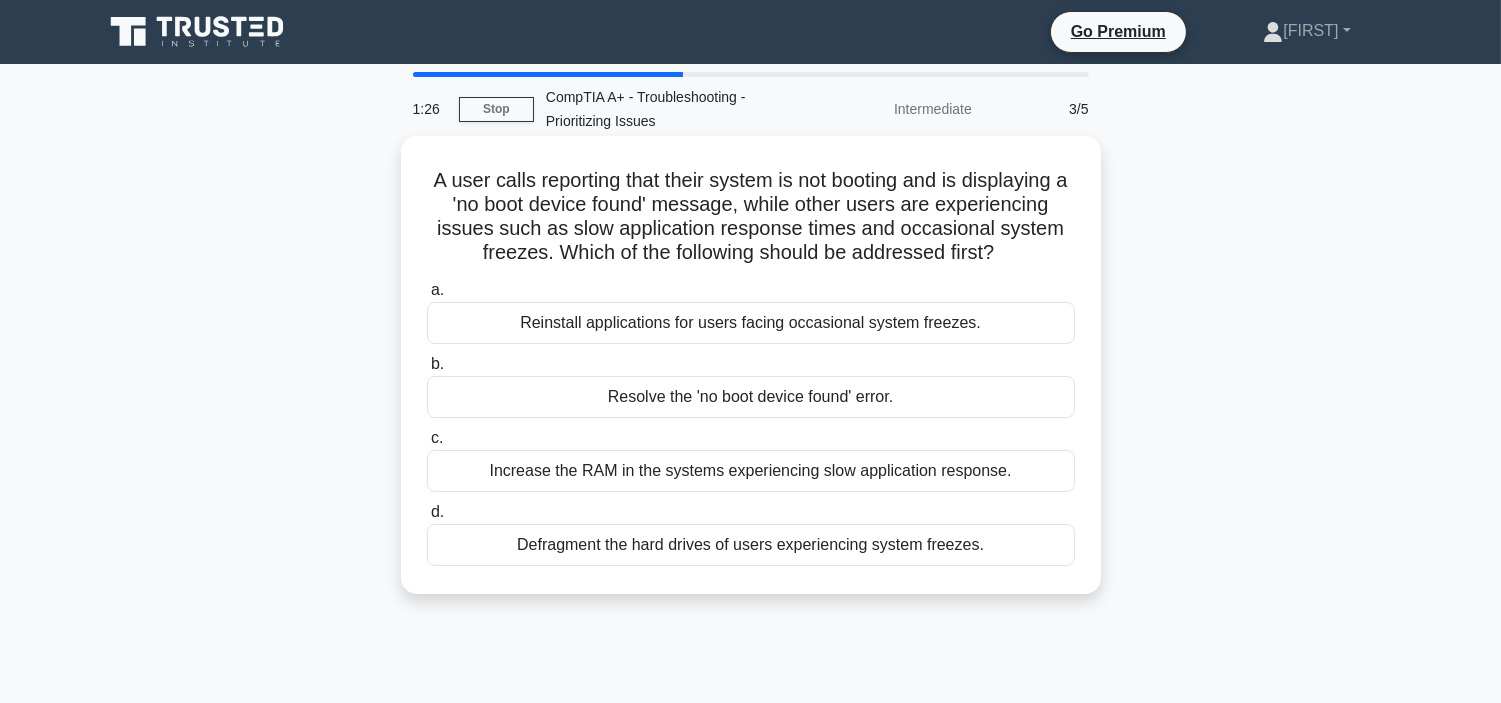 click on "Resolve the 'no boot device found' error." at bounding box center [751, 397] 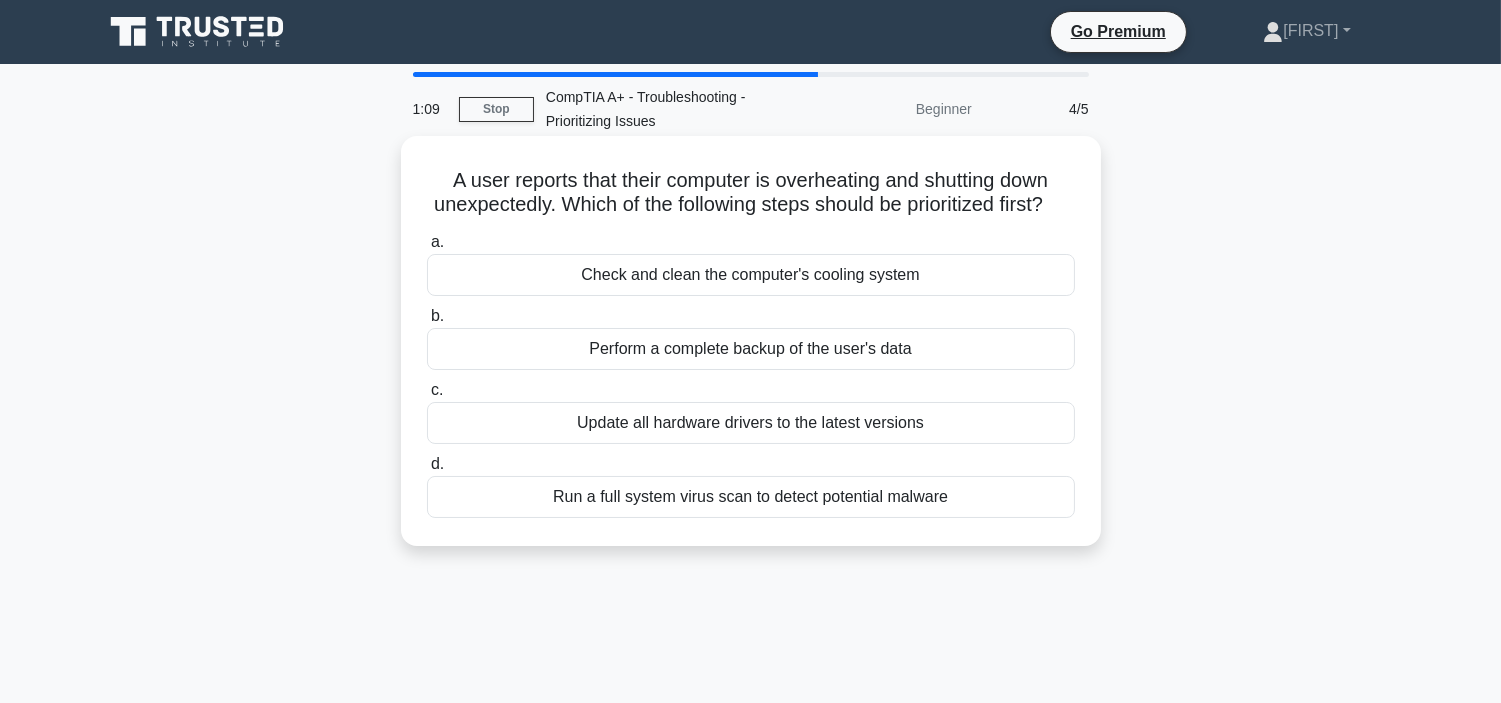 click on "Perform a complete backup of the user's data" at bounding box center (751, 349) 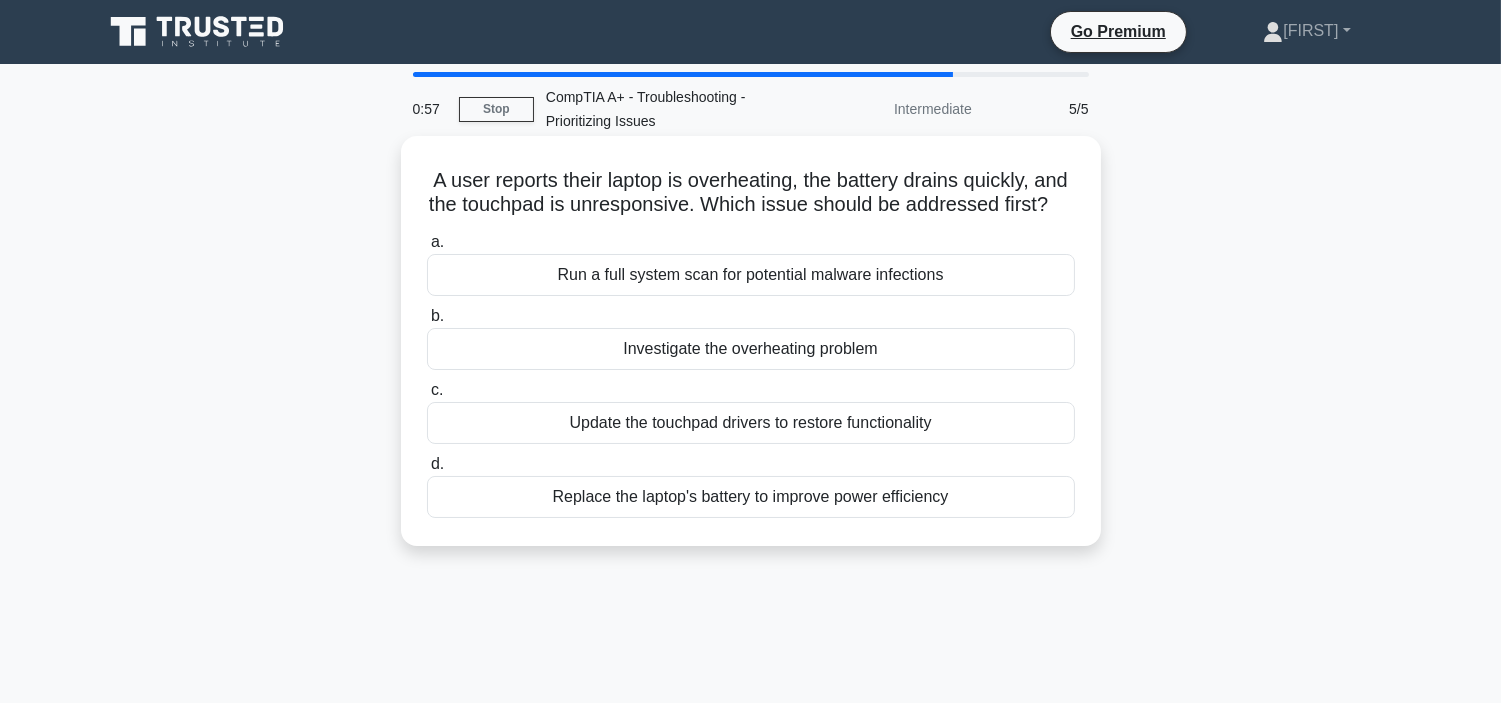 click on "Replace the laptop's battery to improve power efficiency" at bounding box center (751, 497) 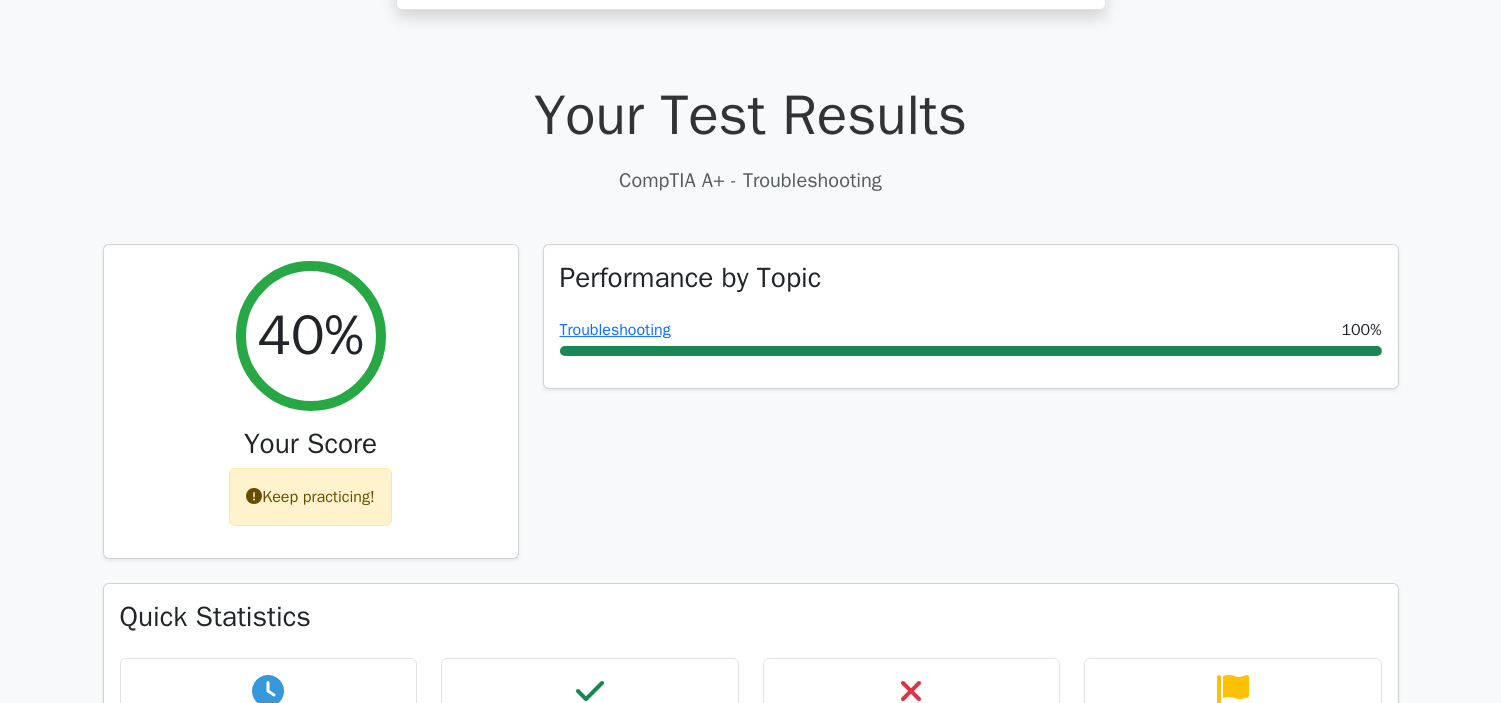 scroll, scrollTop: 444, scrollLeft: 0, axis: vertical 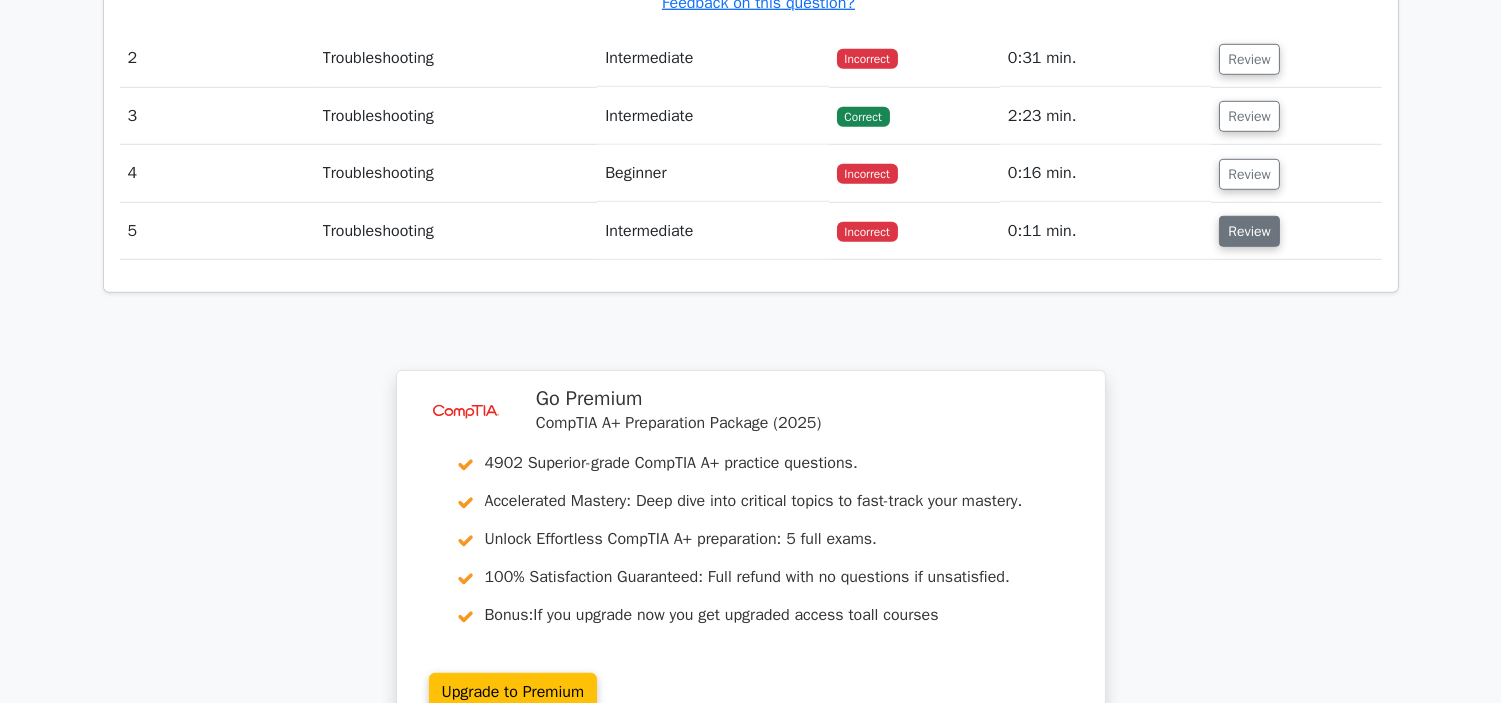 click on "Review" at bounding box center (1249, 231) 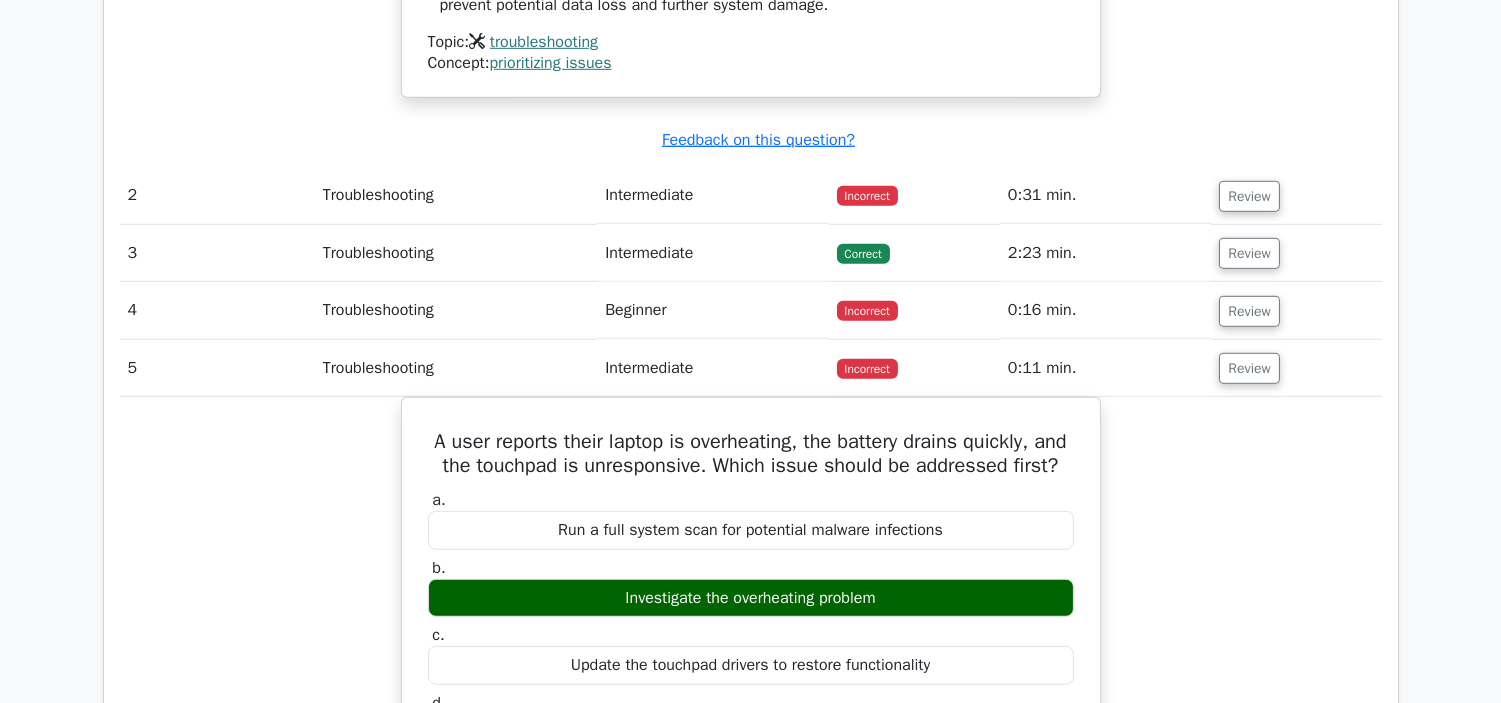 scroll, scrollTop: 2333, scrollLeft: 0, axis: vertical 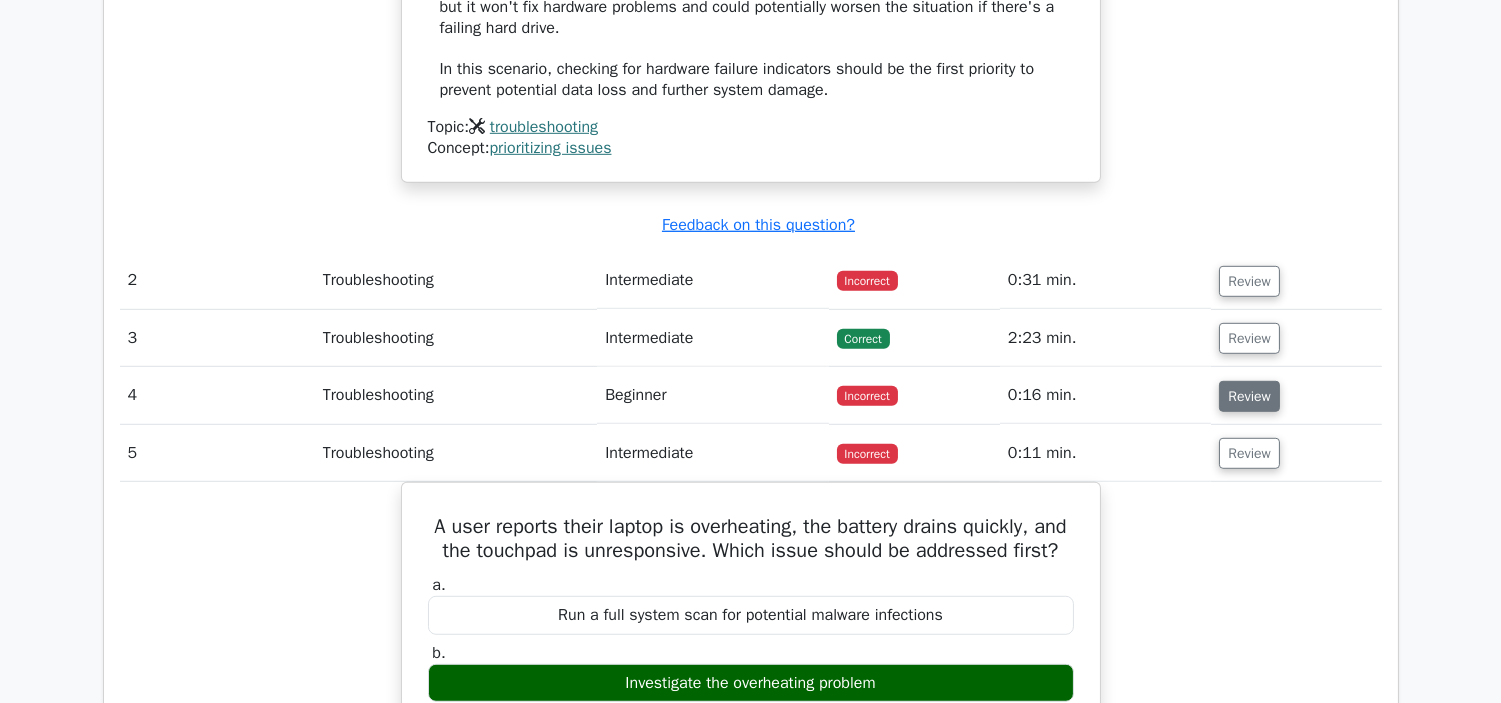 click on "Review" at bounding box center [1249, 396] 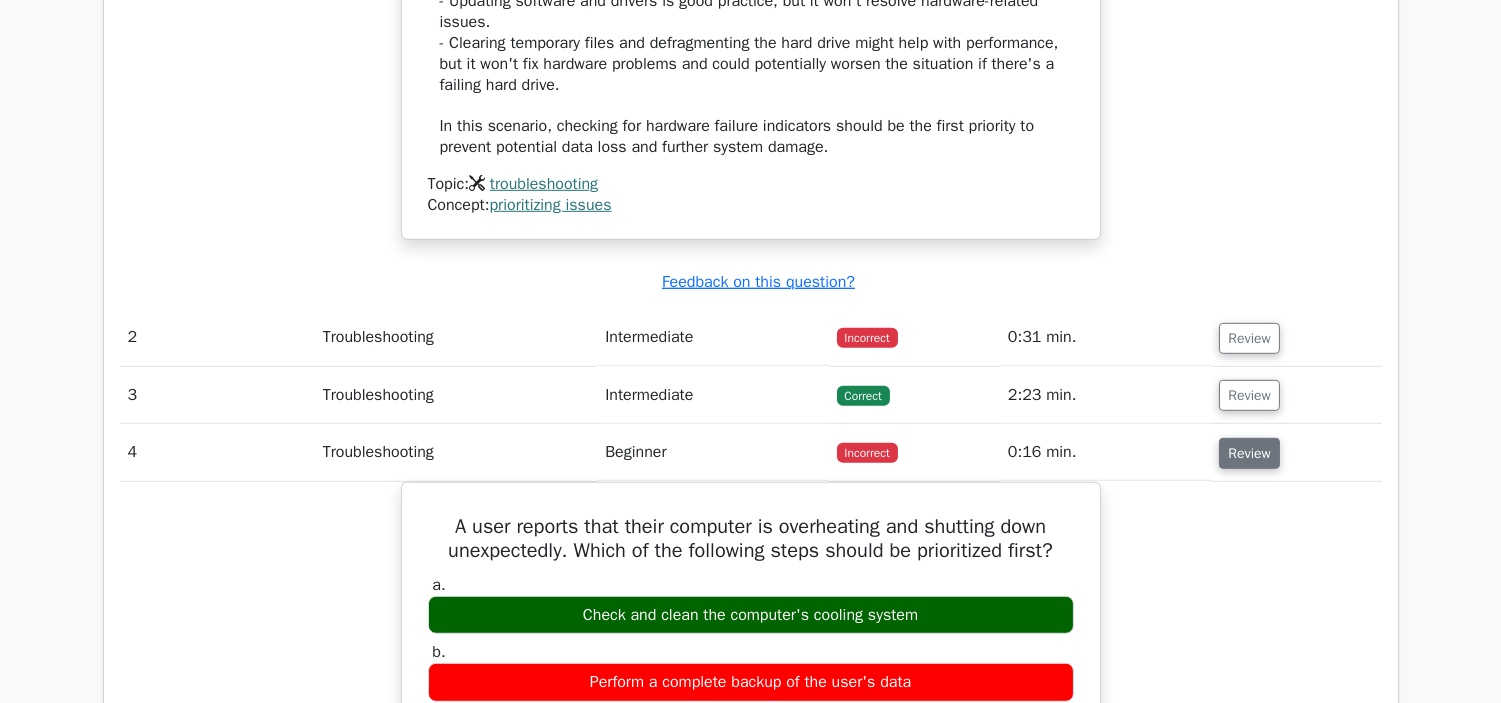 scroll, scrollTop: 2222, scrollLeft: 0, axis: vertical 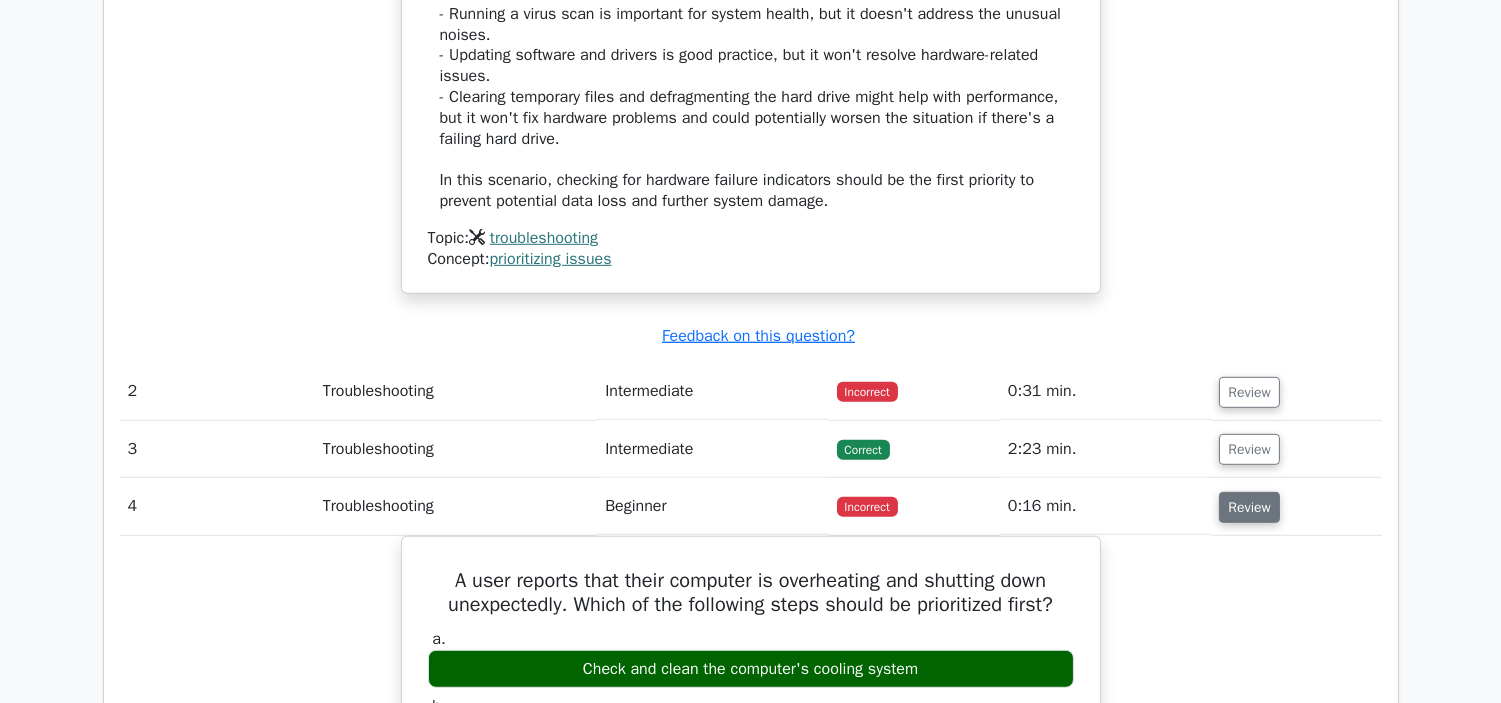 click on "Review" at bounding box center (1249, 392) 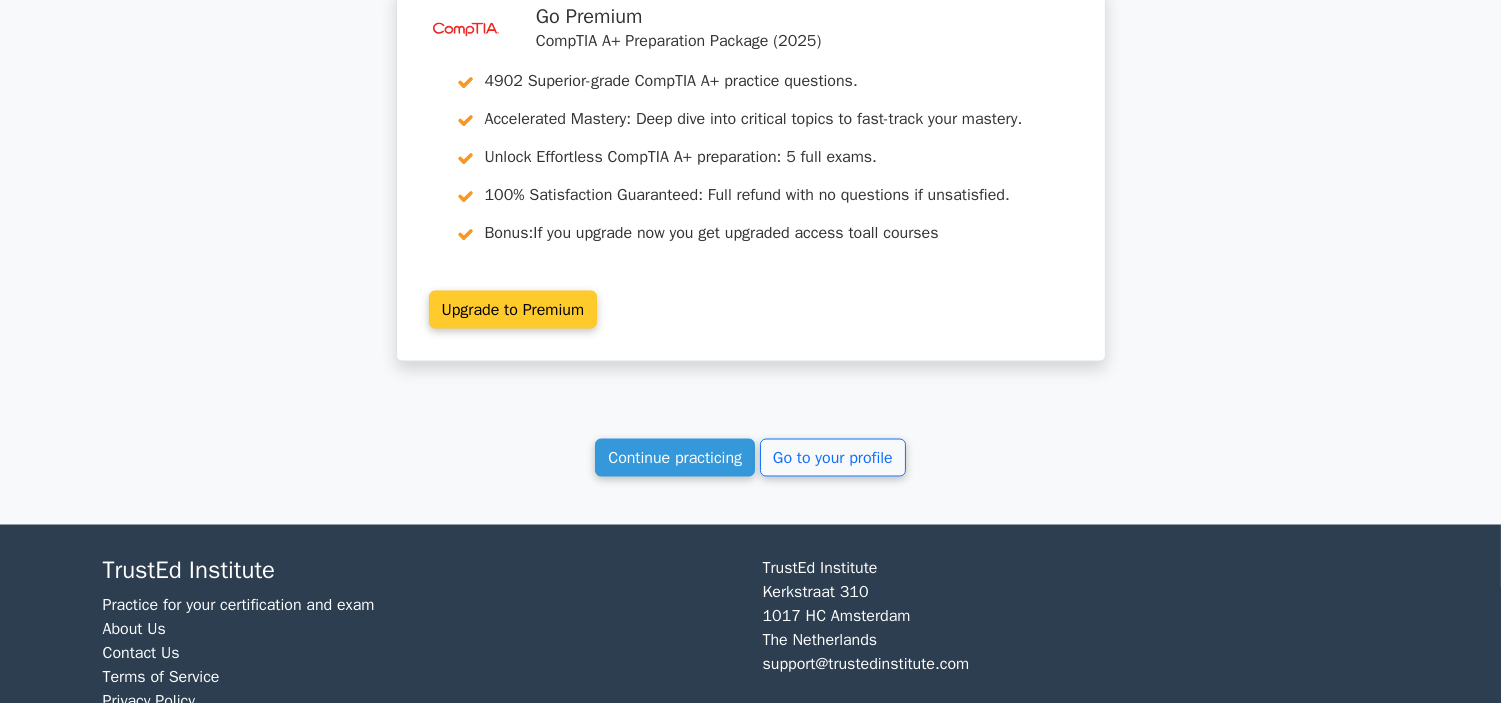 scroll, scrollTop: 6377, scrollLeft: 0, axis: vertical 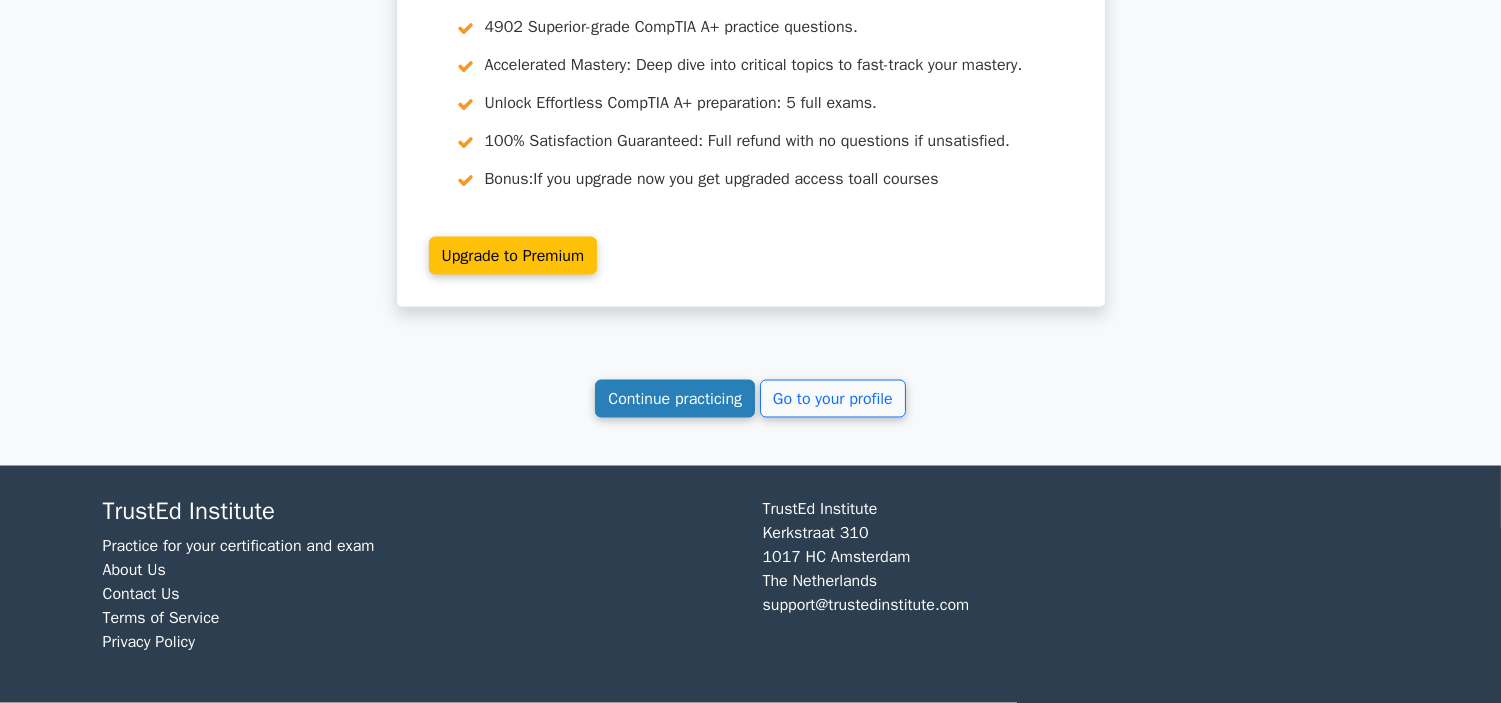 click on "Continue practicing" at bounding box center (675, 399) 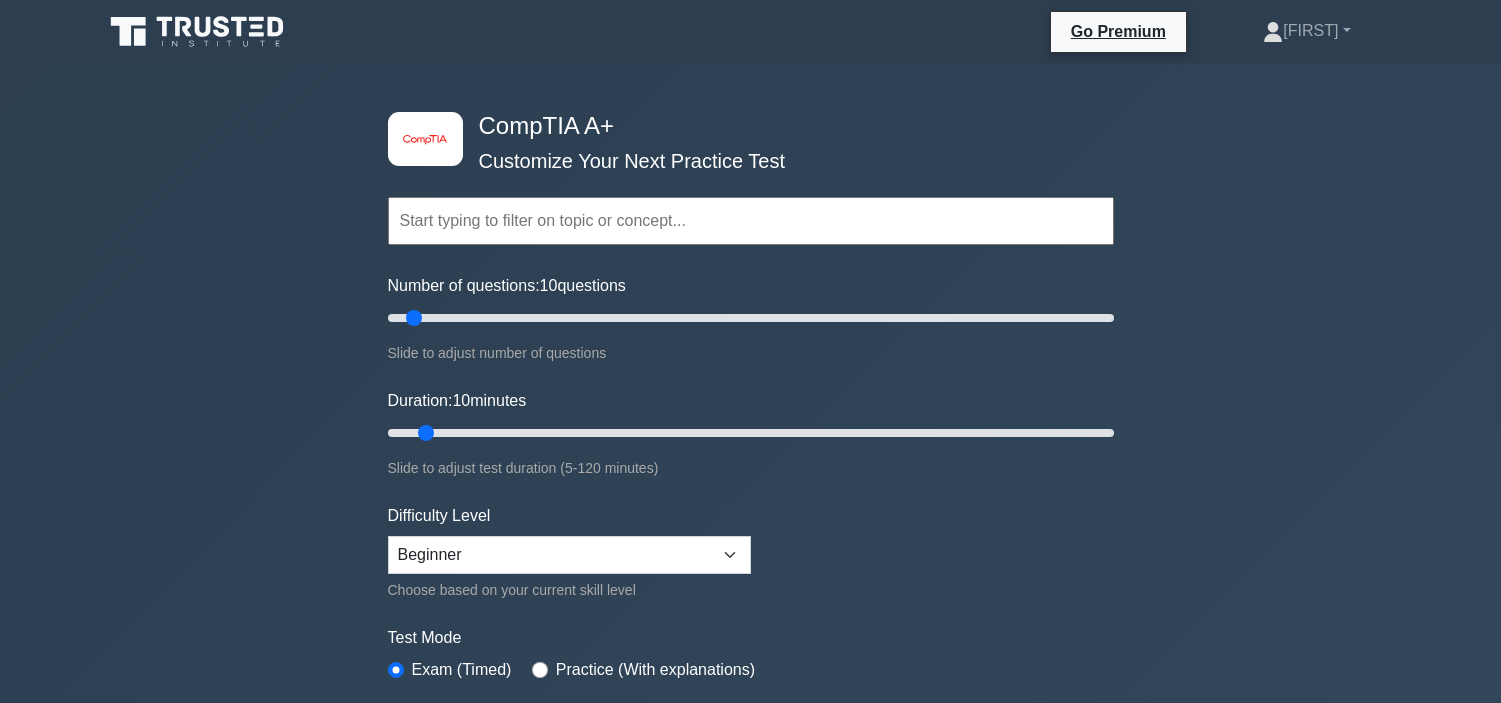 scroll, scrollTop: 1333, scrollLeft: 0, axis: vertical 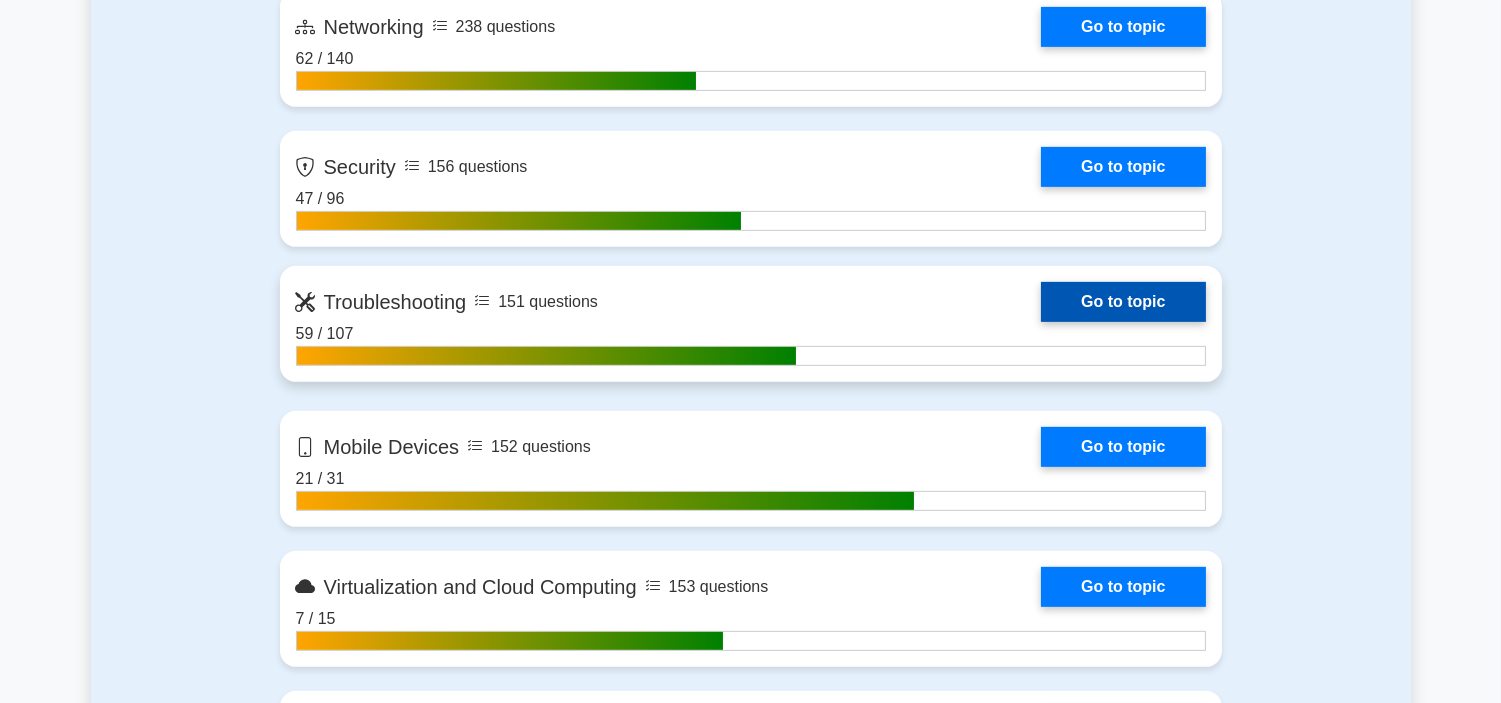 click on "Go to topic" at bounding box center (1123, 302) 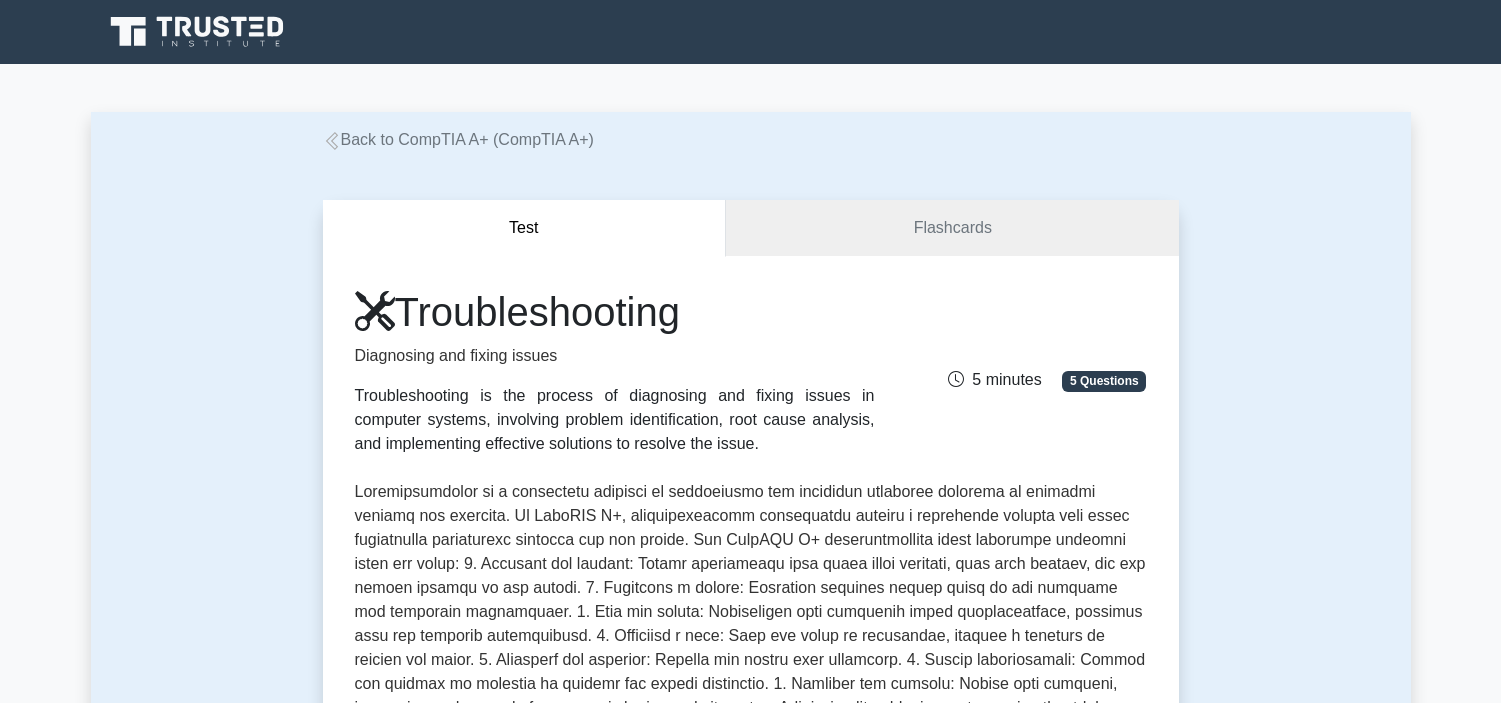 scroll, scrollTop: 444, scrollLeft: 0, axis: vertical 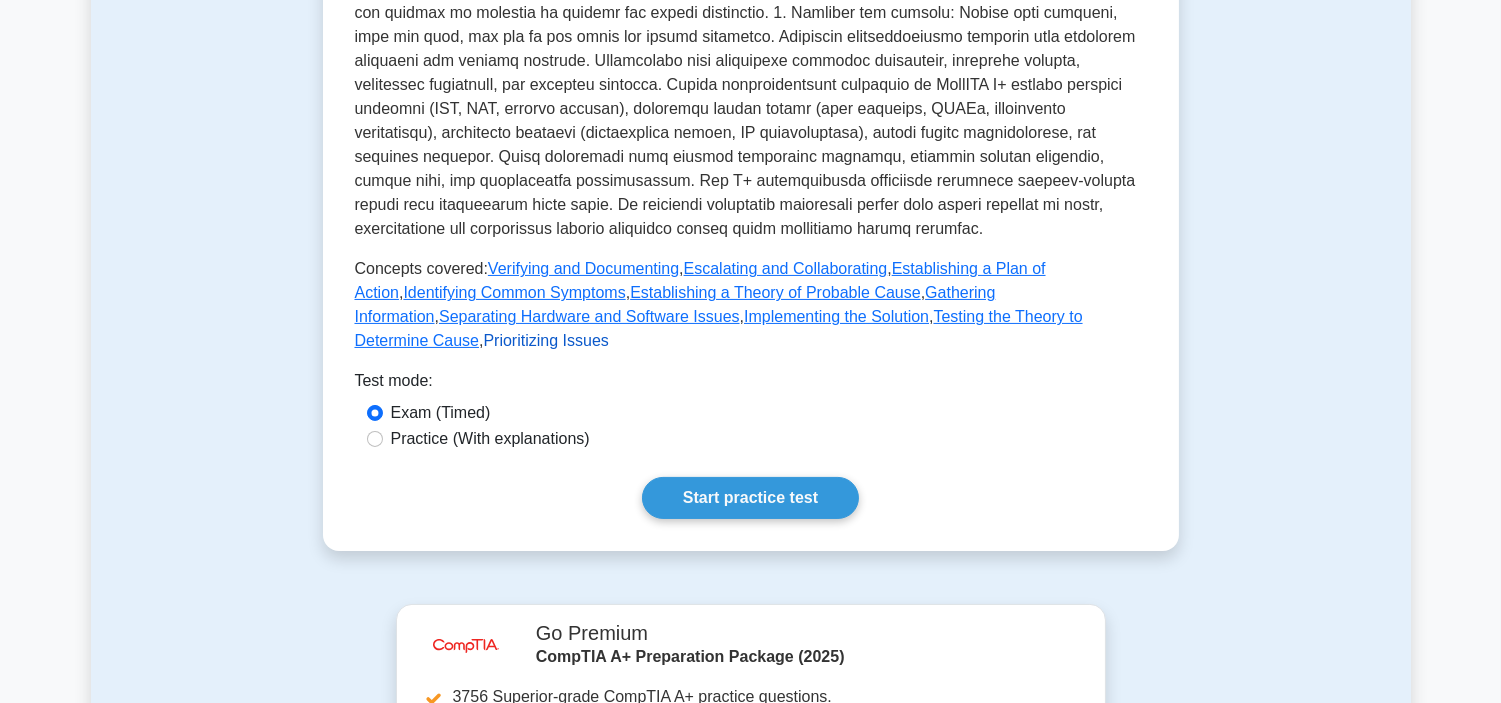 click on "Prioritizing Issues" at bounding box center (545, 340) 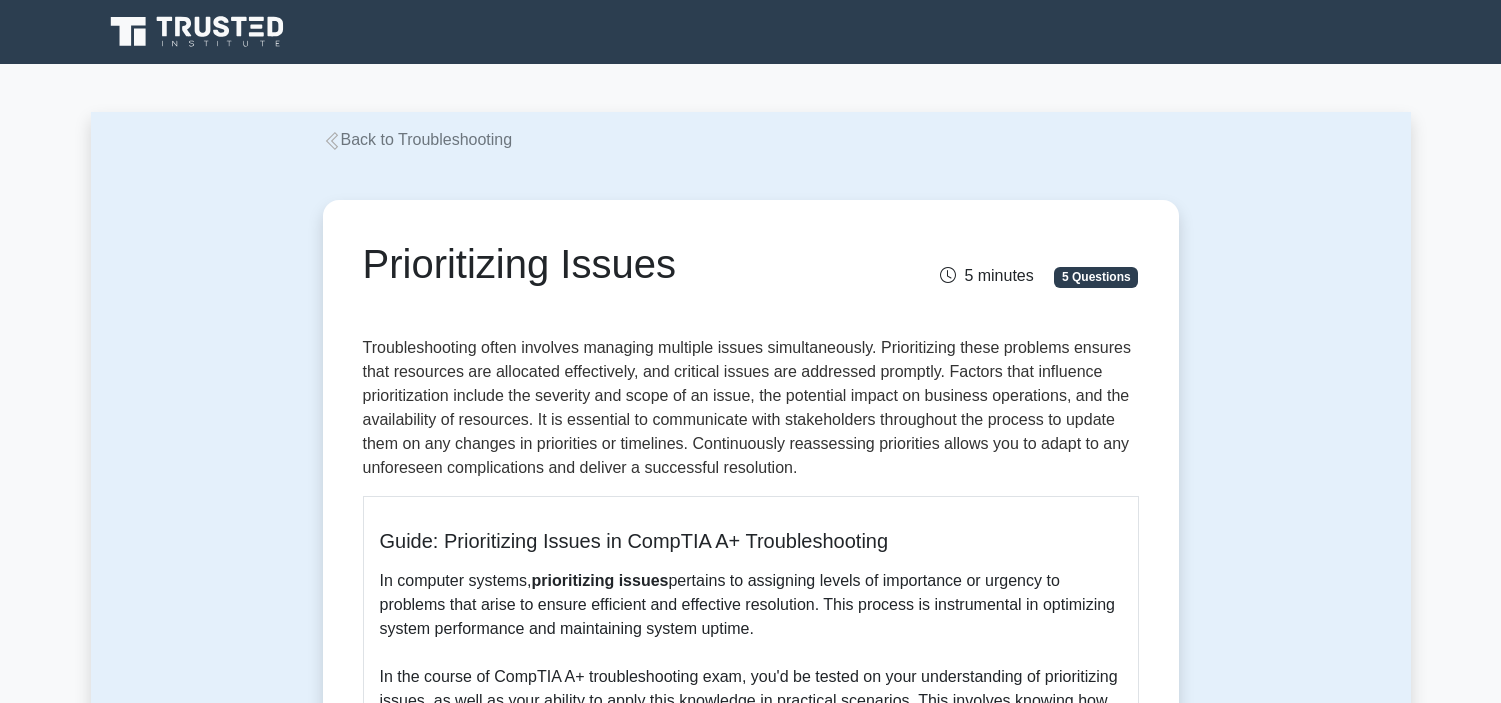 scroll, scrollTop: 1333, scrollLeft: 0, axis: vertical 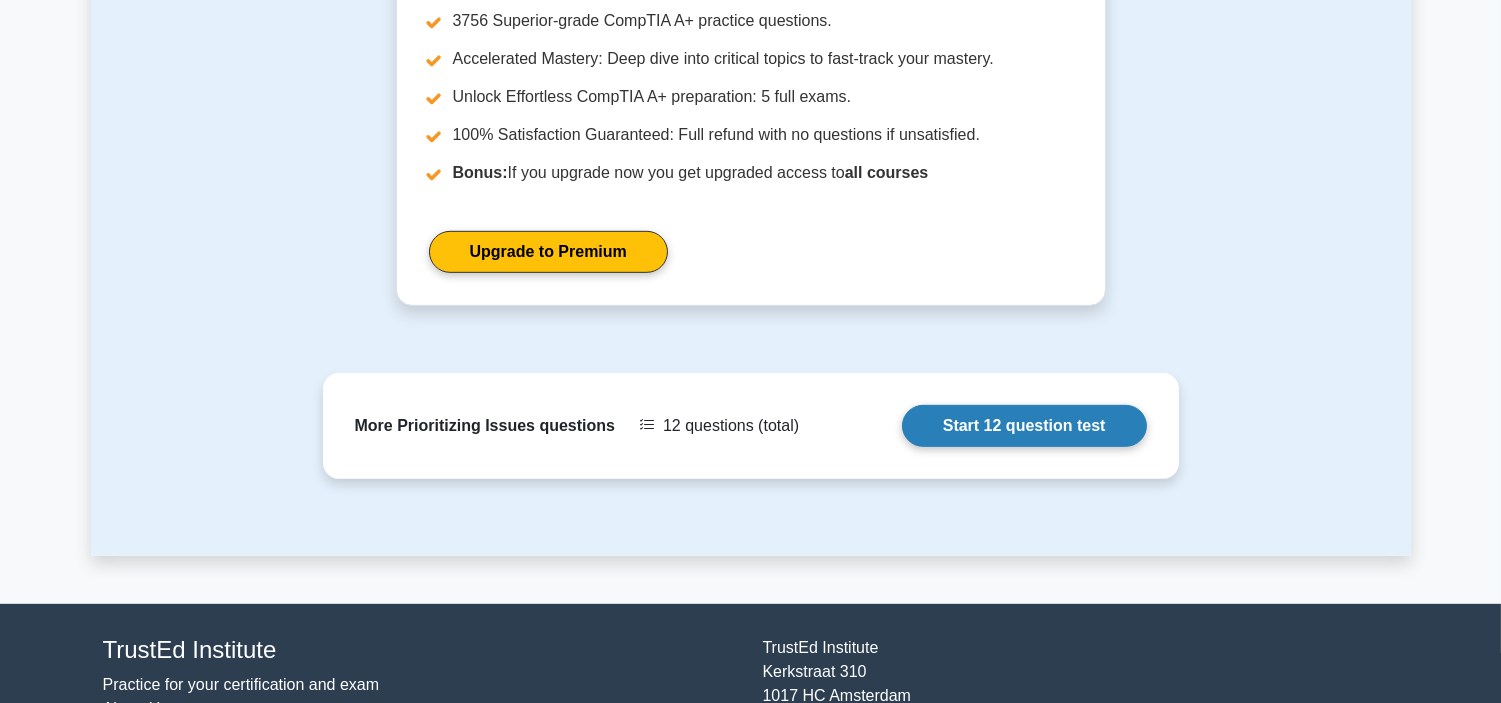click on "Start 12 question test" at bounding box center (1024, 426) 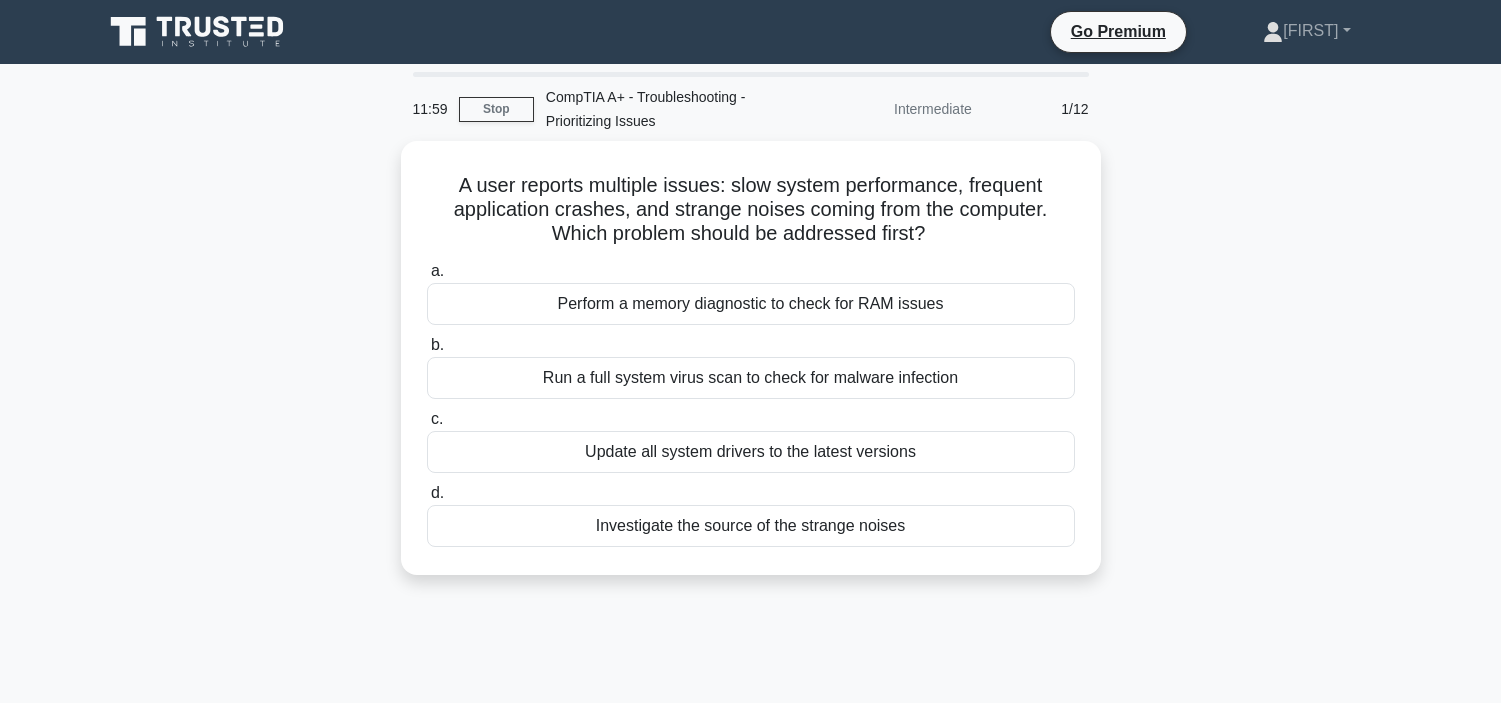 scroll, scrollTop: 0, scrollLeft: 0, axis: both 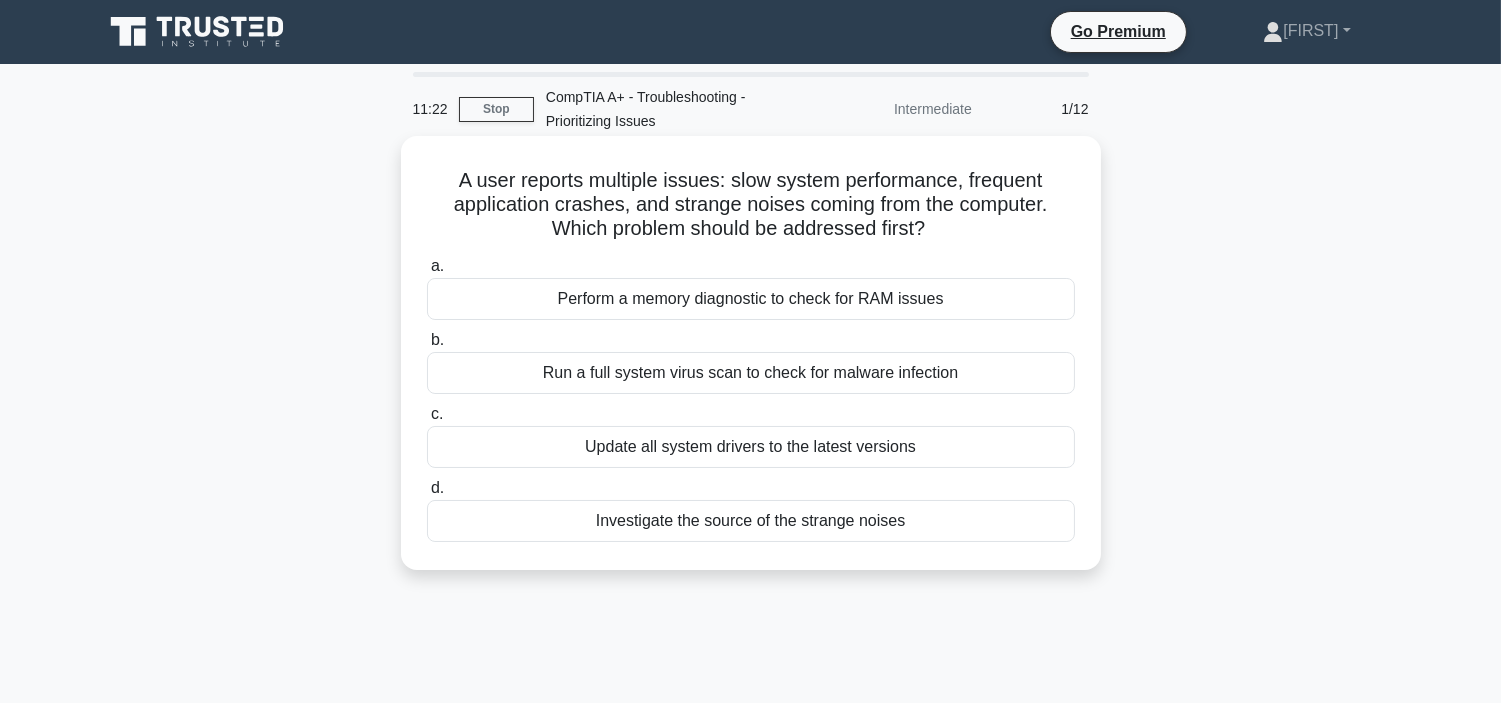 click on "Investigate the source of the strange noises" at bounding box center [751, 521] 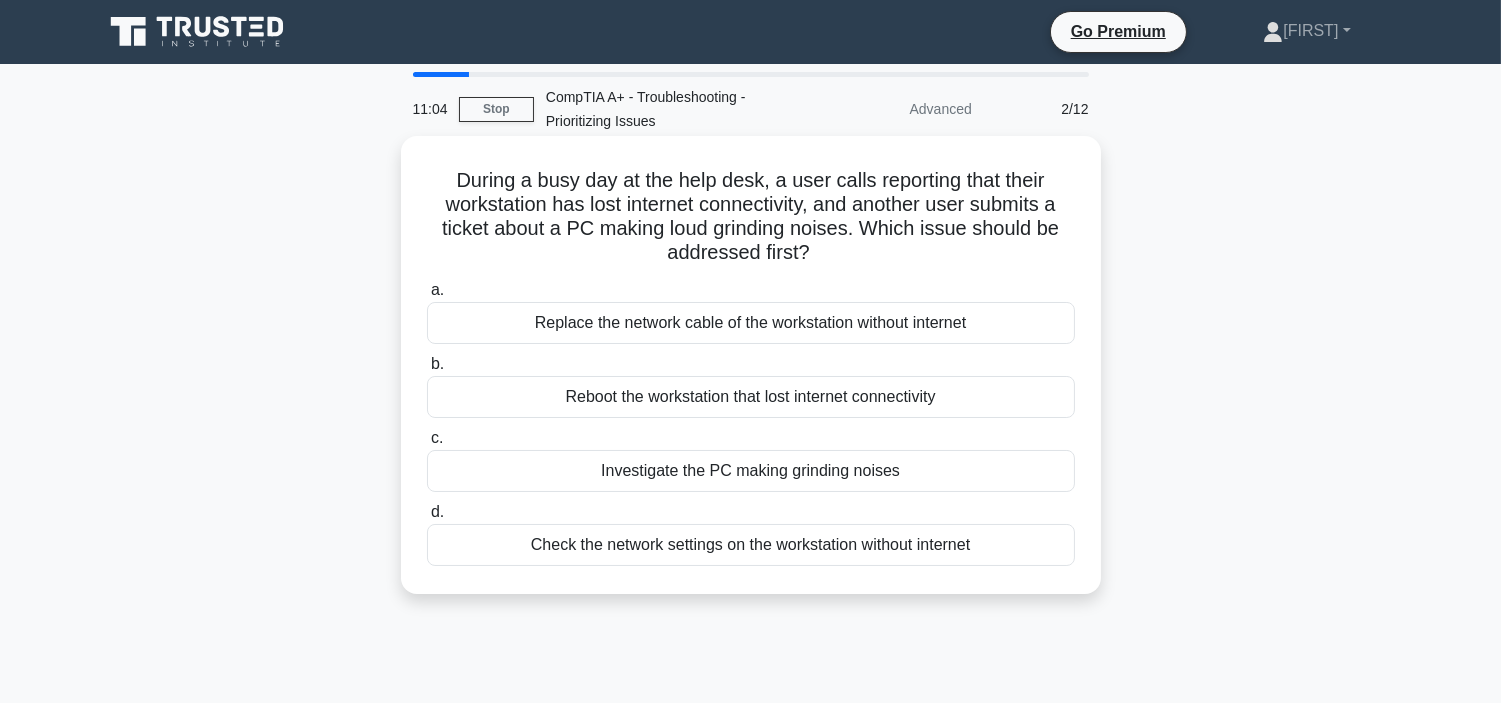 click on "Check the network settings on the workstation without internet" at bounding box center [751, 545] 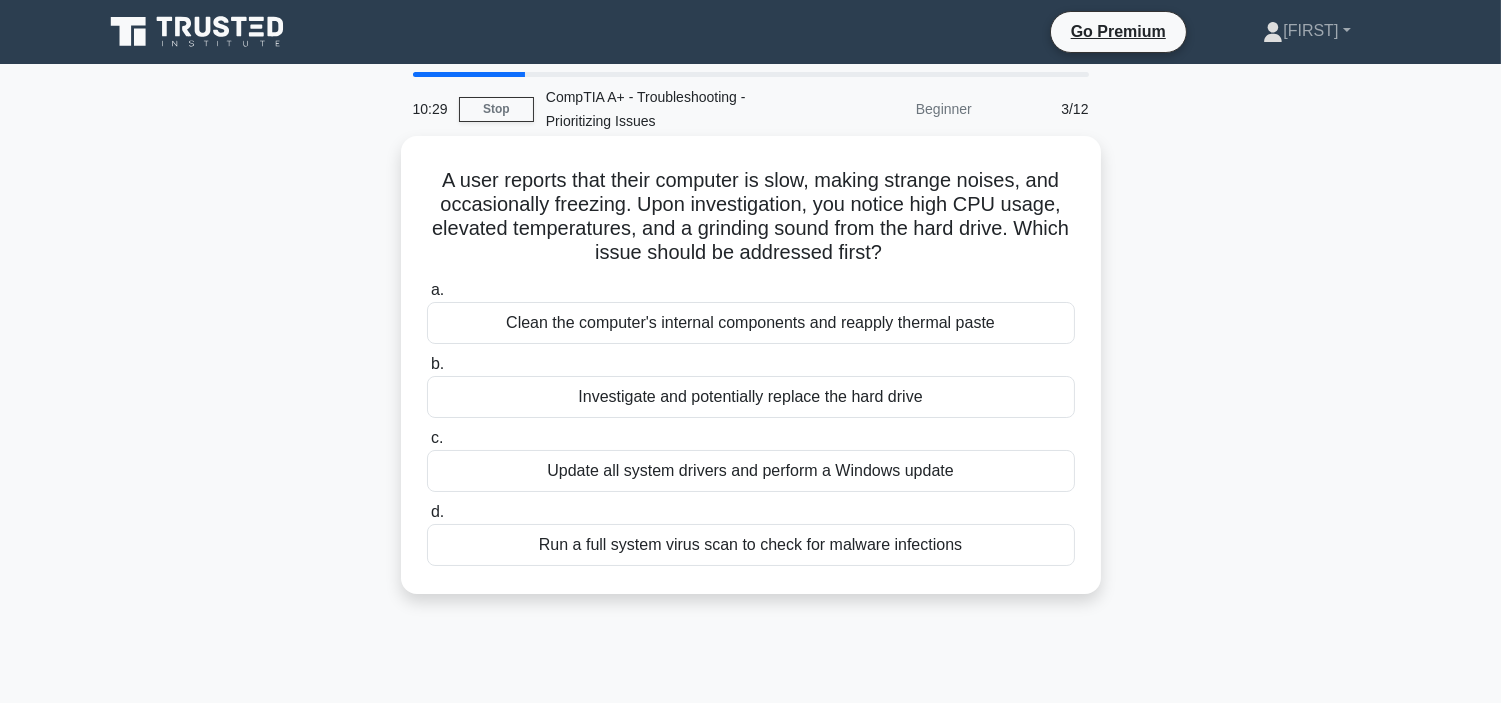click on "Investigate and potentially replace the hard drive" at bounding box center [751, 397] 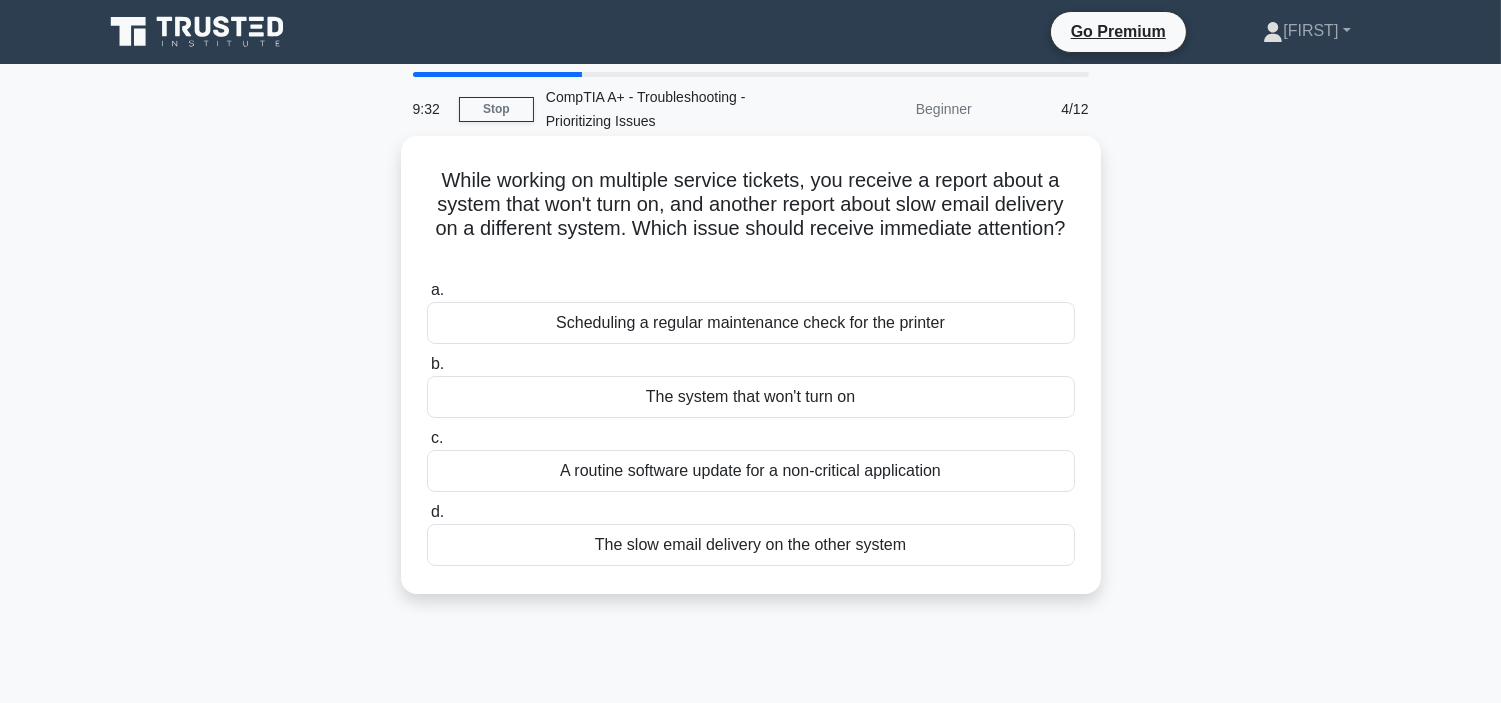 click on "The system that won't turn on" at bounding box center (751, 397) 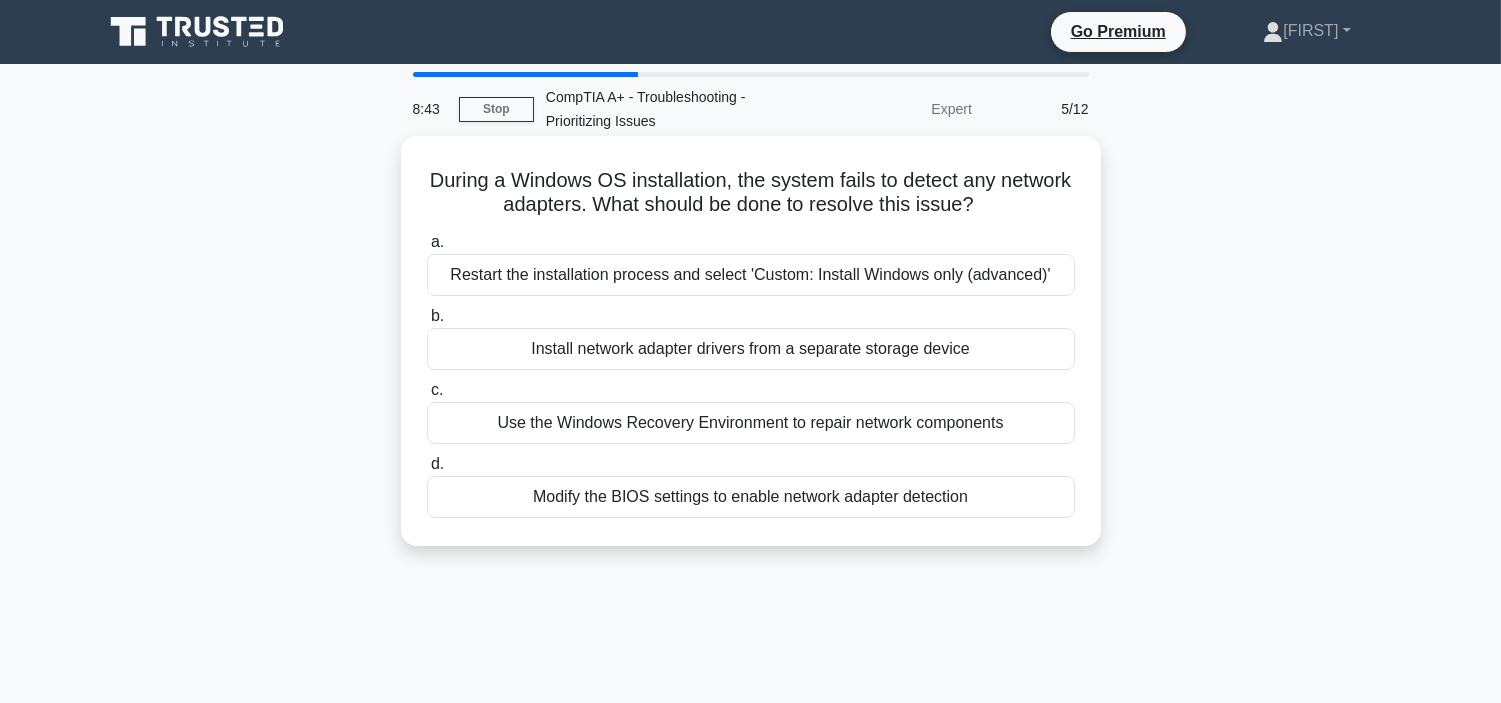 click on "Restart the installation process and select 'Custom: Install Windows only (advanced)'" at bounding box center [751, 275] 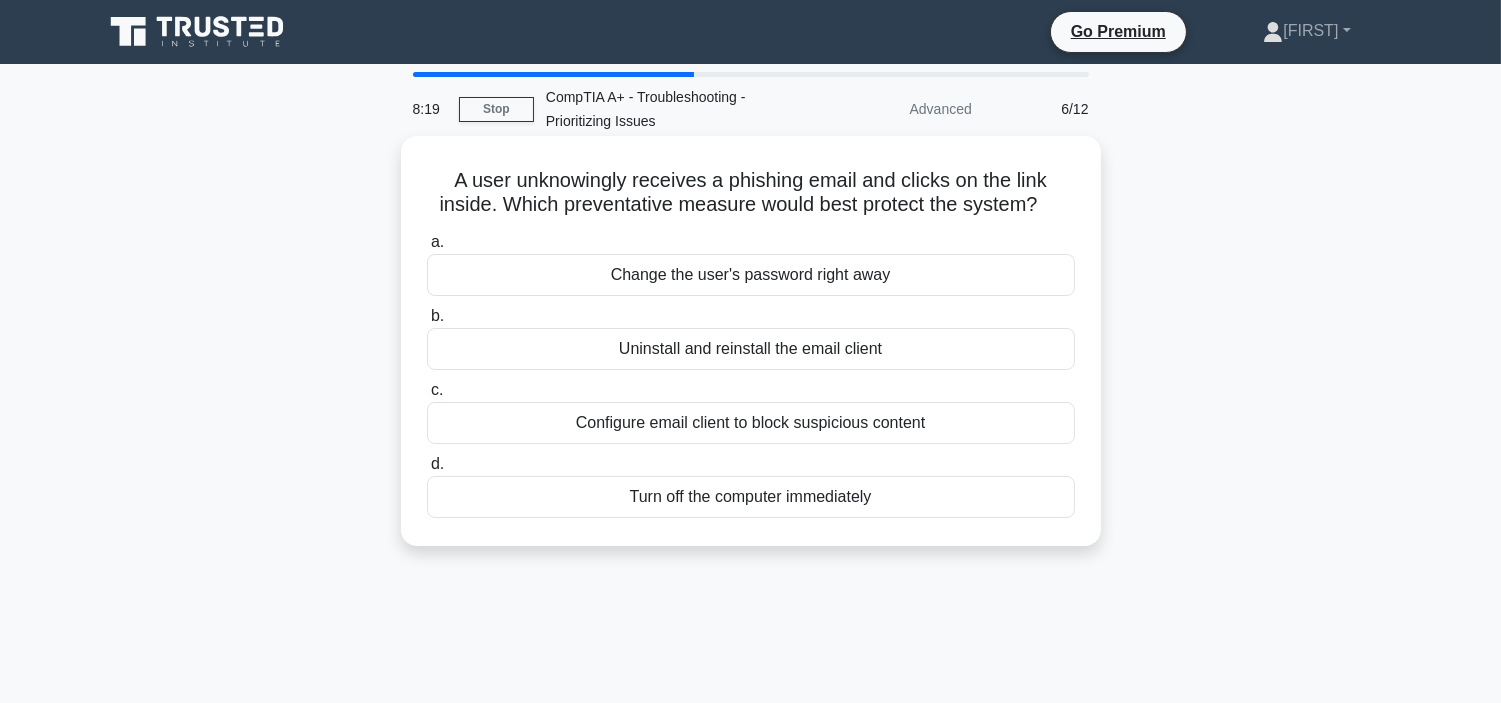 click on "Configure email client to block suspicious content" at bounding box center [751, 423] 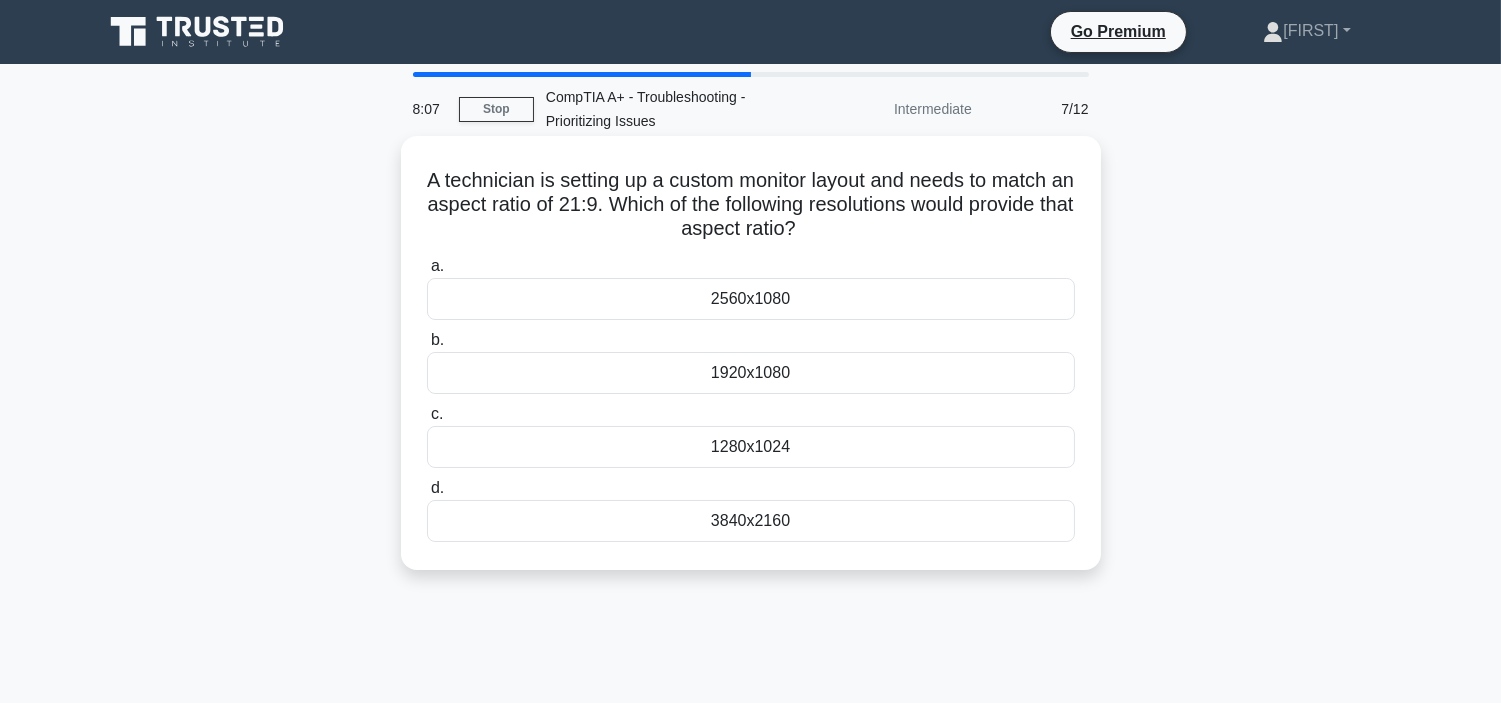 click on "1920x1080" at bounding box center (751, 373) 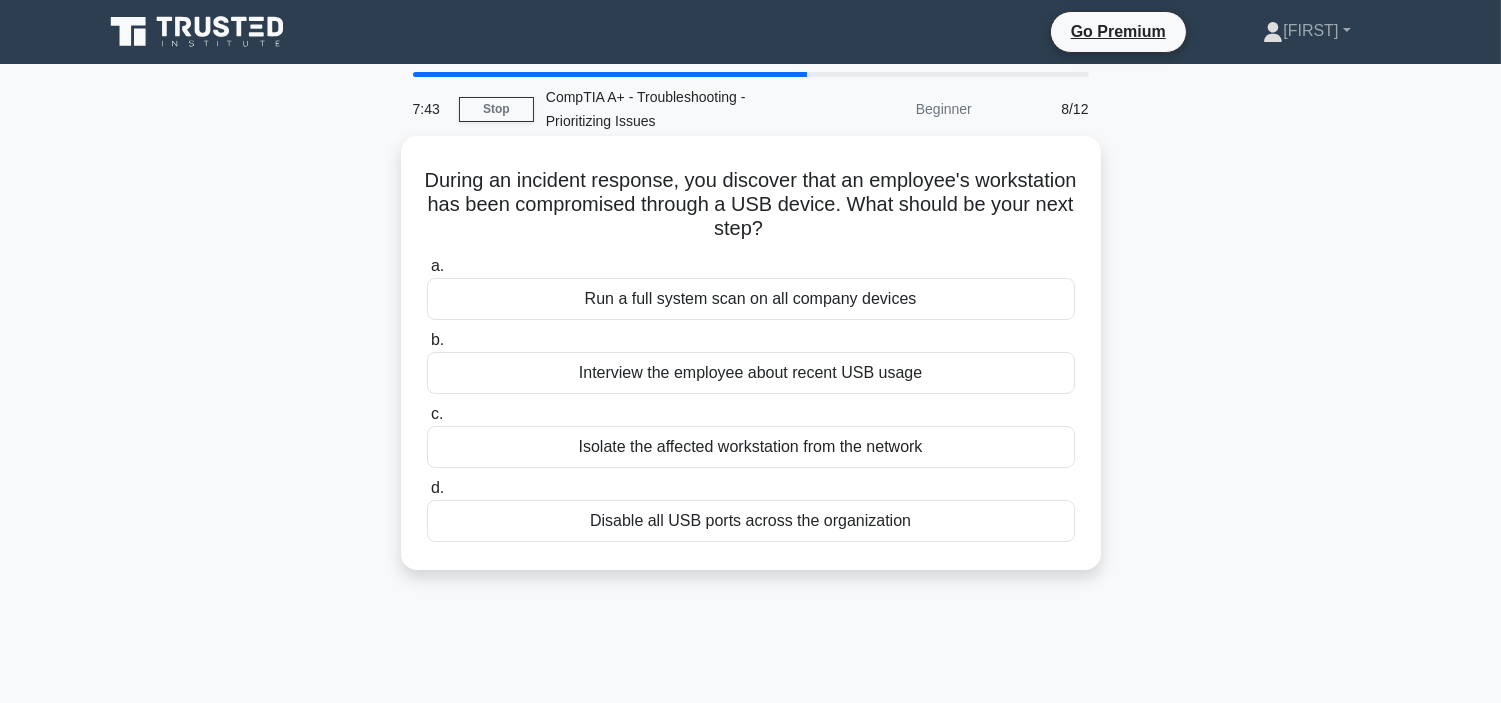 click on "Isolate the affected workstation from the network" at bounding box center [751, 447] 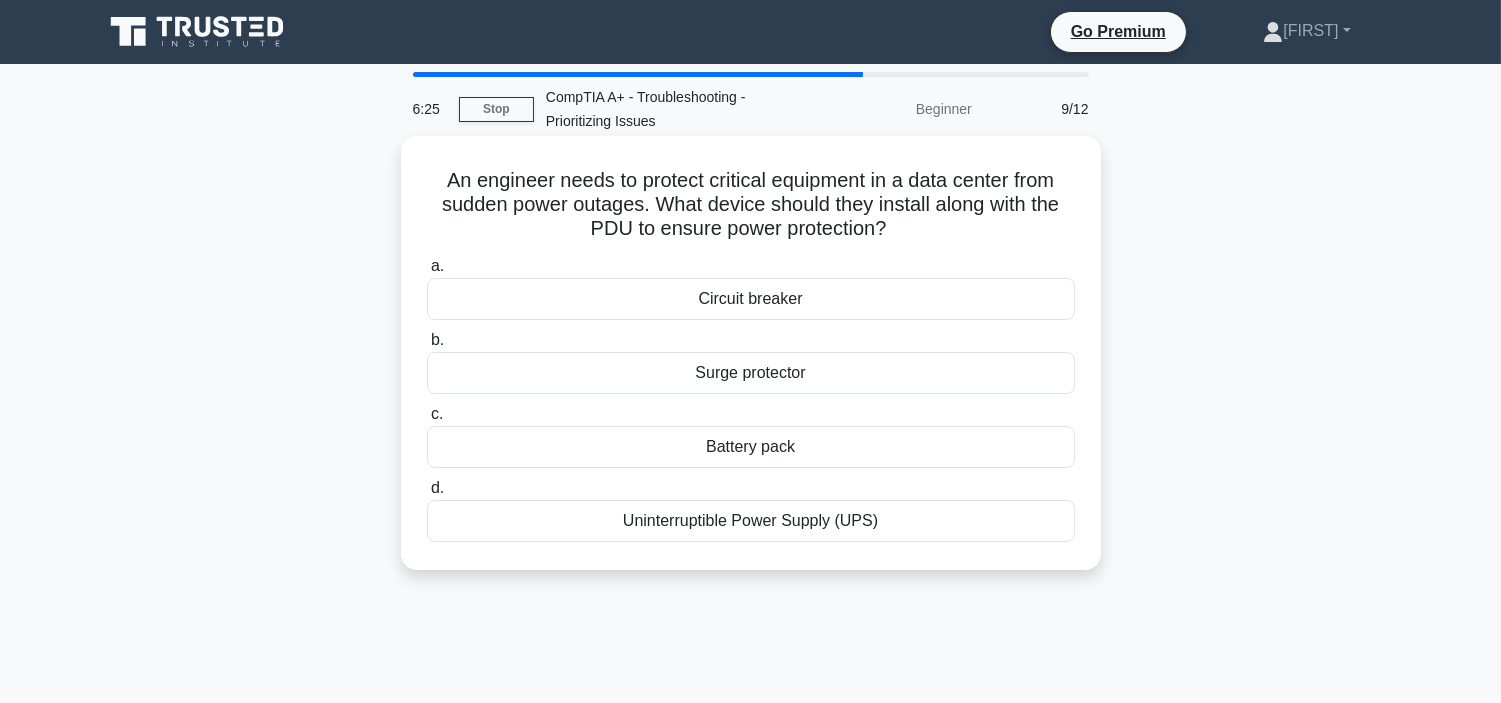click on "Uninterruptible Power Supply (UPS)" at bounding box center [751, 521] 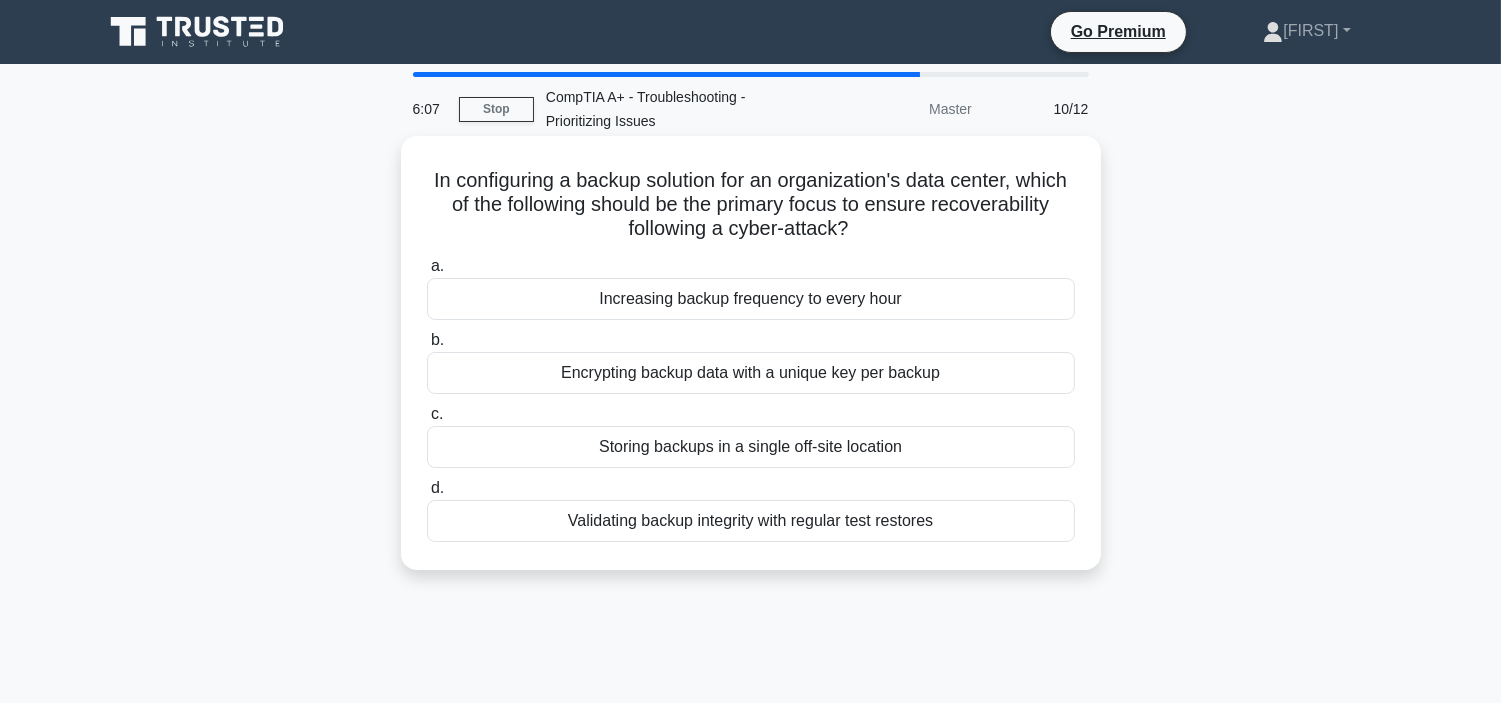 click on "Encrypting backup data with a unique key per backup" at bounding box center [751, 373] 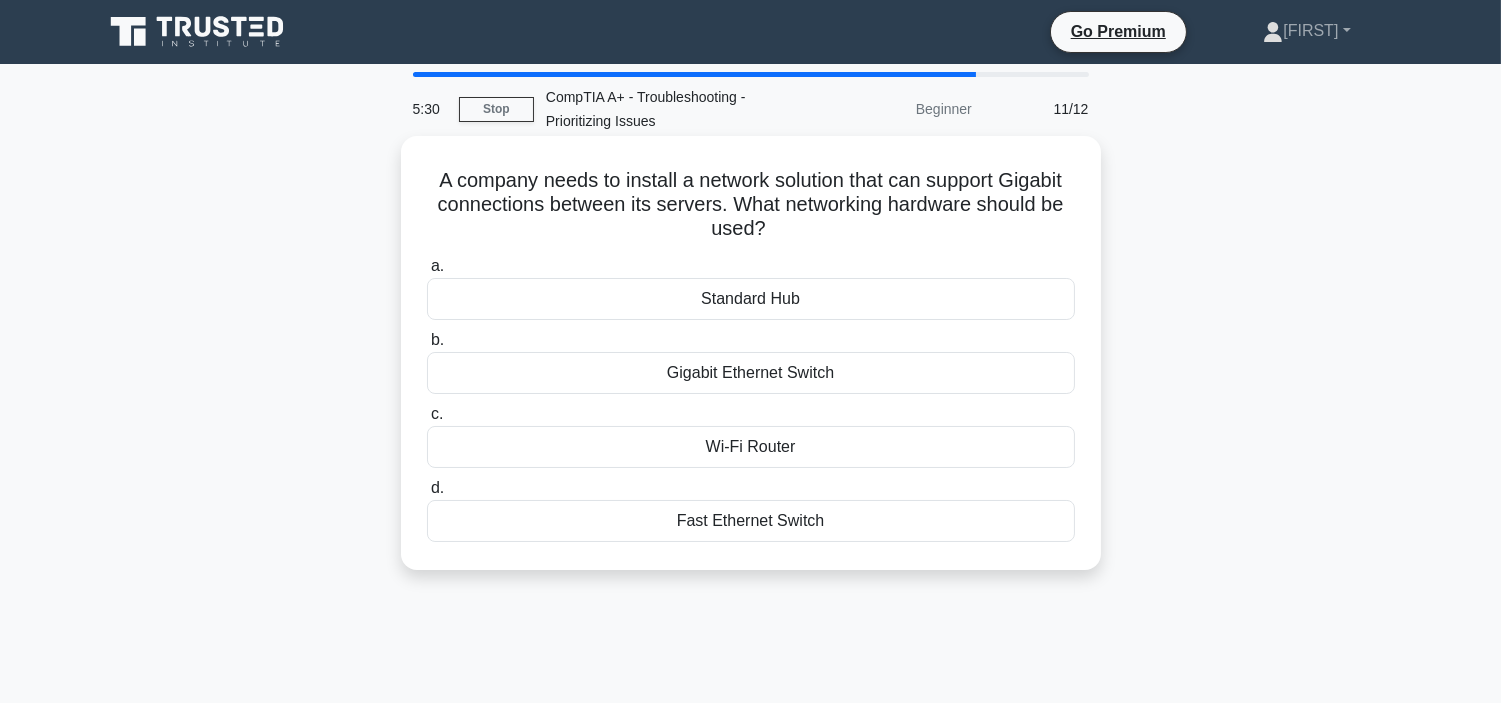 click on "Wi-Fi Router" at bounding box center [751, 447] 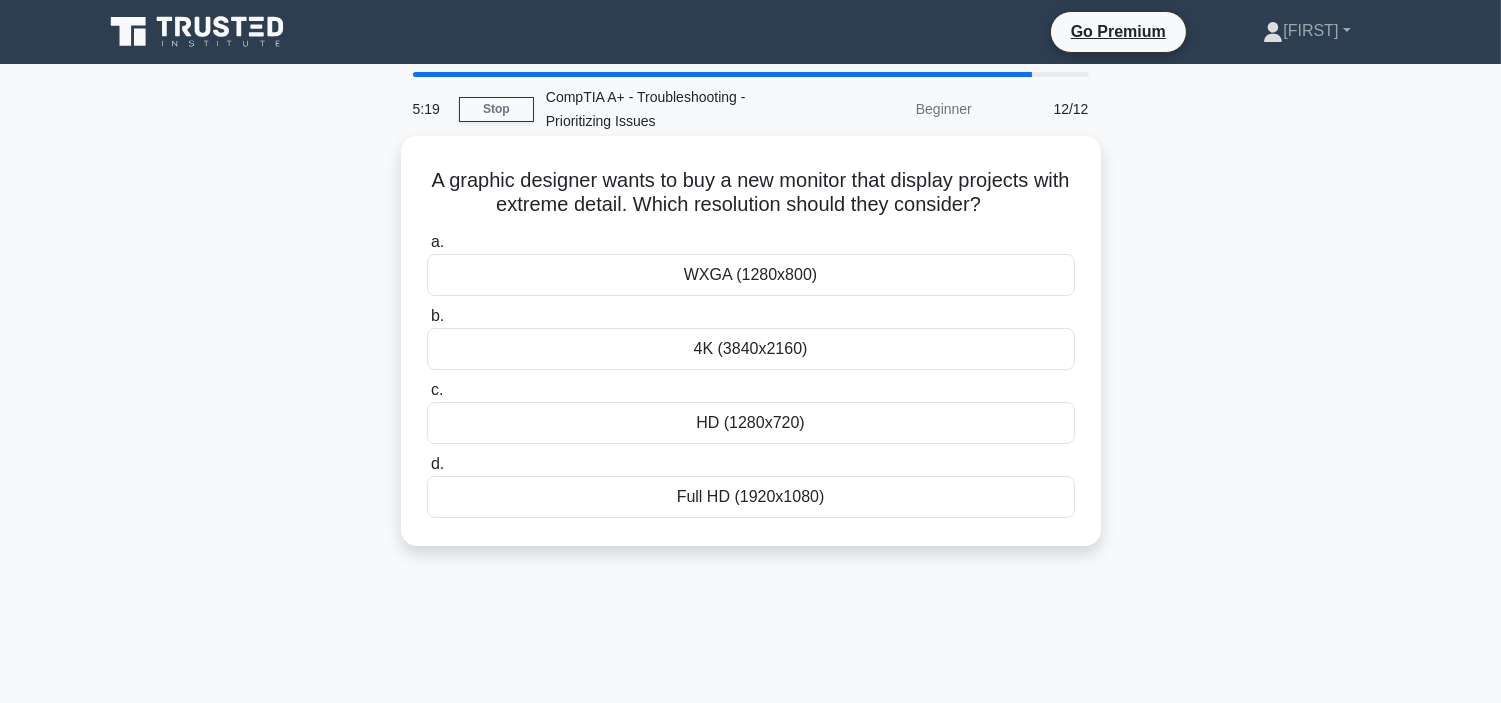 click on "4K (3840x2160)" at bounding box center [751, 349] 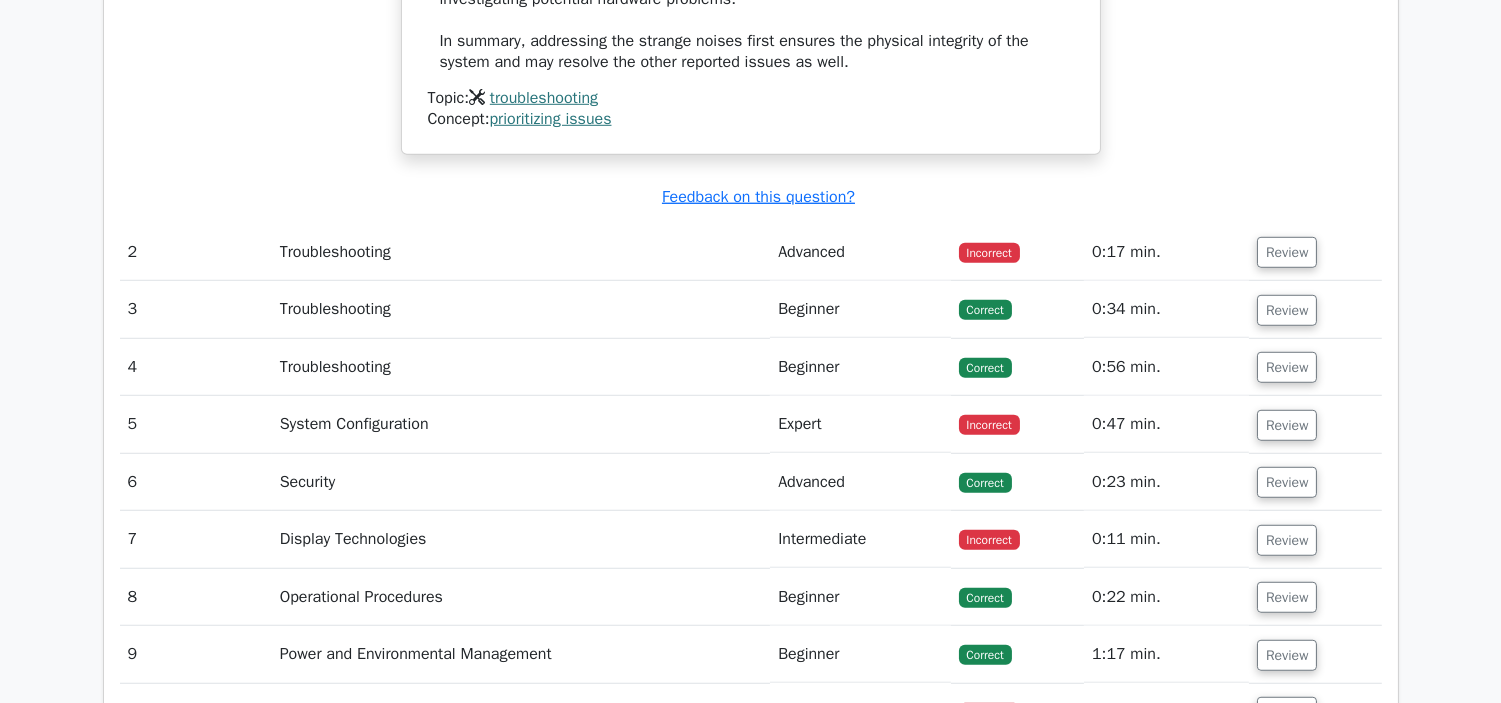 scroll, scrollTop: 0, scrollLeft: 0, axis: both 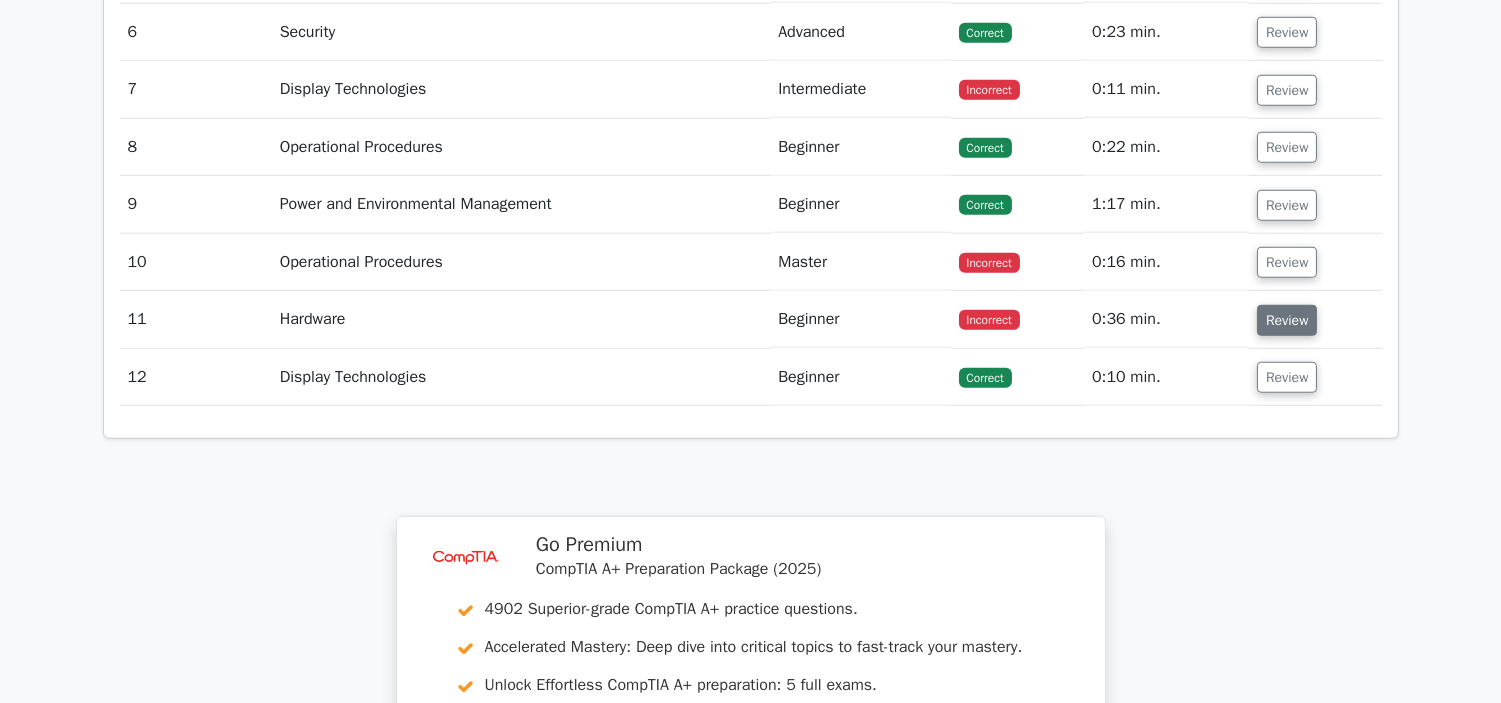 click on "Review" at bounding box center [1287, 320] 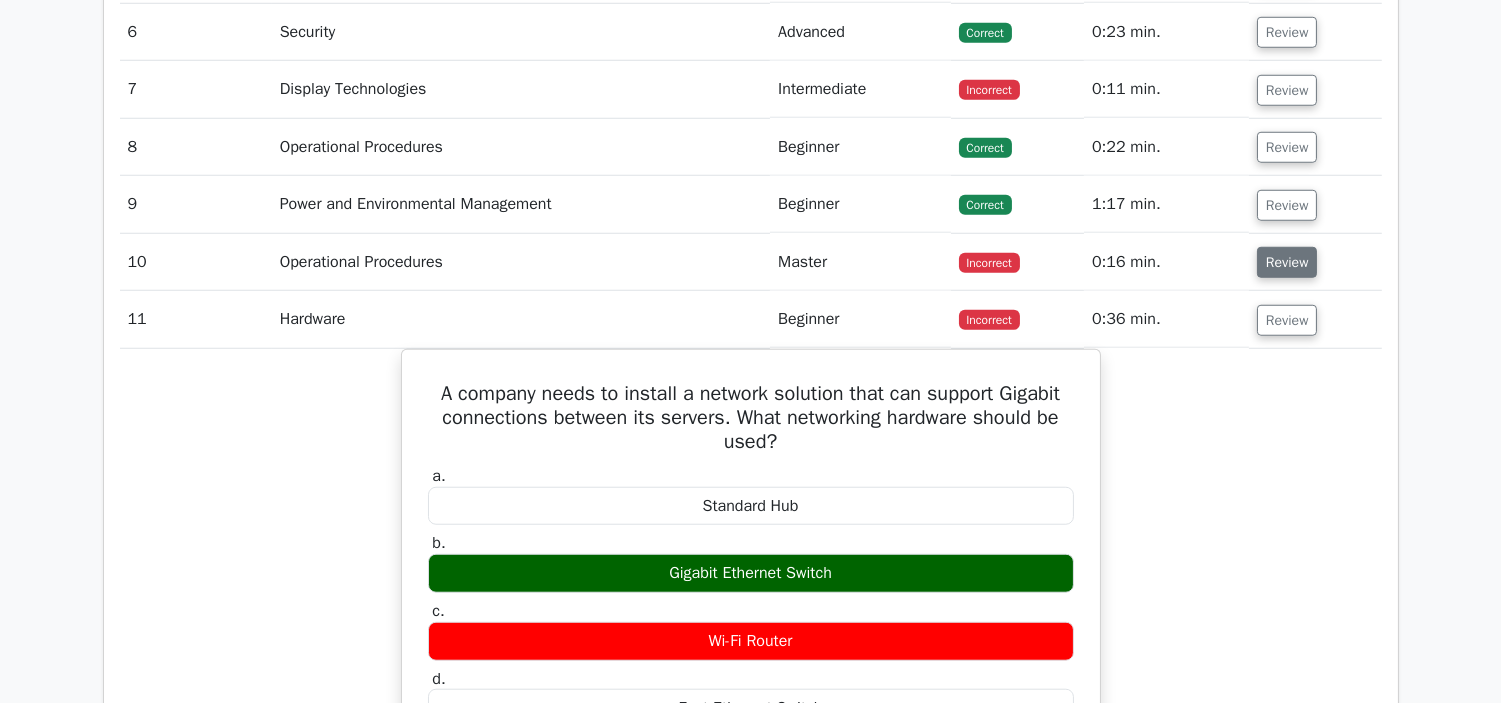 click on "Review" at bounding box center (1287, 262) 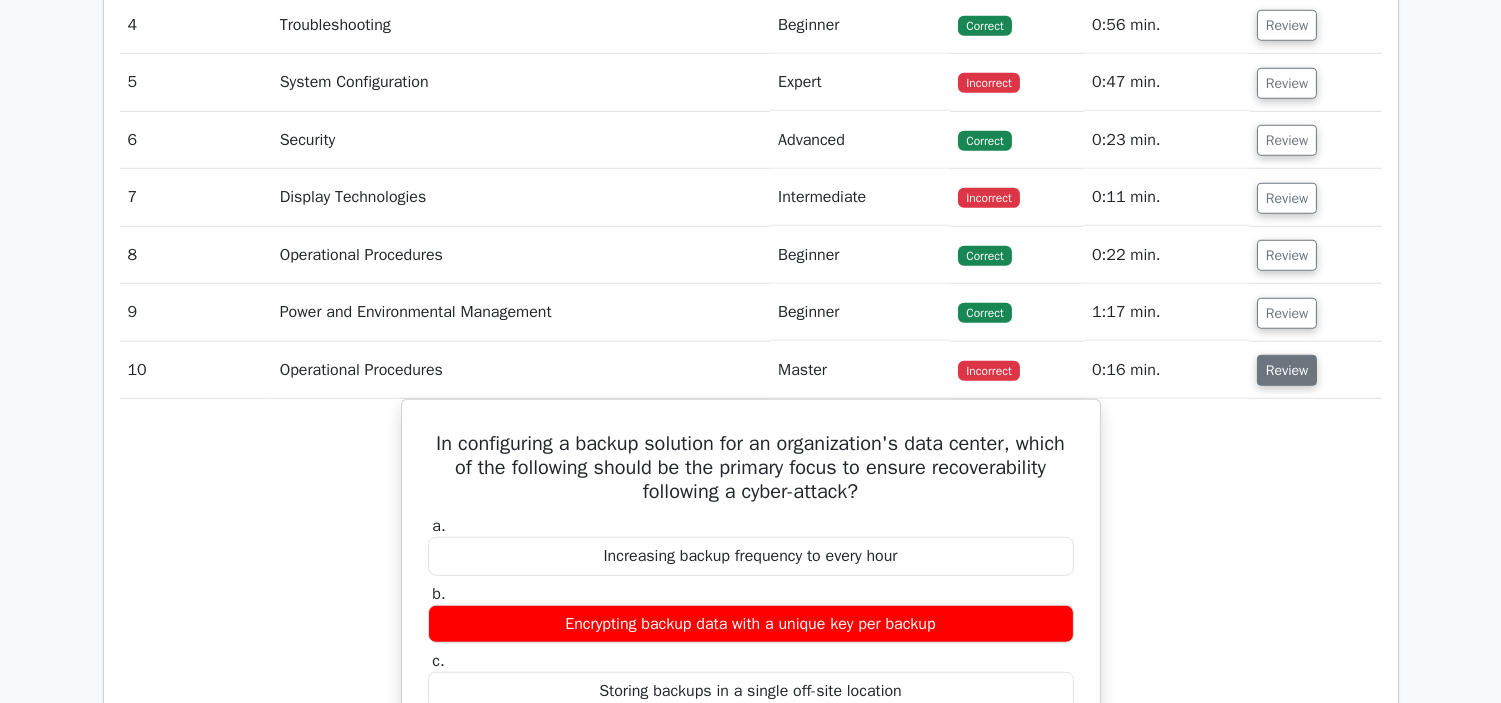 scroll, scrollTop: 3000, scrollLeft: 0, axis: vertical 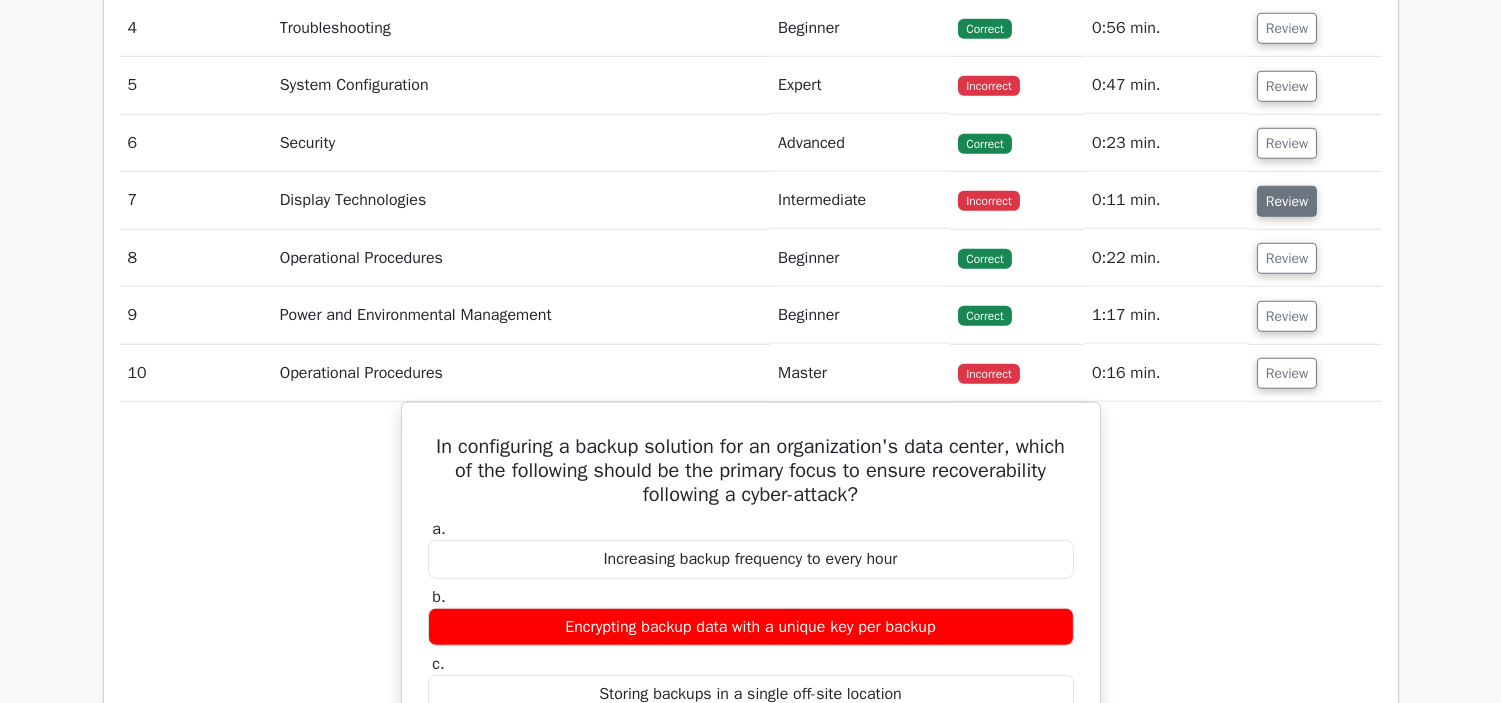 click on "Review" at bounding box center [1287, 201] 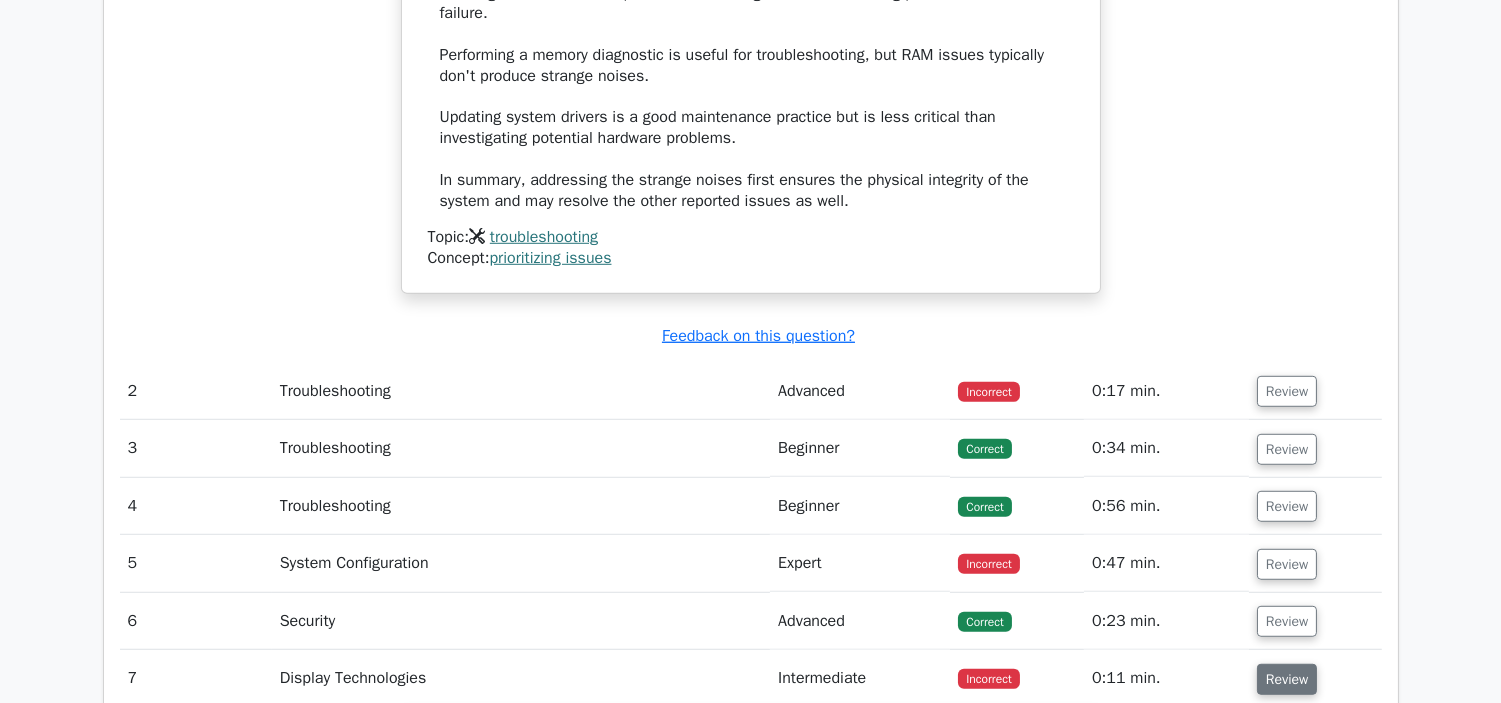 scroll, scrollTop: 2444, scrollLeft: 0, axis: vertical 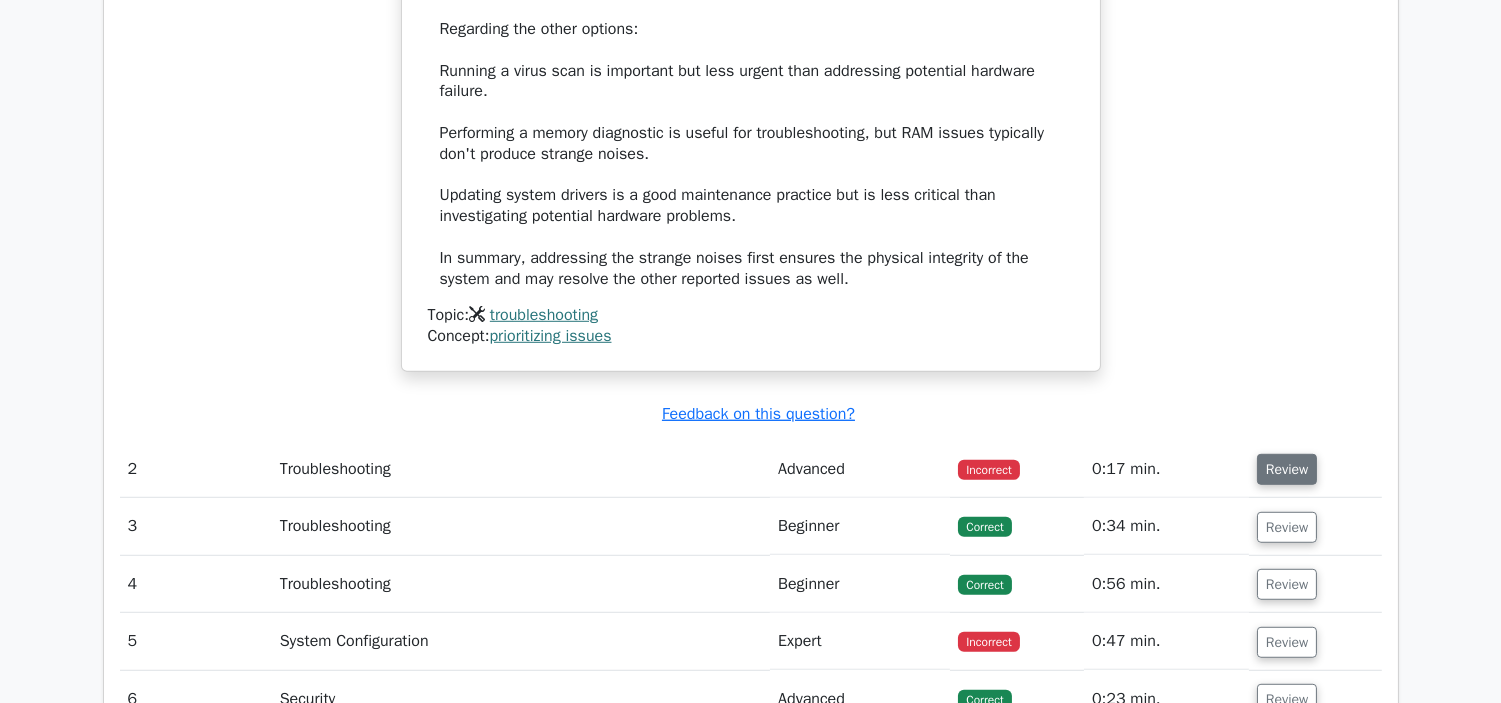 click on "Review" at bounding box center (1287, 469) 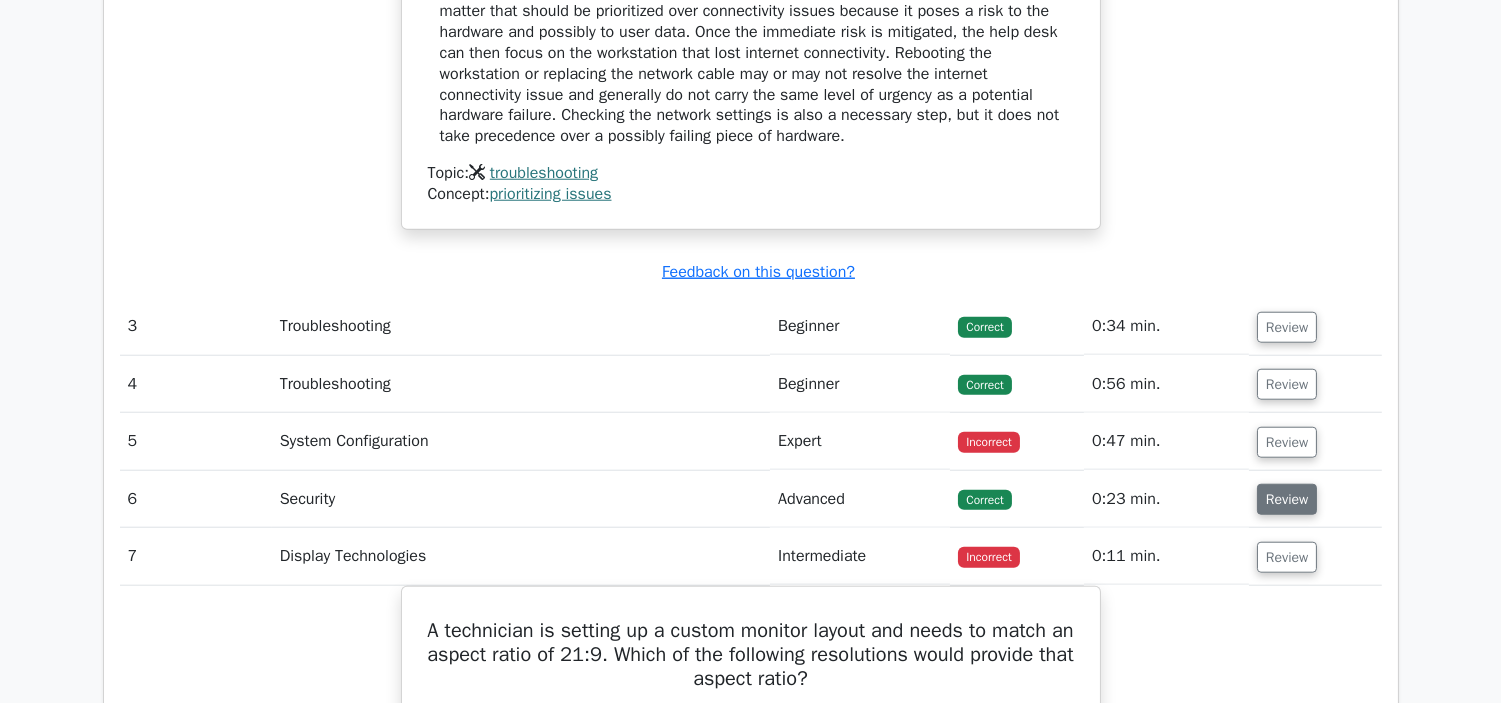 scroll, scrollTop: 3555, scrollLeft: 0, axis: vertical 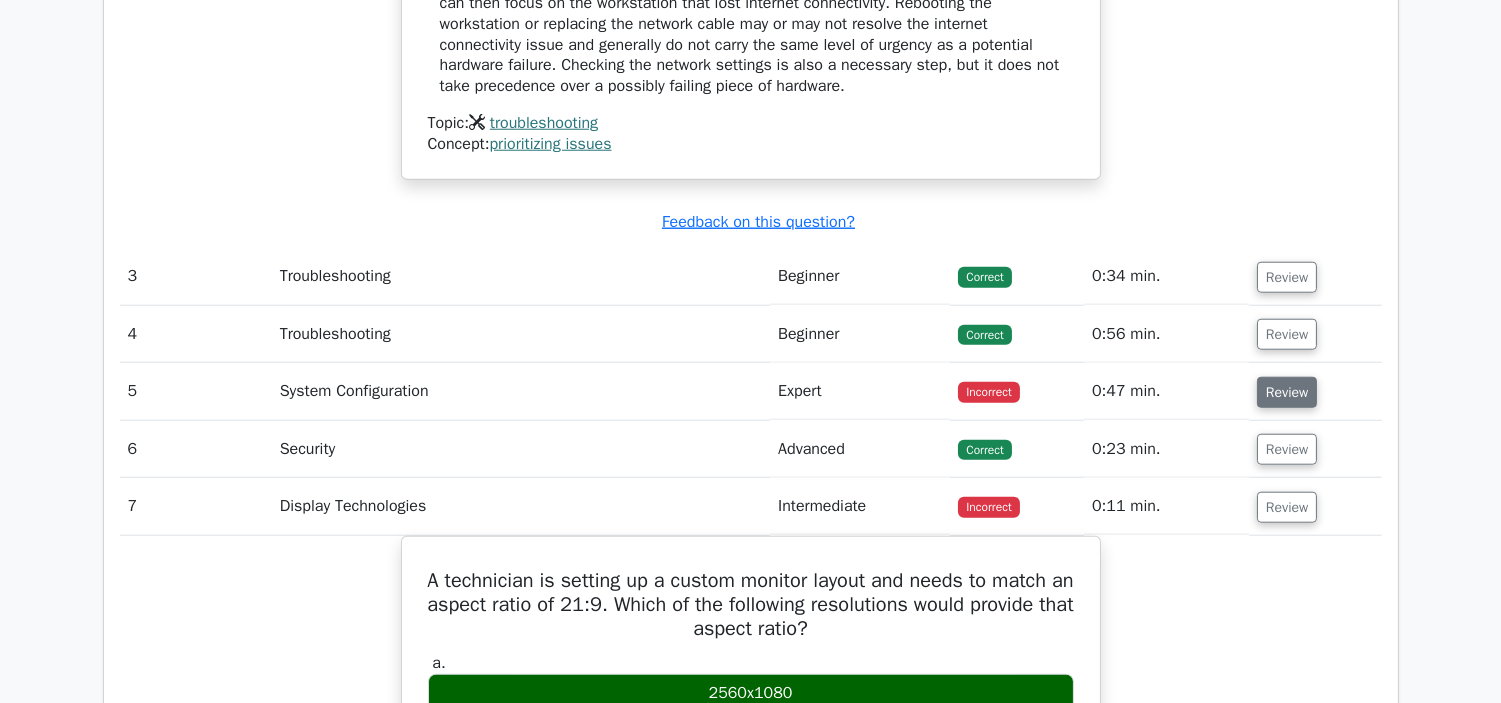 click on "Review" at bounding box center [1287, 392] 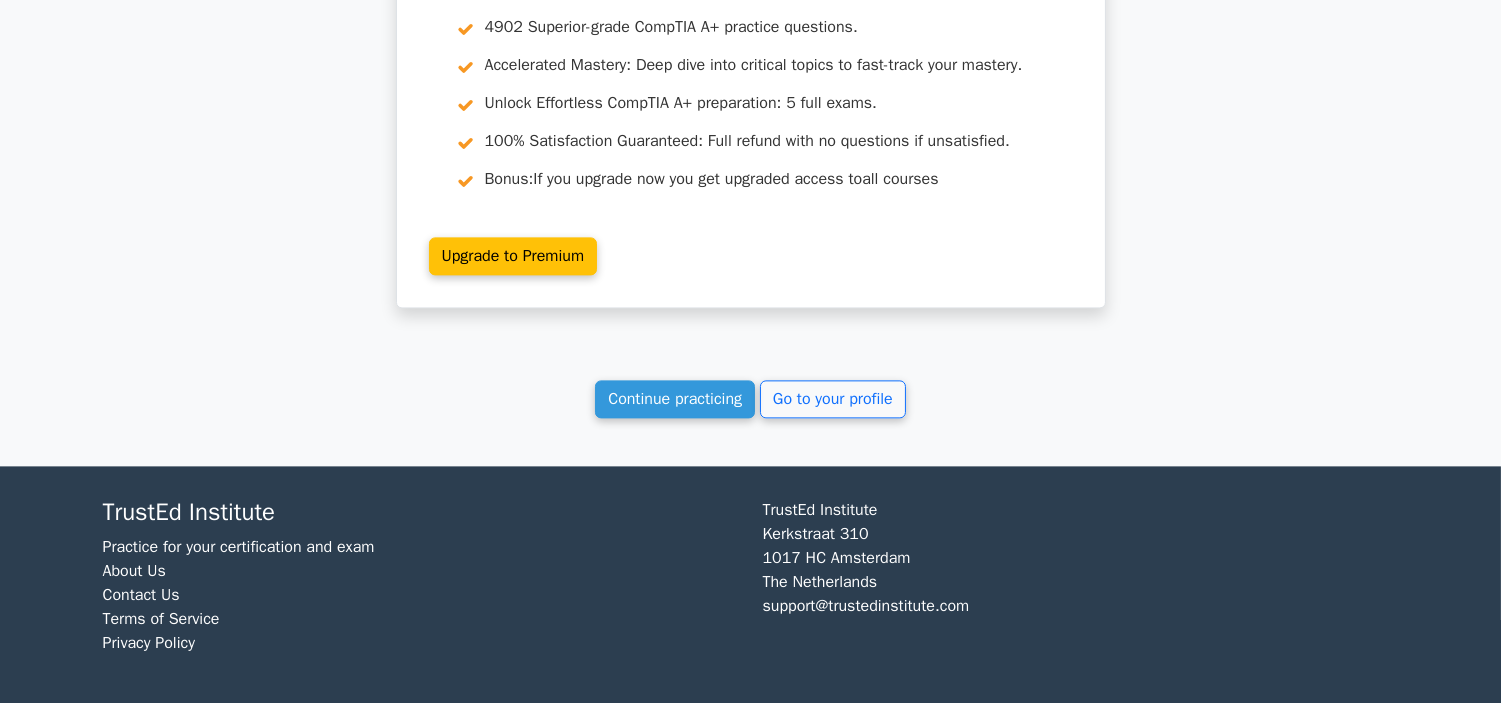 scroll, scrollTop: 8042, scrollLeft: 0, axis: vertical 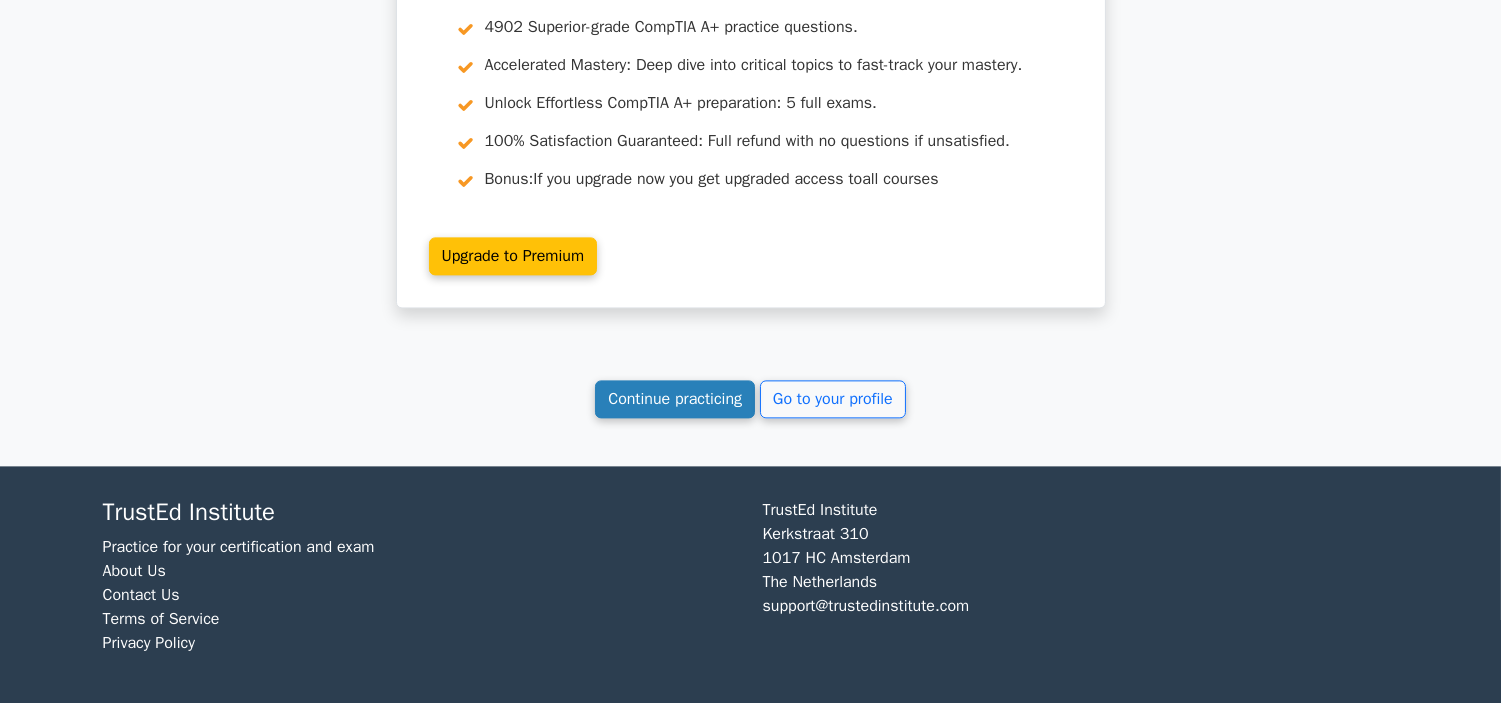 click on "Continue practicing" at bounding box center [675, 399] 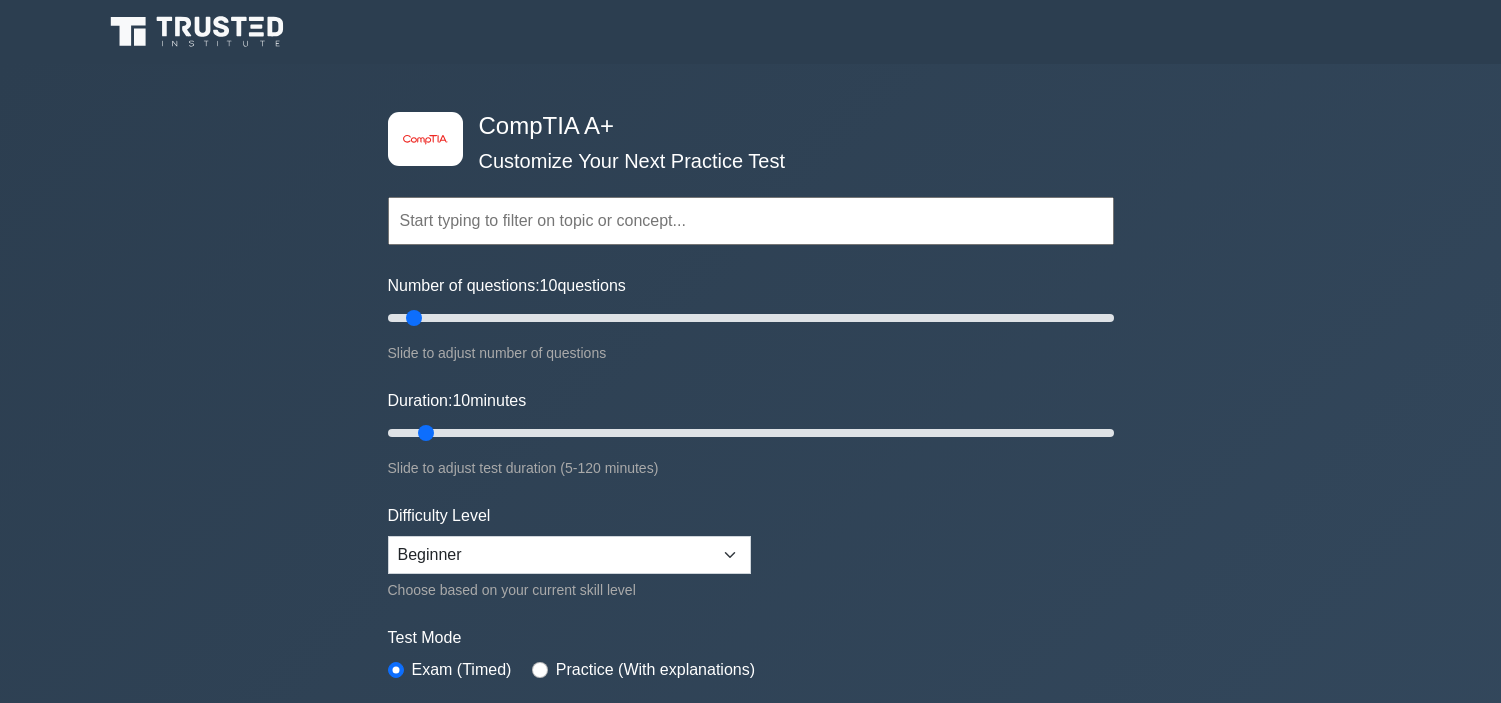scroll, scrollTop: 1228, scrollLeft: 0, axis: vertical 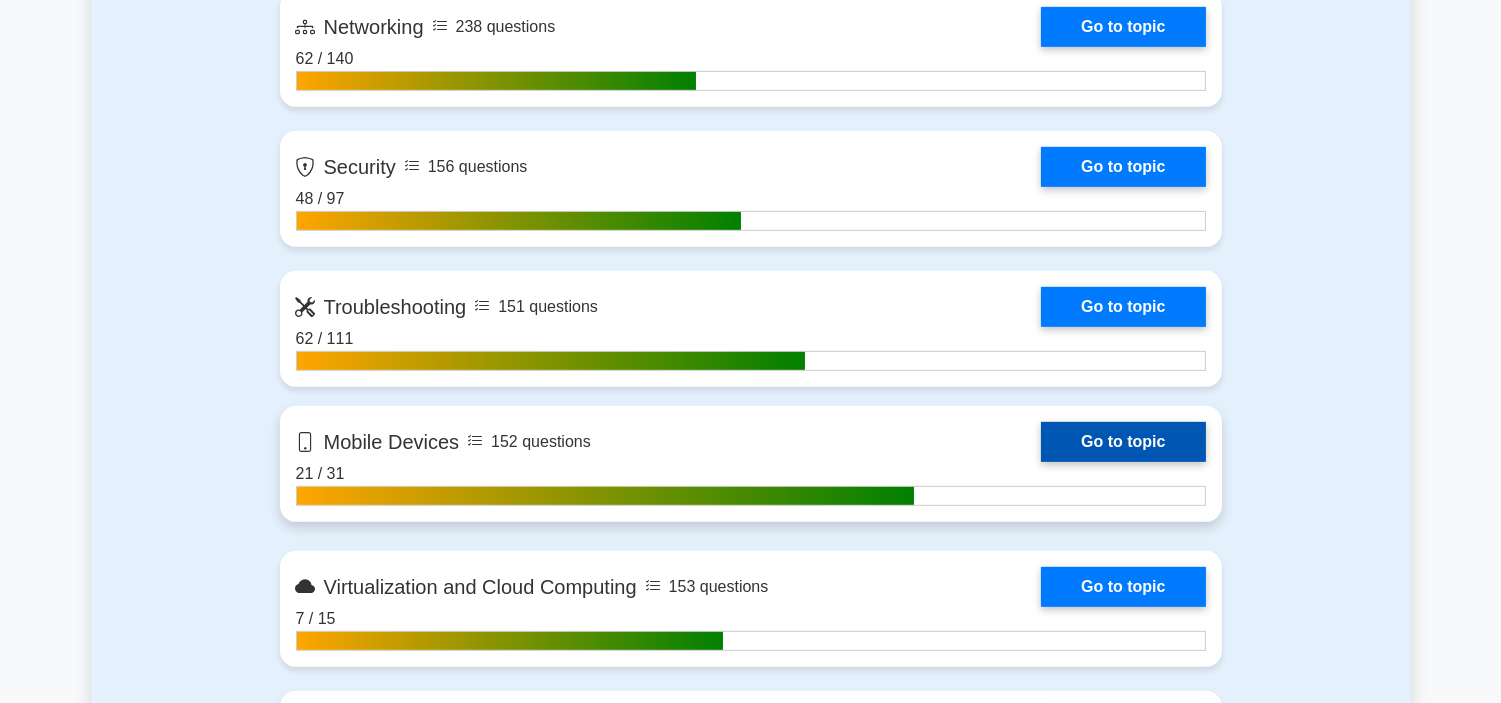 click on "Go to topic" at bounding box center [1123, 442] 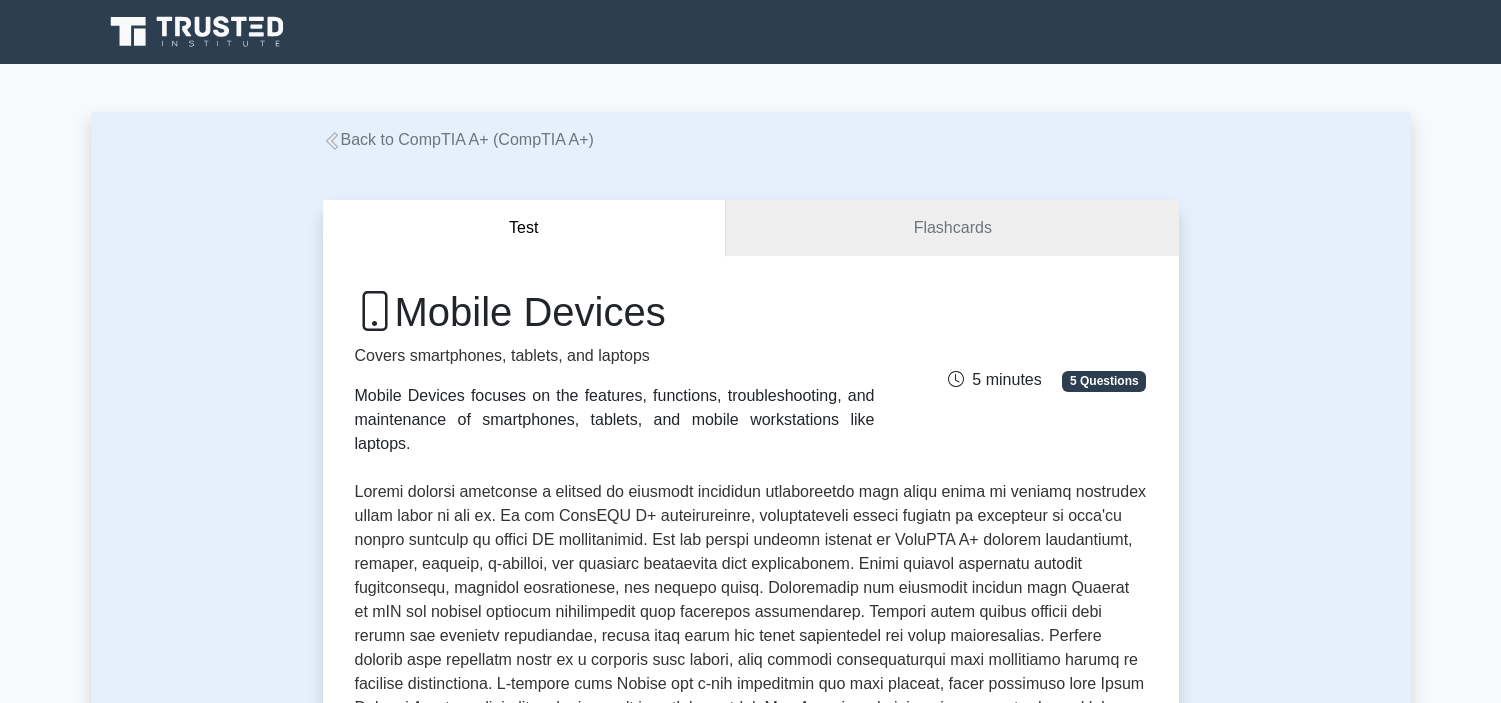 scroll, scrollTop: 0, scrollLeft: 0, axis: both 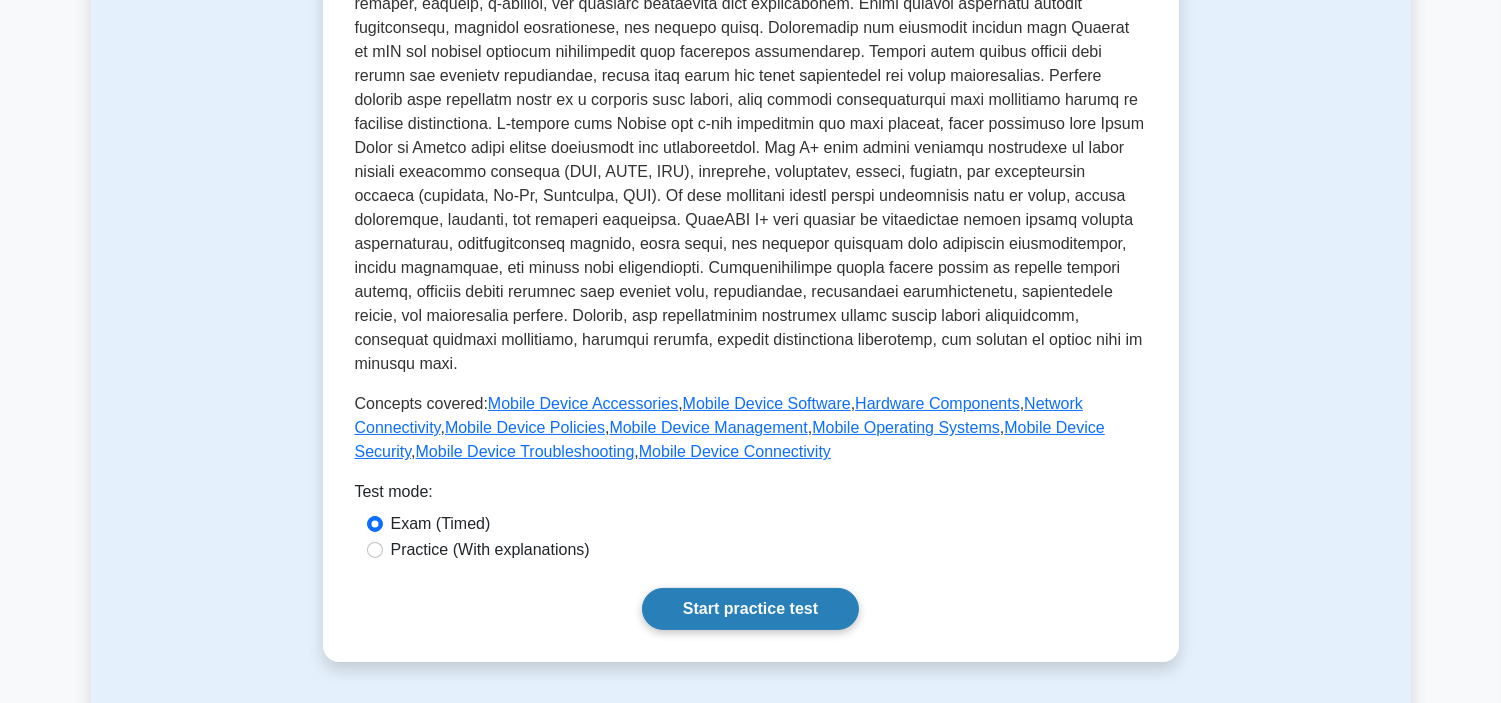 click on "Start practice test" at bounding box center (750, 609) 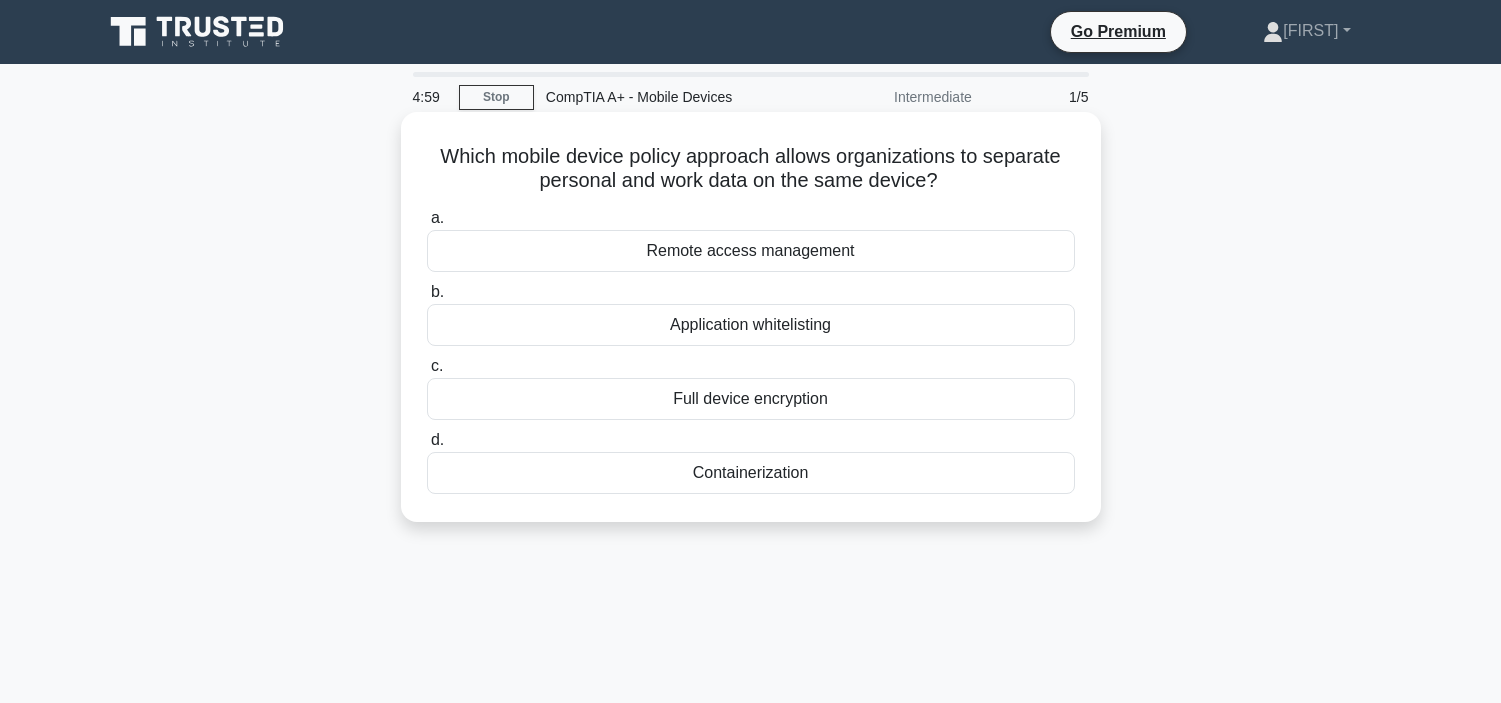 scroll, scrollTop: 0, scrollLeft: 0, axis: both 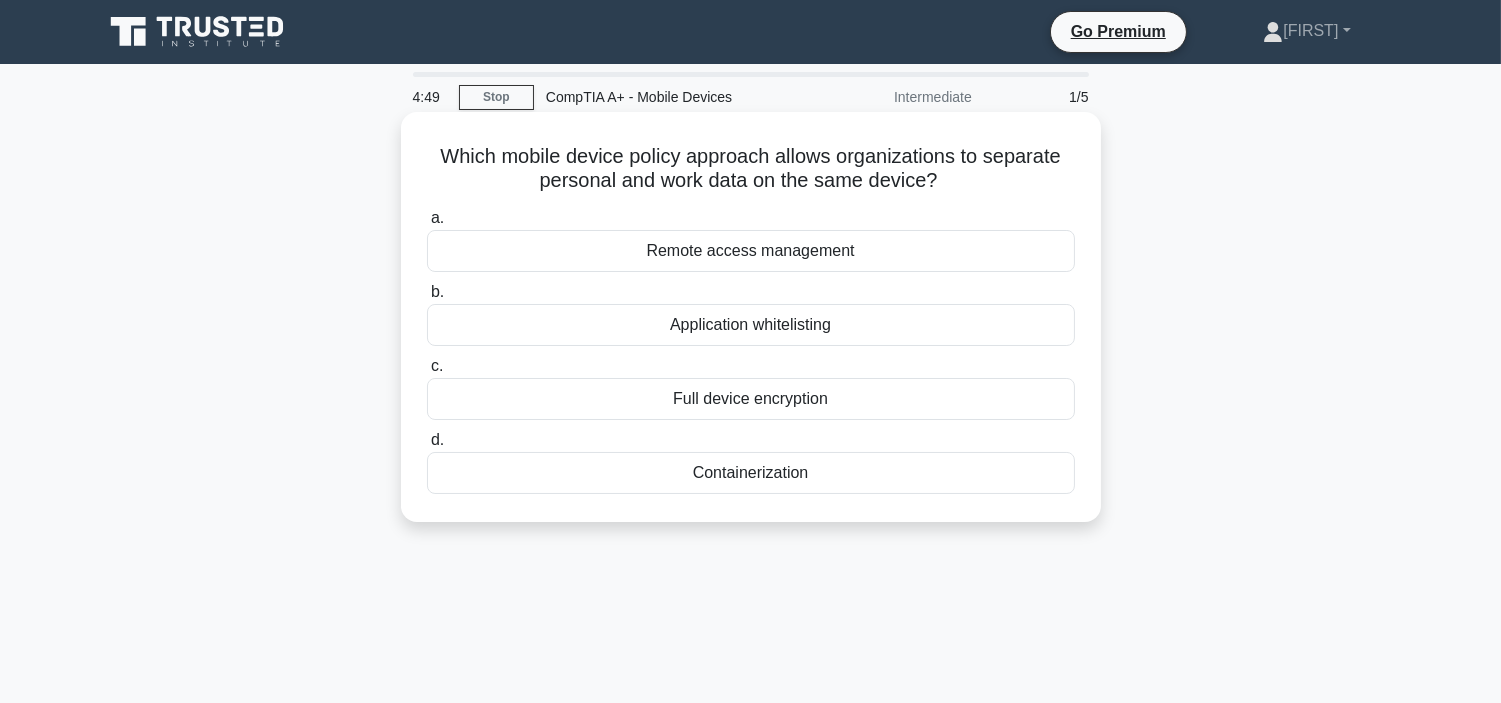 click on "Containerization" at bounding box center [751, 473] 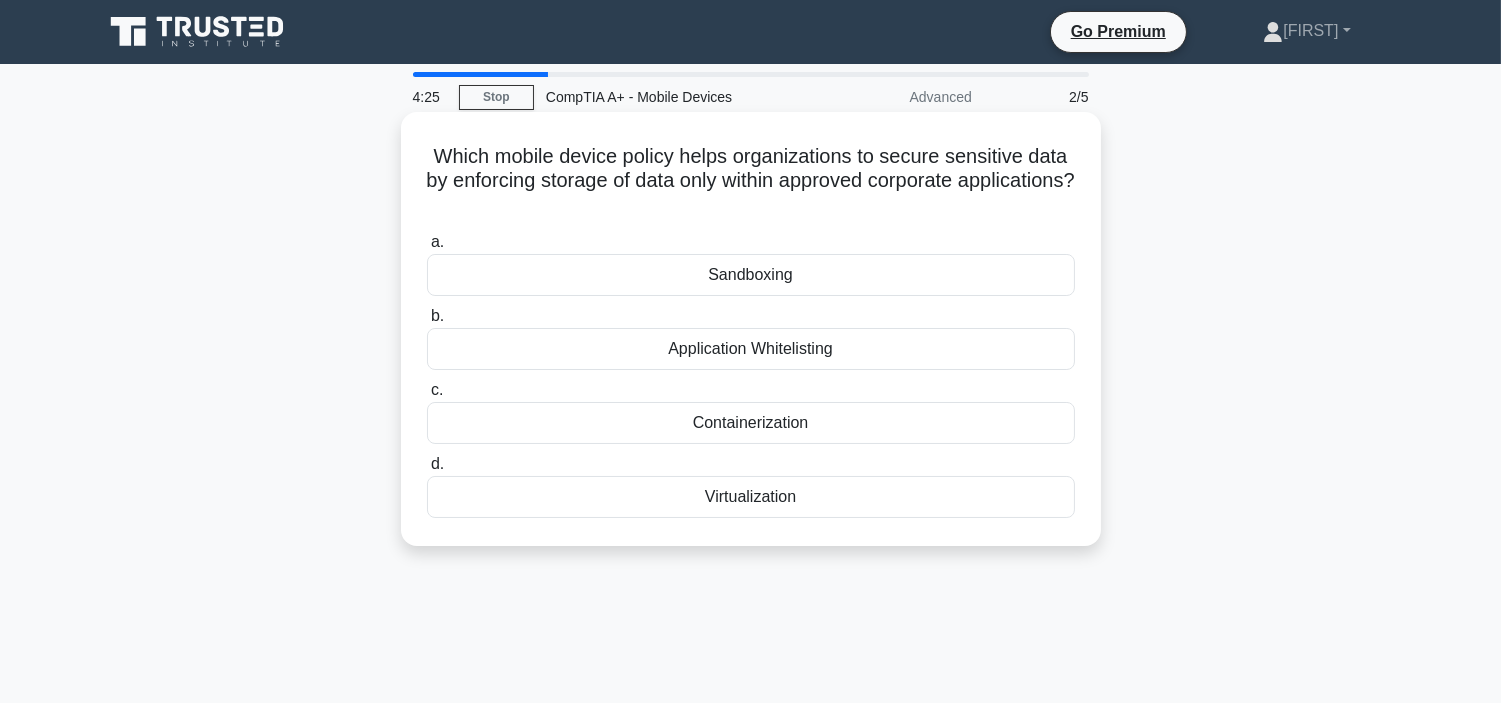 click on "Sandboxing" at bounding box center [751, 275] 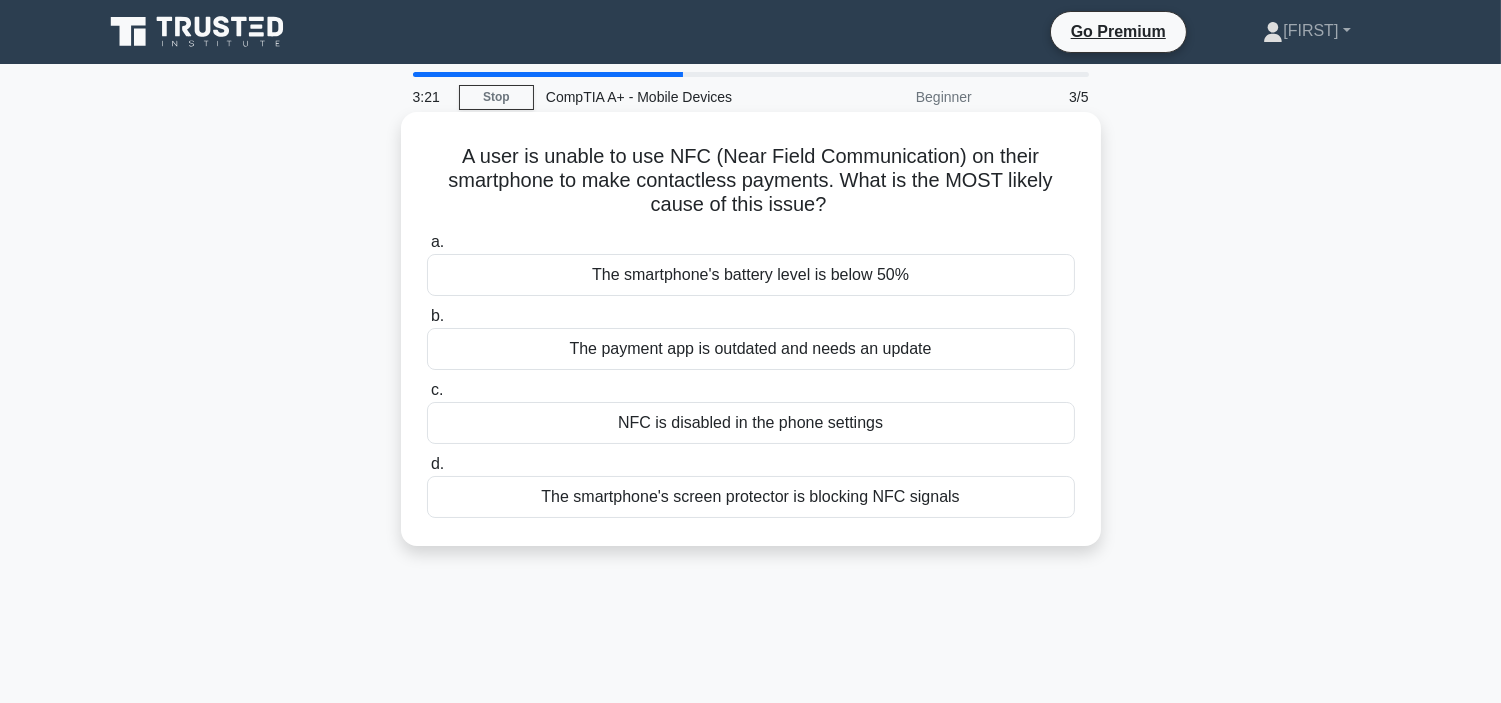 click on "NFC is disabled in the phone settings" at bounding box center (751, 423) 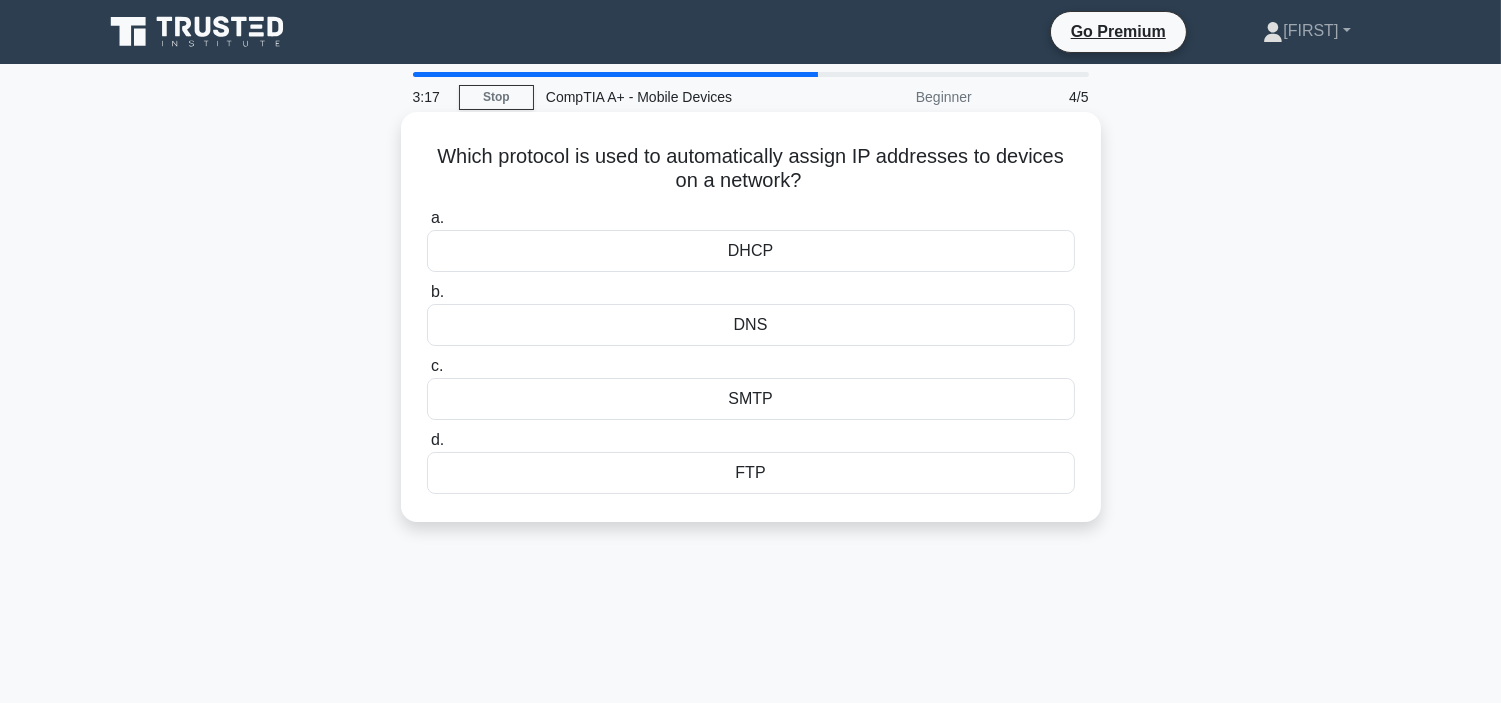 click on "DHCP" at bounding box center [751, 251] 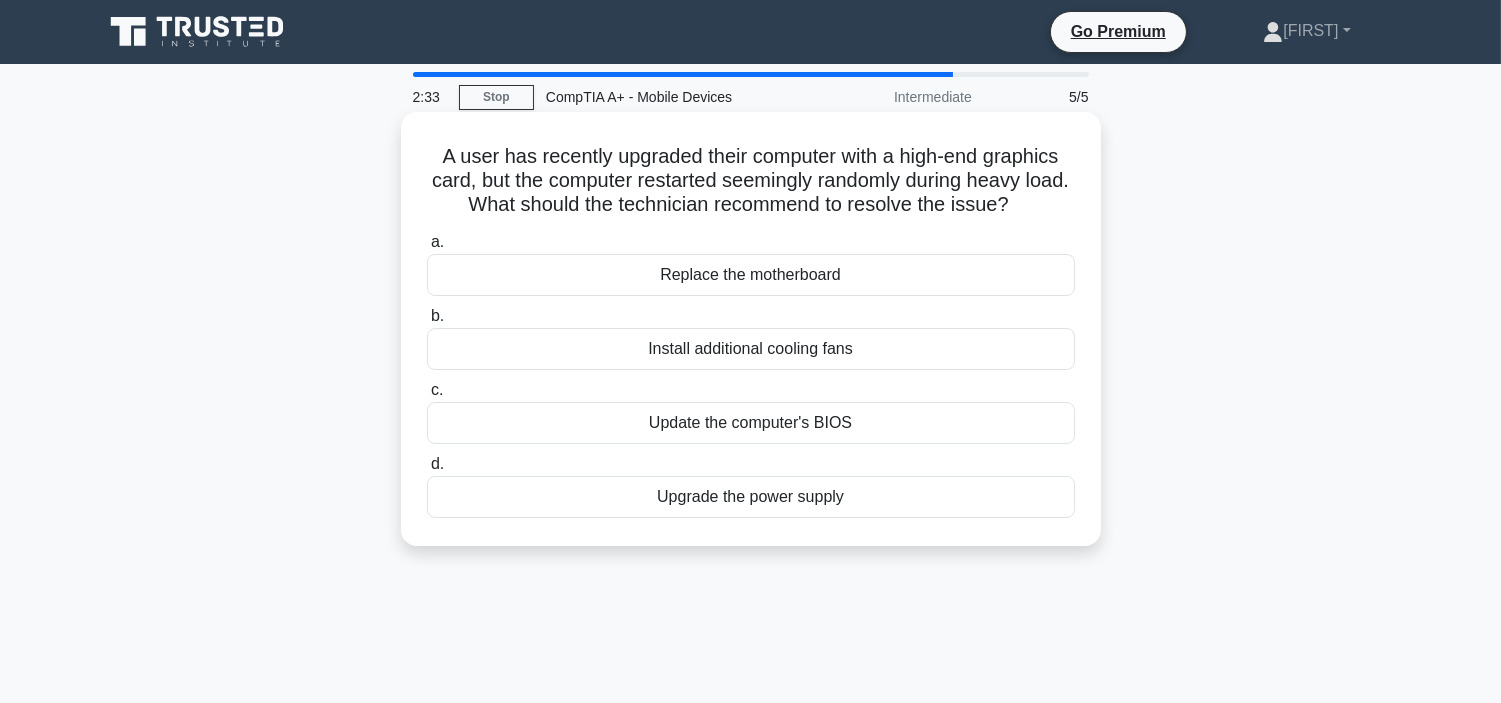 click on "Install additional cooling fans" at bounding box center (751, 349) 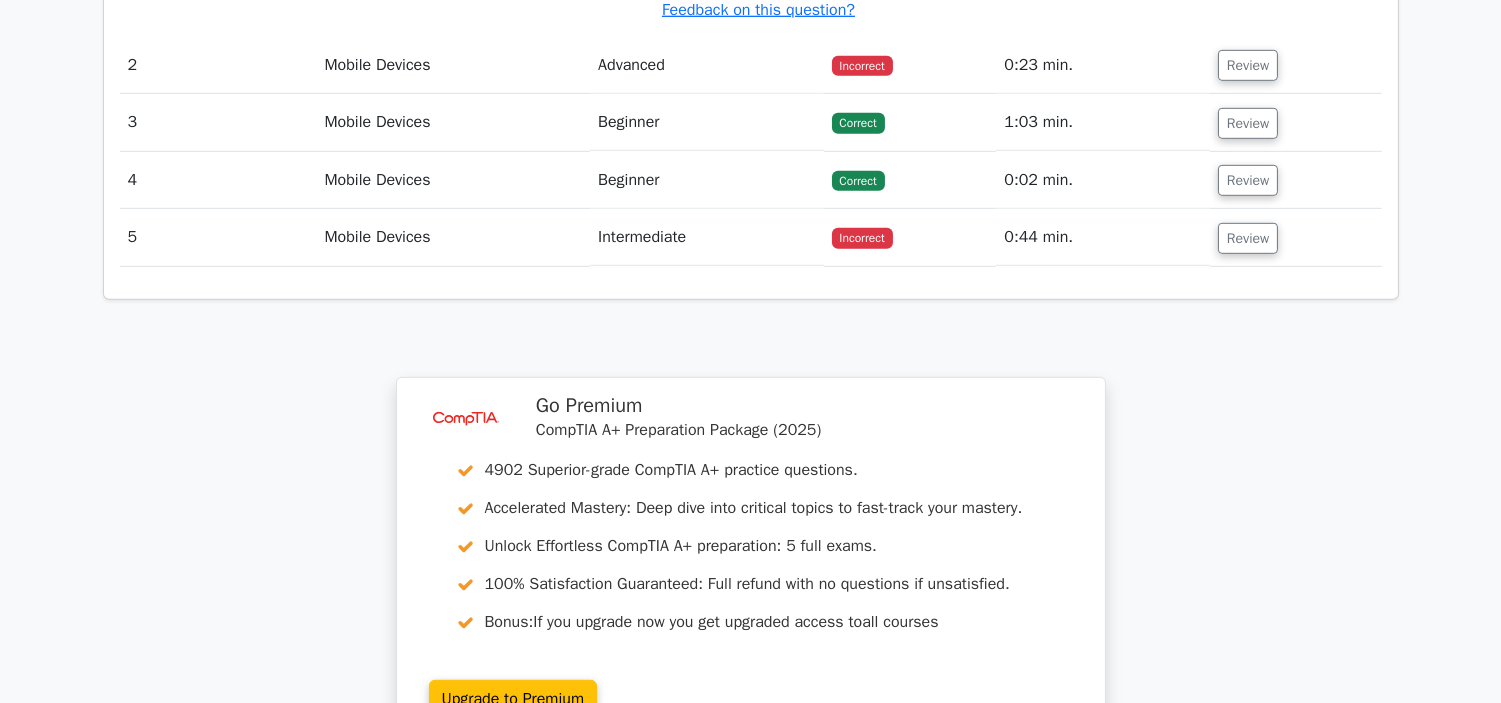 scroll, scrollTop: 2333, scrollLeft: 0, axis: vertical 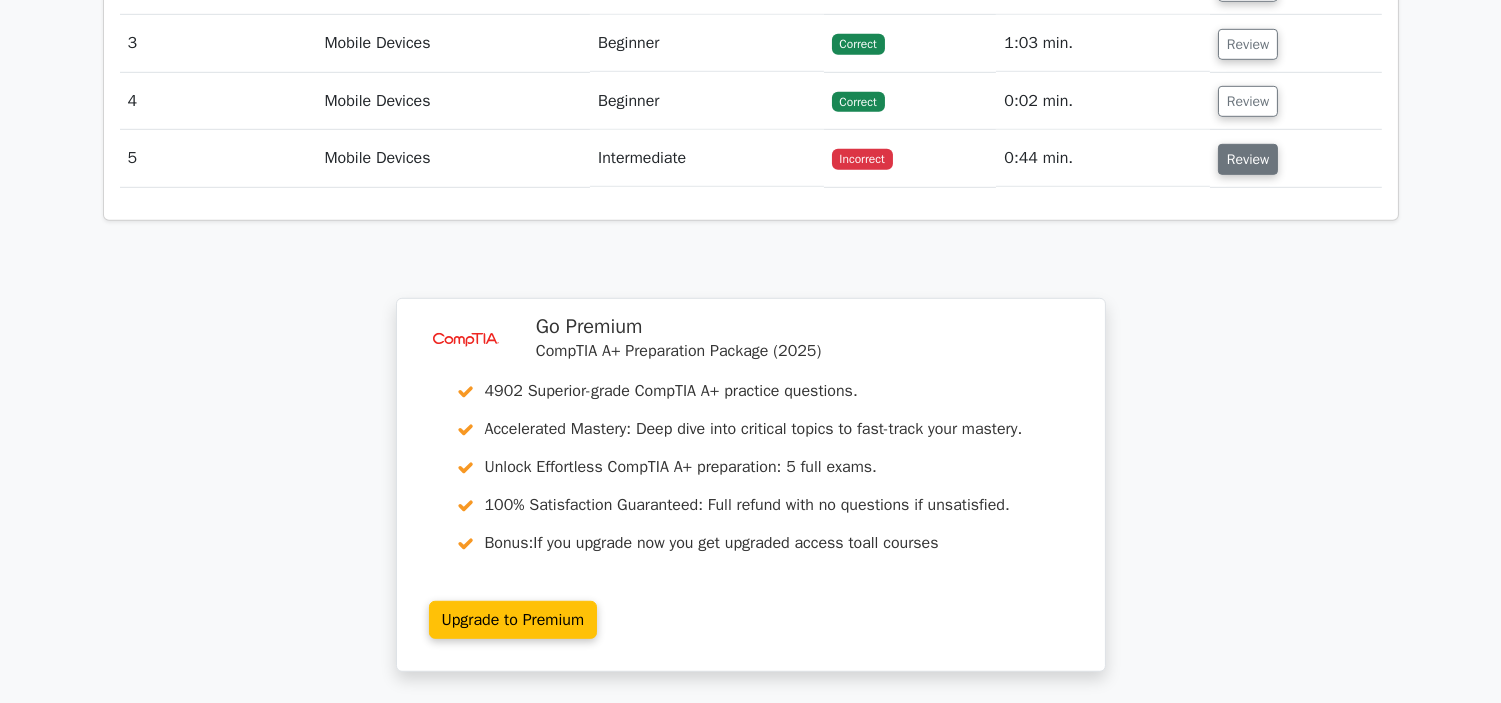click on "Review" at bounding box center (1248, 159) 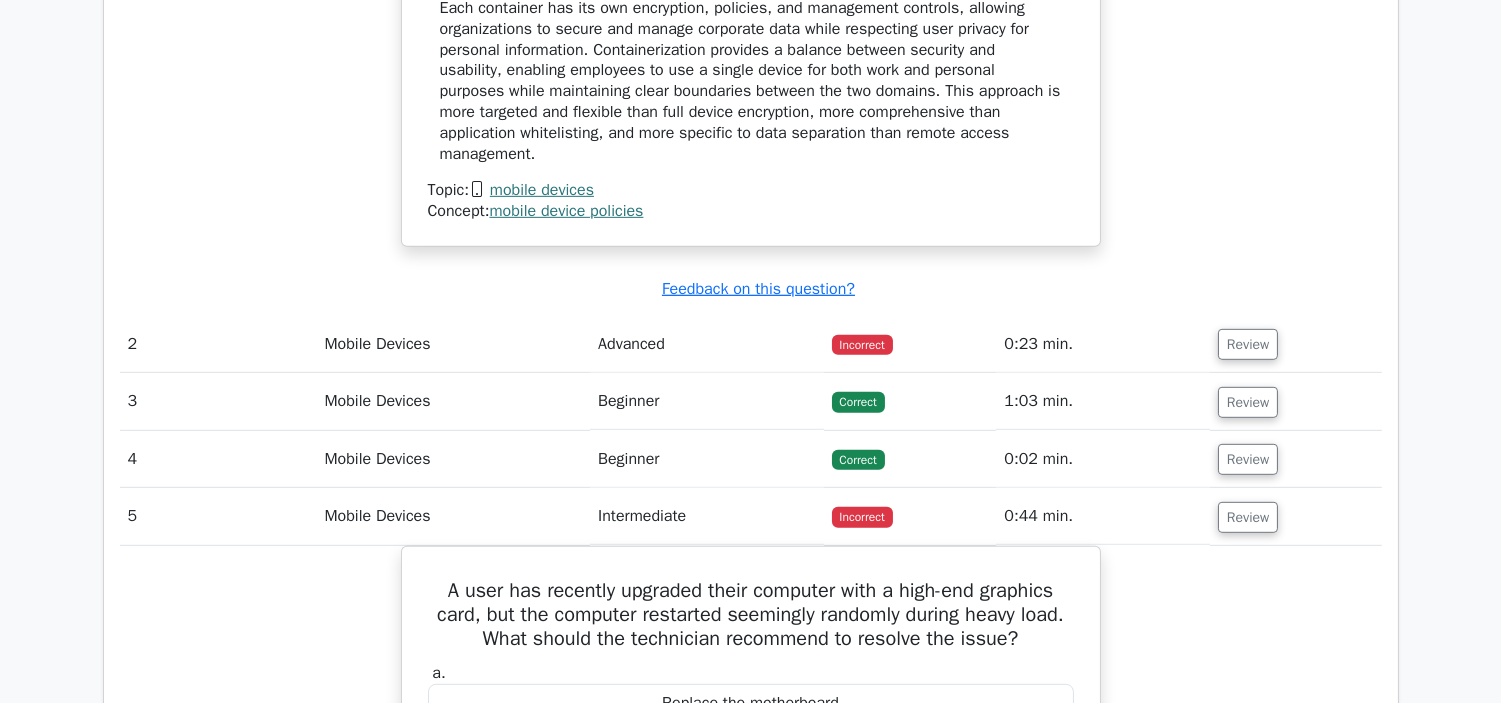 scroll, scrollTop: 1888, scrollLeft: 0, axis: vertical 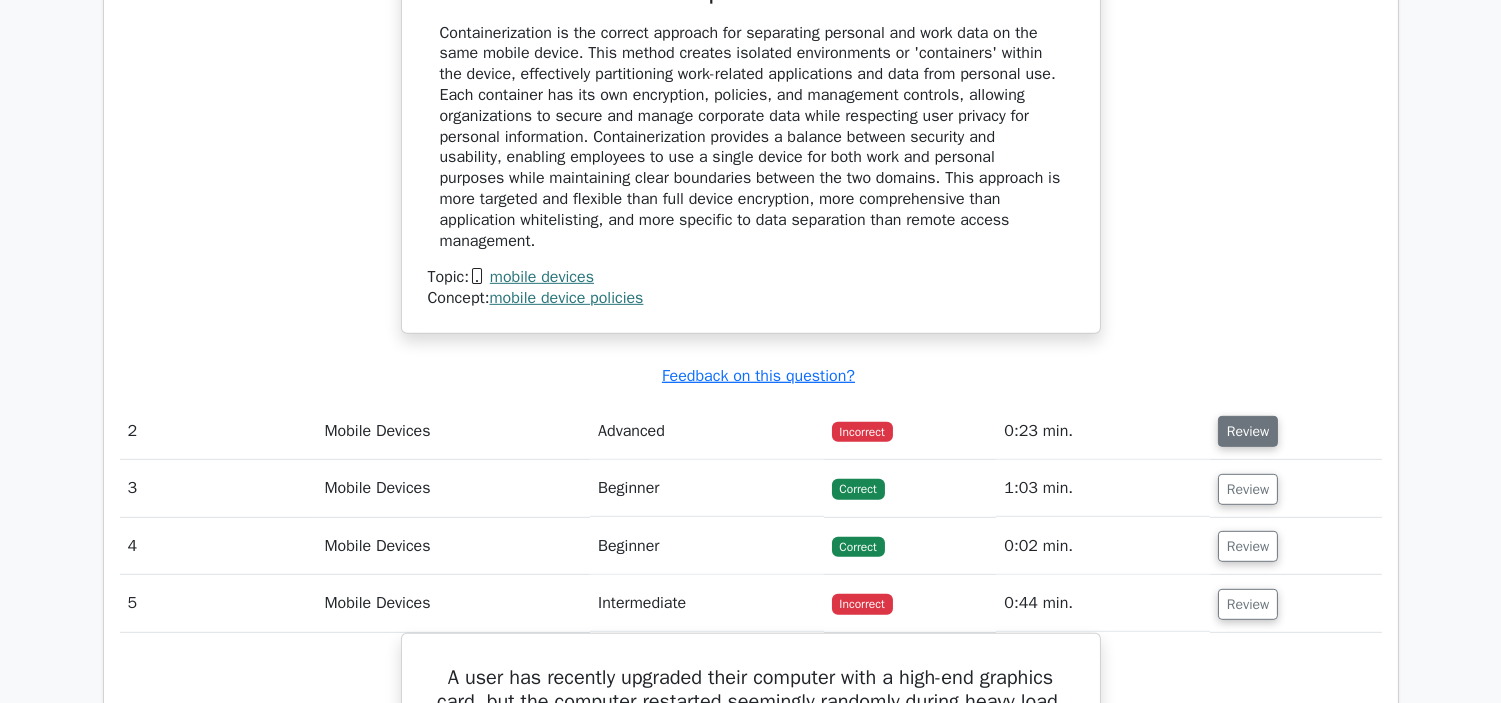 click on "Review" at bounding box center (1248, 431) 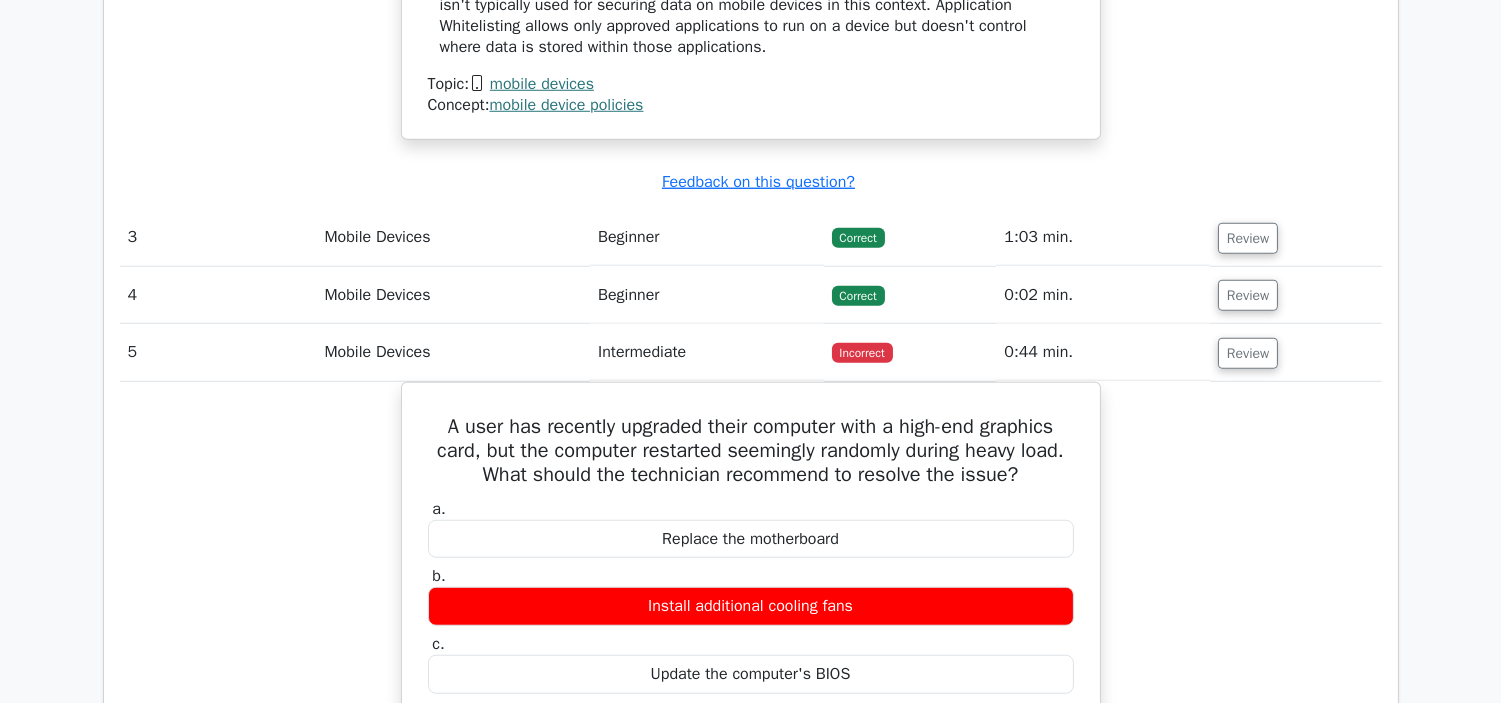scroll, scrollTop: 3000, scrollLeft: 0, axis: vertical 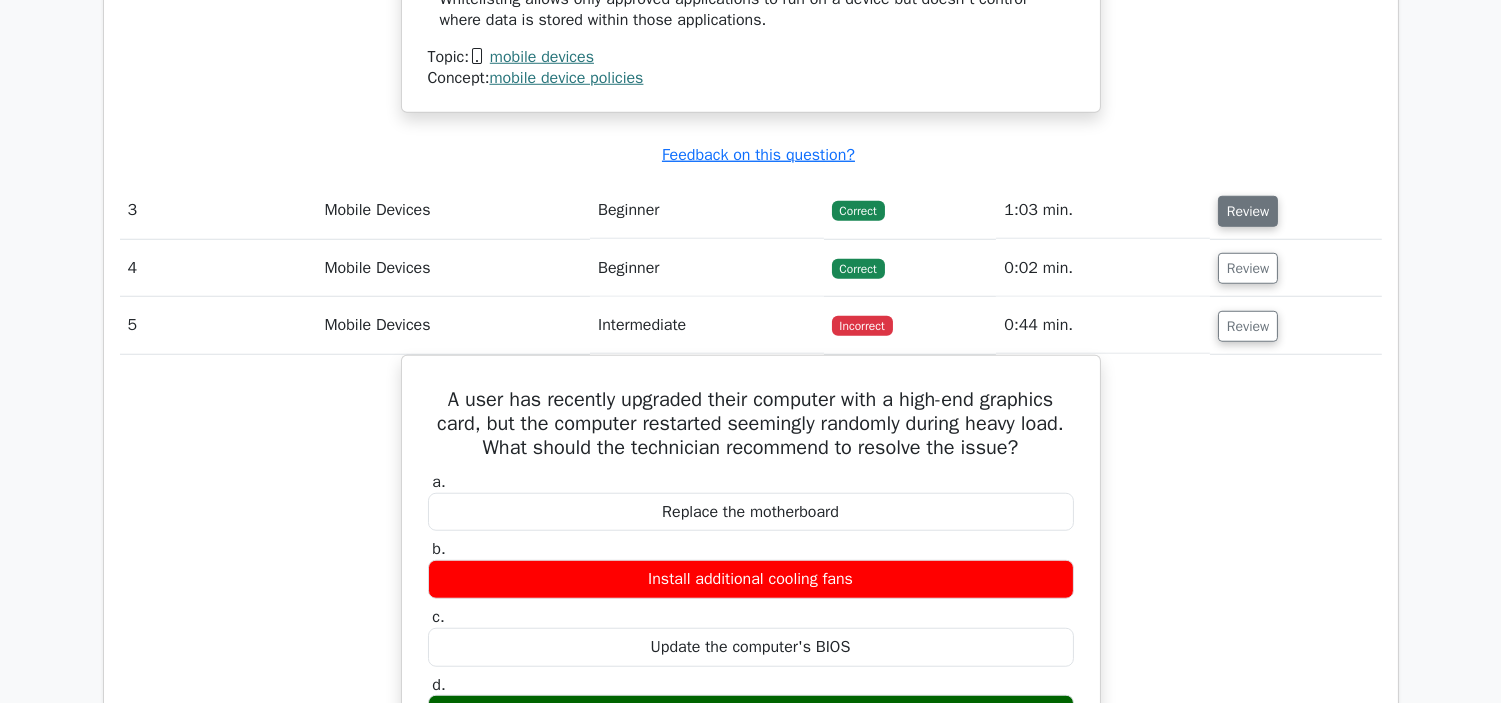 click on "Review" at bounding box center [1248, 211] 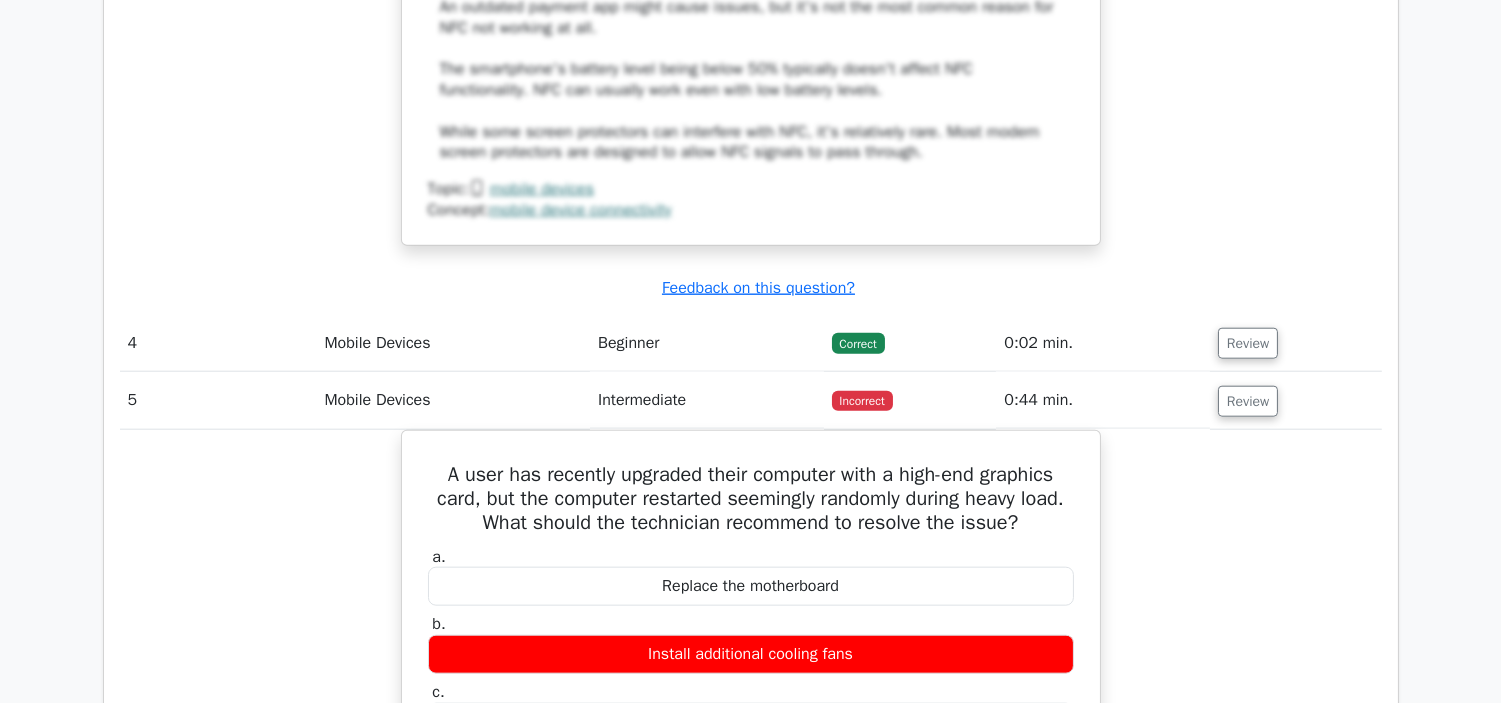 scroll, scrollTop: 3888, scrollLeft: 0, axis: vertical 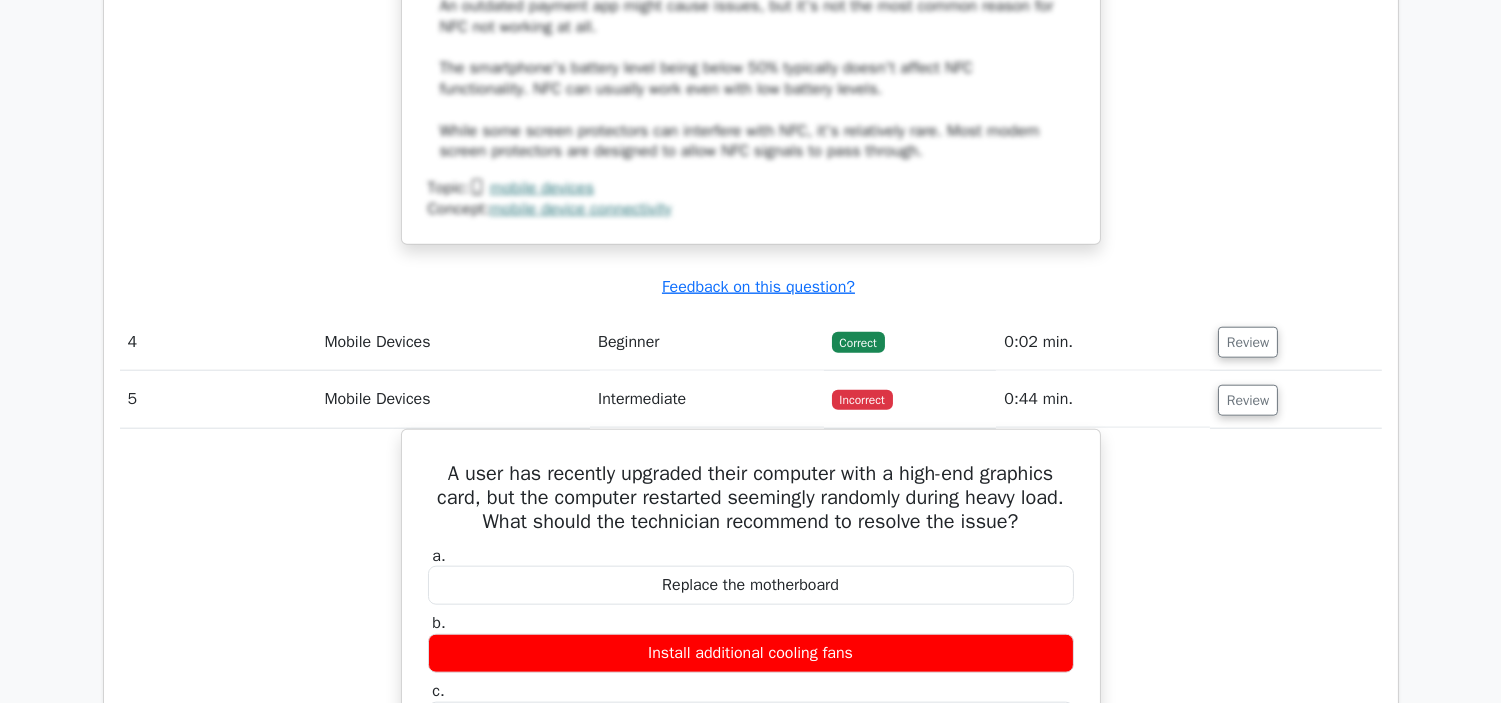 click on "Review" at bounding box center (1248, 342) 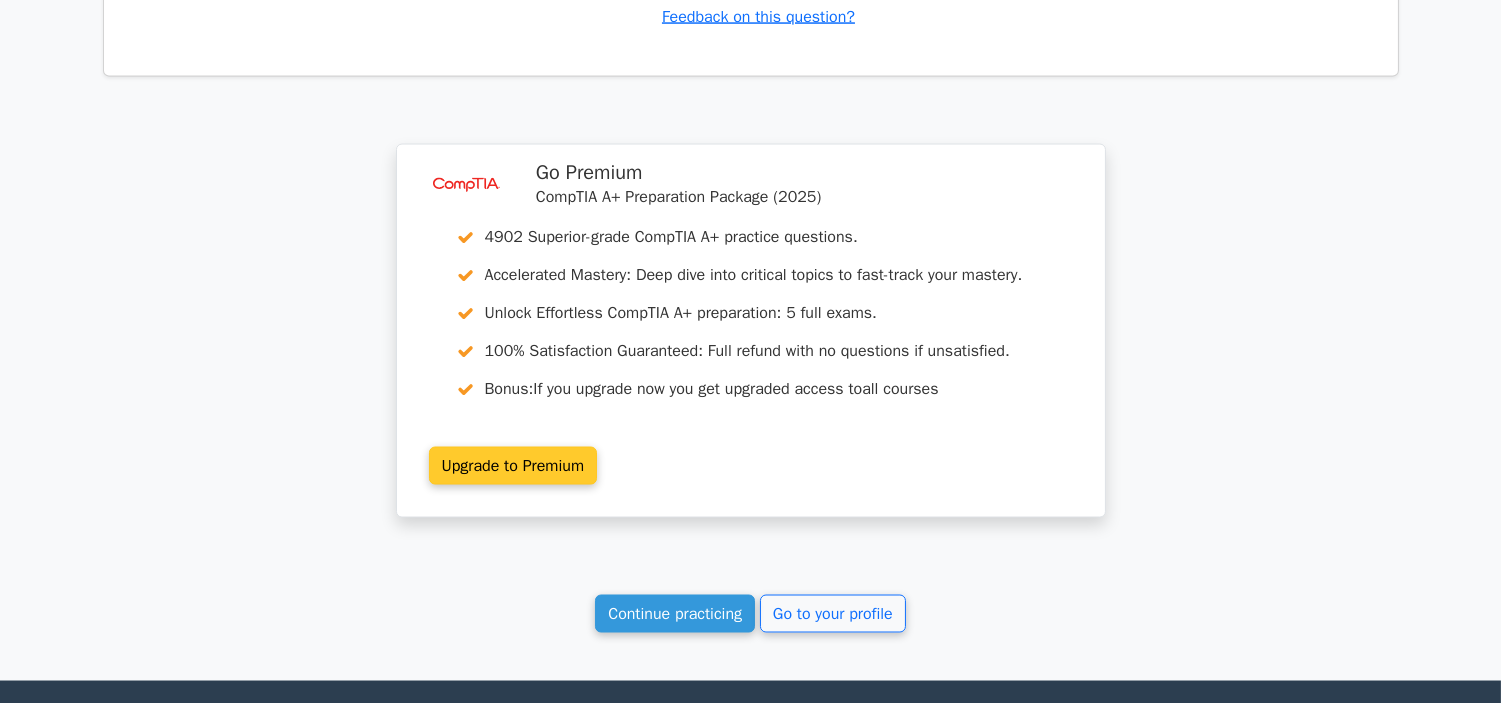 scroll, scrollTop: 6000, scrollLeft: 0, axis: vertical 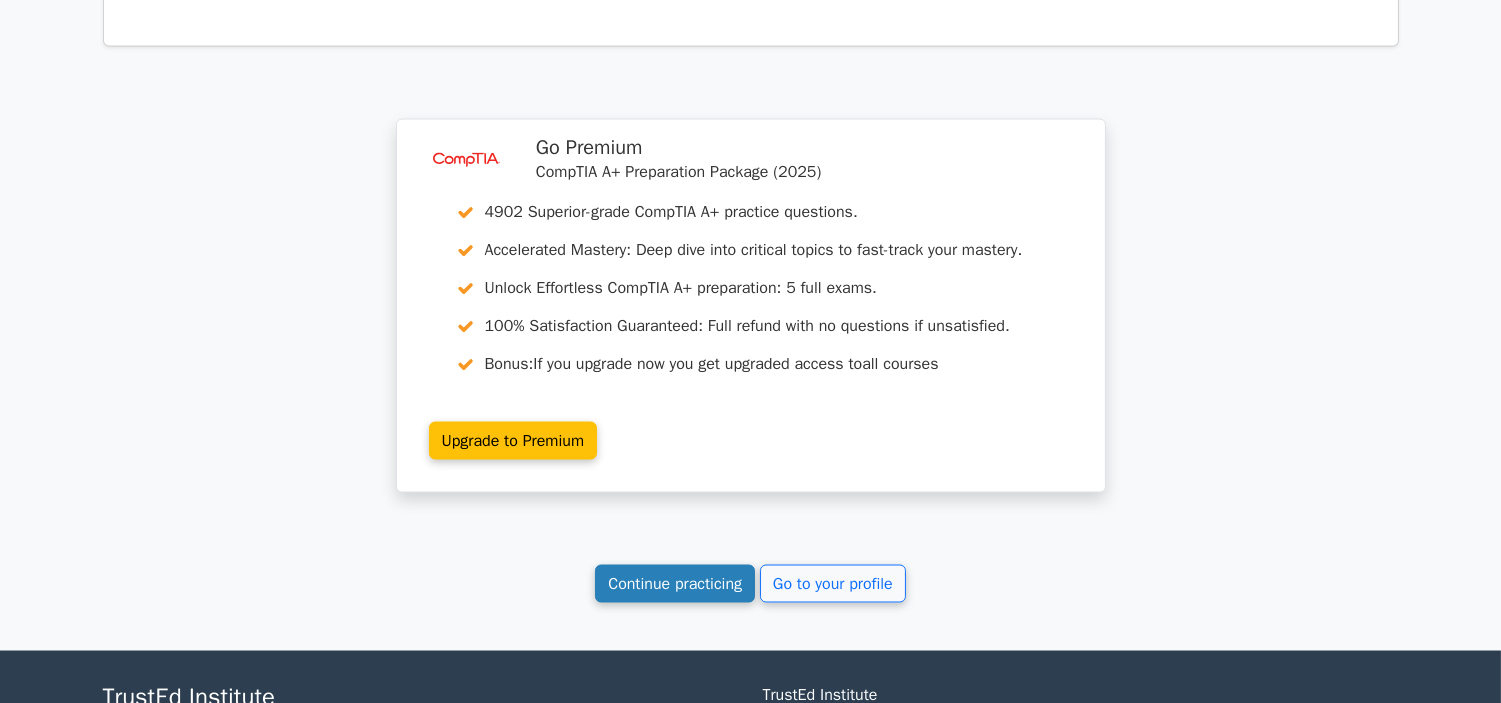 click on "Continue practicing" at bounding box center (675, 584) 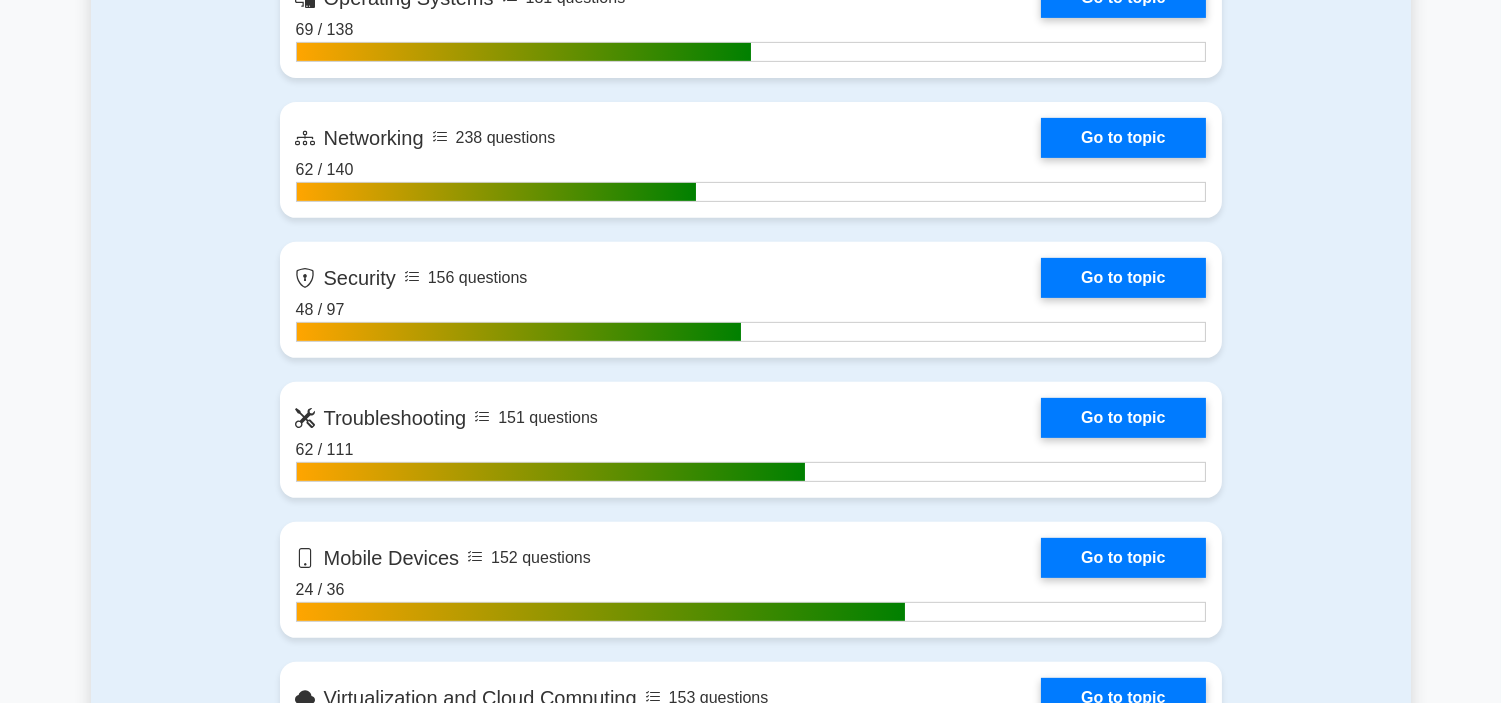 scroll, scrollTop: 0, scrollLeft: 0, axis: both 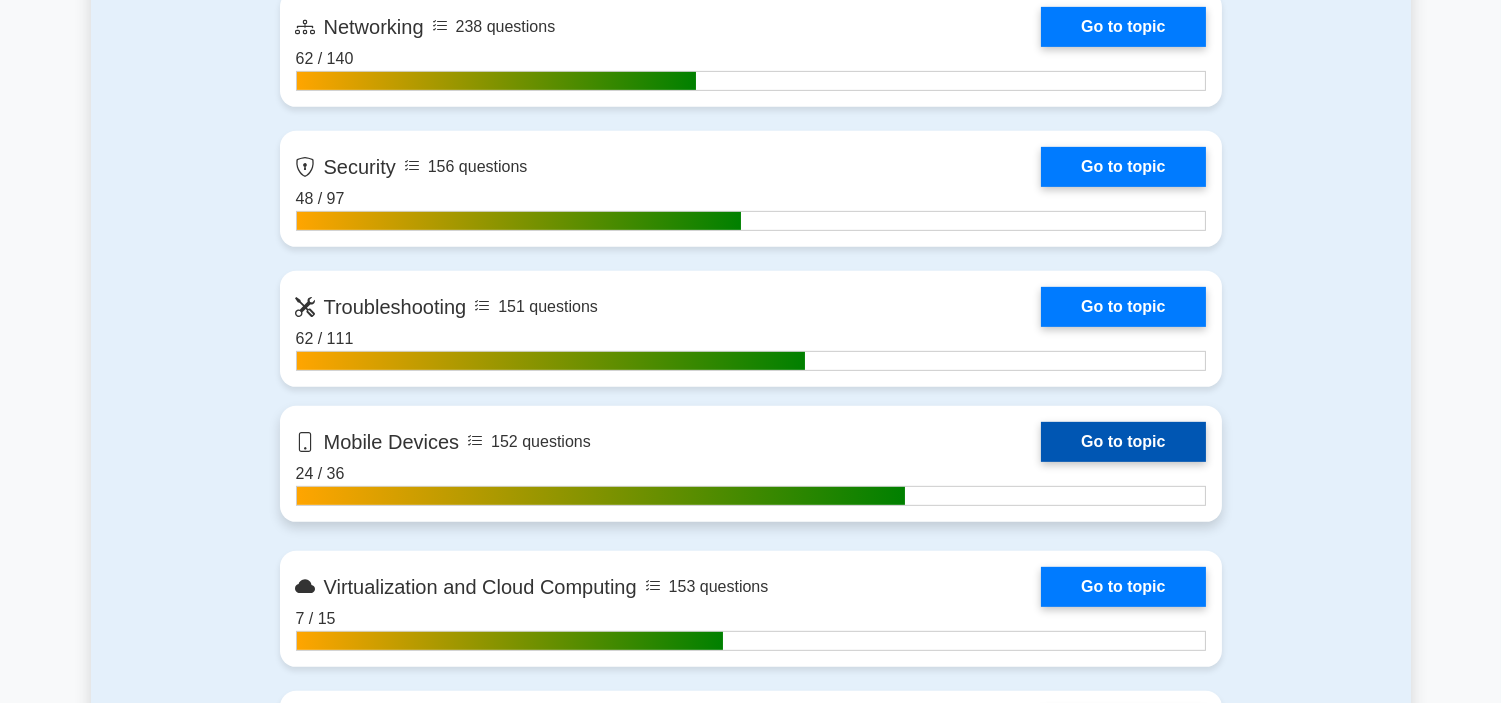 click on "Go to topic" at bounding box center (1123, 442) 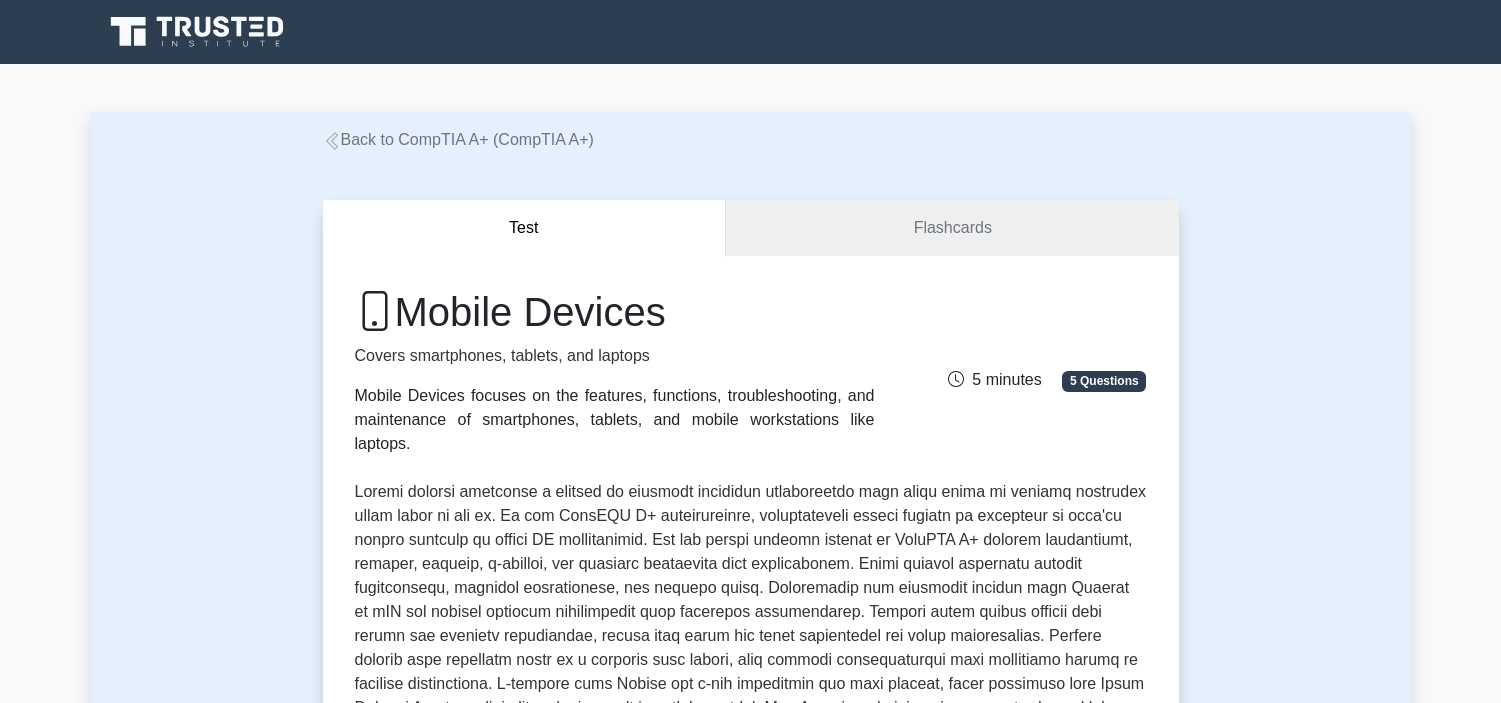 scroll, scrollTop: 555, scrollLeft: 0, axis: vertical 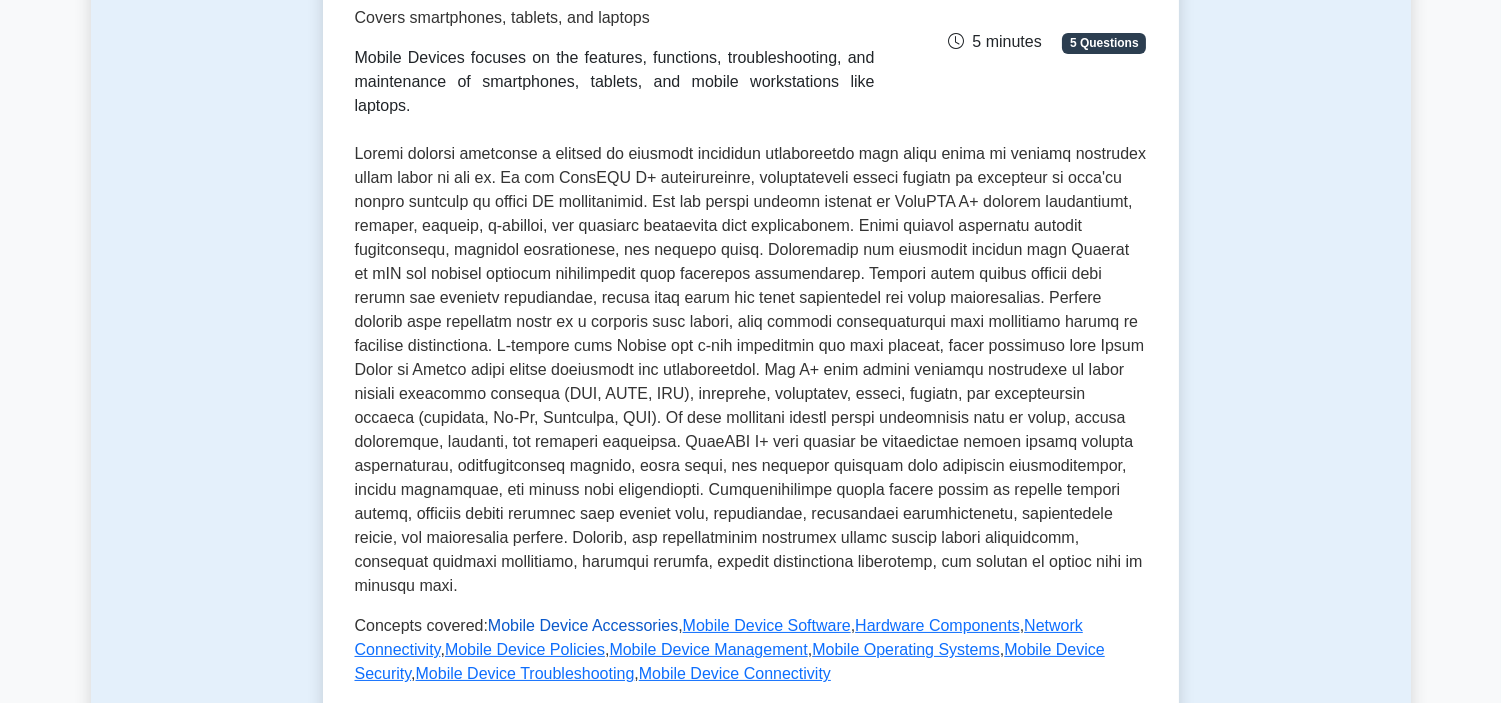 click on "Mobile Device Accessories" at bounding box center (583, 625) 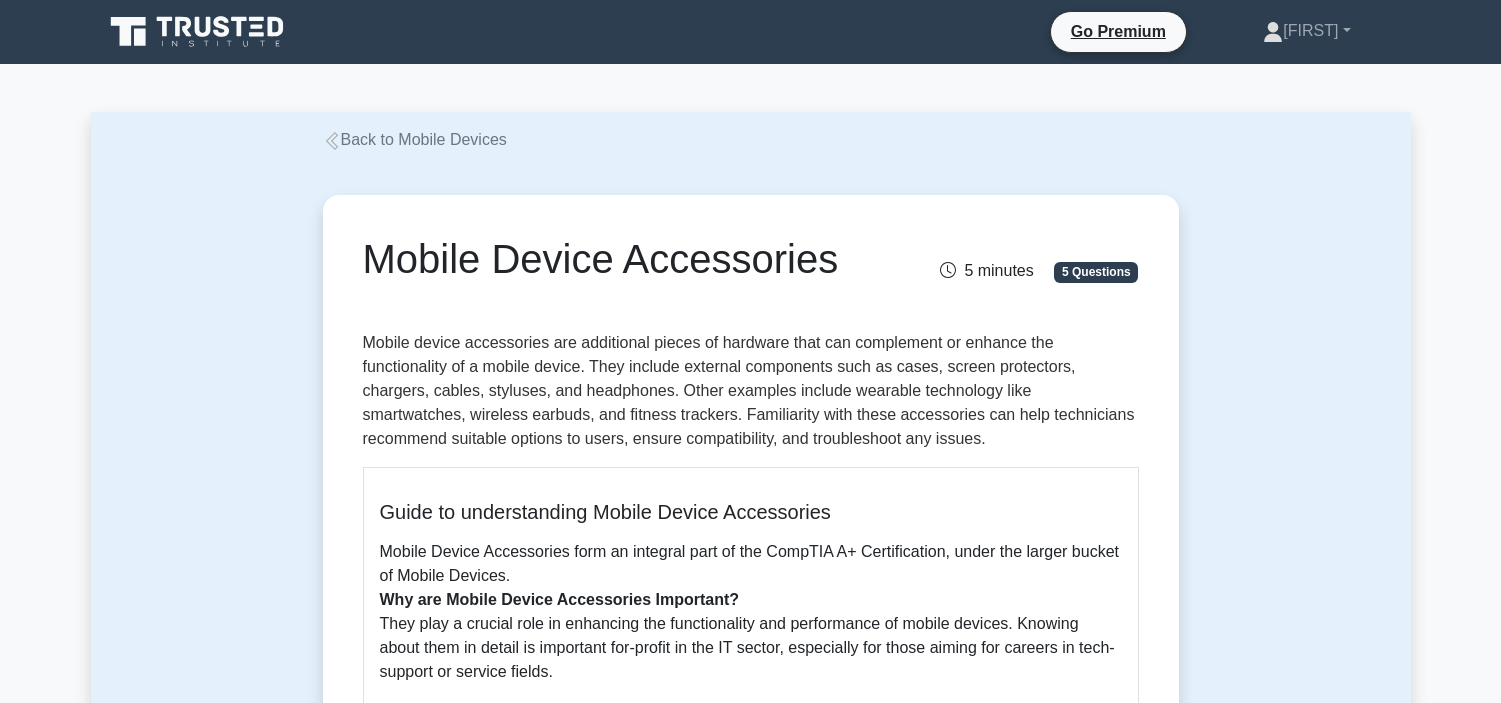 scroll, scrollTop: 0, scrollLeft: 0, axis: both 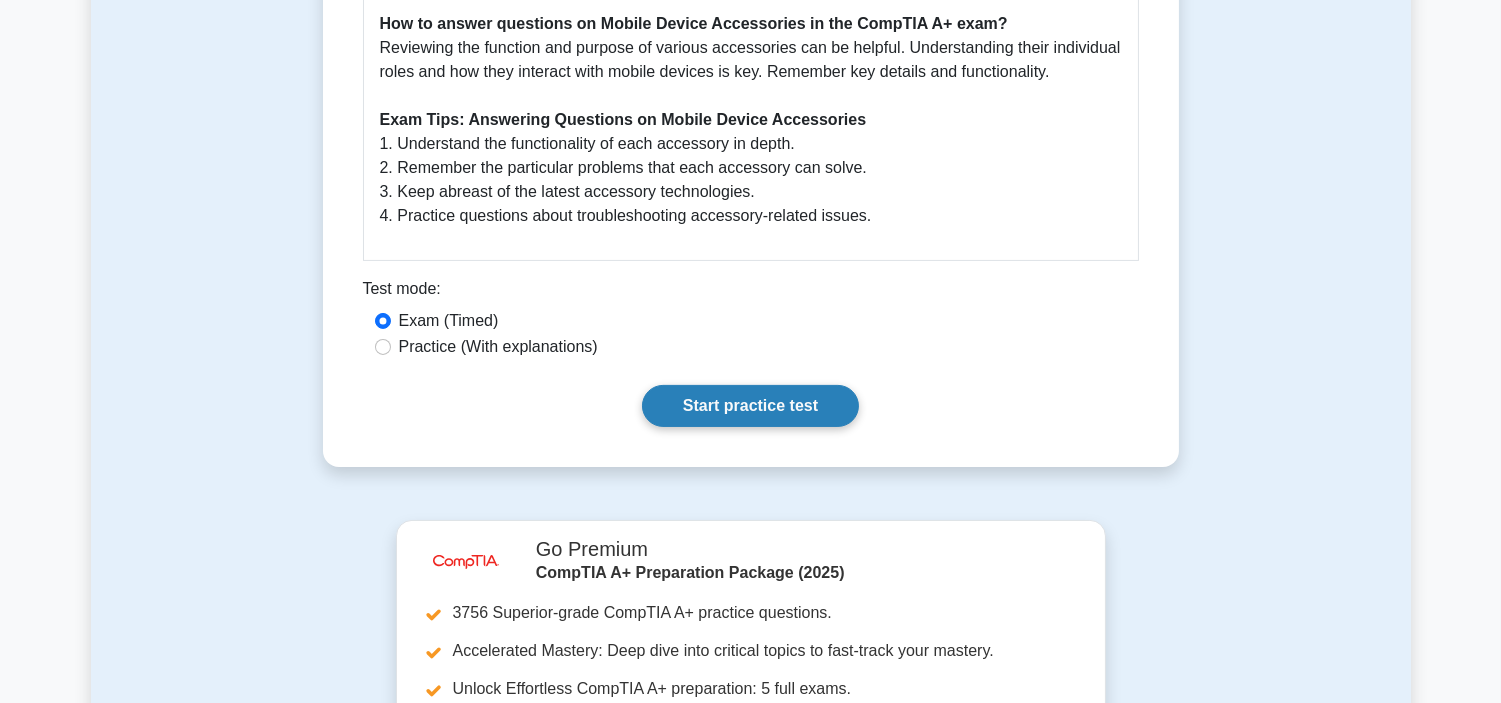 click on "Start practice test" at bounding box center [750, 406] 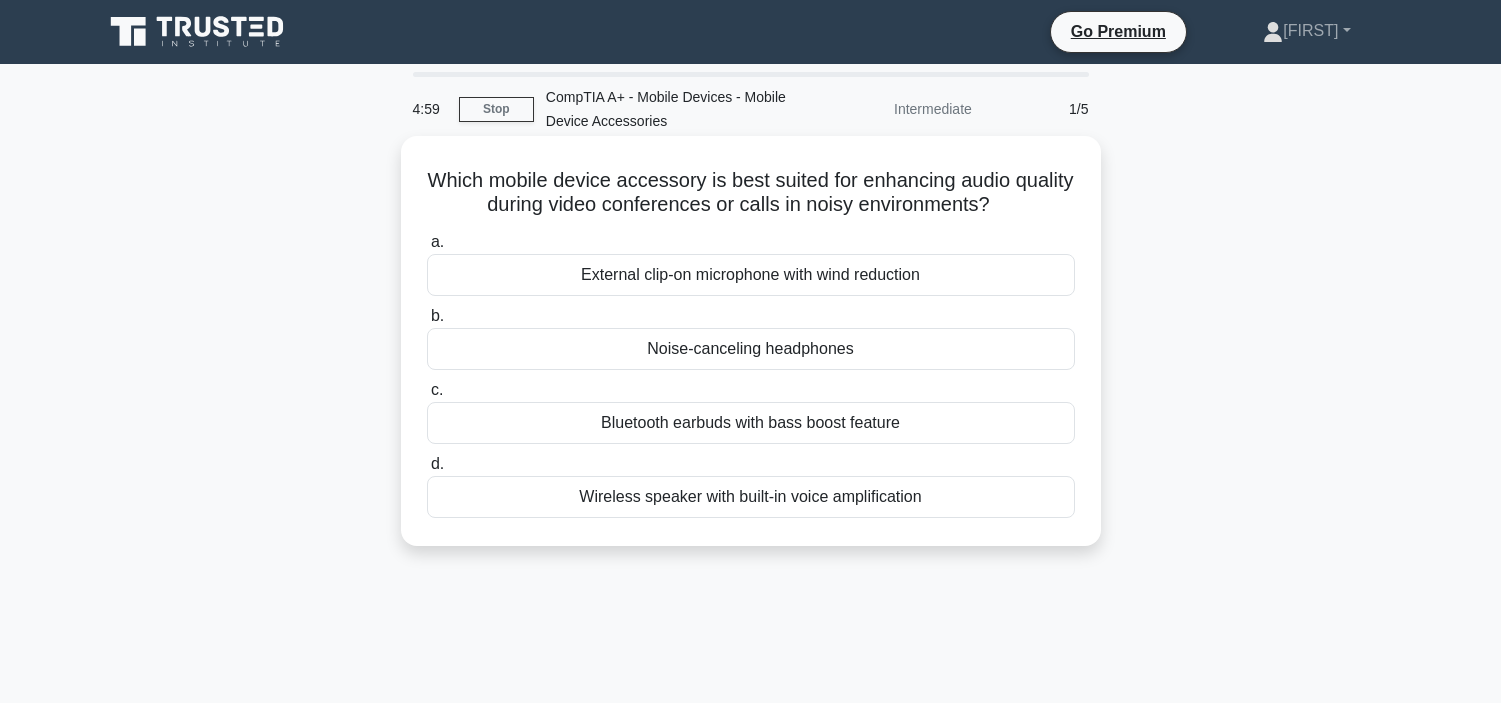 scroll, scrollTop: 0, scrollLeft: 0, axis: both 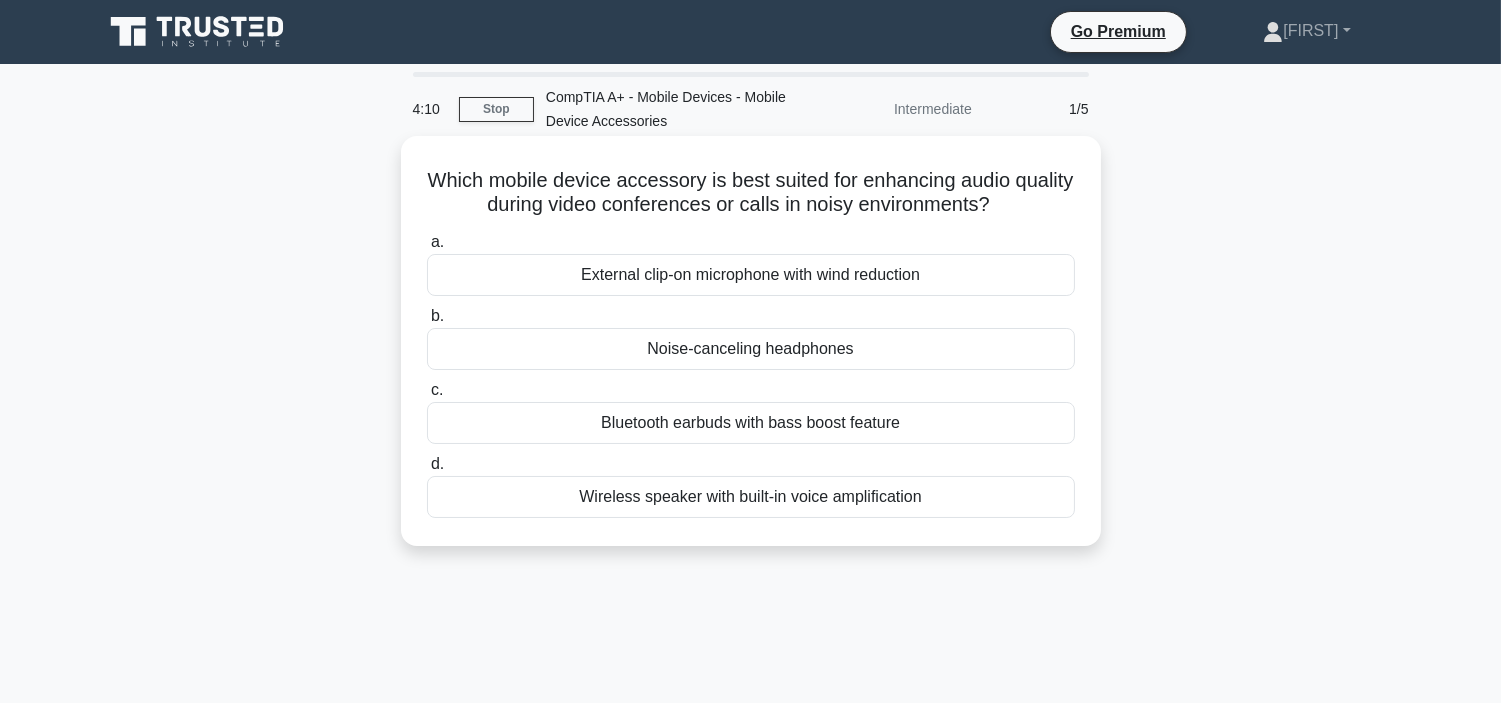 click on "Wireless speaker with built-in voice amplification" at bounding box center (751, 497) 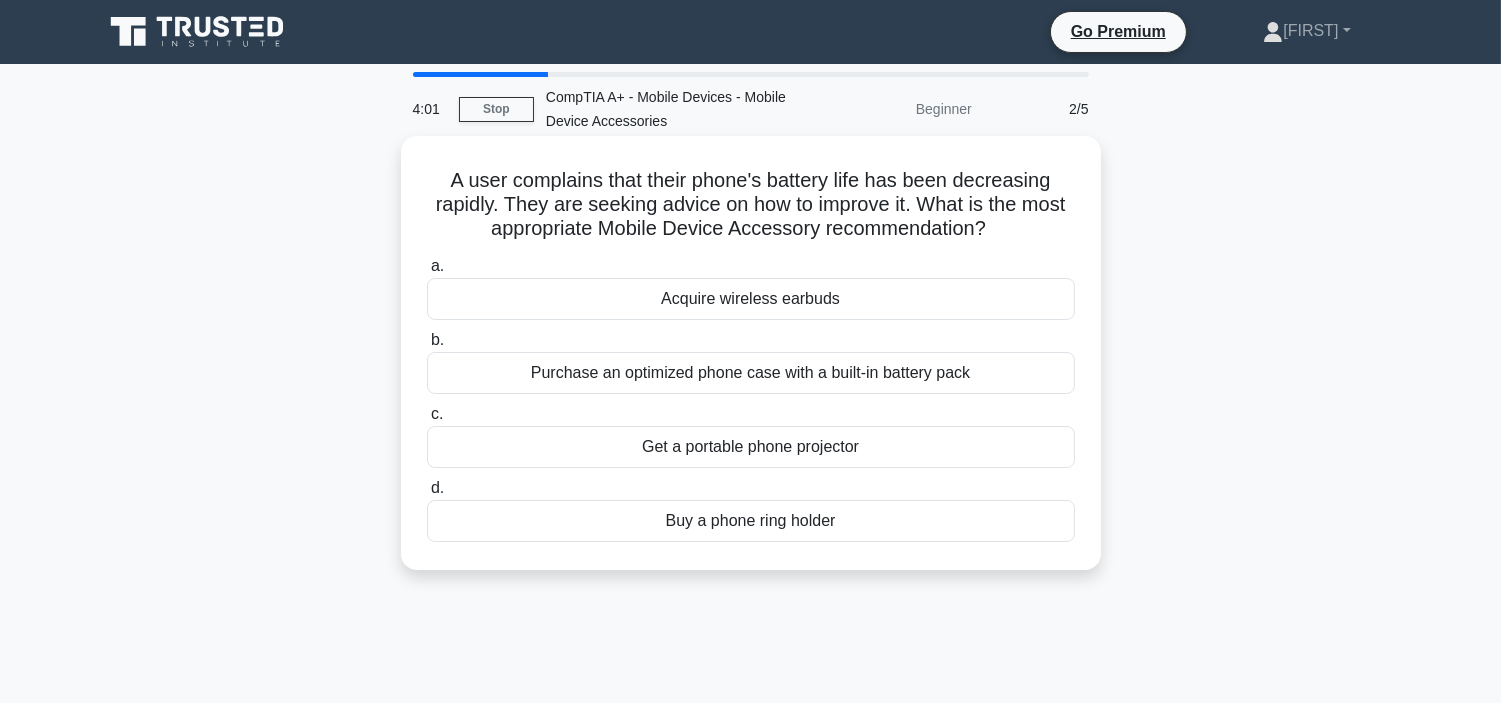 click on "Purchase an optimized phone case with a built-in battery pack" at bounding box center [751, 373] 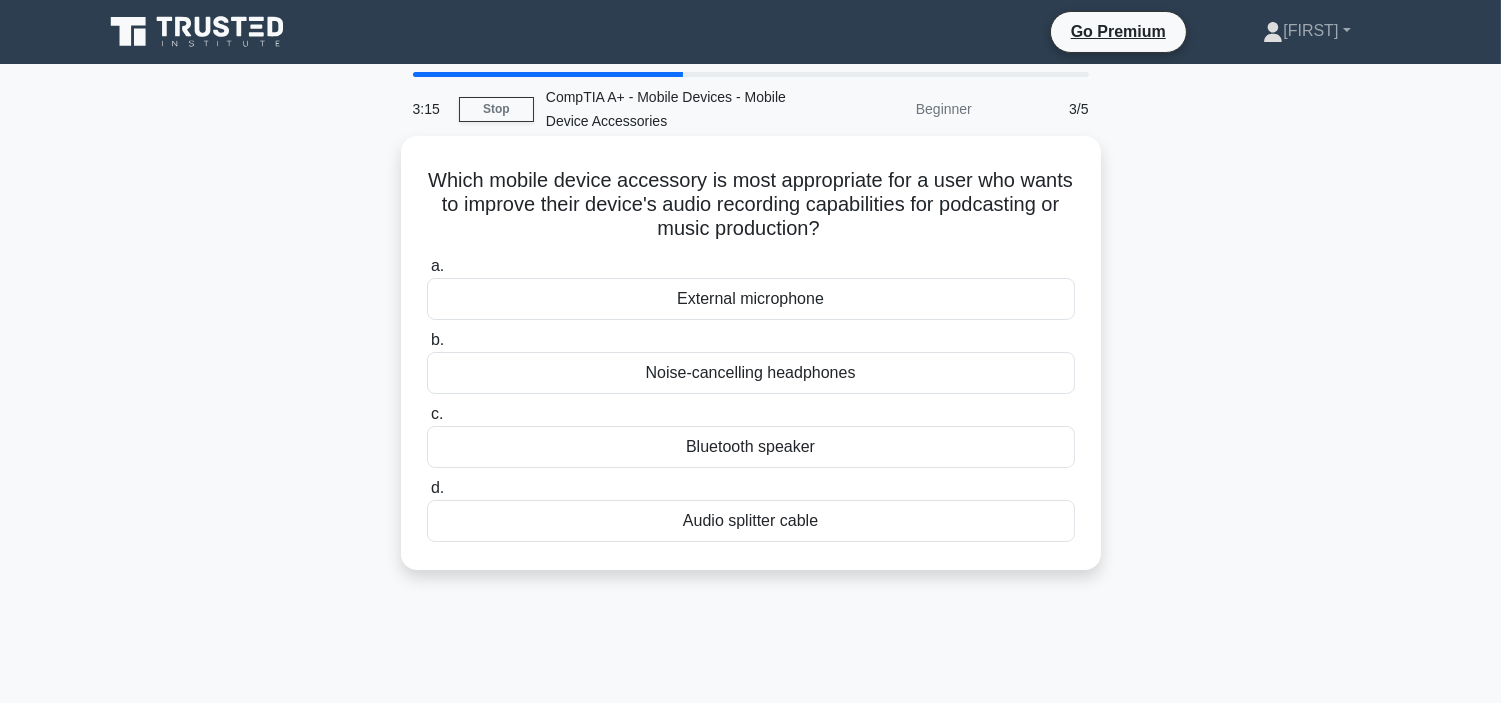 click on "External microphone" at bounding box center [751, 299] 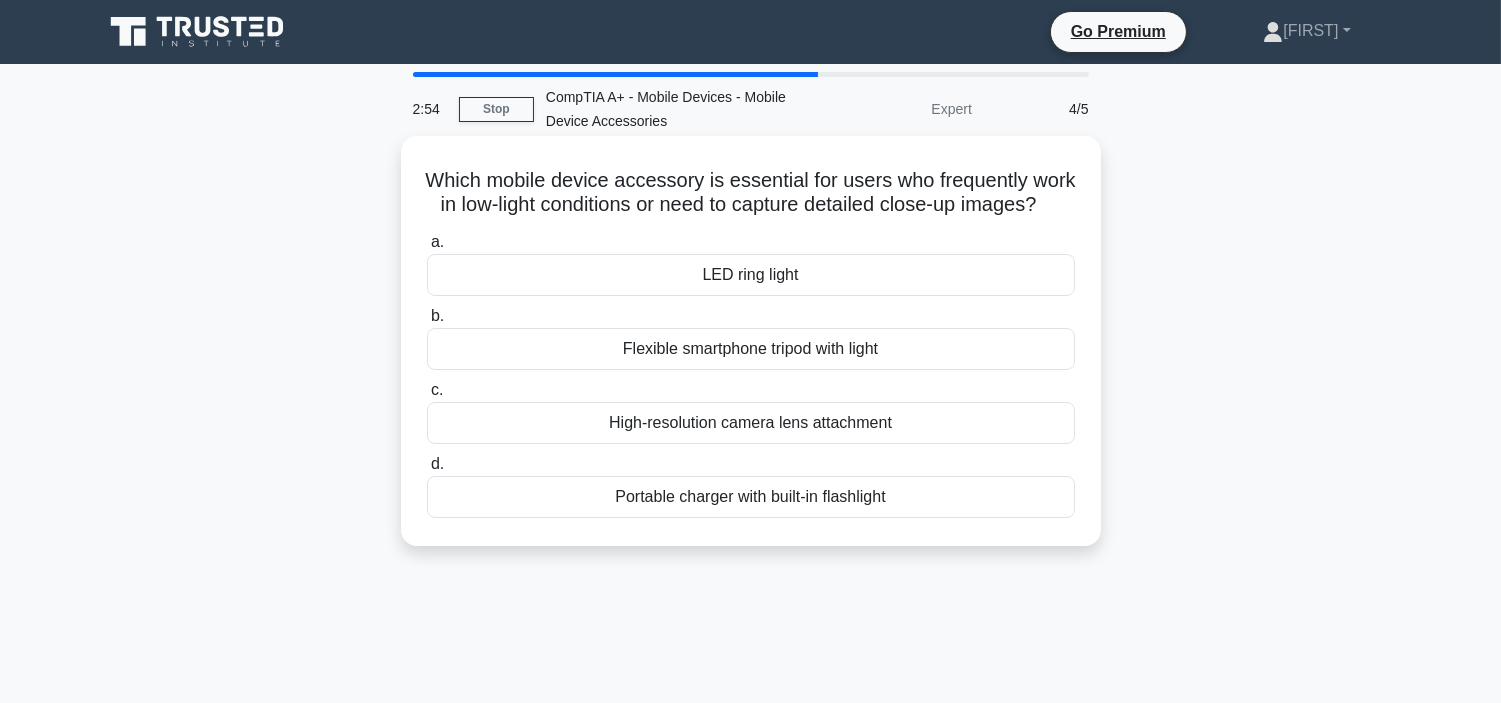 click on "High-resolution camera lens attachment" at bounding box center (751, 423) 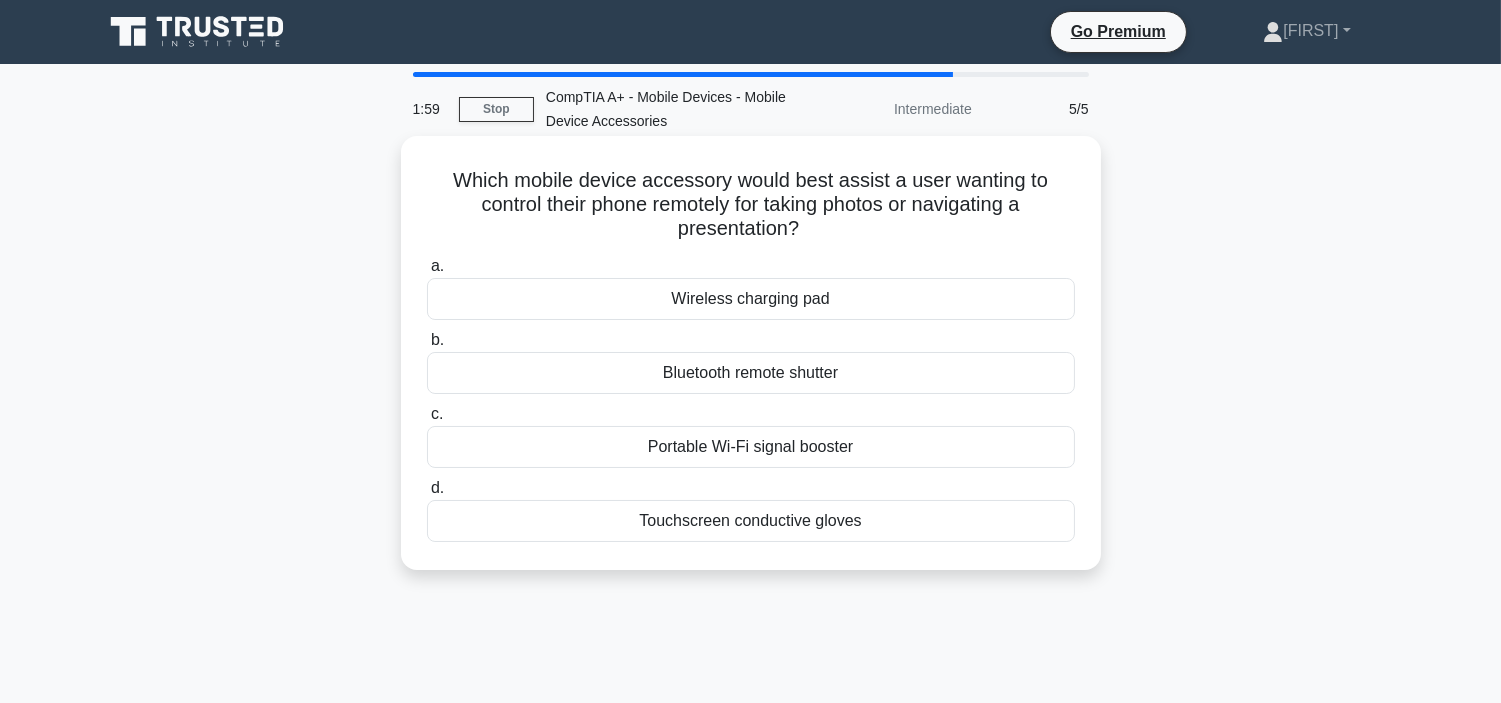 click on "Portable Wi-Fi signal booster" at bounding box center (751, 447) 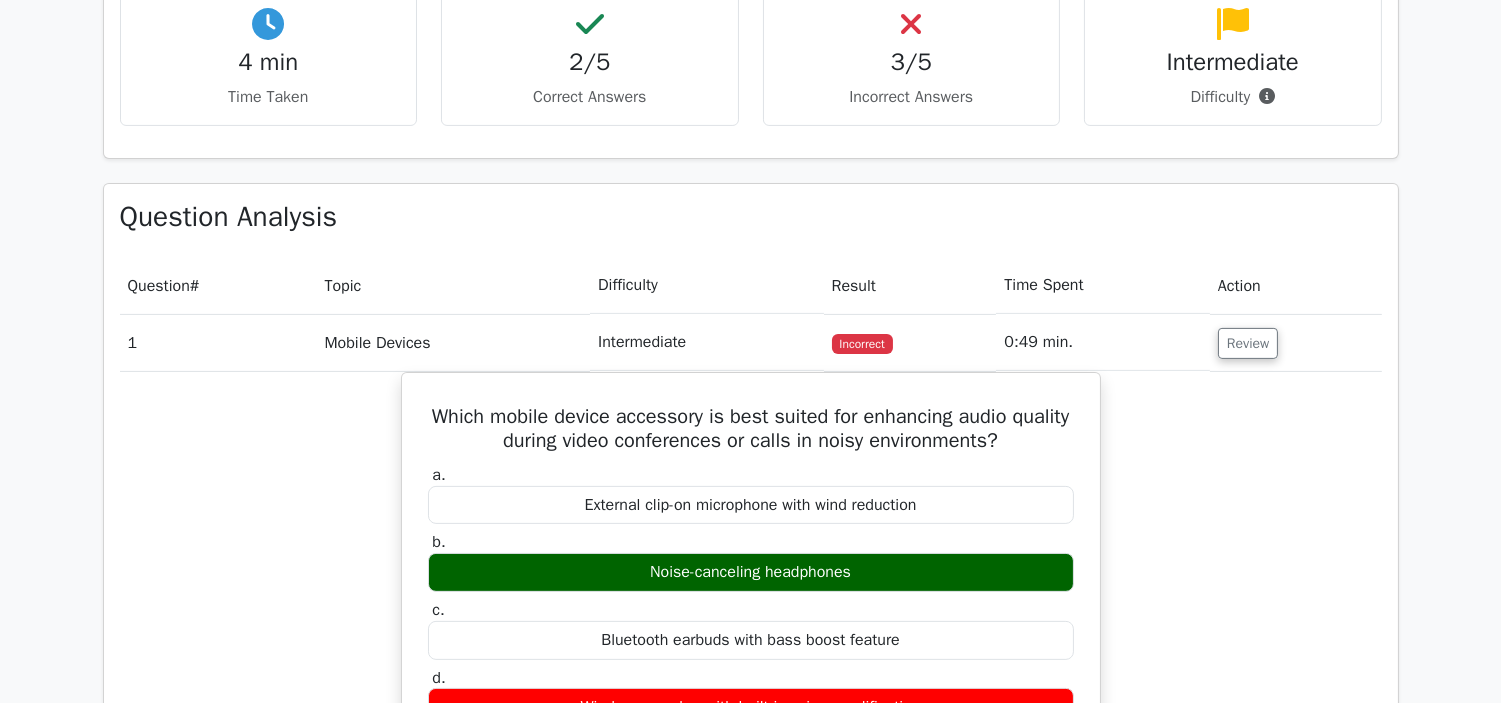 scroll, scrollTop: 0, scrollLeft: 0, axis: both 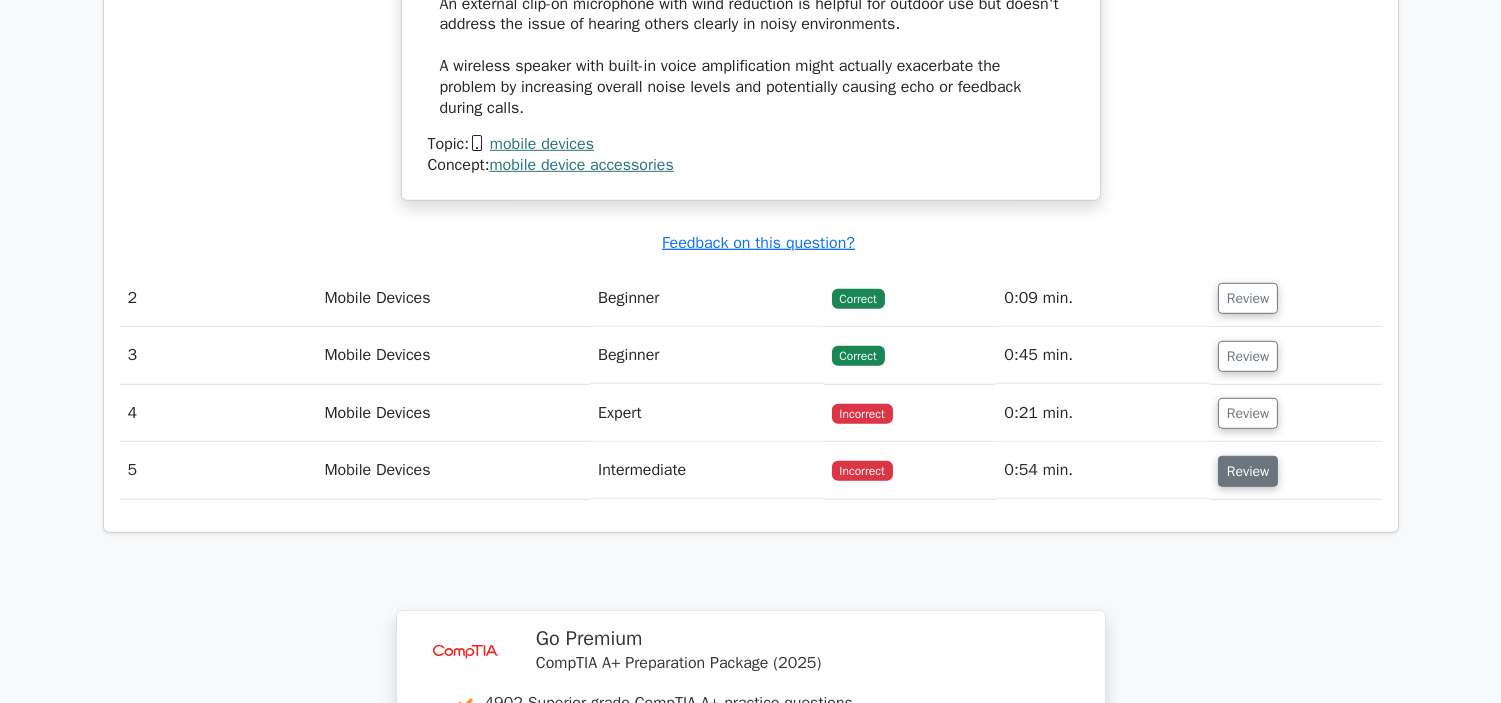 click on "Review" at bounding box center [1248, 471] 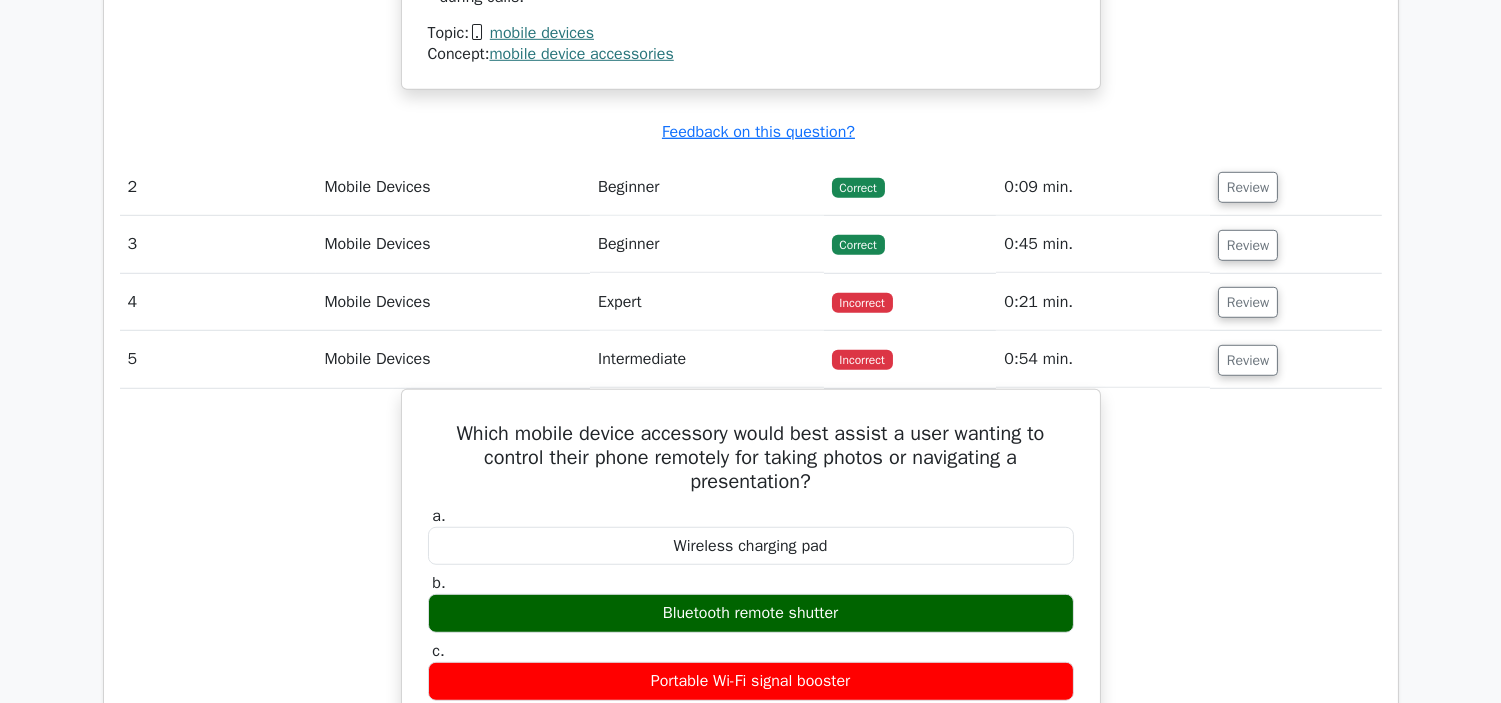 scroll, scrollTop: 2333, scrollLeft: 0, axis: vertical 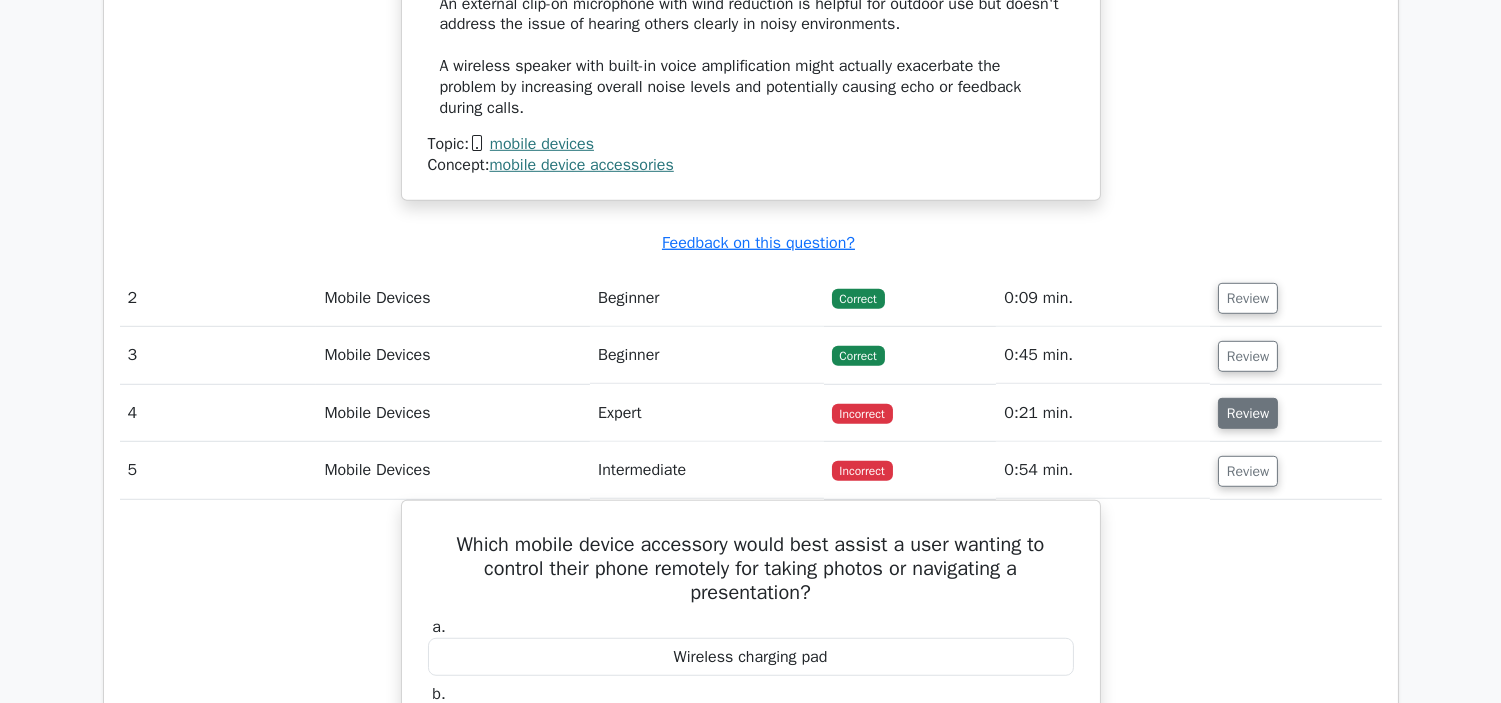 click on "Review" at bounding box center (1248, 413) 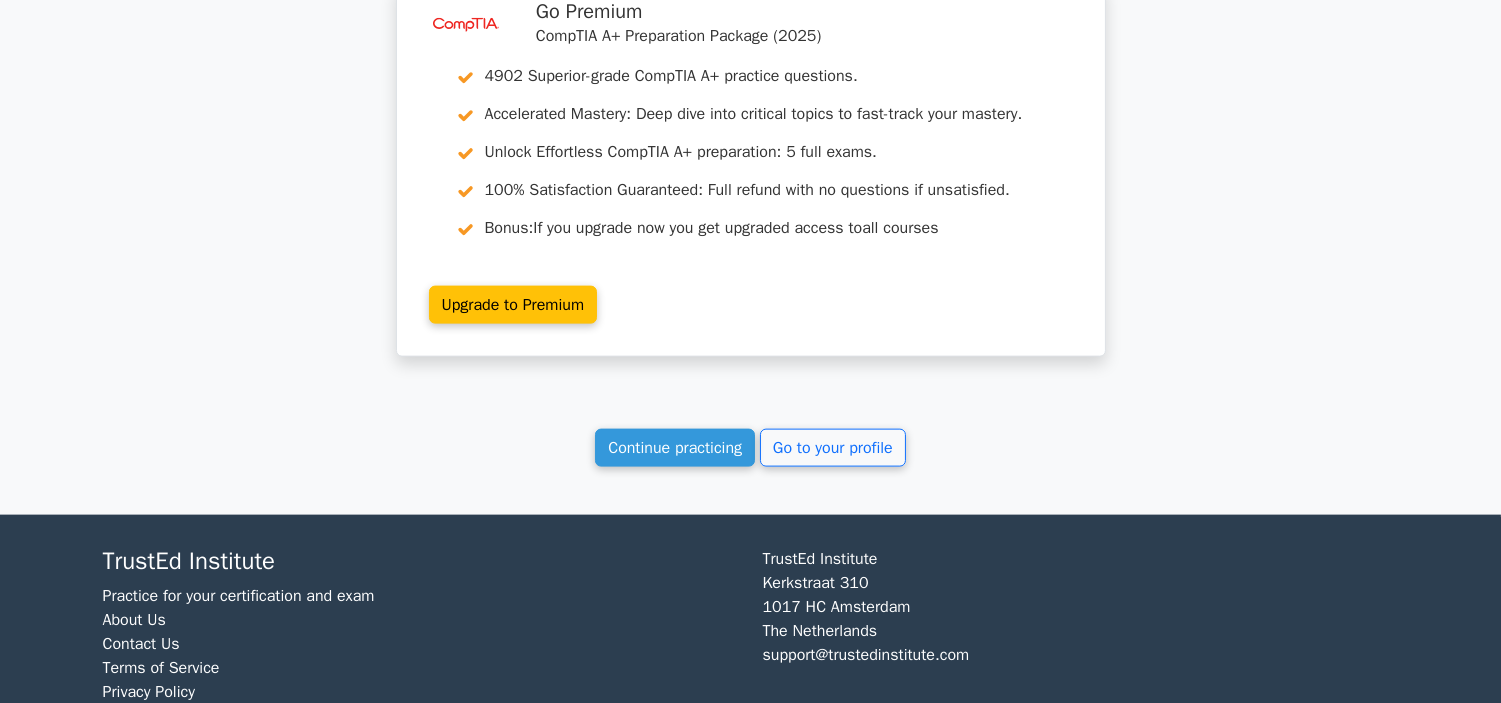 scroll, scrollTop: 4888, scrollLeft: 0, axis: vertical 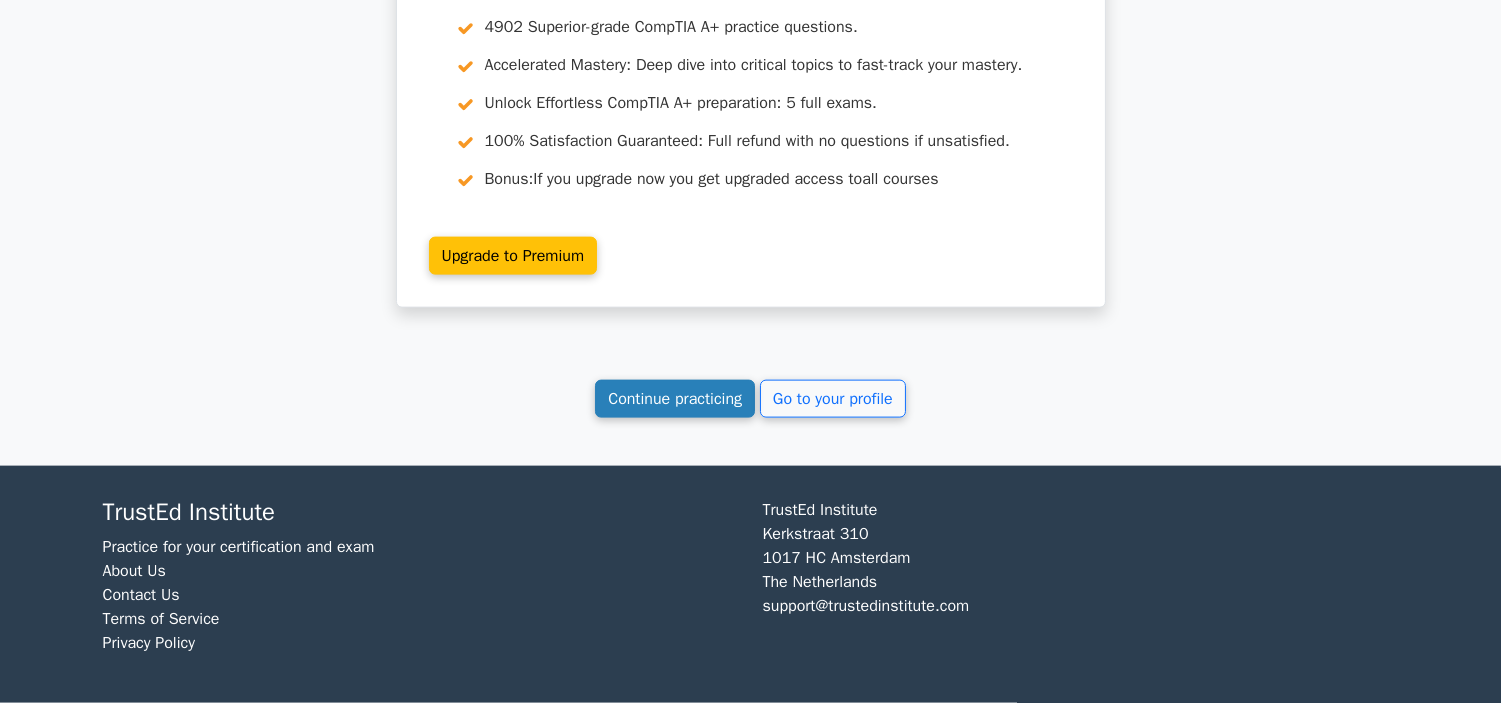 click on "Continue practicing" at bounding box center (675, 399) 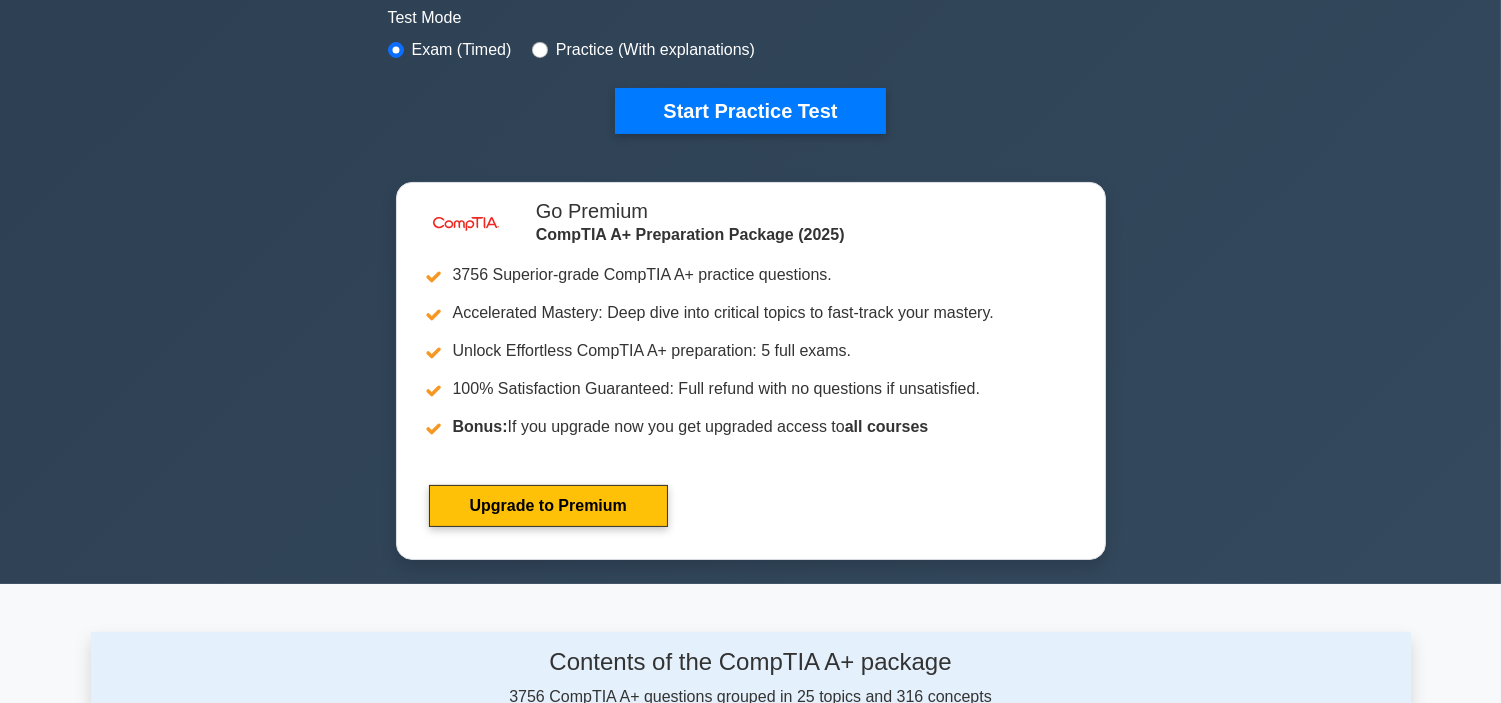 scroll, scrollTop: 0, scrollLeft: 0, axis: both 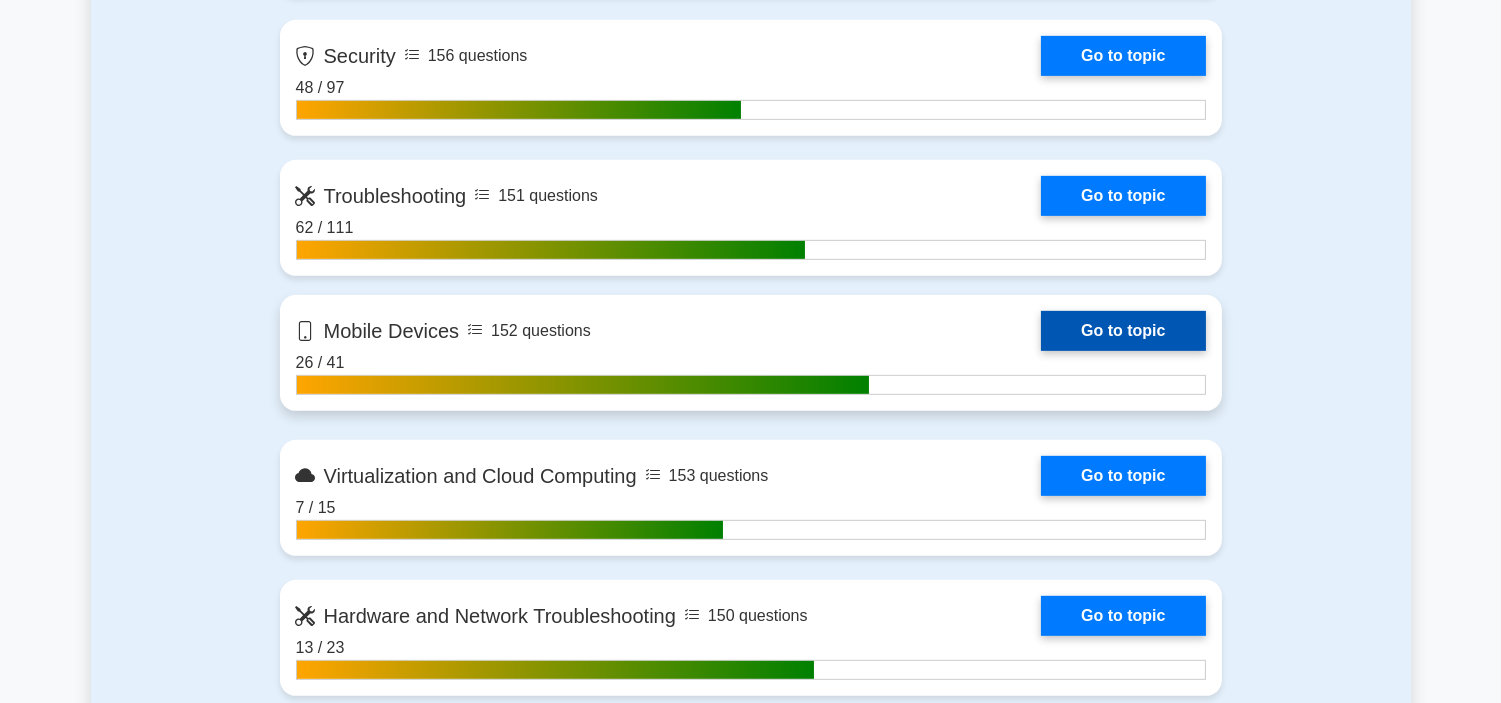 click on "Go to topic" at bounding box center (1123, 331) 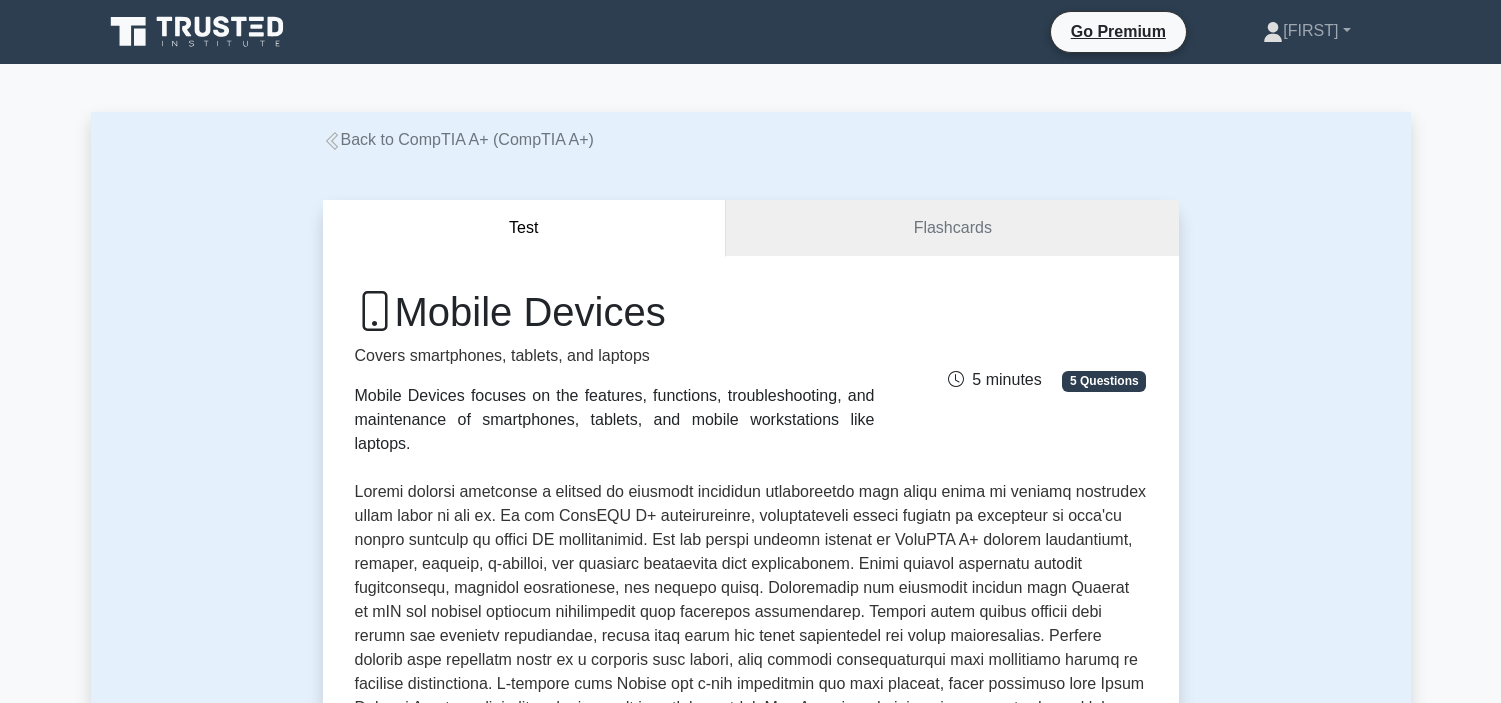 scroll, scrollTop: 666, scrollLeft: 0, axis: vertical 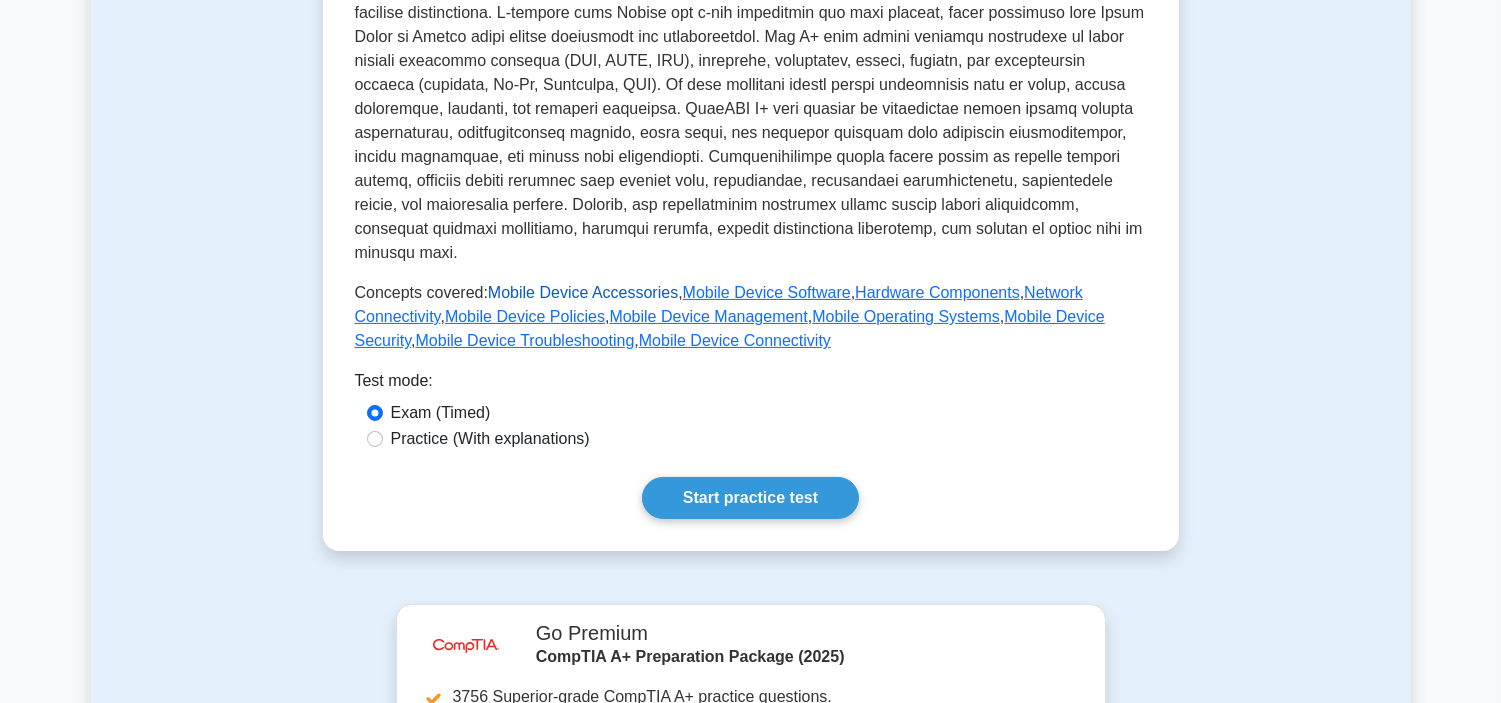 click on "Mobile Device Accessories" at bounding box center [583, 292] 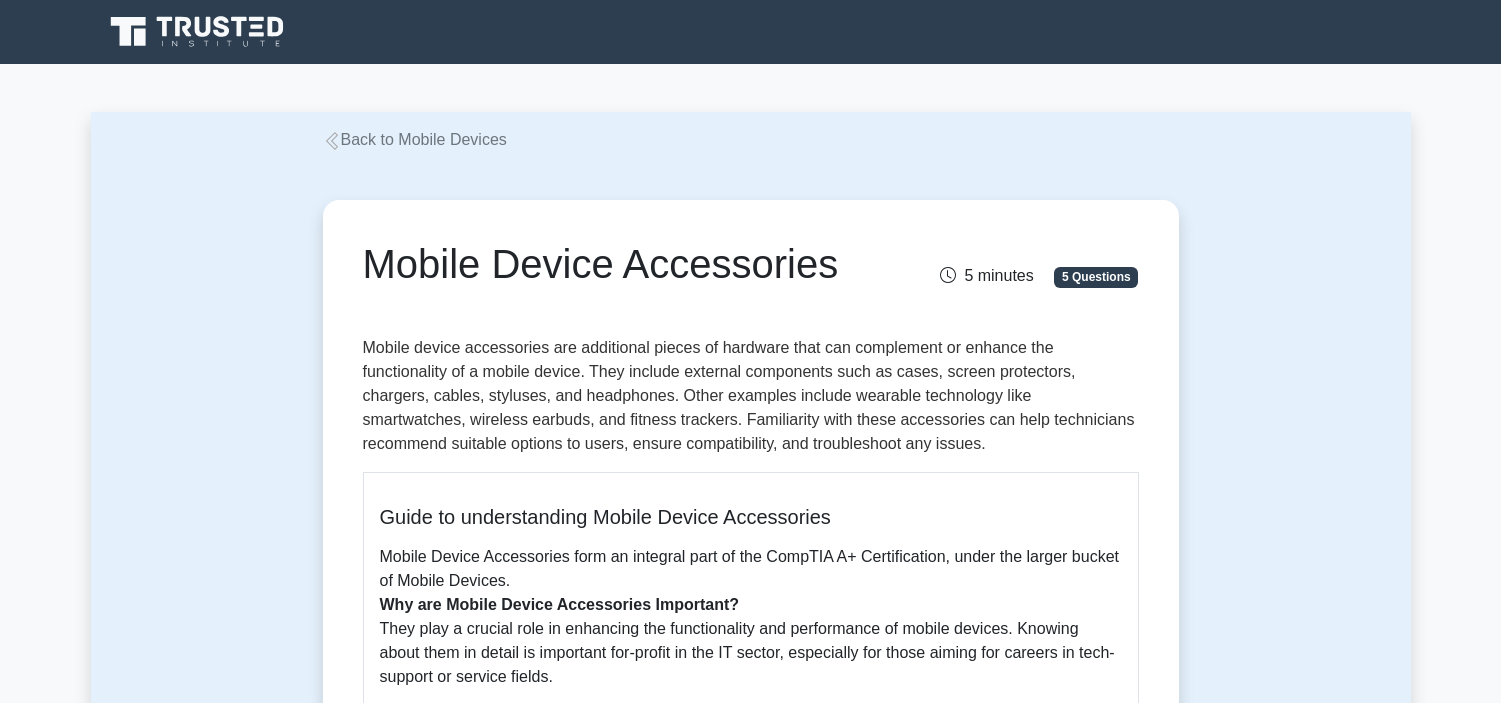 scroll, scrollTop: 1333, scrollLeft: 0, axis: vertical 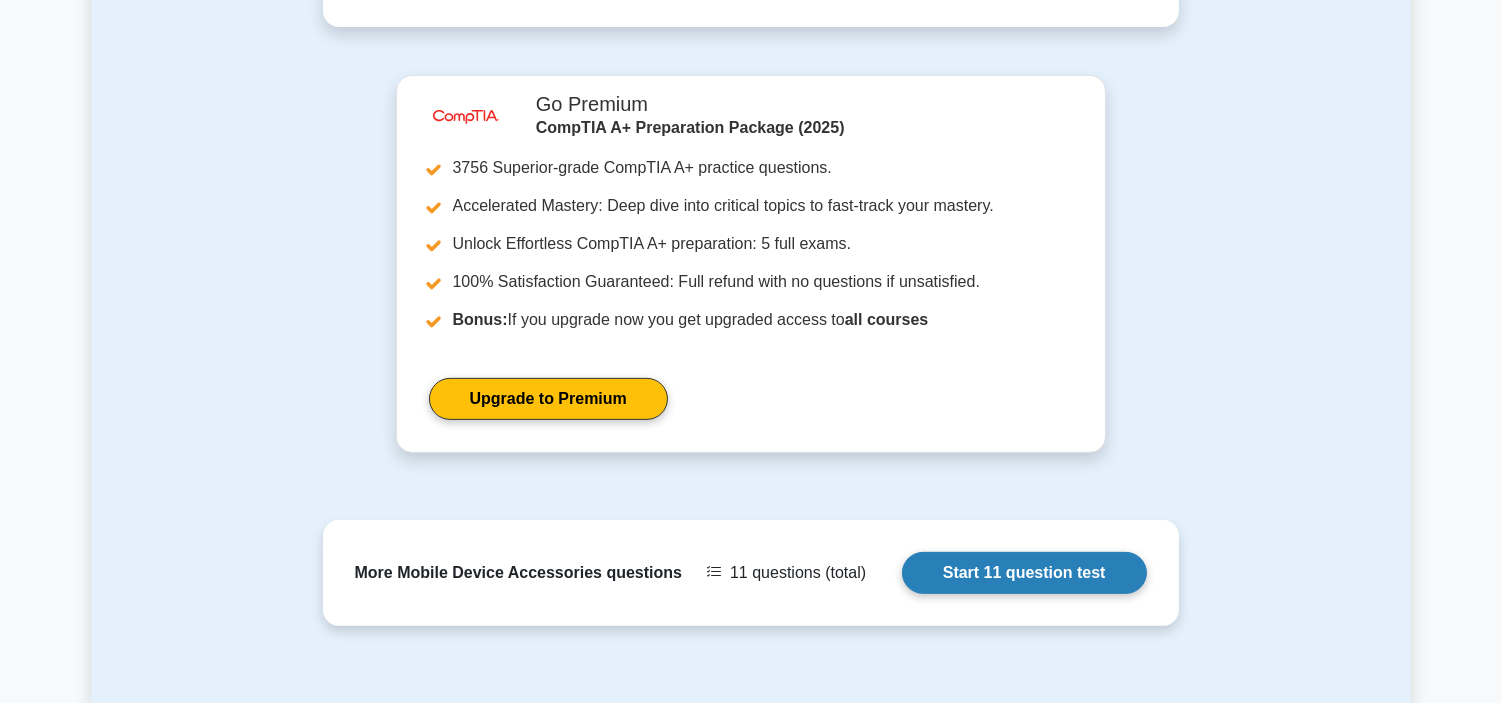 click on "Start 11 question test" at bounding box center (1024, 573) 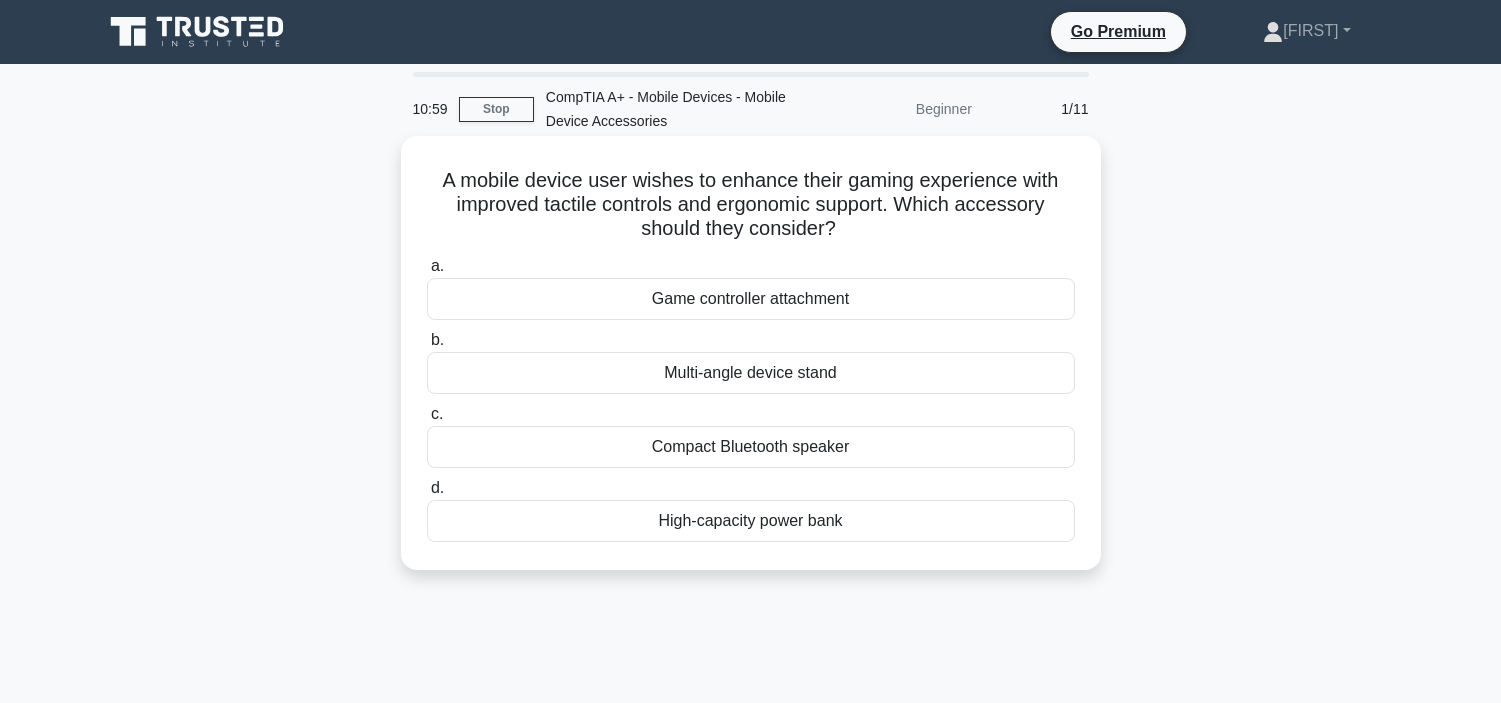 scroll, scrollTop: 0, scrollLeft: 0, axis: both 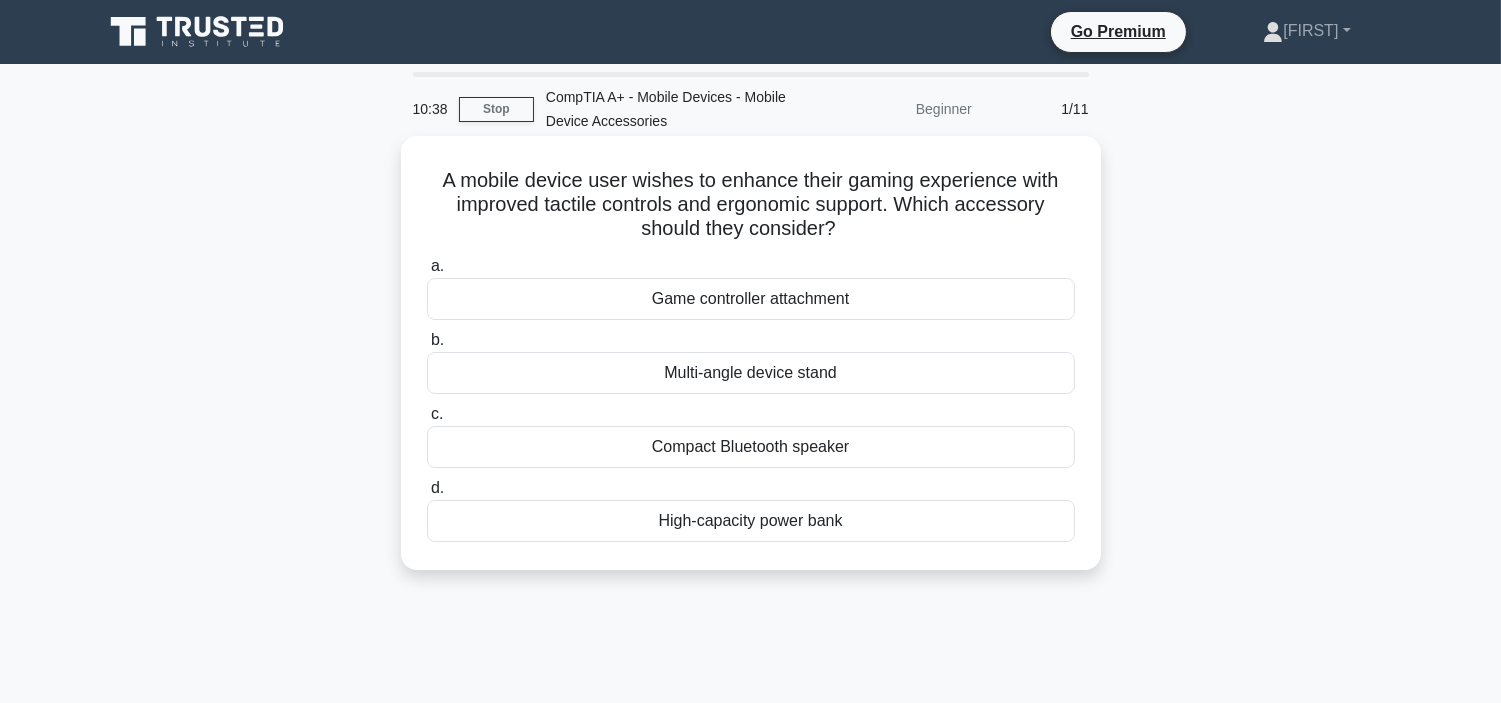 click on "Game controller attachment" at bounding box center [751, 299] 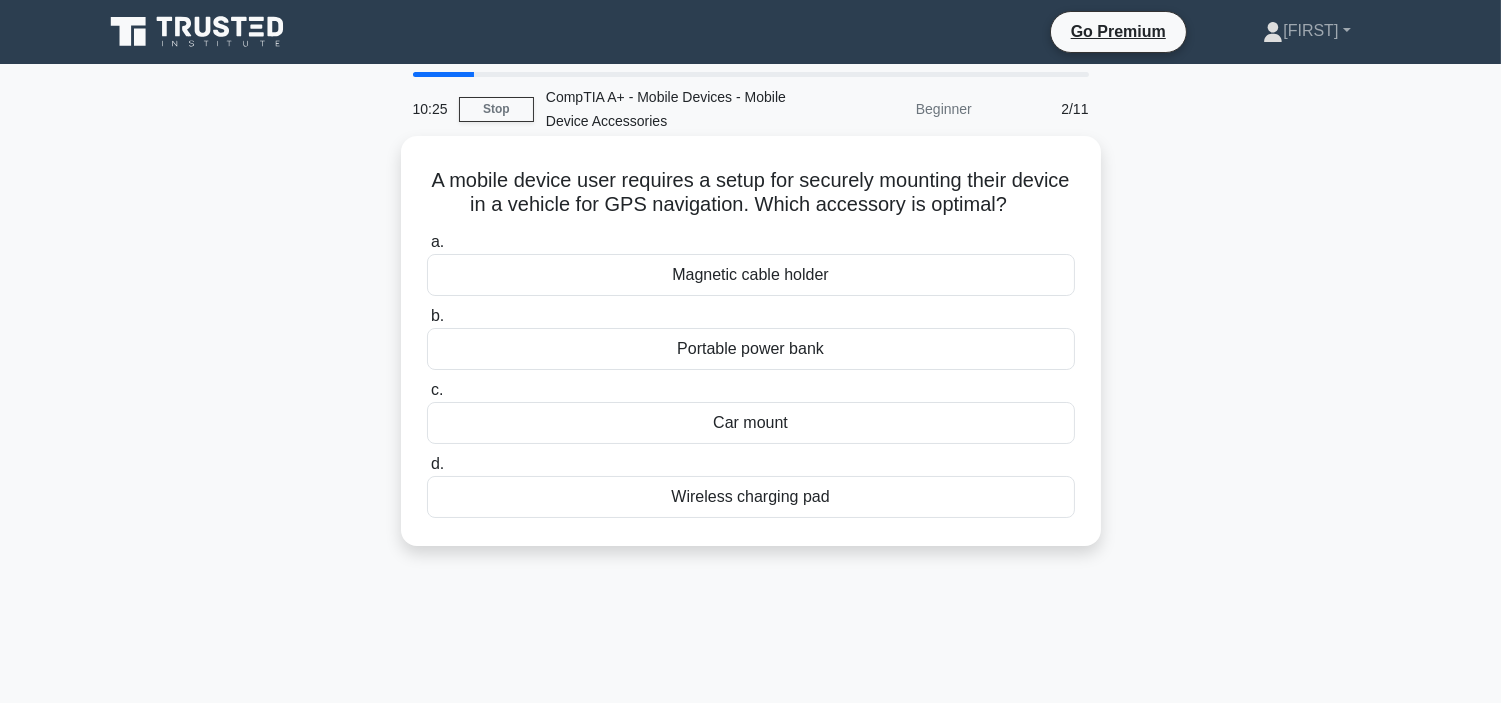 click on "Car mount" at bounding box center [751, 423] 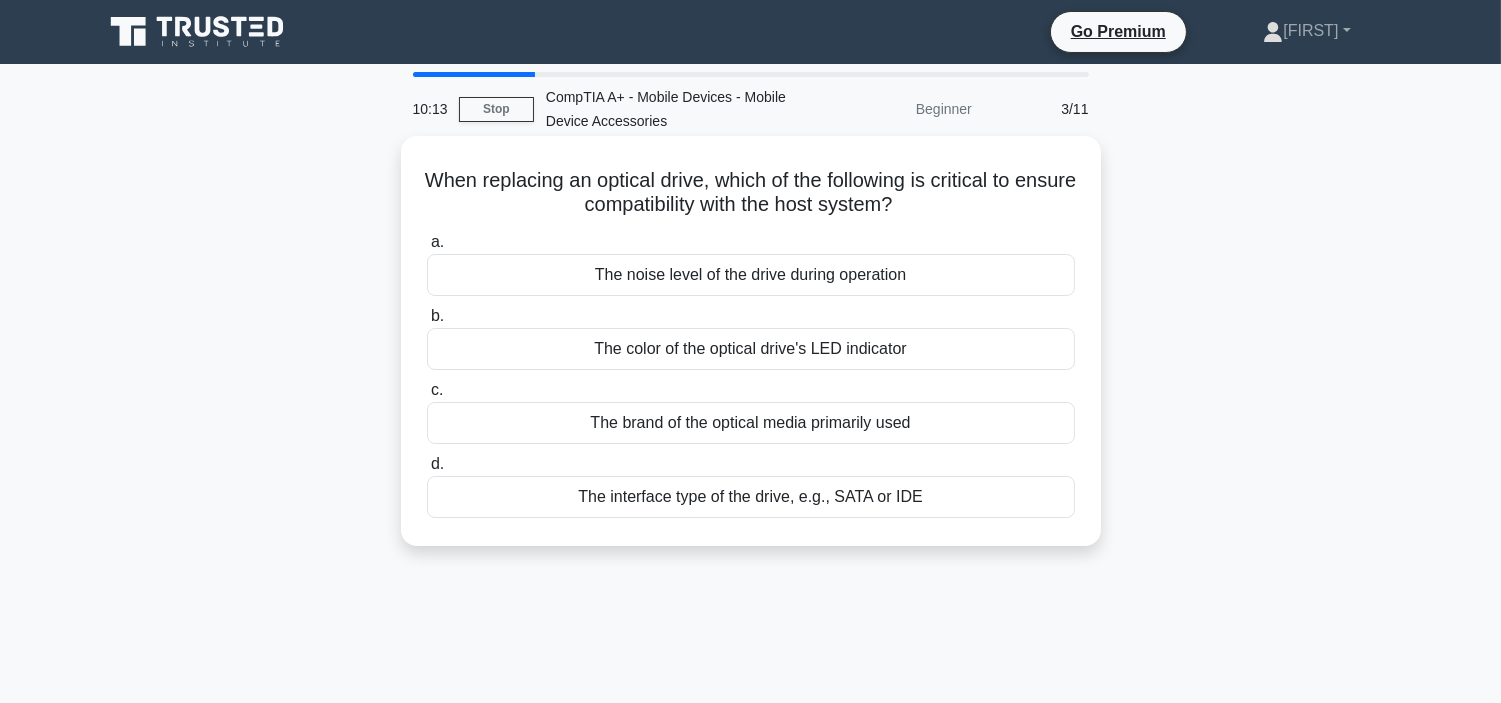 click on "The interface type of the drive, e.g., SATA or IDE" at bounding box center [751, 497] 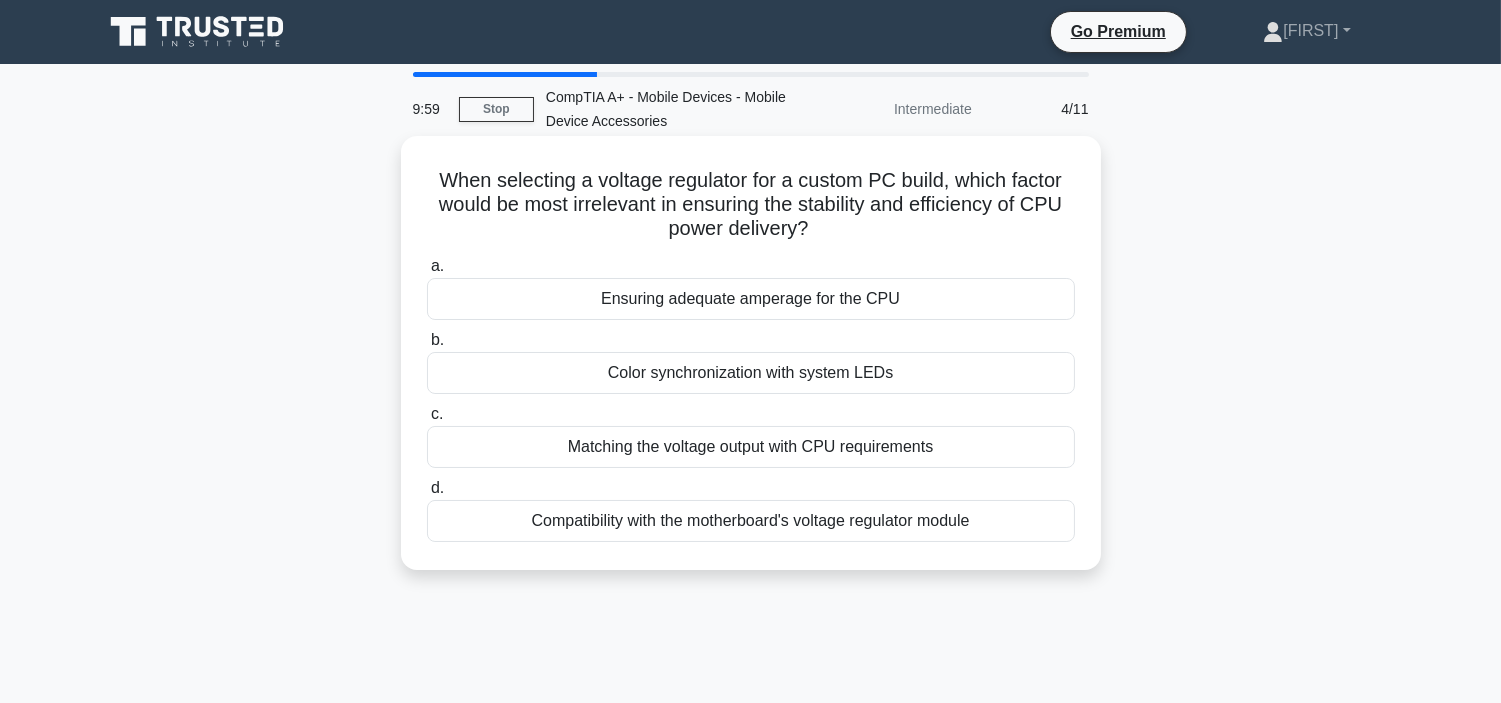 click on "Color synchronization with system LEDs" at bounding box center (751, 373) 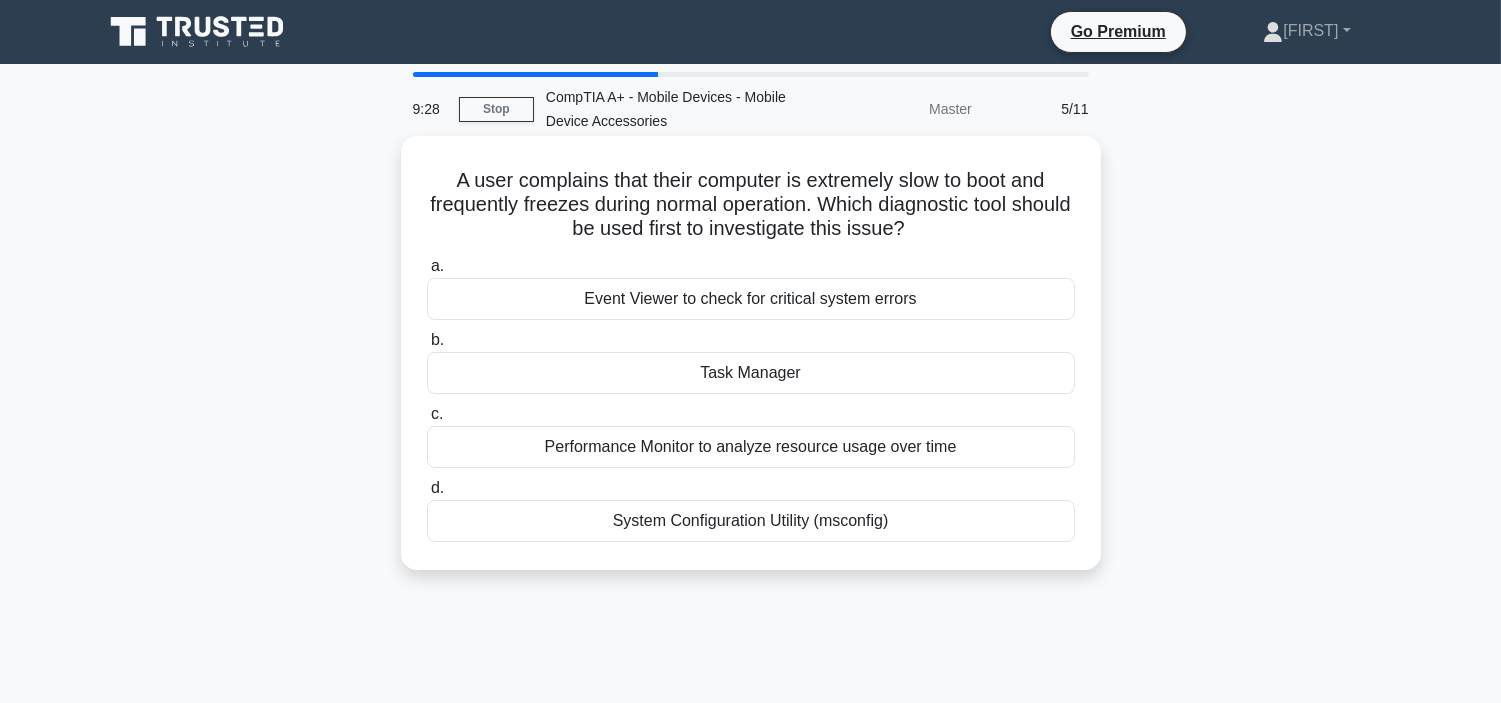 click on "Task Manager" at bounding box center (751, 373) 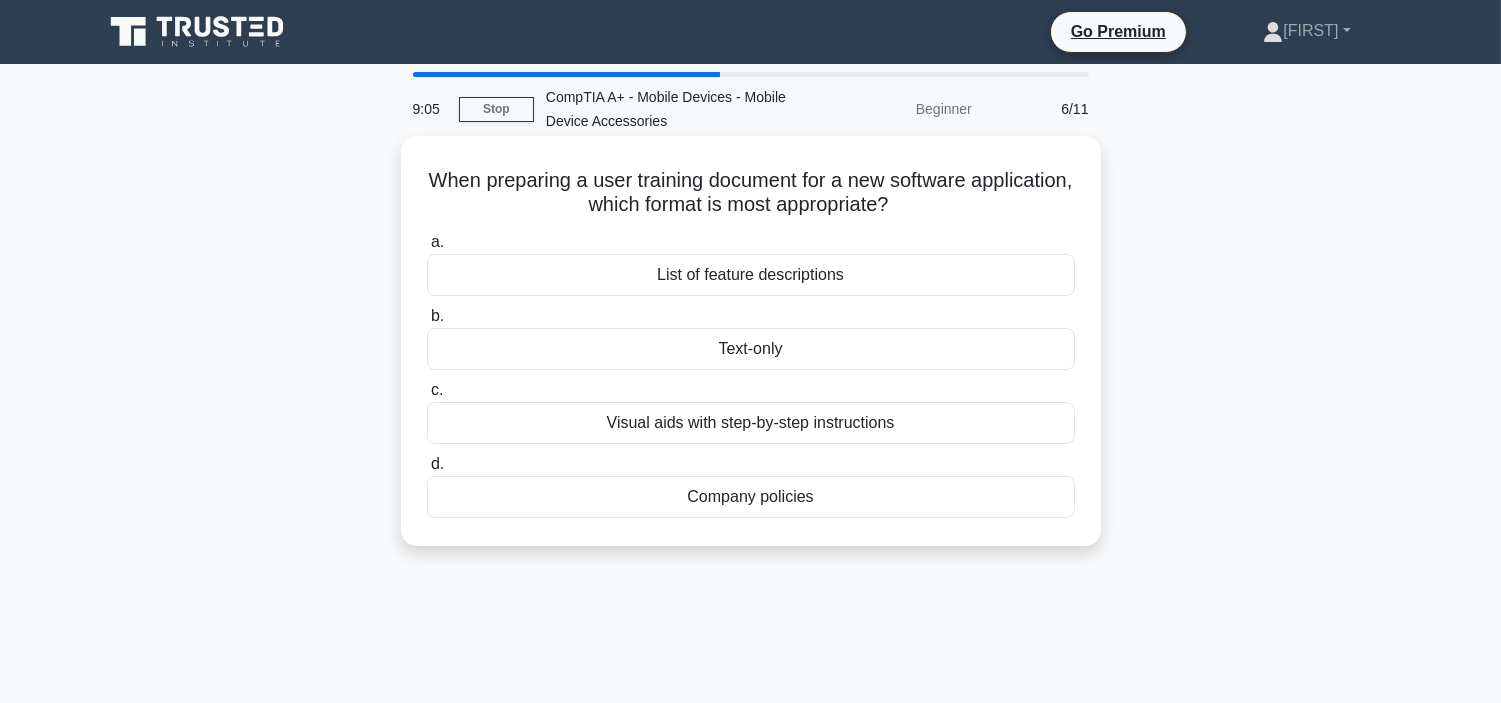 click on "Visual aids with step-by-step instructions" at bounding box center [751, 423] 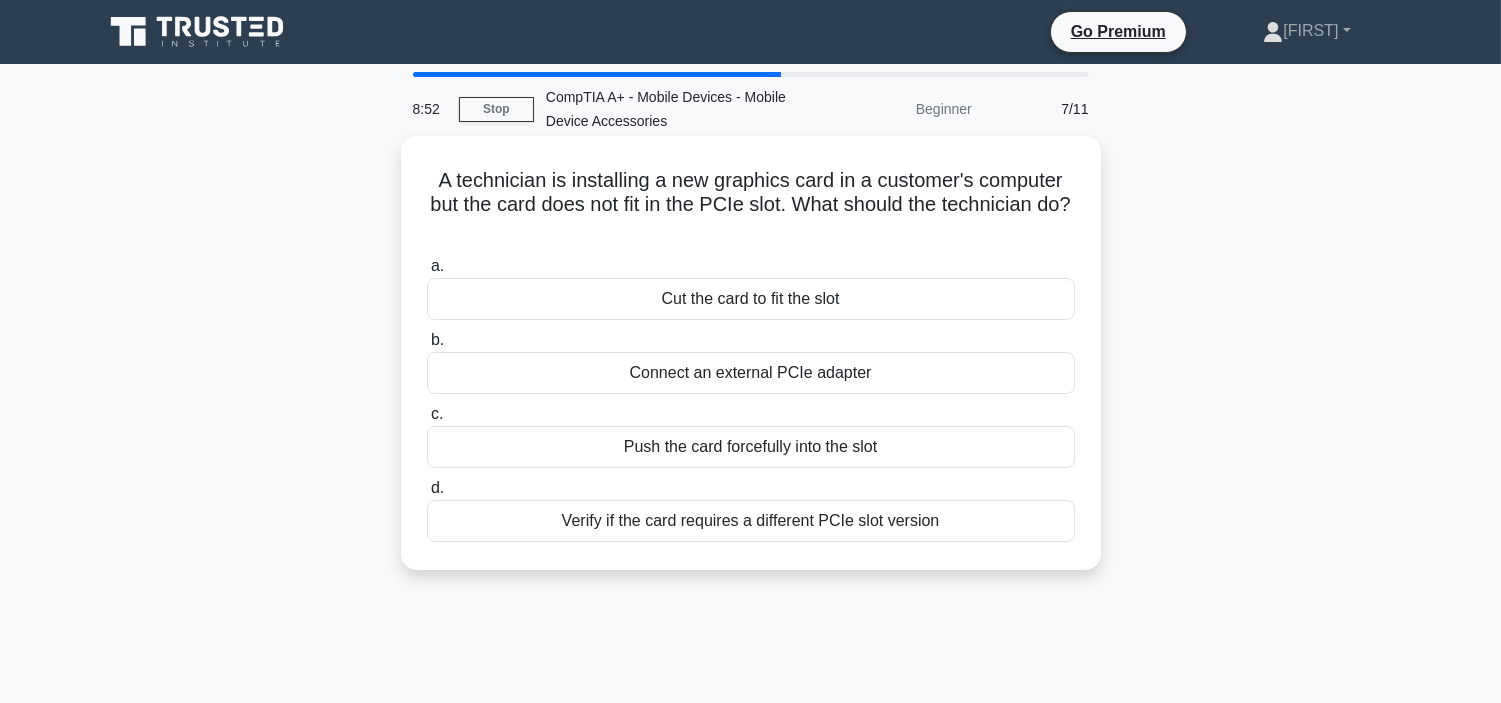 click on "Verify if the card requires a different PCIe slot version" at bounding box center (751, 521) 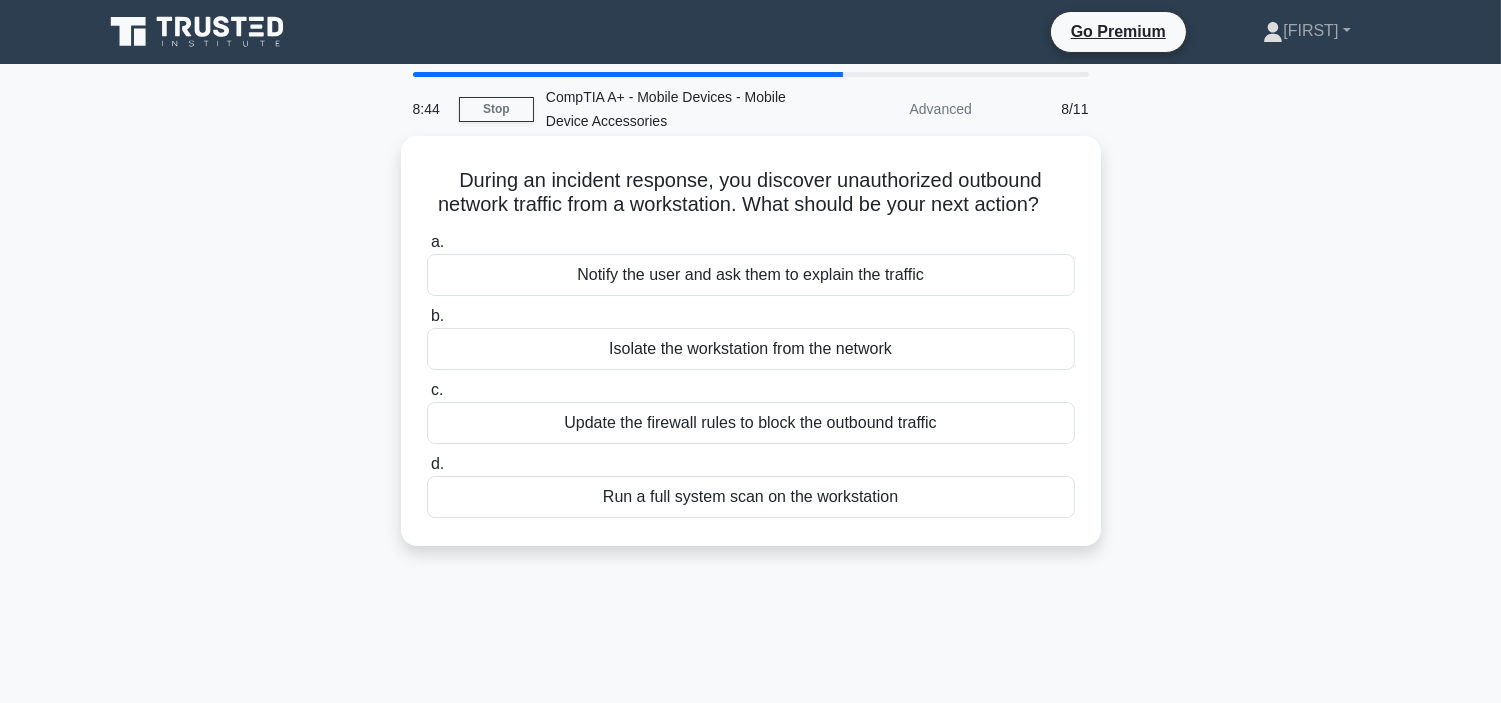 click on "Isolate the workstation from the network" at bounding box center (751, 349) 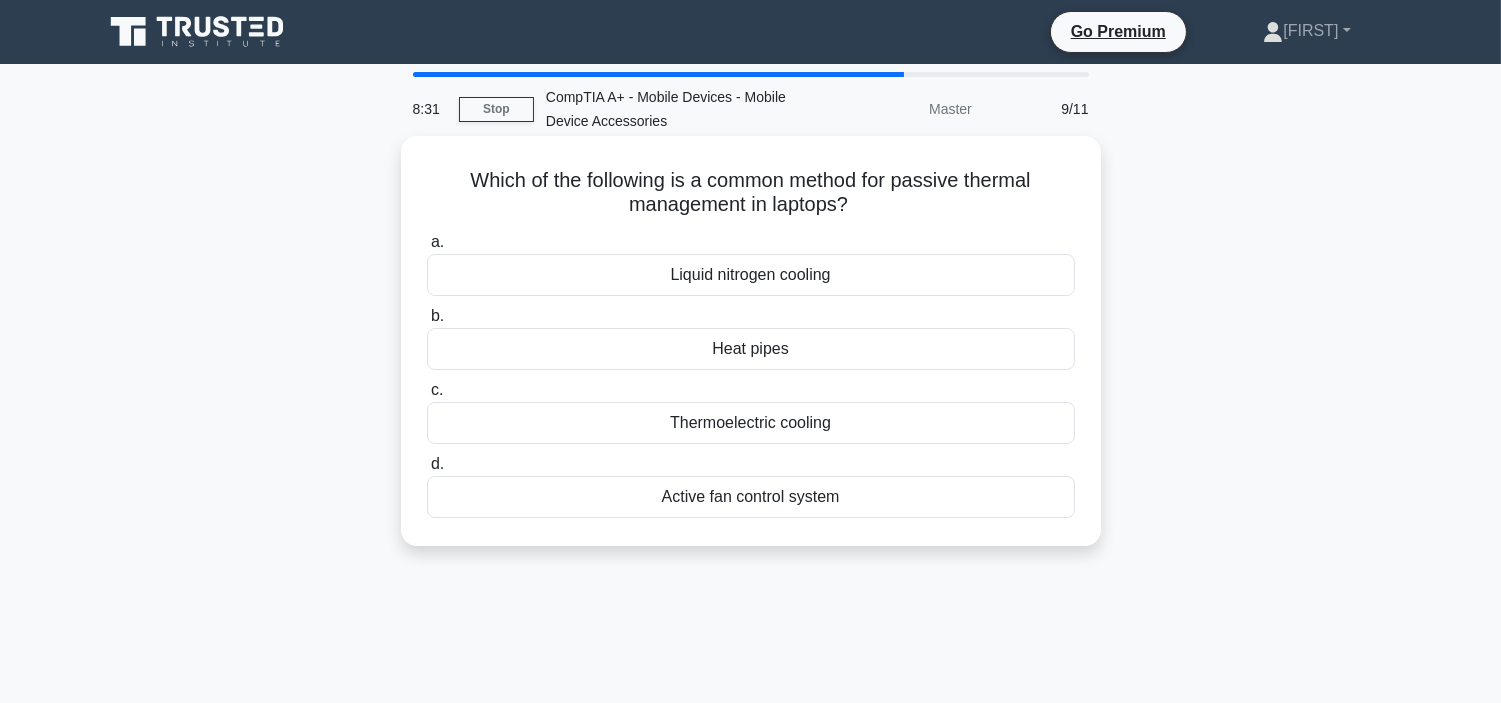 click on "Liquid nitrogen cooling" at bounding box center [751, 275] 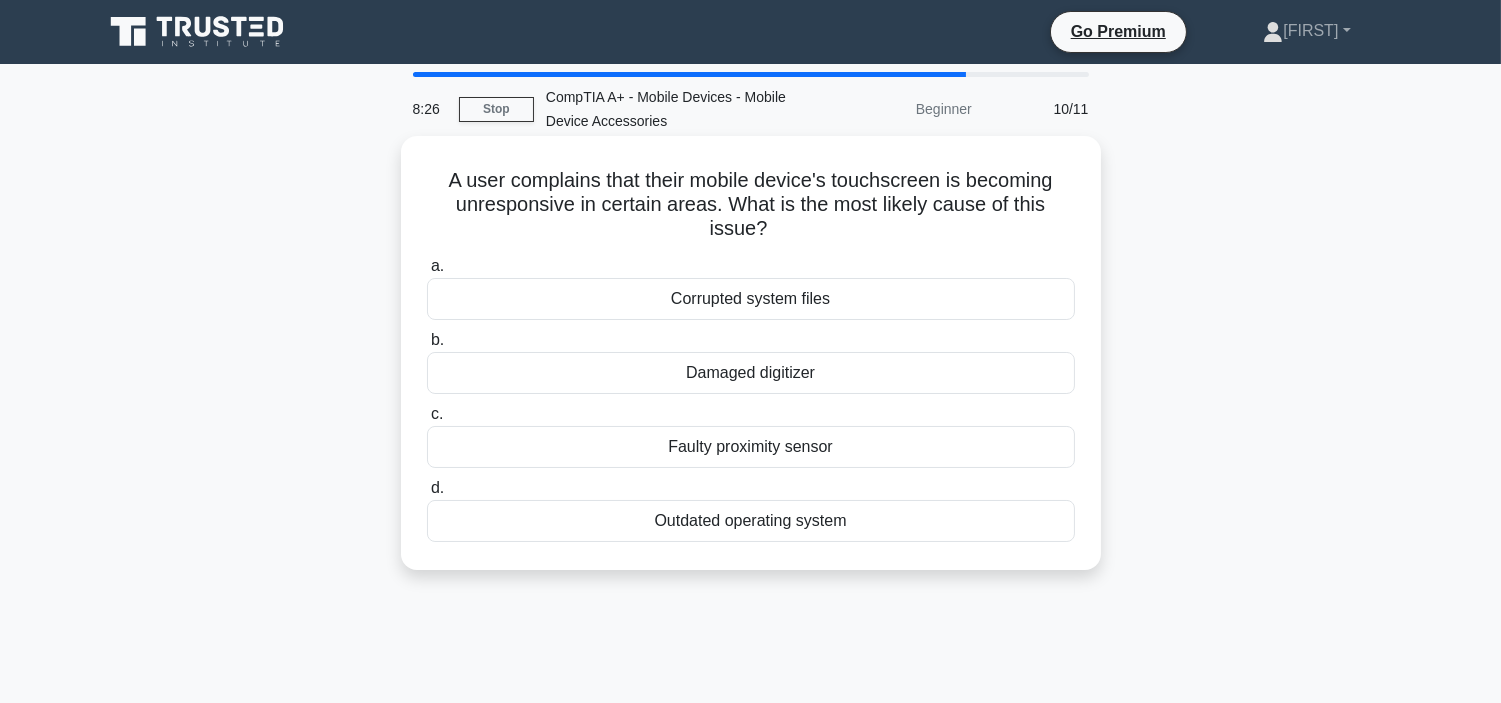 click on "Damaged digitizer" at bounding box center (751, 373) 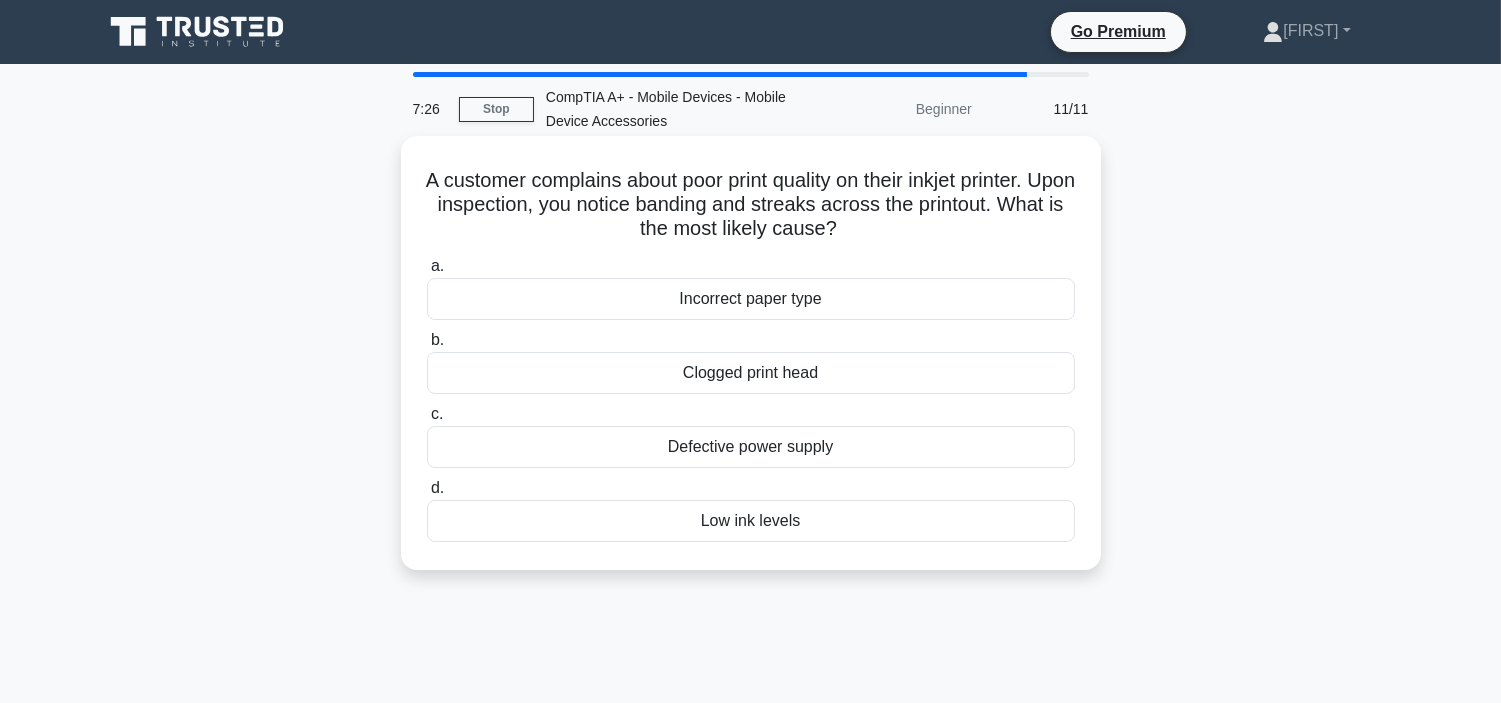click on "Clogged print head" at bounding box center [751, 373] 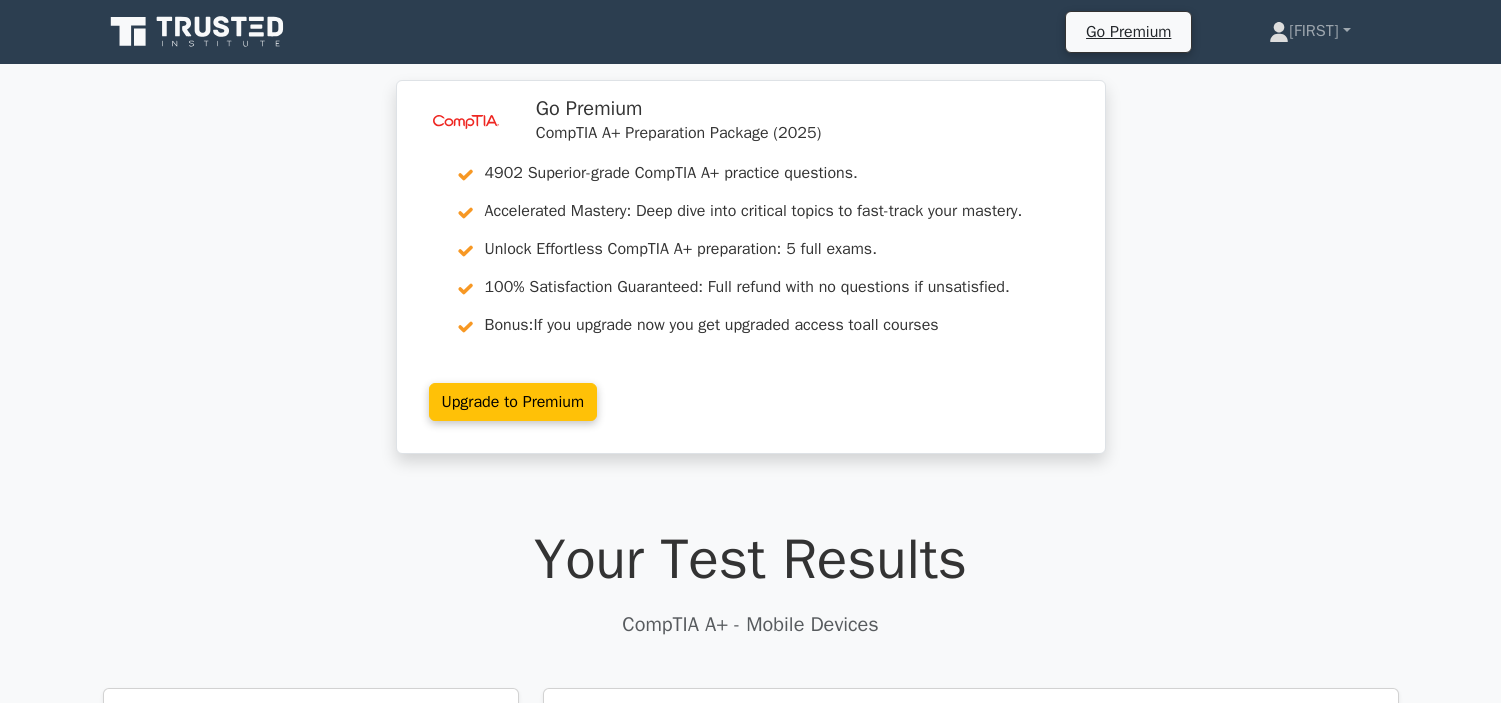 scroll, scrollTop: 2555, scrollLeft: 0, axis: vertical 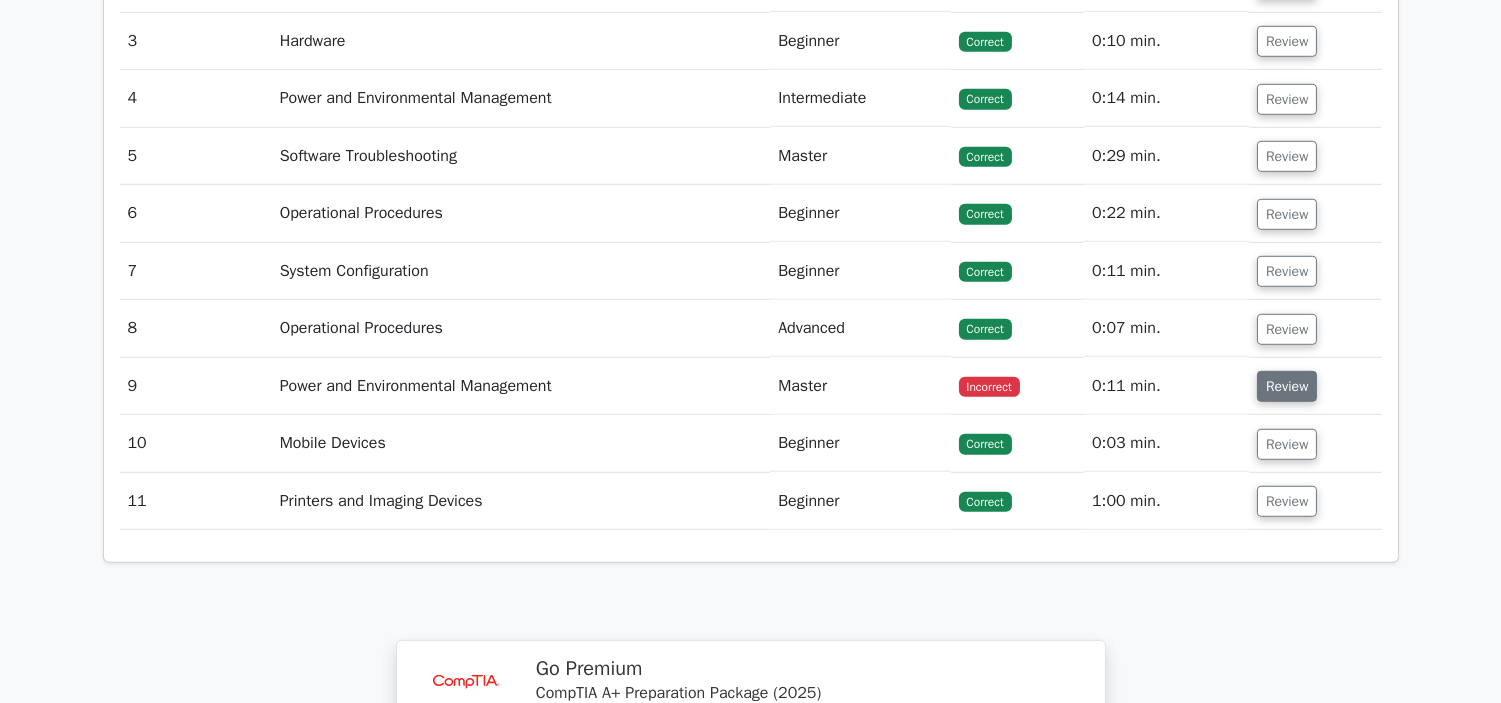 click on "Review" at bounding box center (1287, 386) 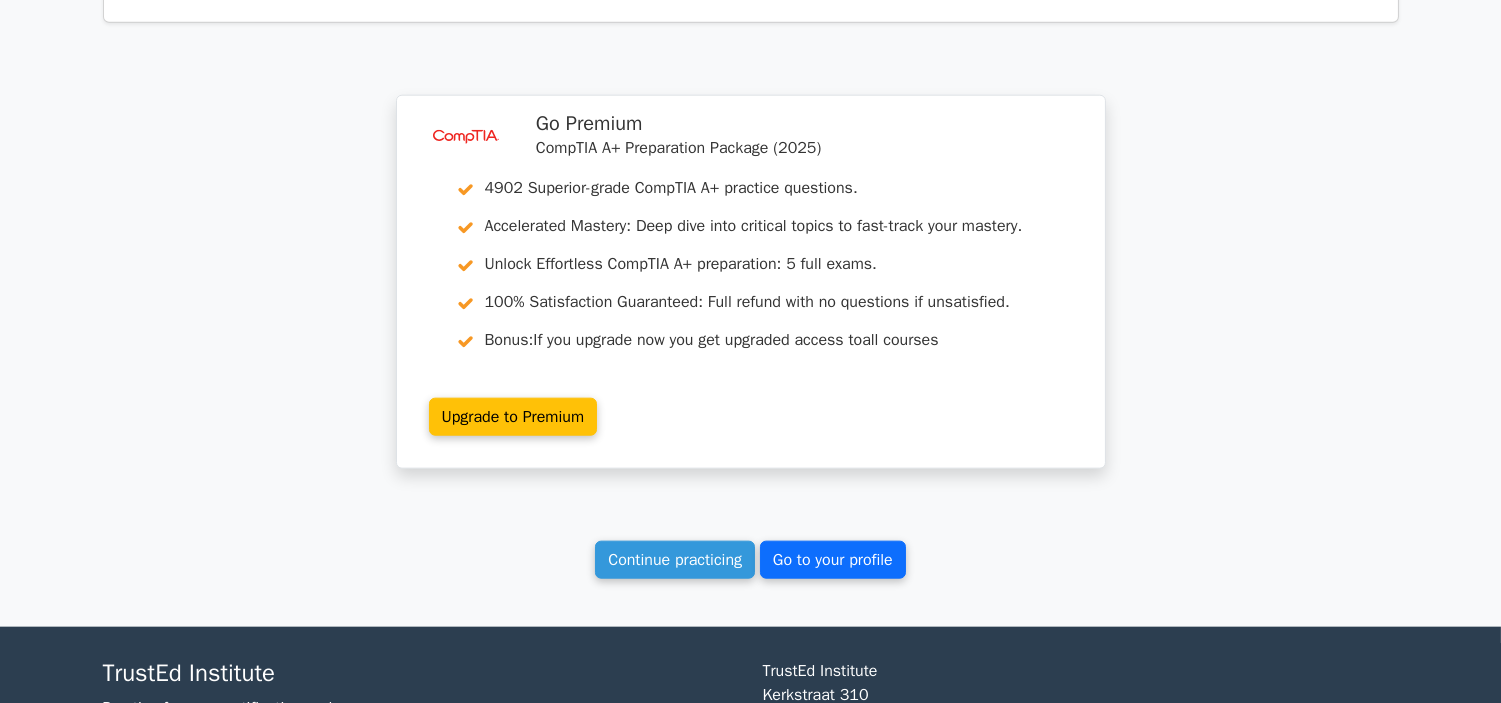 scroll, scrollTop: 4222, scrollLeft: 0, axis: vertical 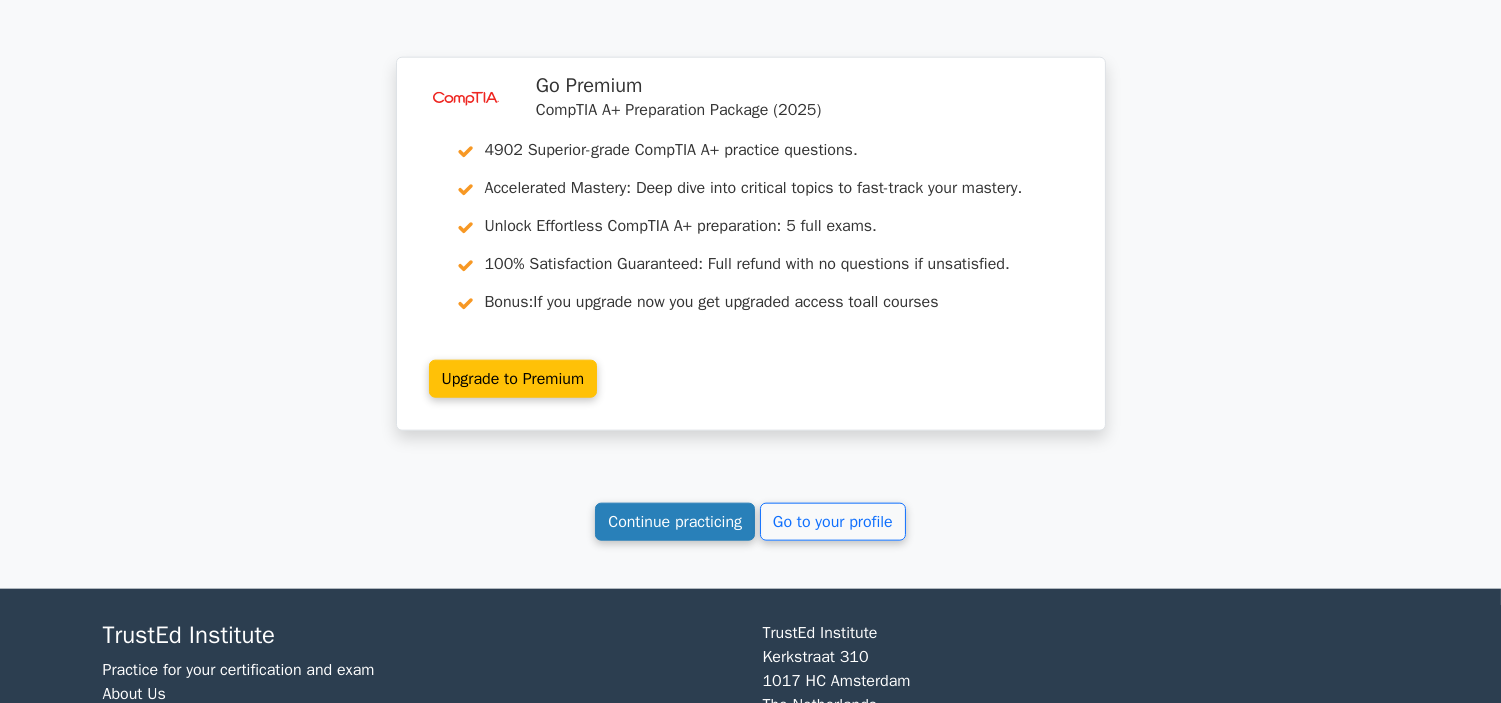 click on "Continue practicing" at bounding box center (675, 522) 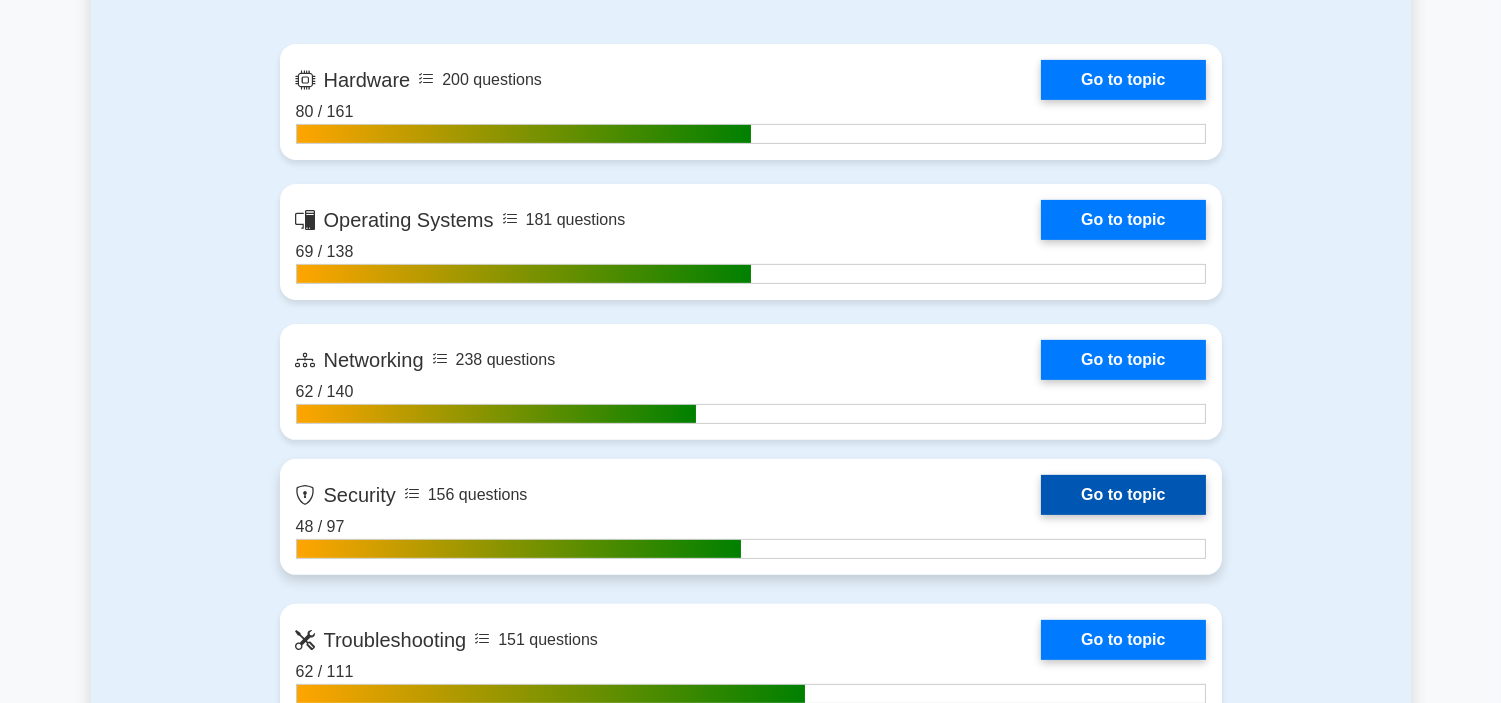 scroll, scrollTop: 1555, scrollLeft: 0, axis: vertical 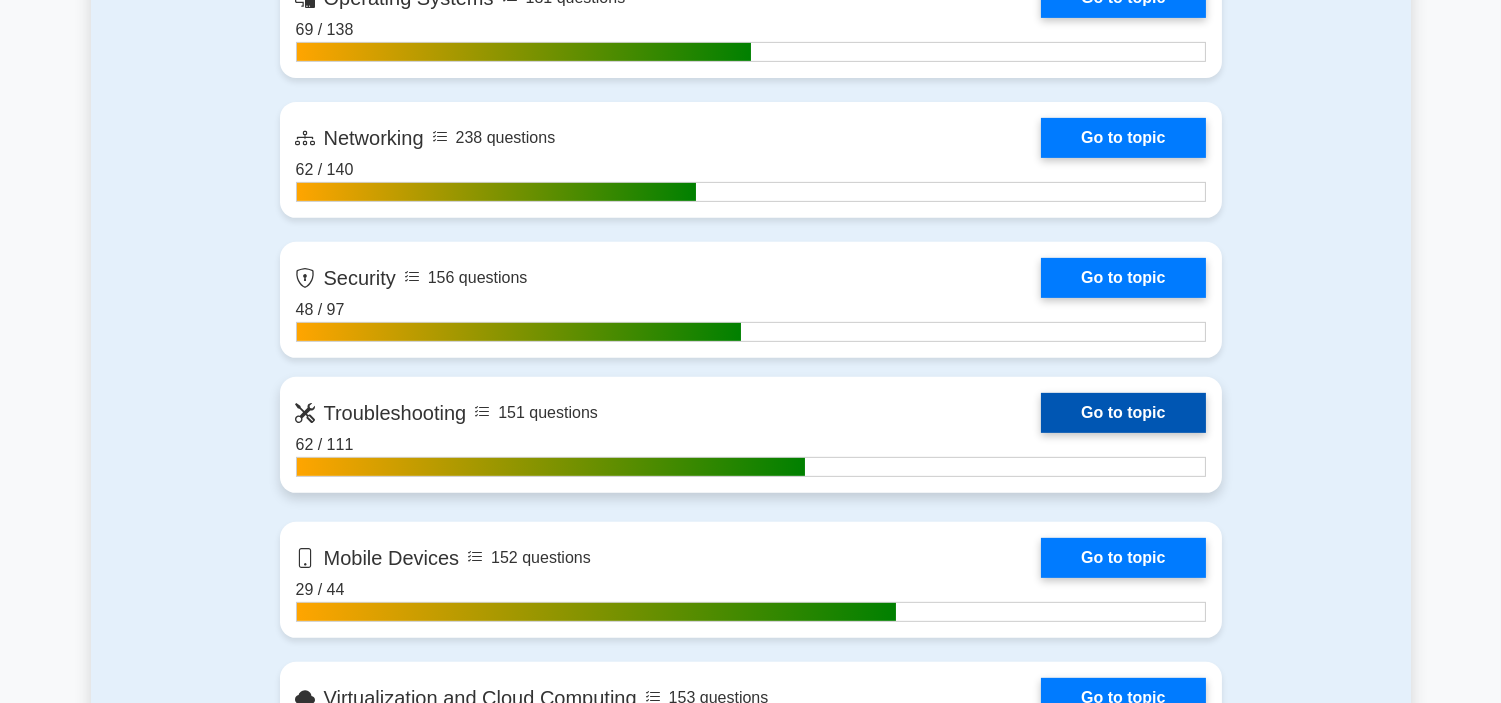 click on "Go to topic" at bounding box center (1123, 413) 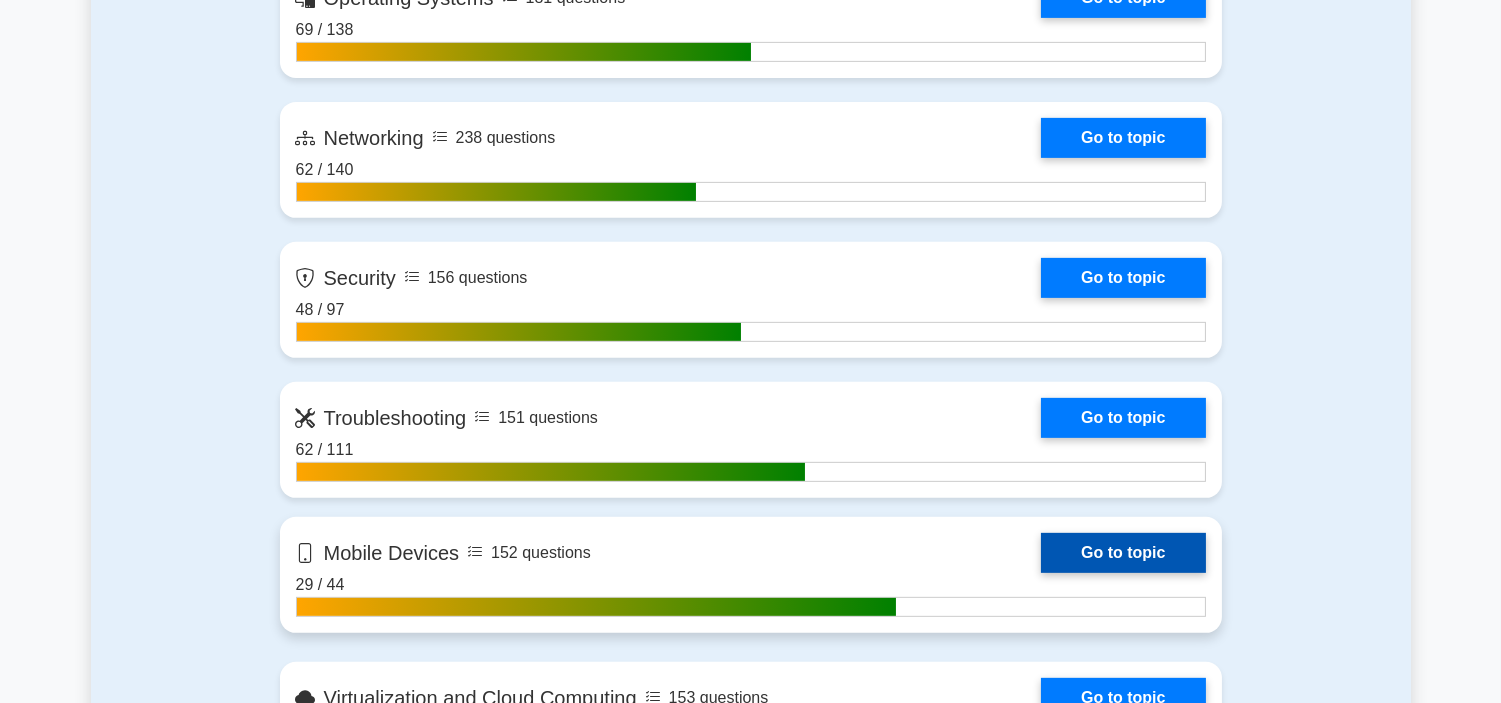 click on "Go to topic" at bounding box center [1123, 553] 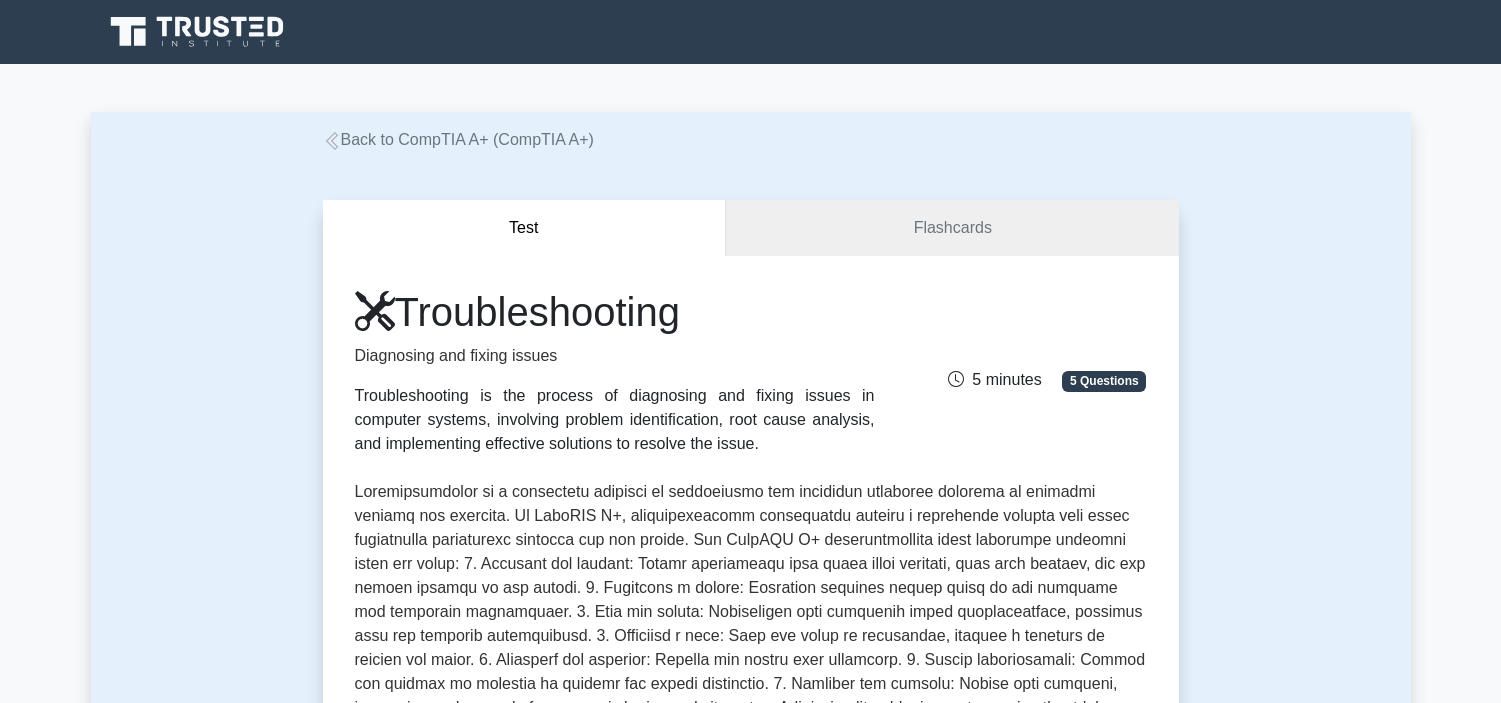 scroll, scrollTop: 0, scrollLeft: 0, axis: both 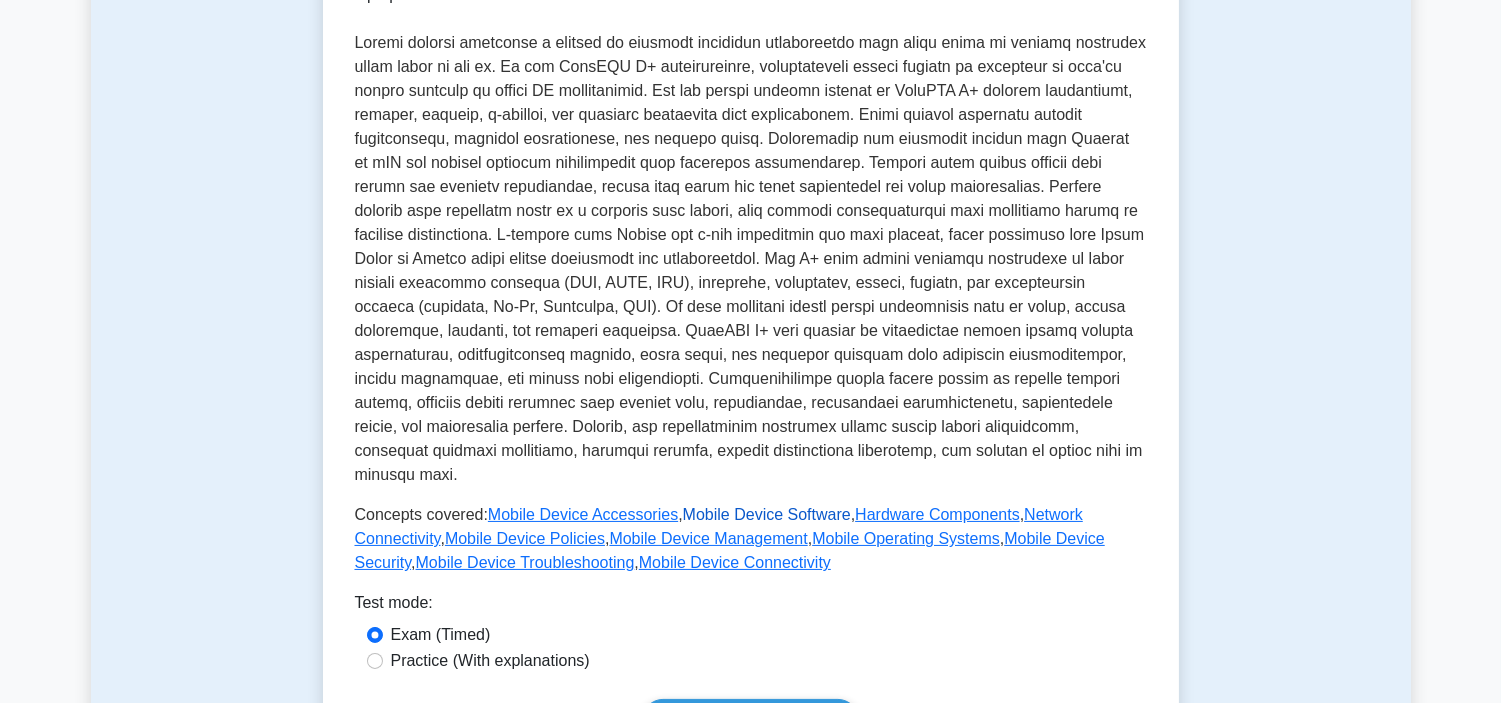 click on "Mobile Device Software" at bounding box center [767, 514] 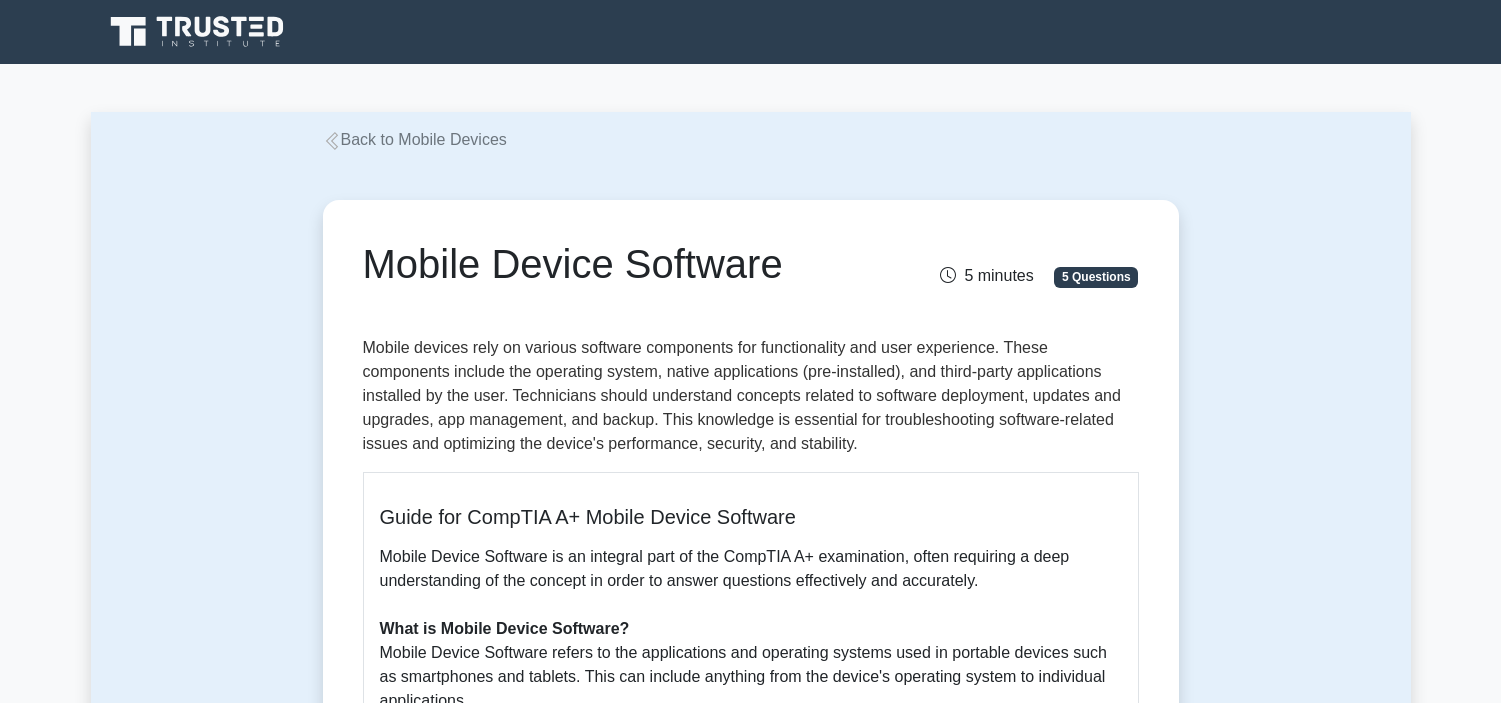 scroll, scrollTop: 0, scrollLeft: 0, axis: both 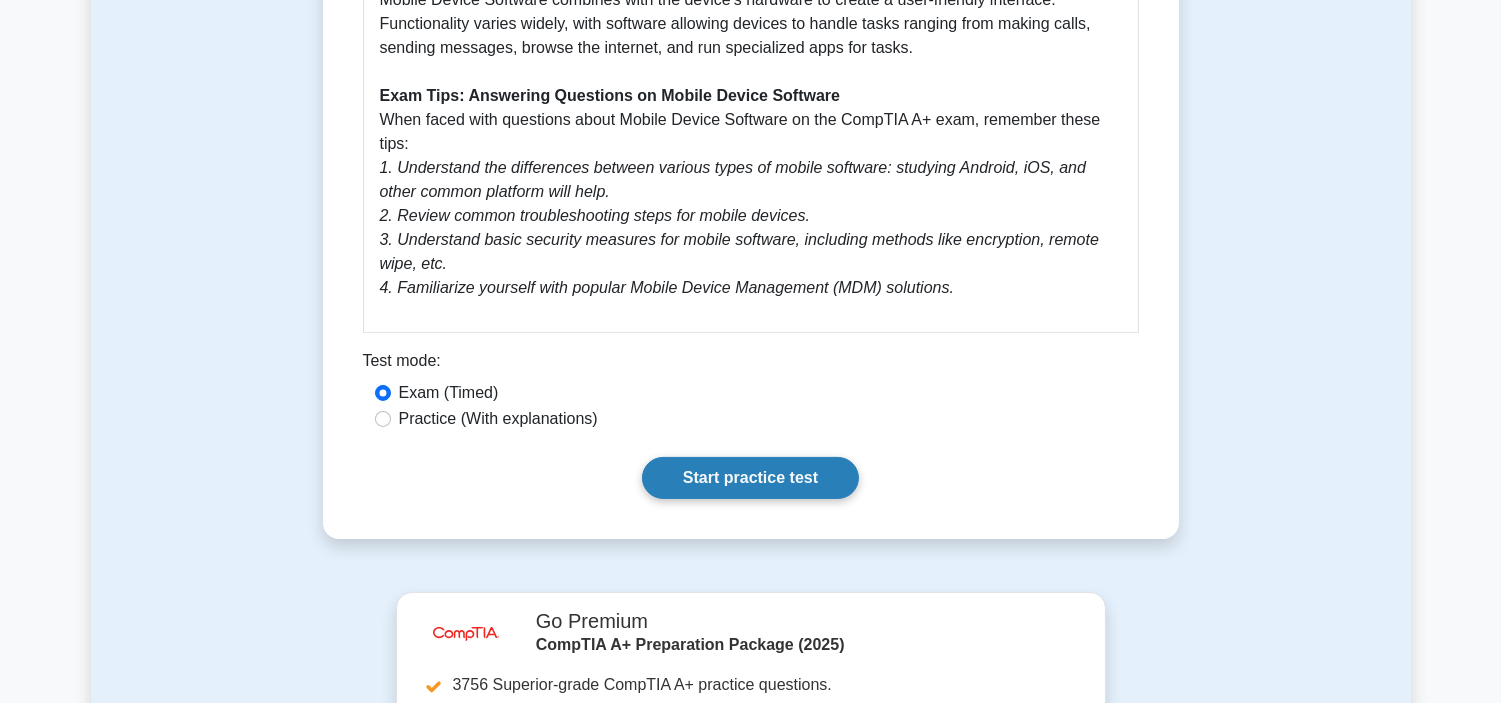 click on "Start practice test" at bounding box center [750, 478] 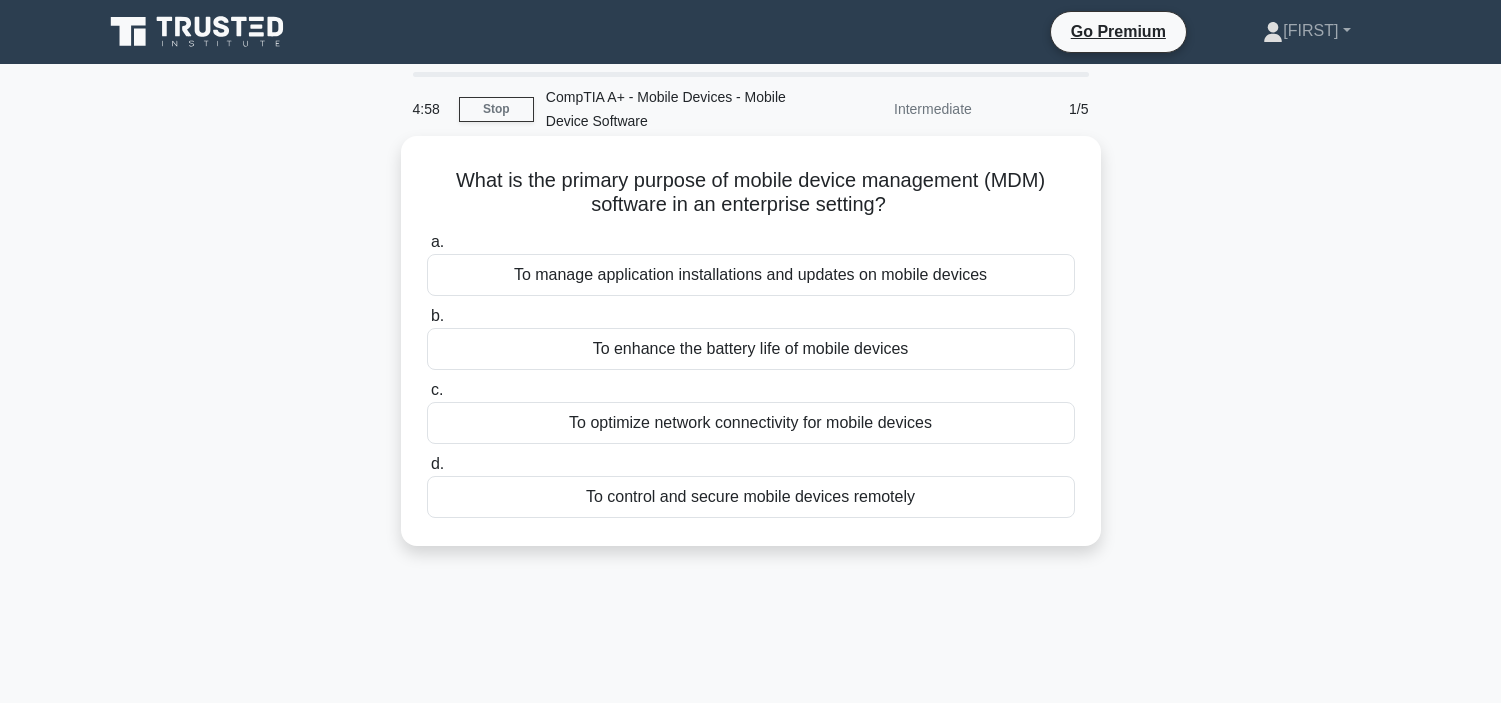 scroll, scrollTop: 0, scrollLeft: 0, axis: both 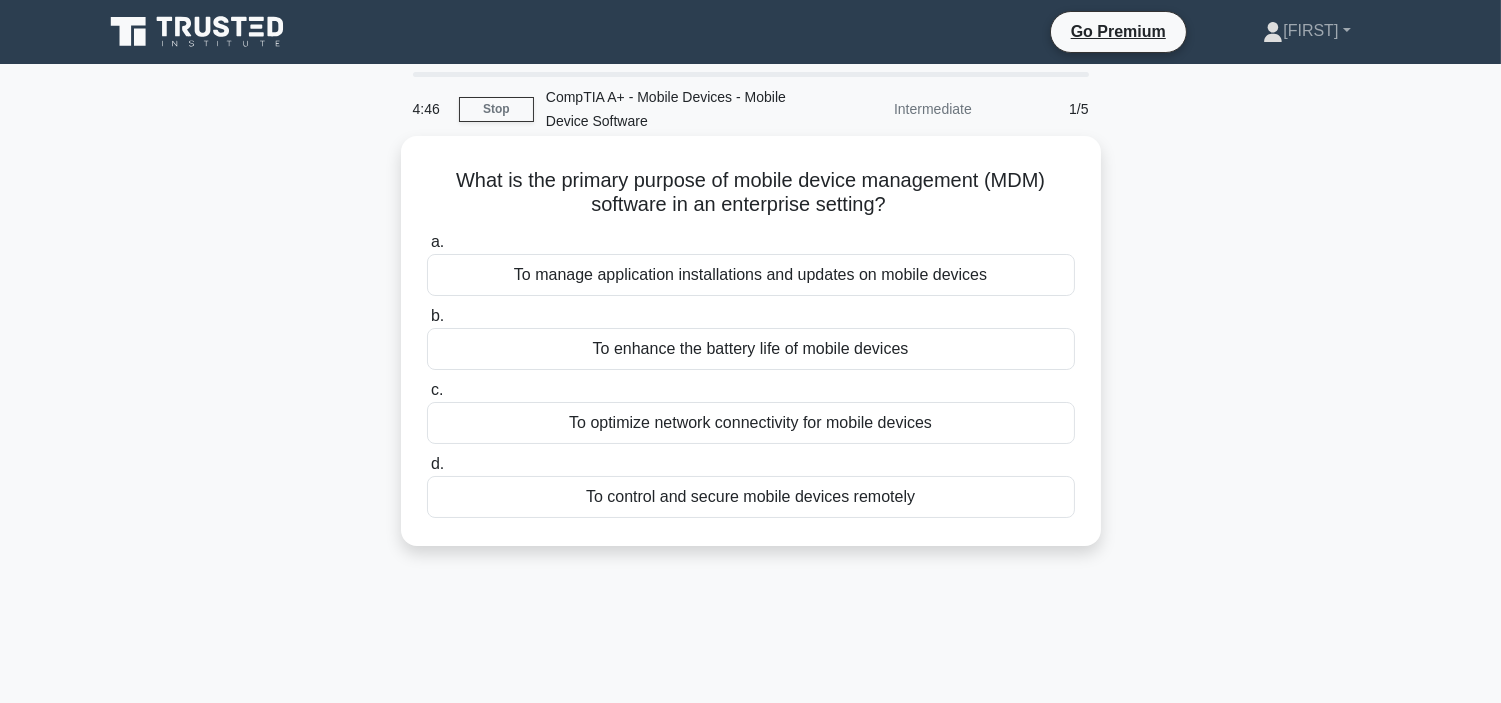 click on "To manage application installations and updates on mobile devices" at bounding box center [751, 275] 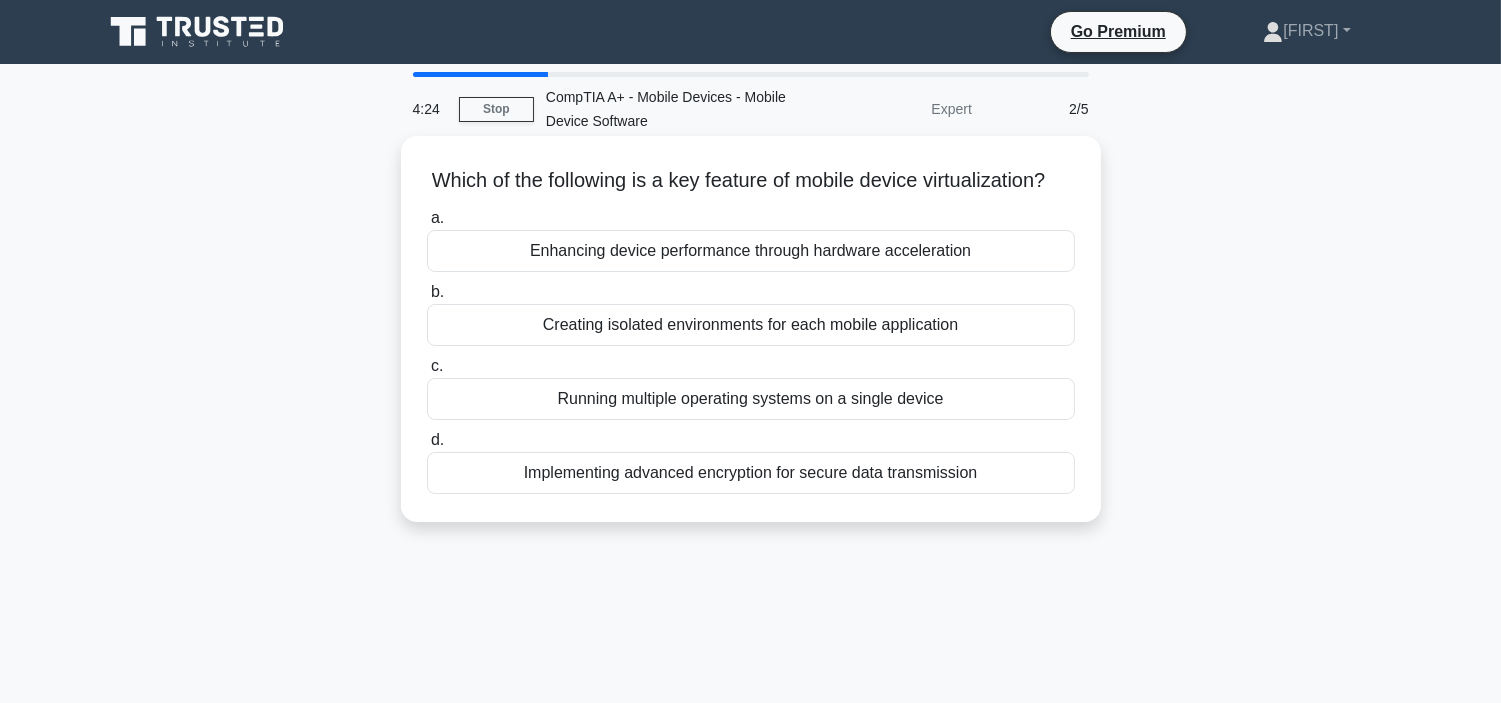 click on "Enhancing device performance through hardware acceleration" at bounding box center [751, 251] 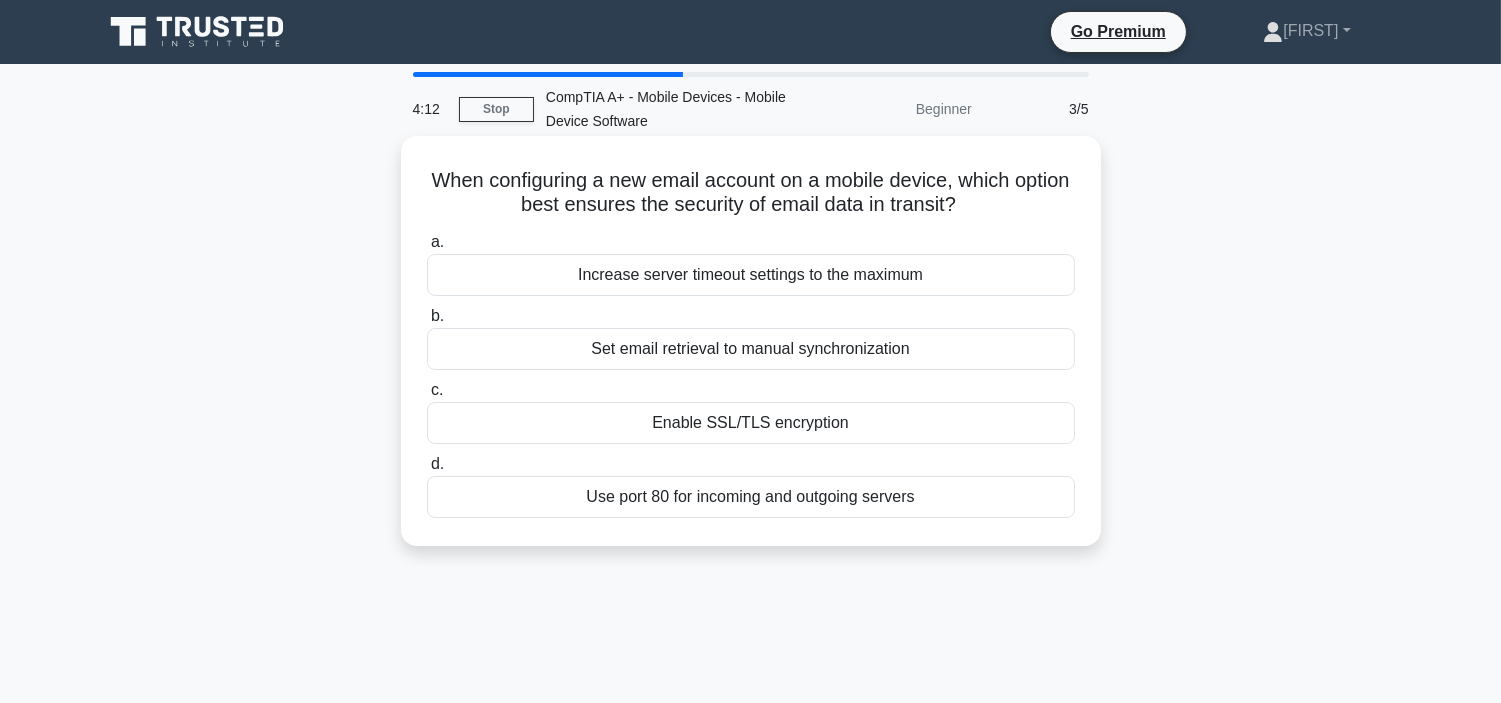 click on "Enable SSL/TLS encryption" at bounding box center (751, 423) 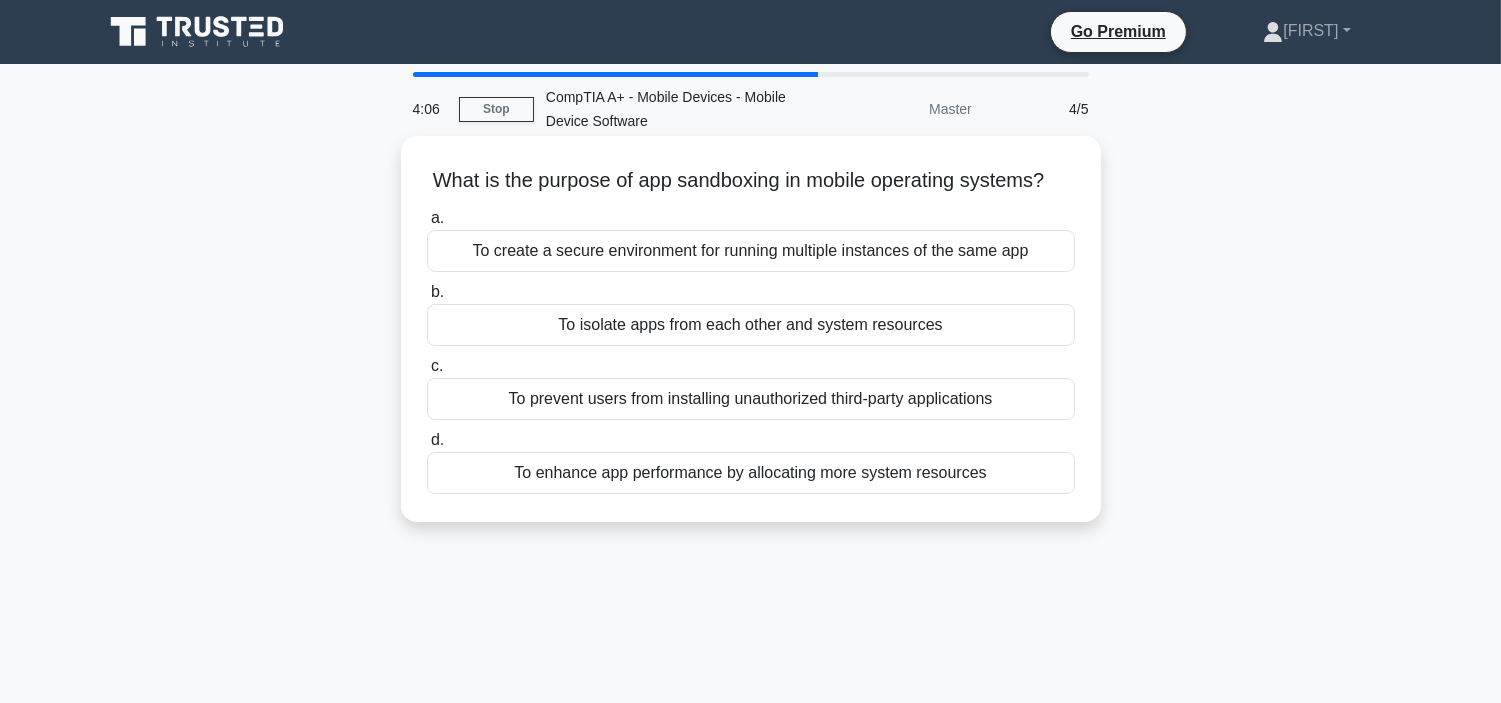 click on "To create a secure environment for running multiple instances of the same app" at bounding box center [751, 251] 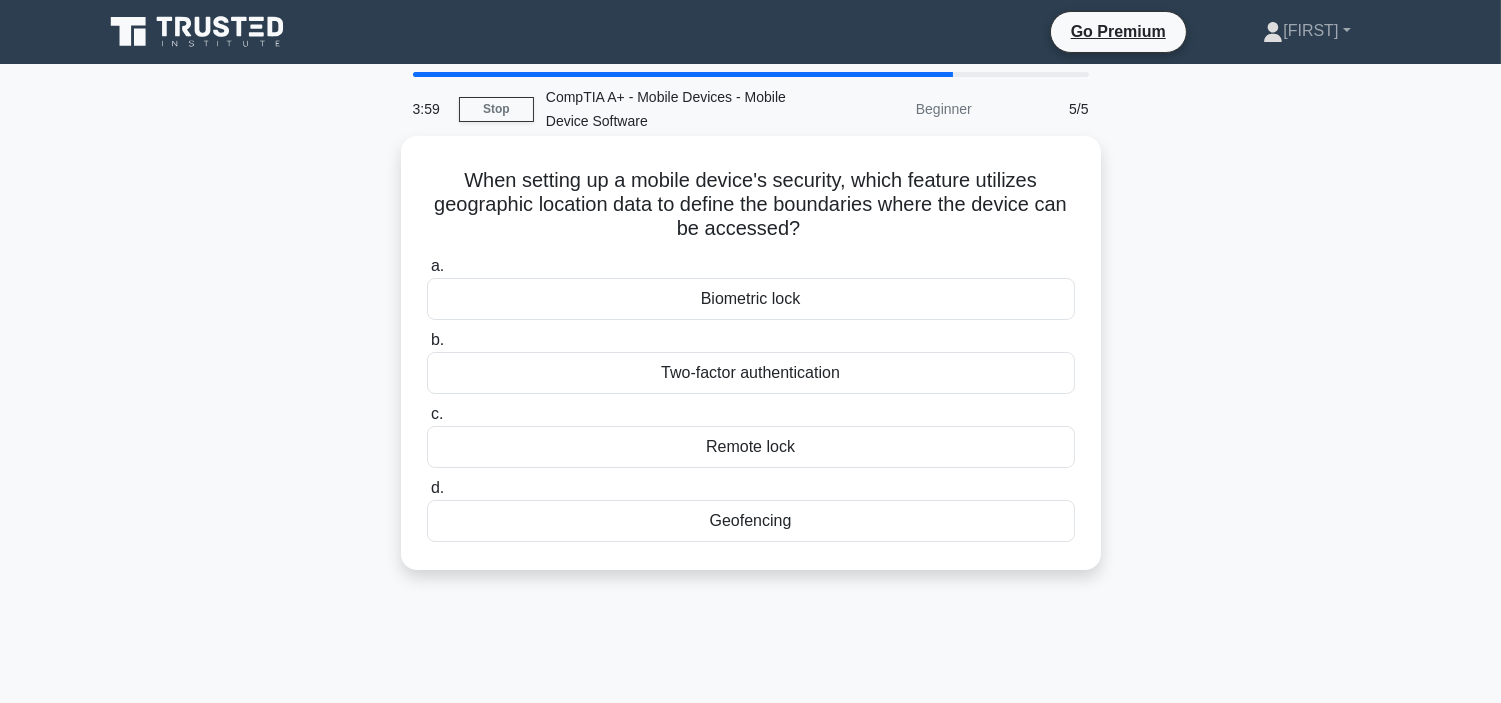 click on "Geofencing" at bounding box center [751, 521] 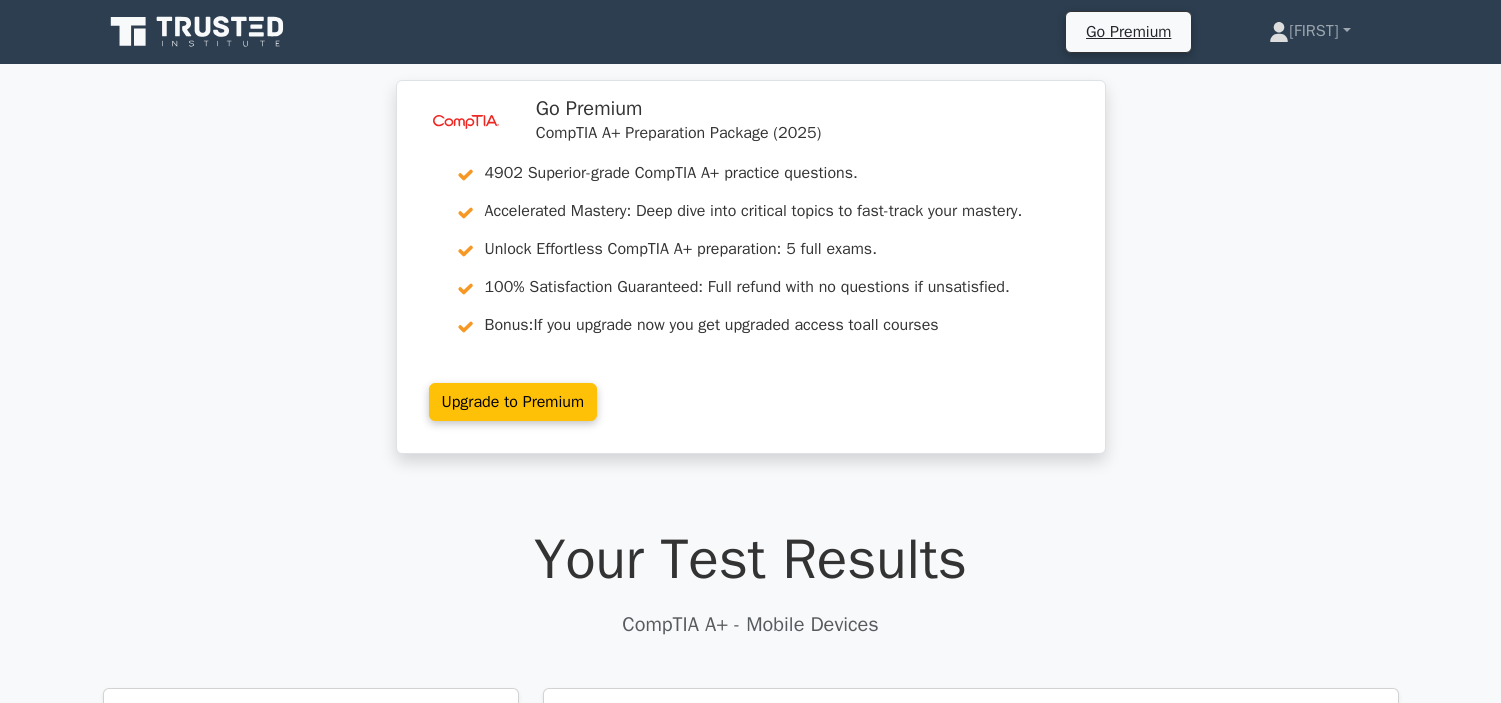 scroll, scrollTop: 333, scrollLeft: 0, axis: vertical 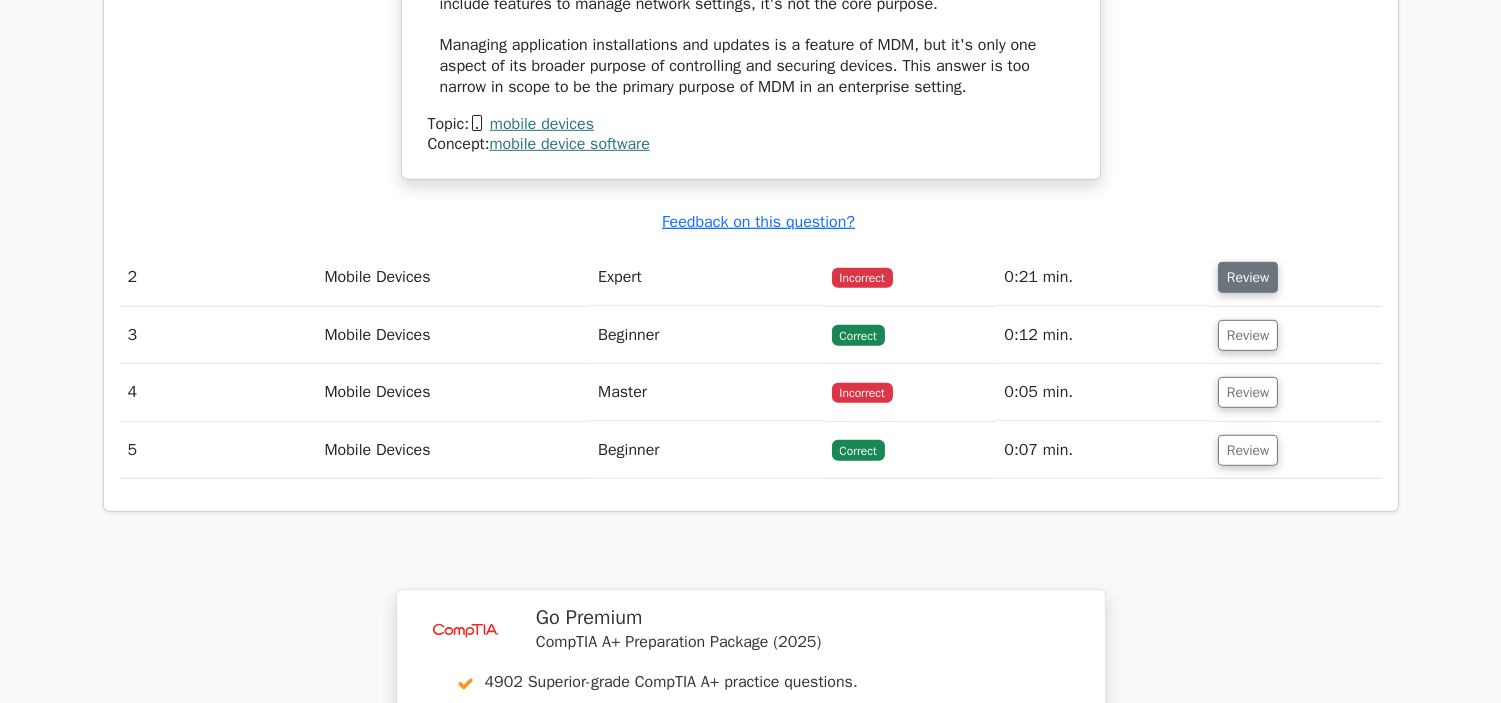 click on "Review" at bounding box center [1248, 277] 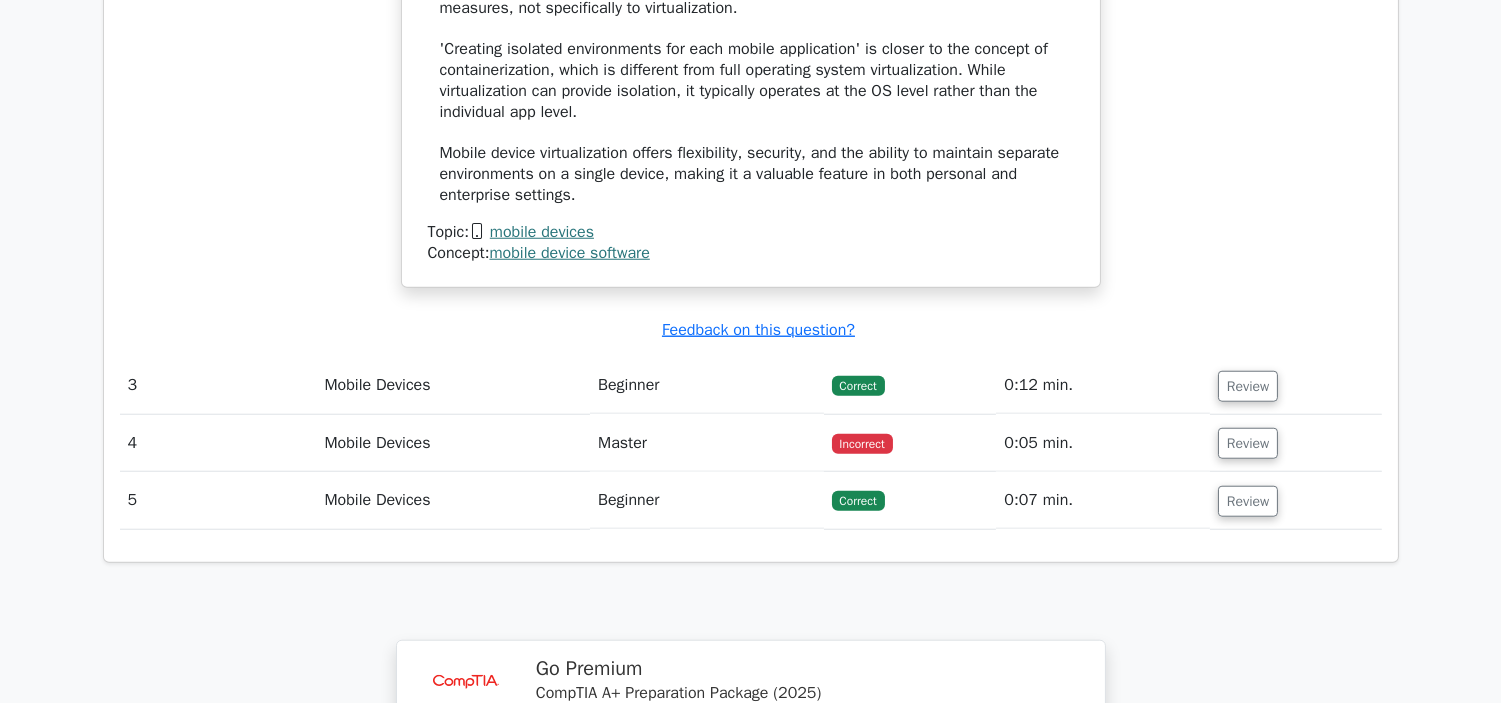 scroll, scrollTop: 3444, scrollLeft: 0, axis: vertical 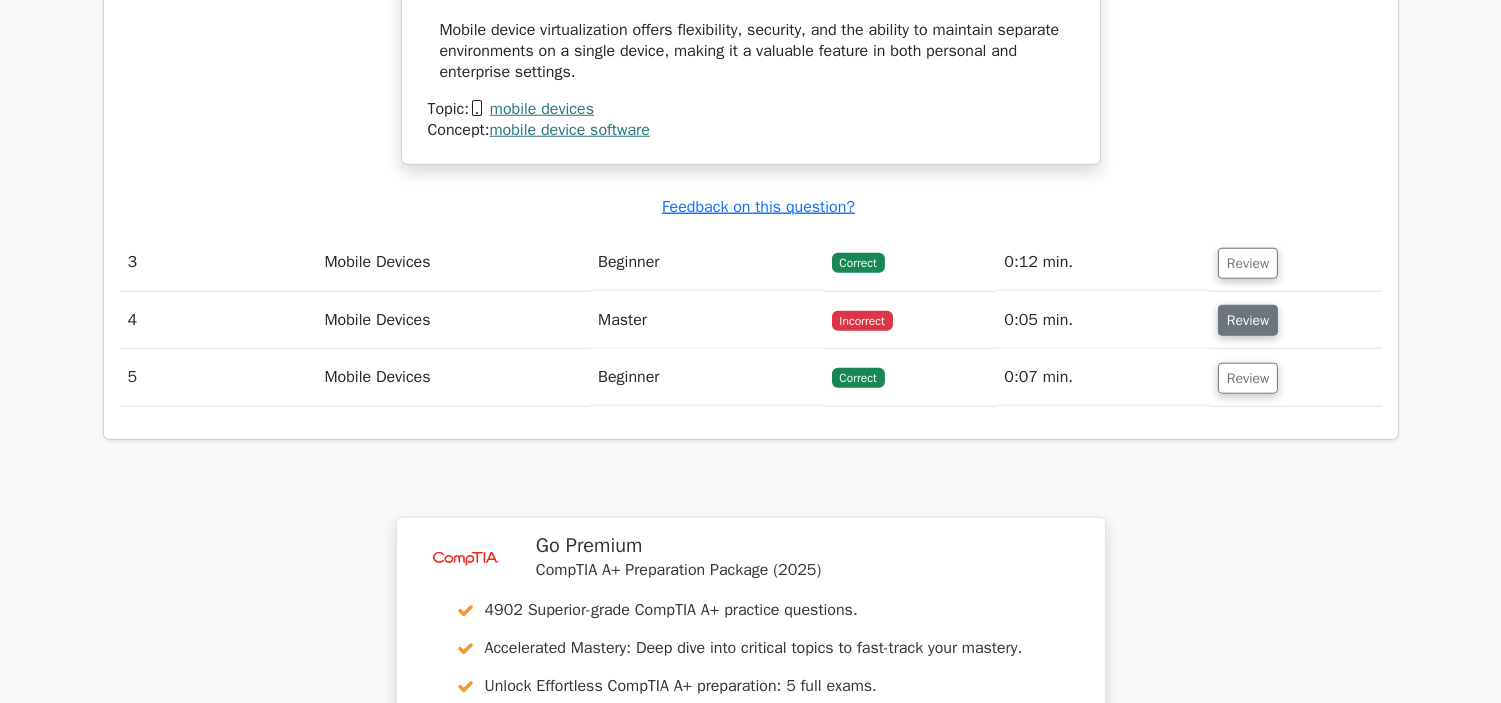 click on "Review" at bounding box center [1248, 320] 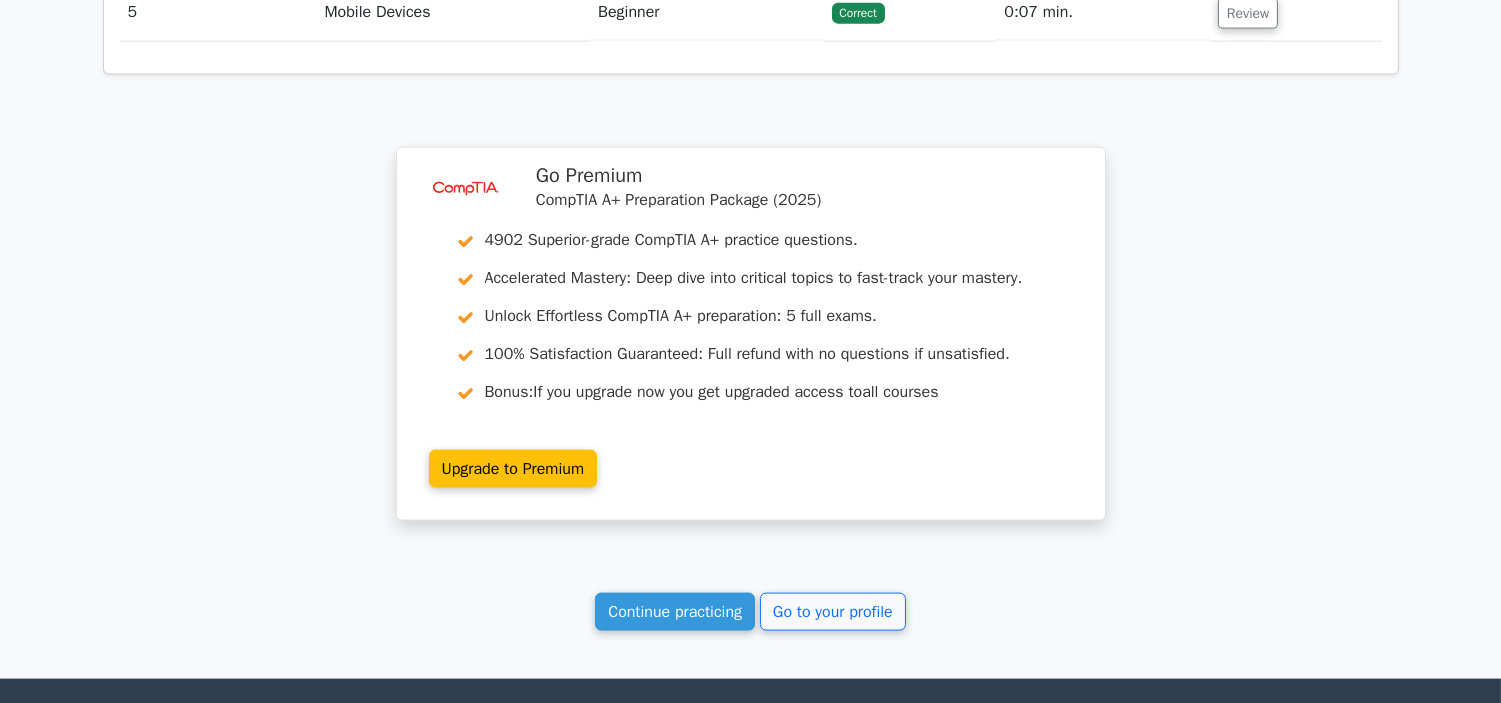 scroll, scrollTop: 5000, scrollLeft: 0, axis: vertical 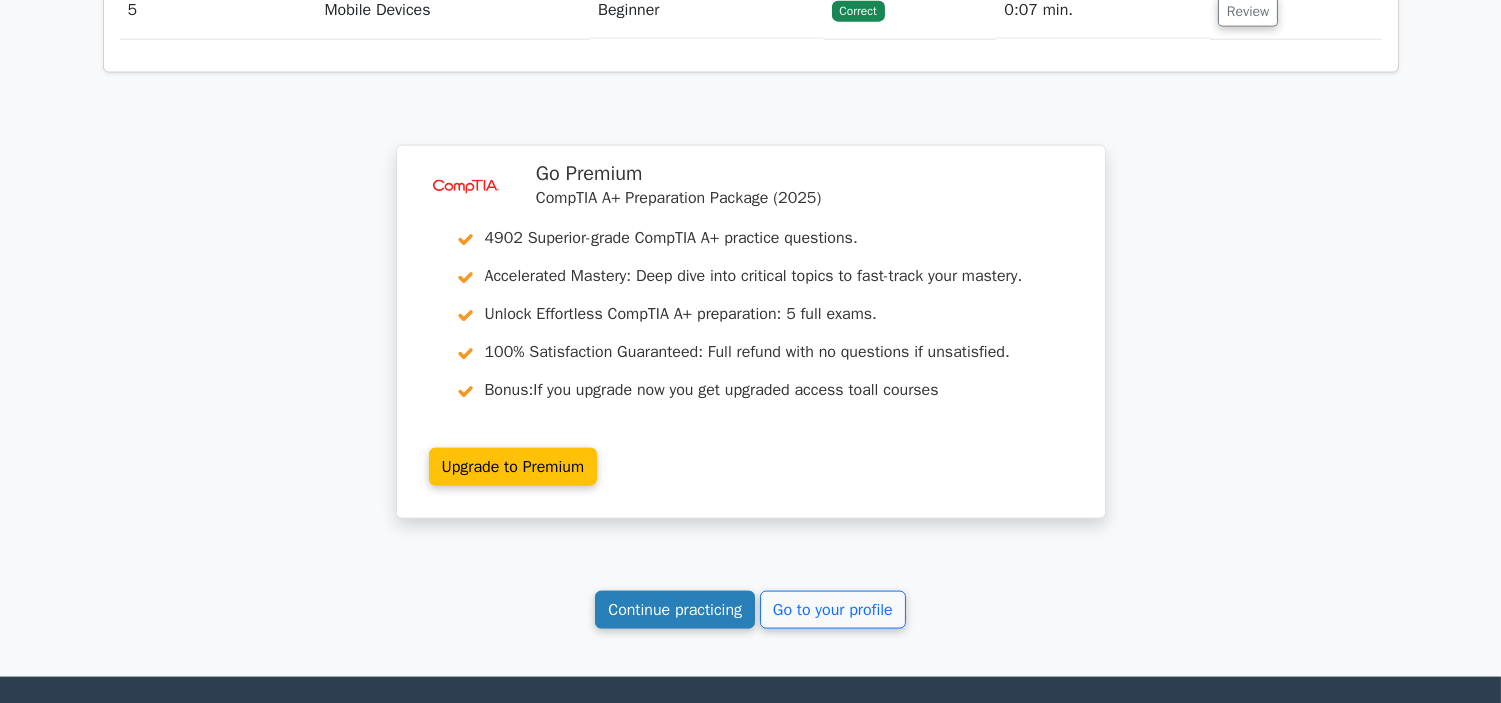 click on "Continue practicing" at bounding box center [675, 610] 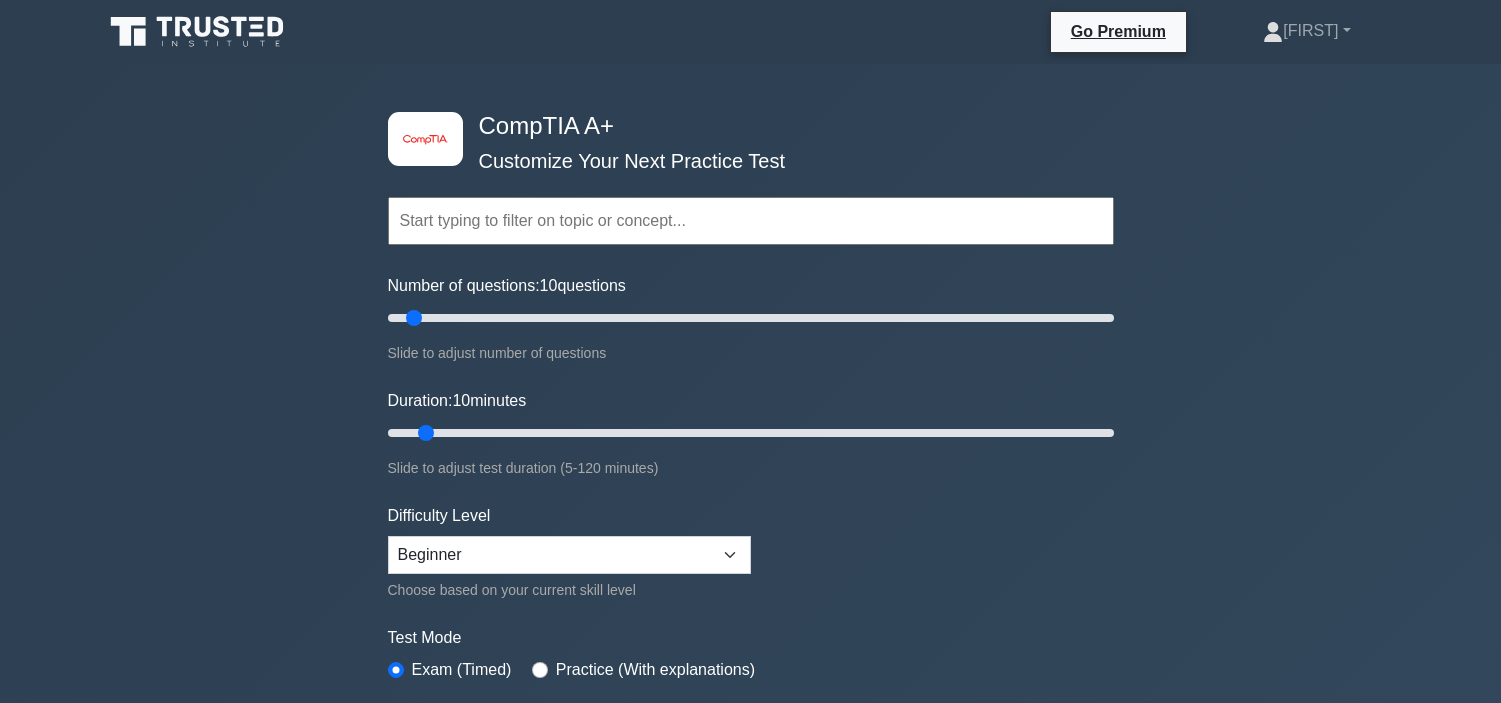 scroll, scrollTop: 0, scrollLeft: 0, axis: both 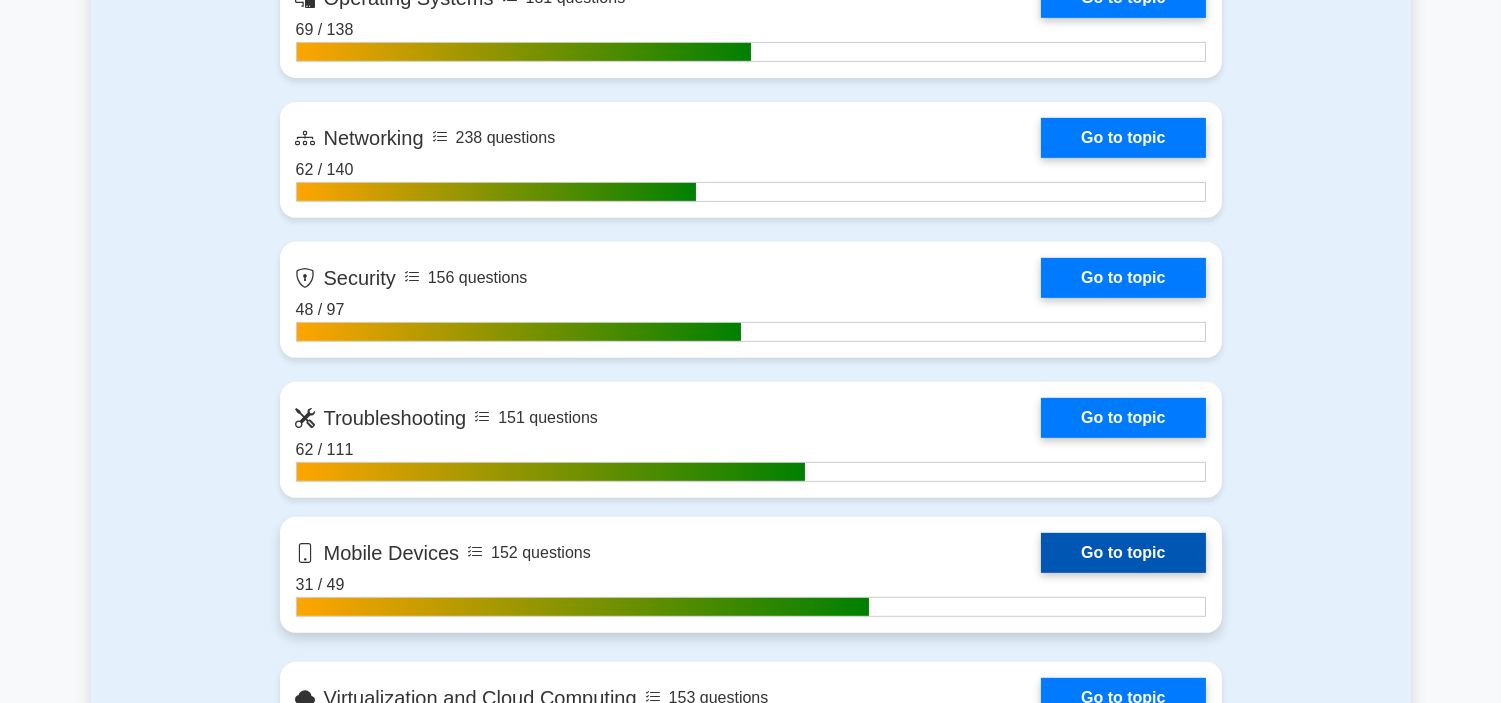 click on "Go to topic" at bounding box center (1123, 553) 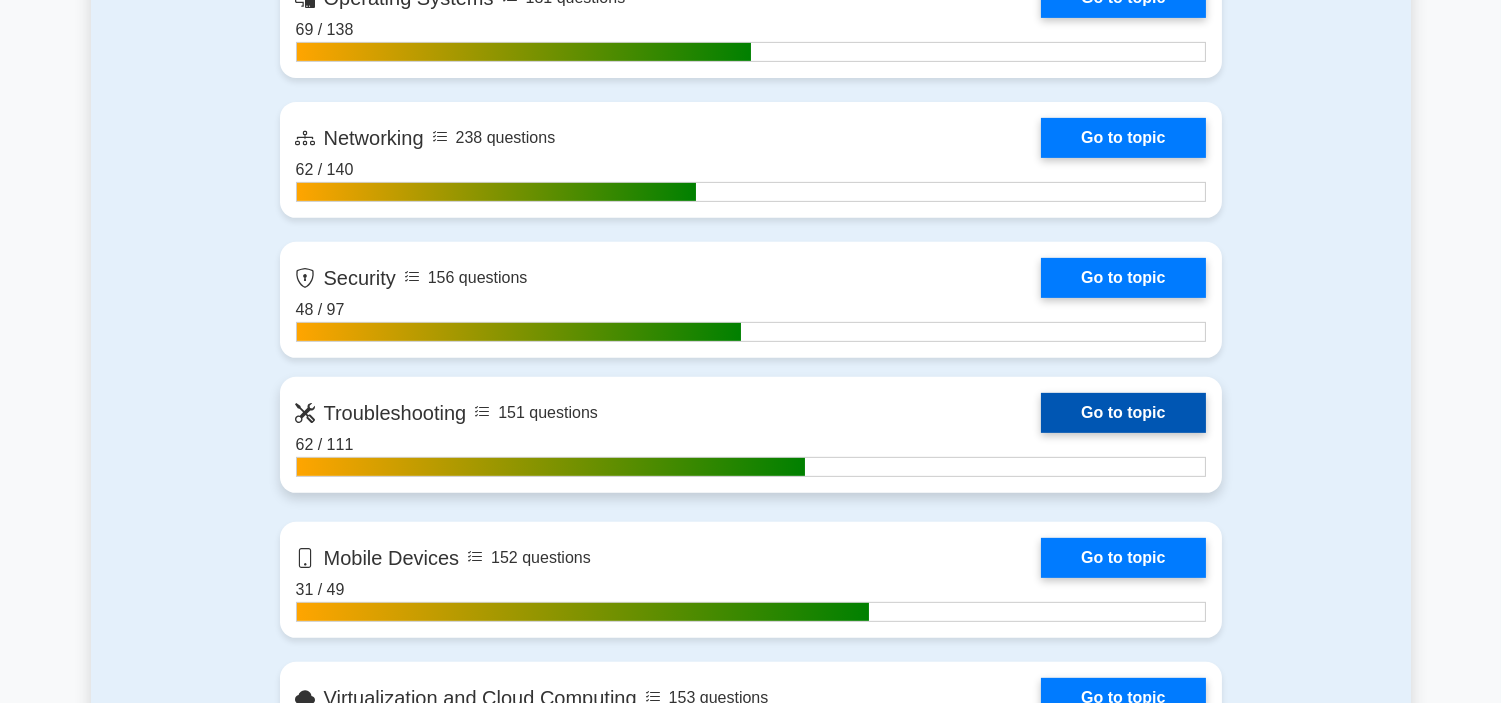 click on "Go to topic" at bounding box center [1123, 413] 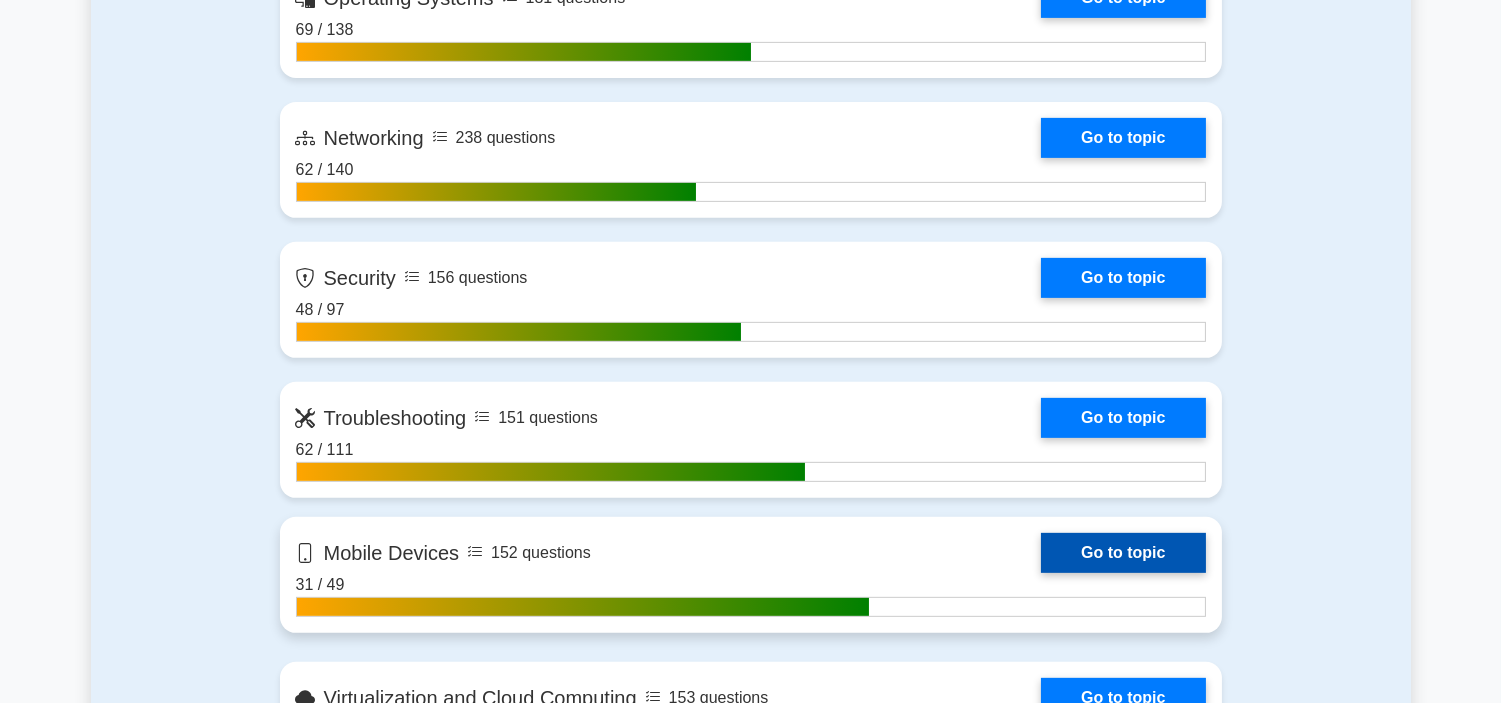 click on "Go to topic" at bounding box center [1123, 553] 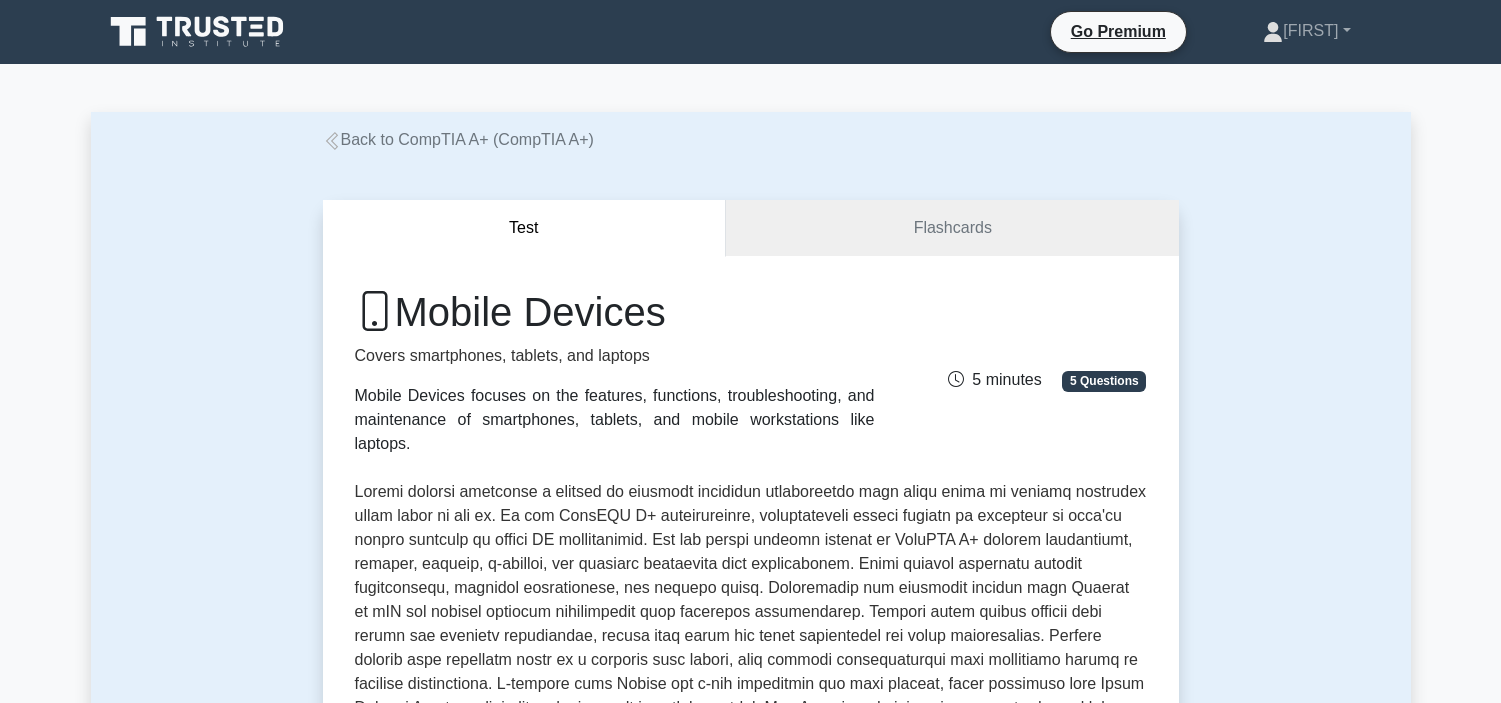 scroll, scrollTop: 444, scrollLeft: 0, axis: vertical 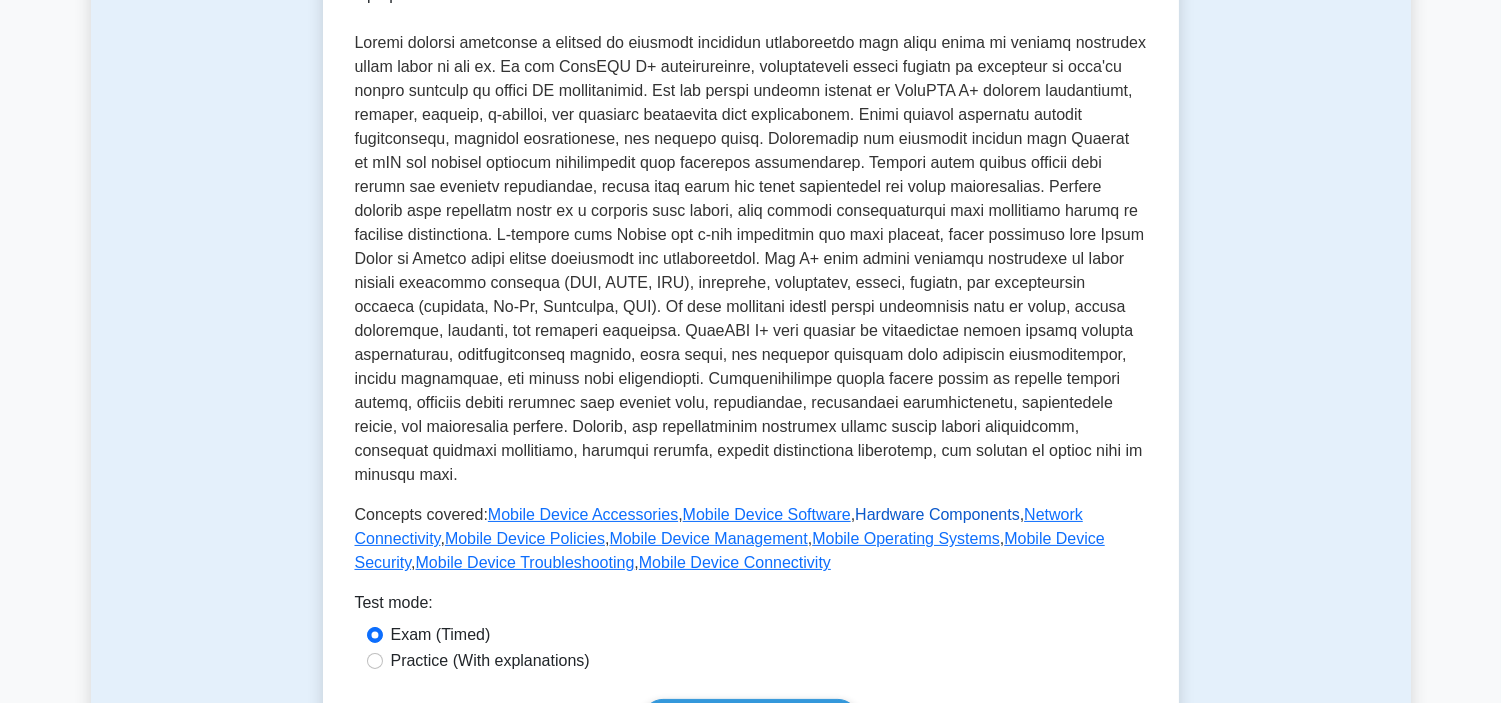 click on "Hardware Components" at bounding box center (937, 514) 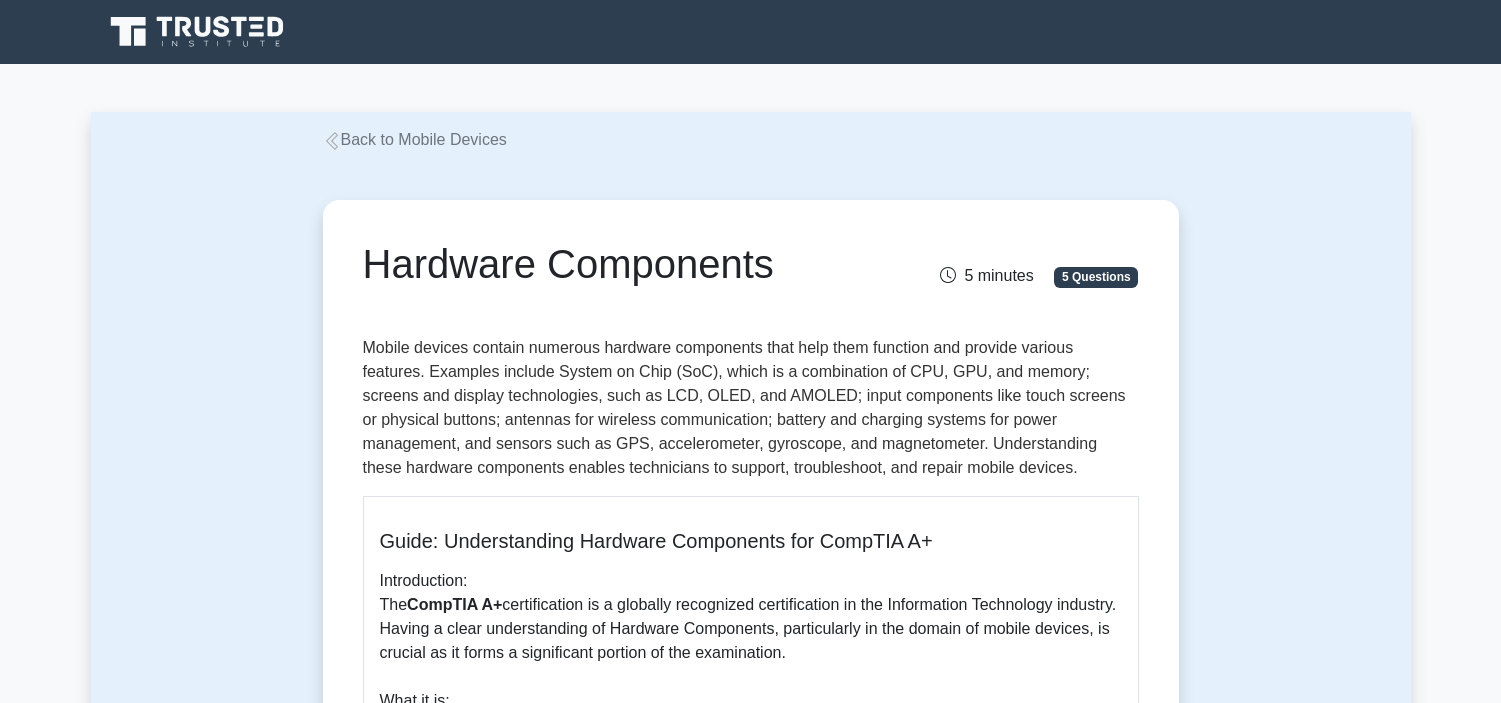 scroll, scrollTop: 0, scrollLeft: 0, axis: both 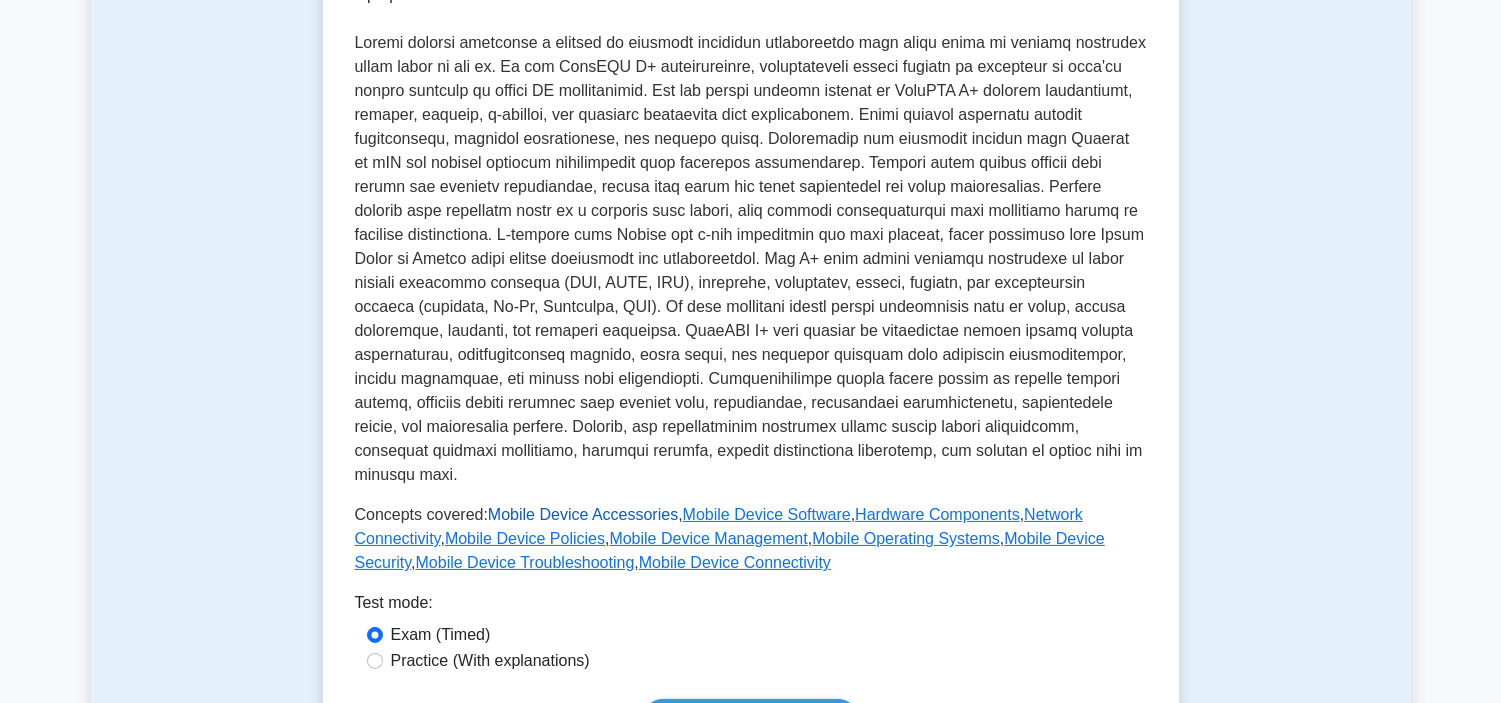 click on "Mobile Device Accessories" at bounding box center (583, 514) 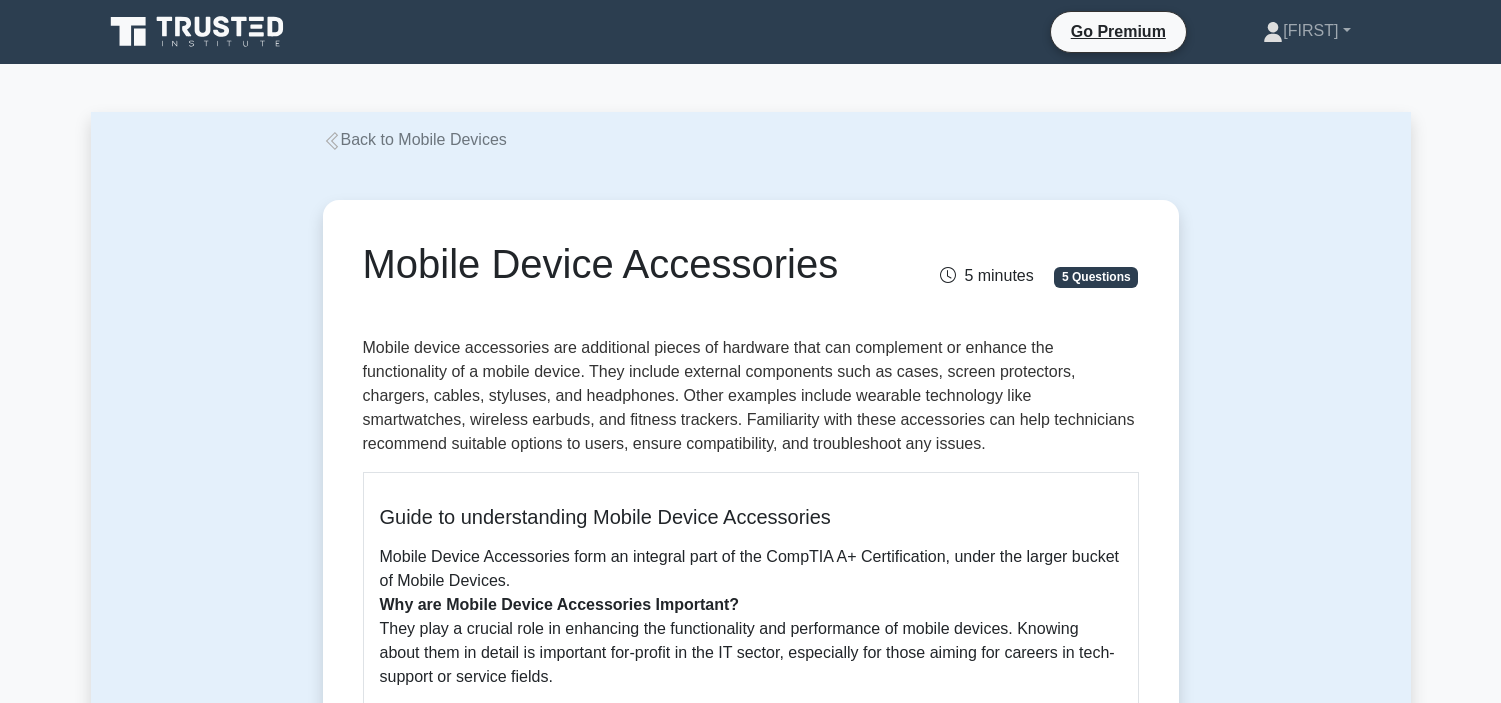 scroll, scrollTop: 320, scrollLeft: 0, axis: vertical 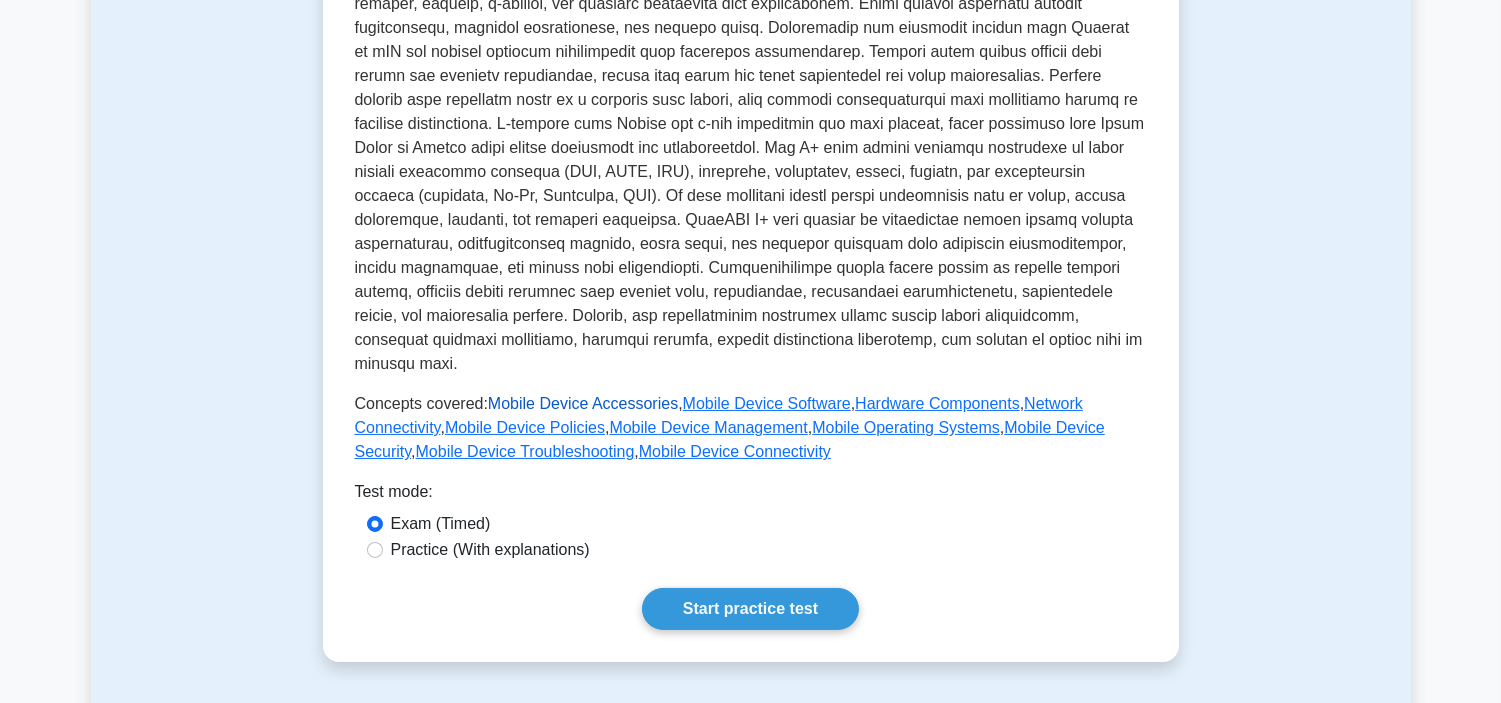 click on "Mobile Device Accessories" at bounding box center (583, 403) 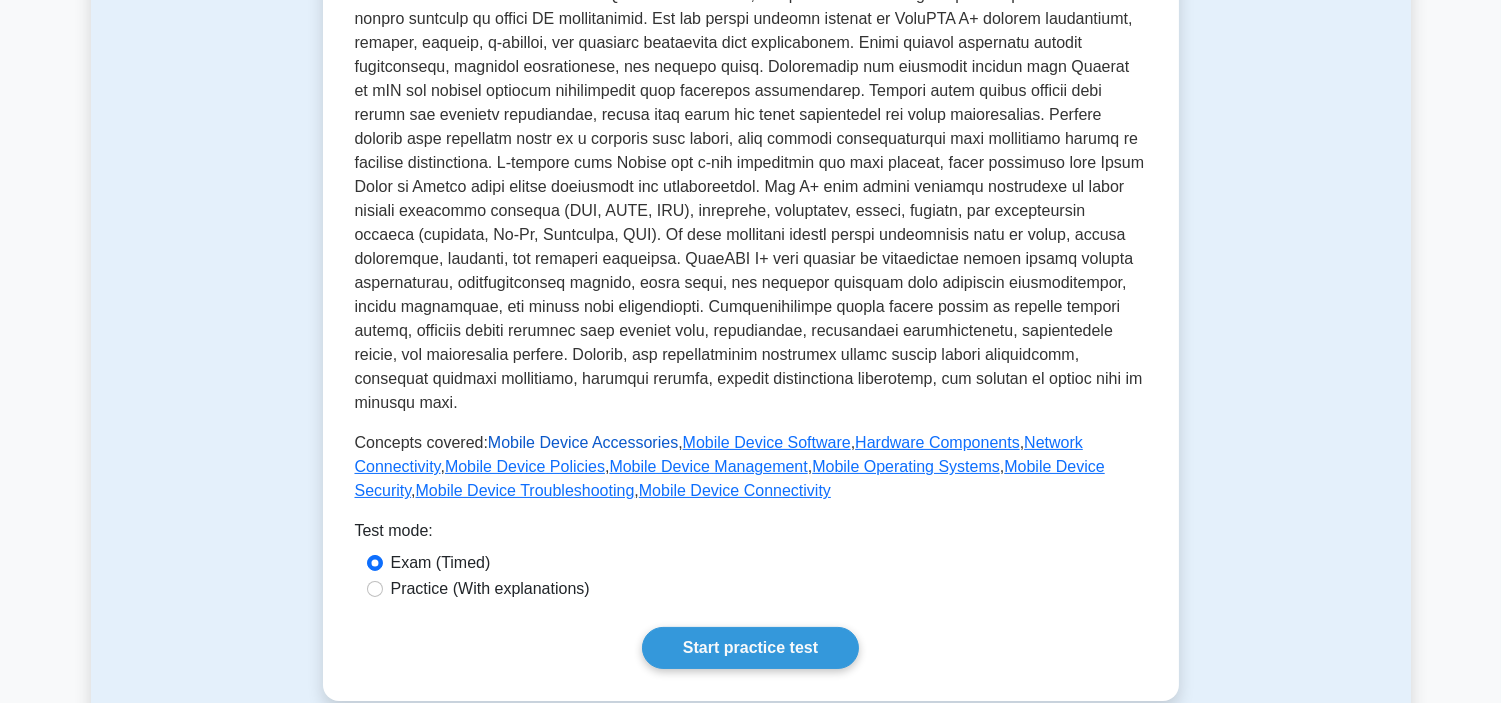 scroll, scrollTop: 555, scrollLeft: 0, axis: vertical 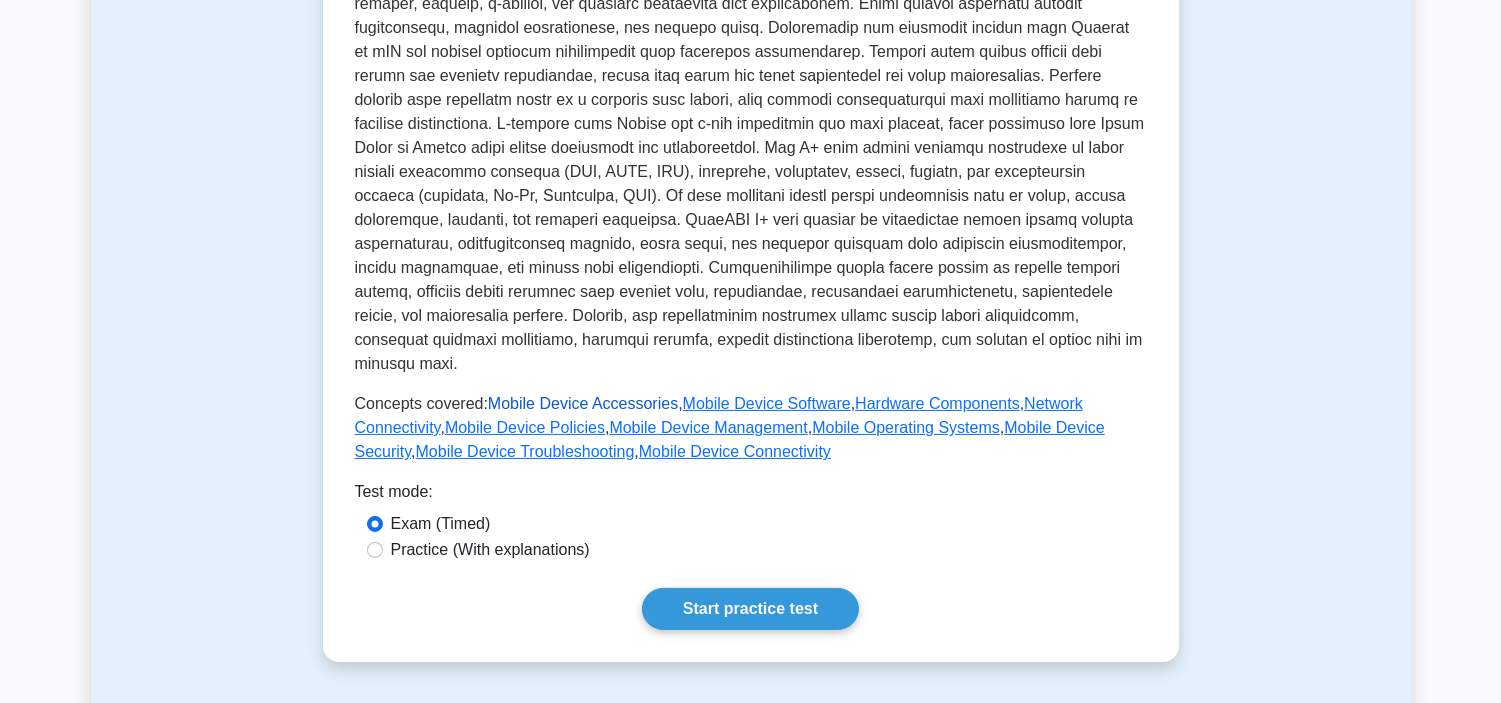 click on "Mobile Device Accessories" at bounding box center [583, 403] 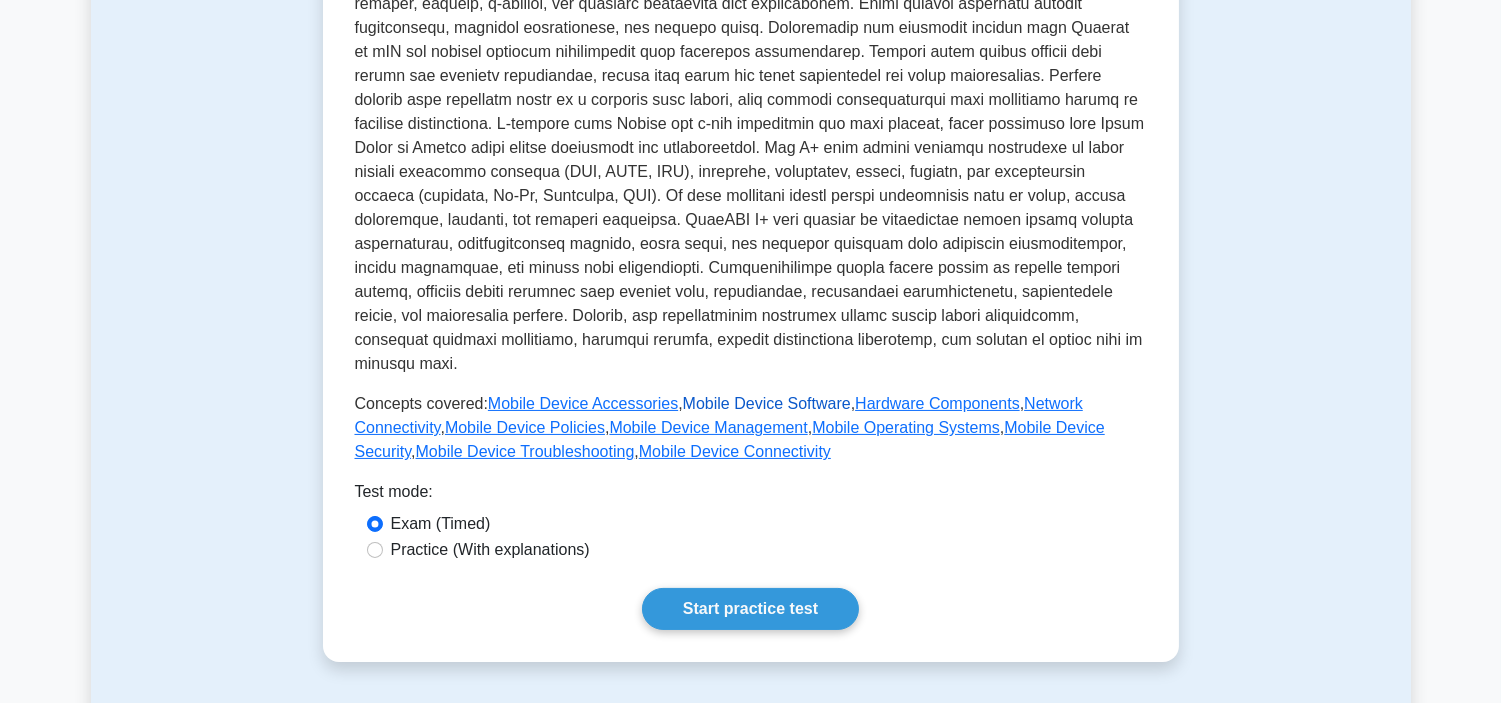 click on "Mobile Device Software" at bounding box center [767, 403] 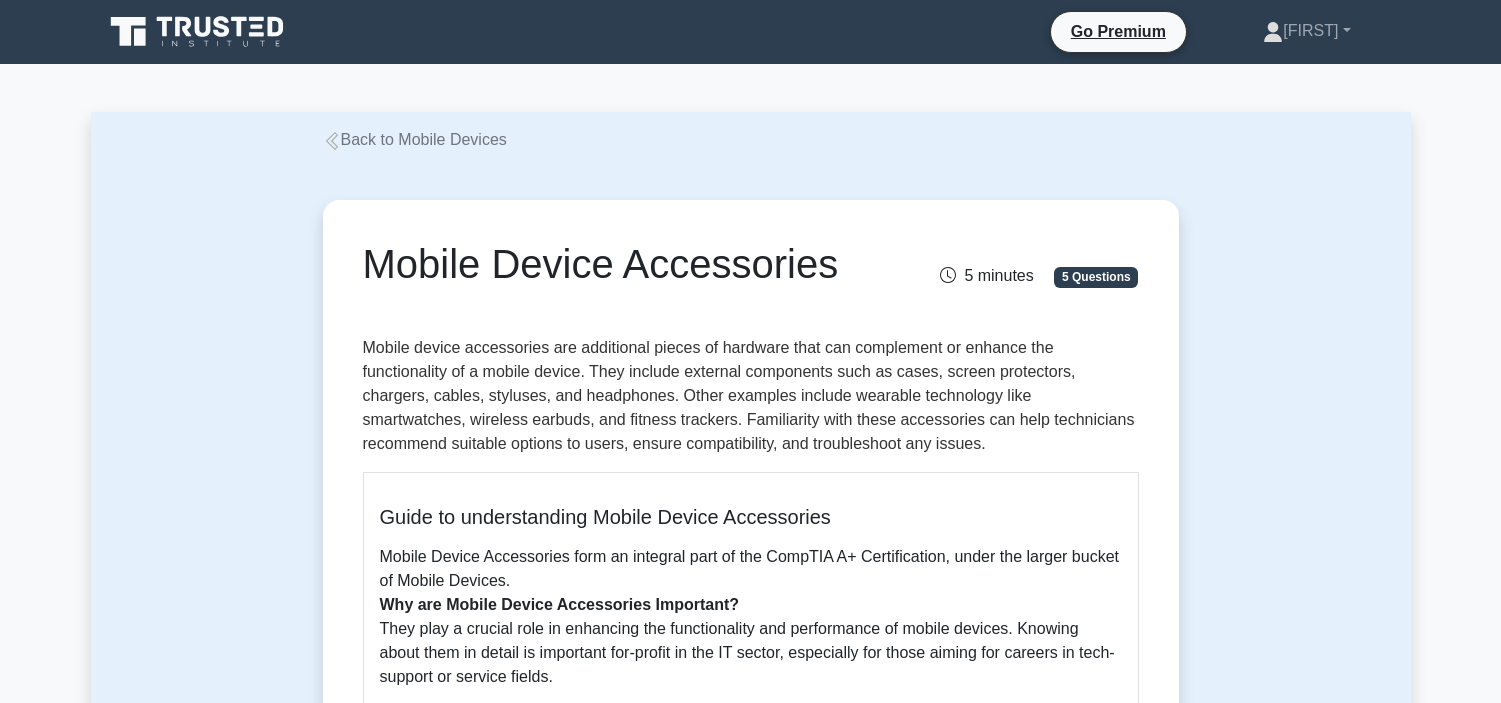 scroll, scrollTop: 0, scrollLeft: 0, axis: both 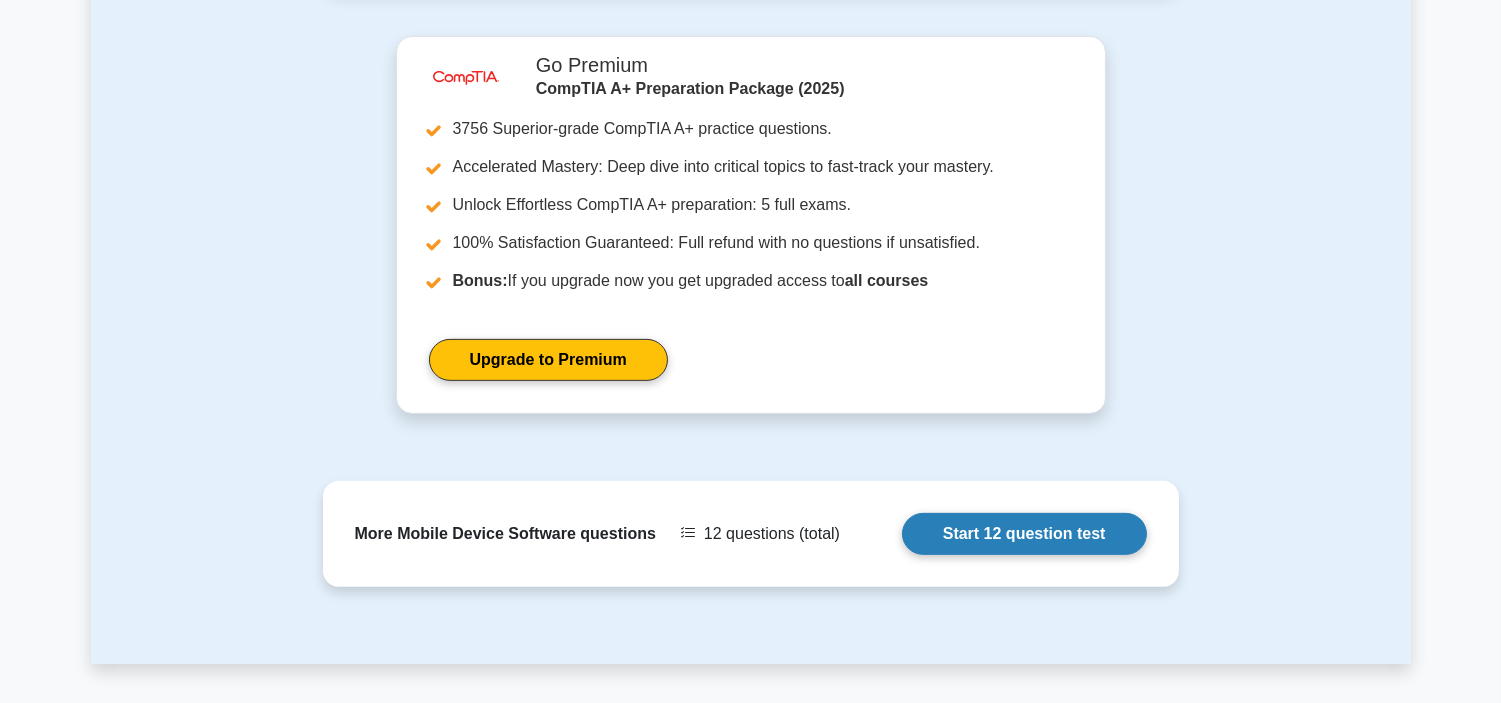 click on "Start 12 question test" at bounding box center (1024, 534) 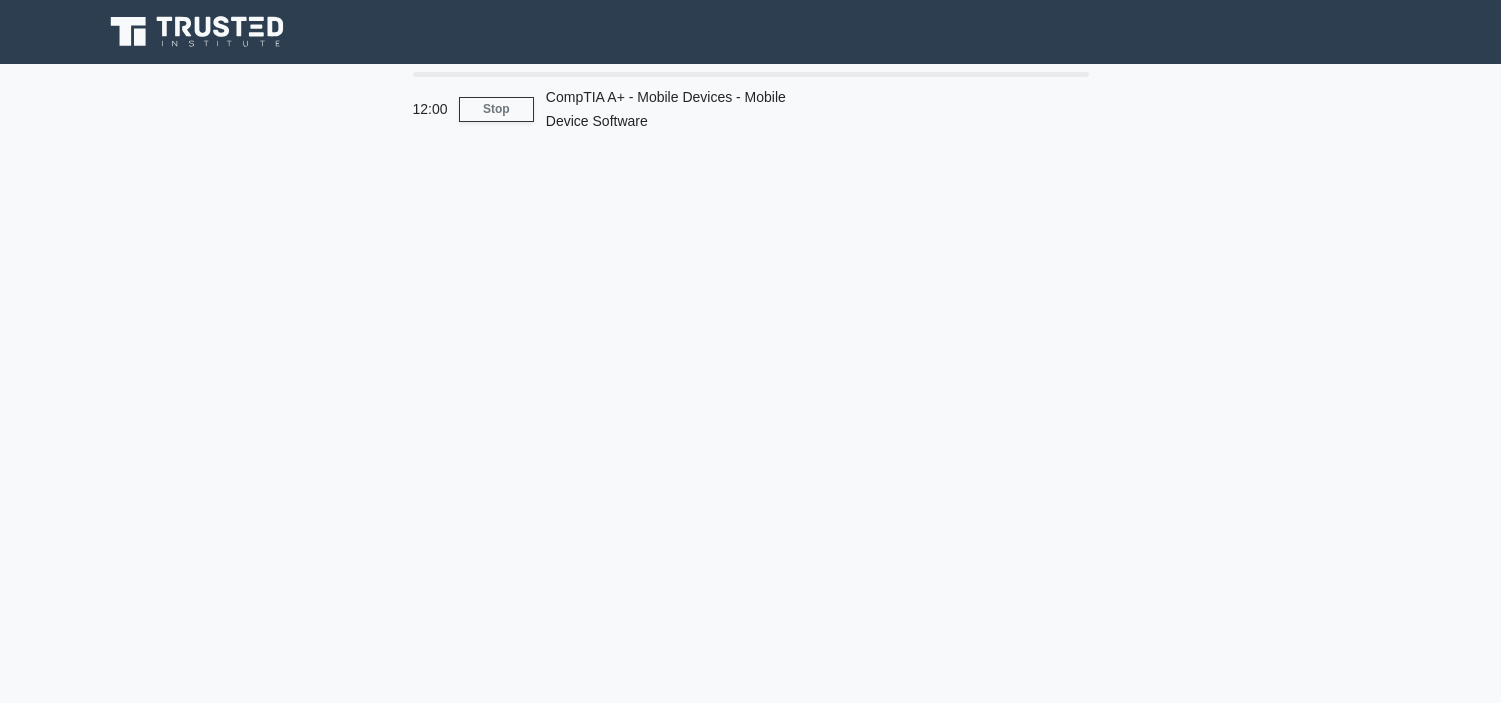 scroll, scrollTop: 0, scrollLeft: 0, axis: both 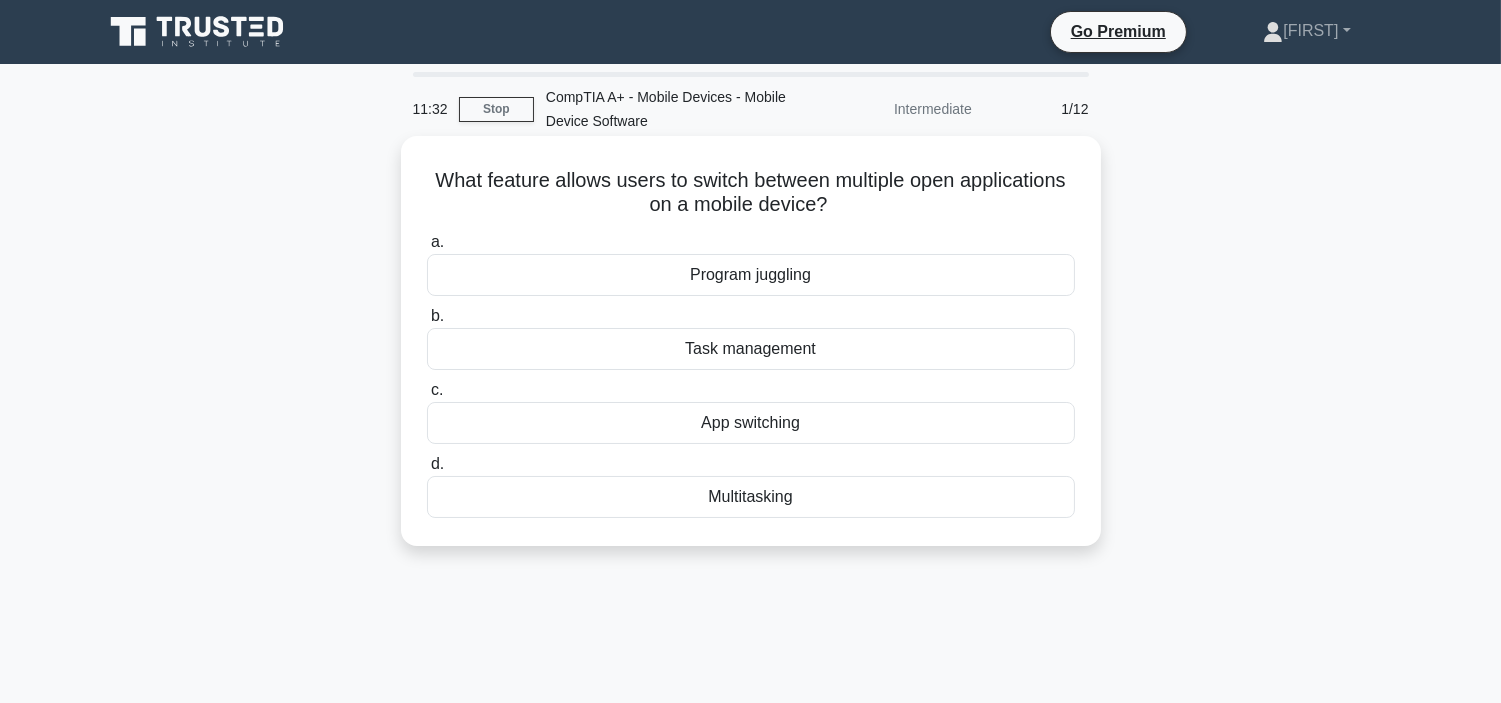 click on "App switching" at bounding box center [751, 423] 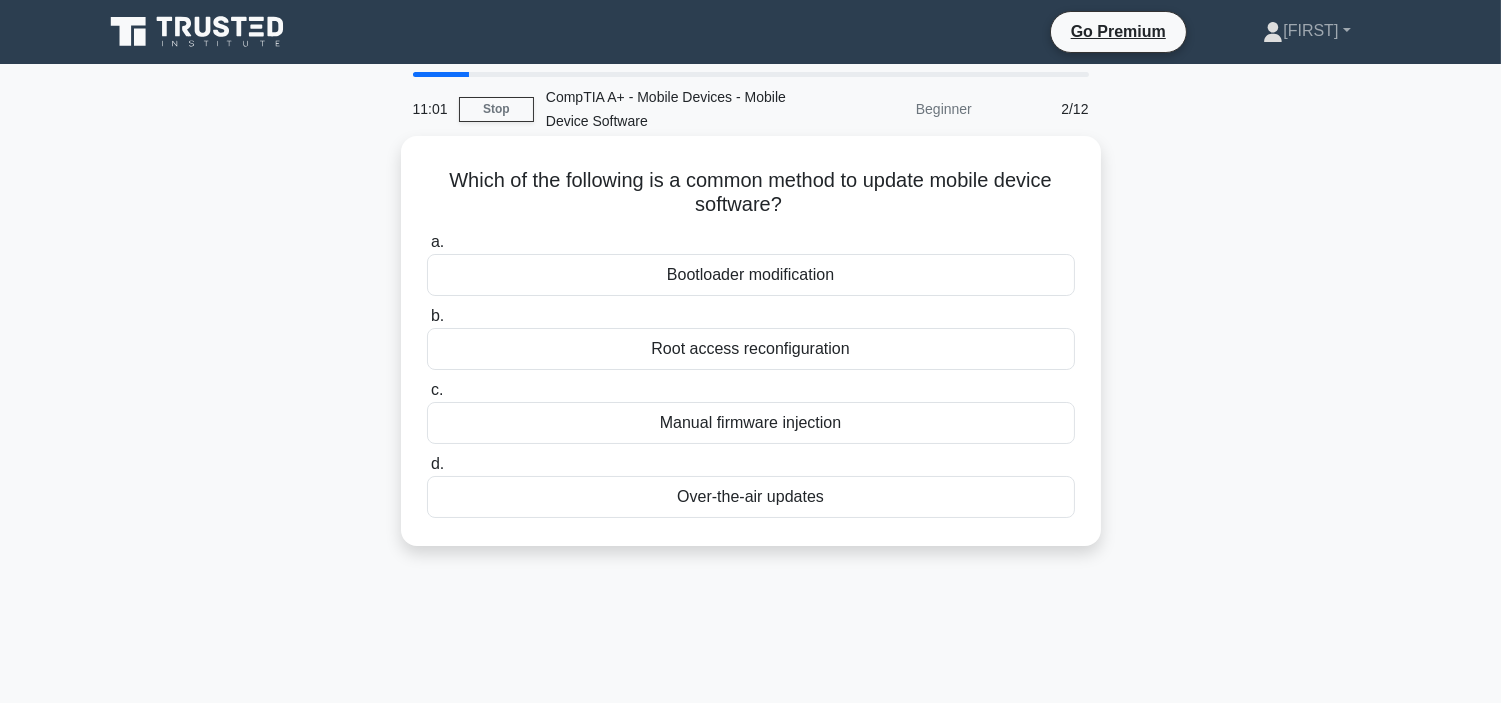 click on "Over-the-air updates" at bounding box center [751, 497] 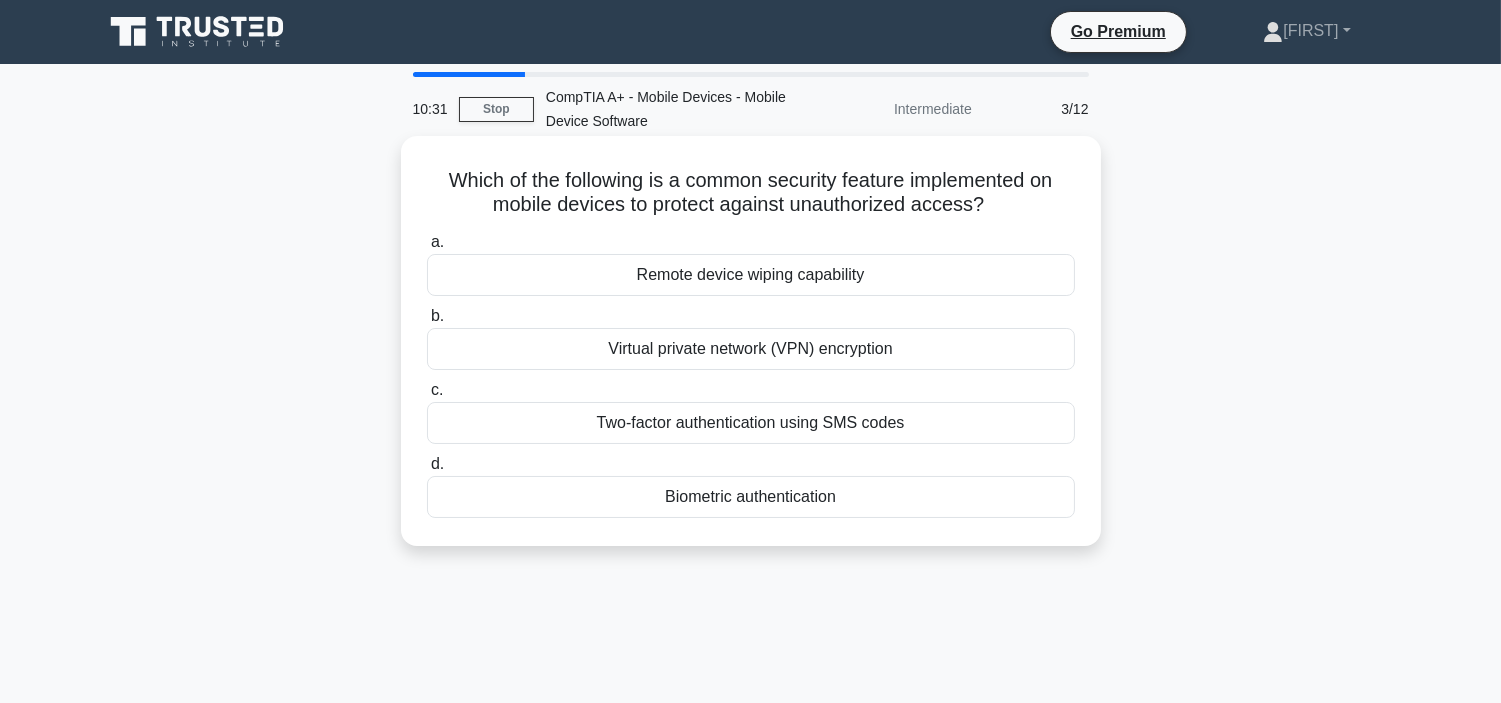 click on "Remote device wiping capability" at bounding box center [751, 275] 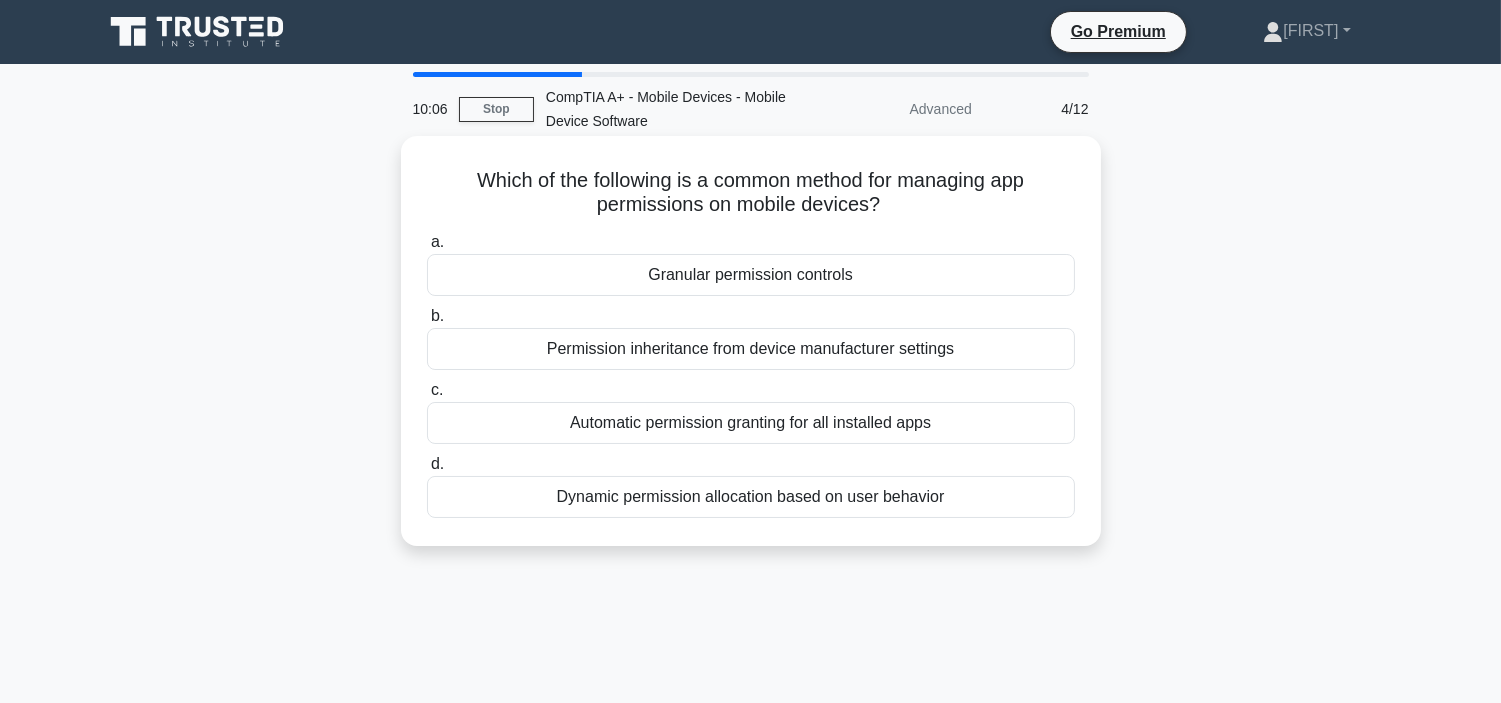 click on "Granular permission controls" at bounding box center (751, 275) 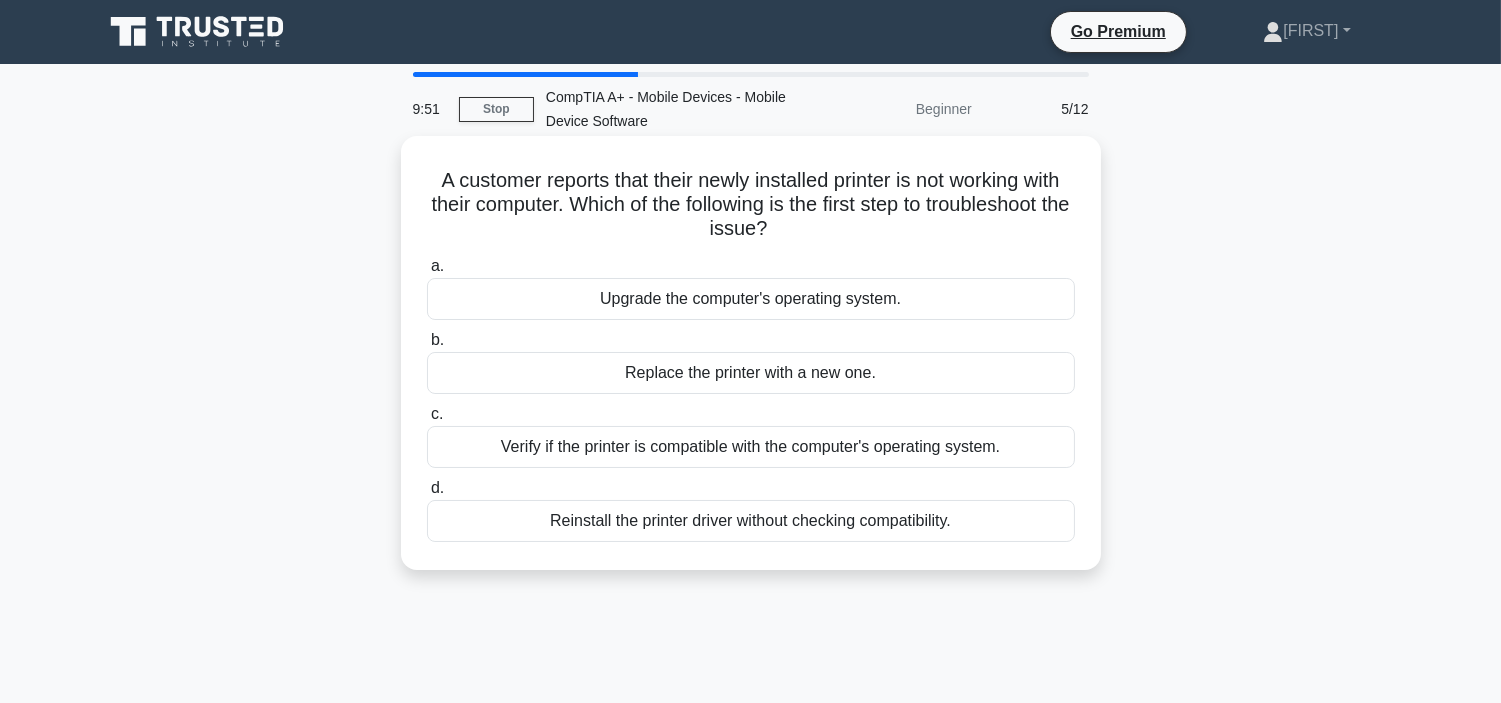 click on "Verify if the printer is compatible with the computer's operating system." at bounding box center (751, 447) 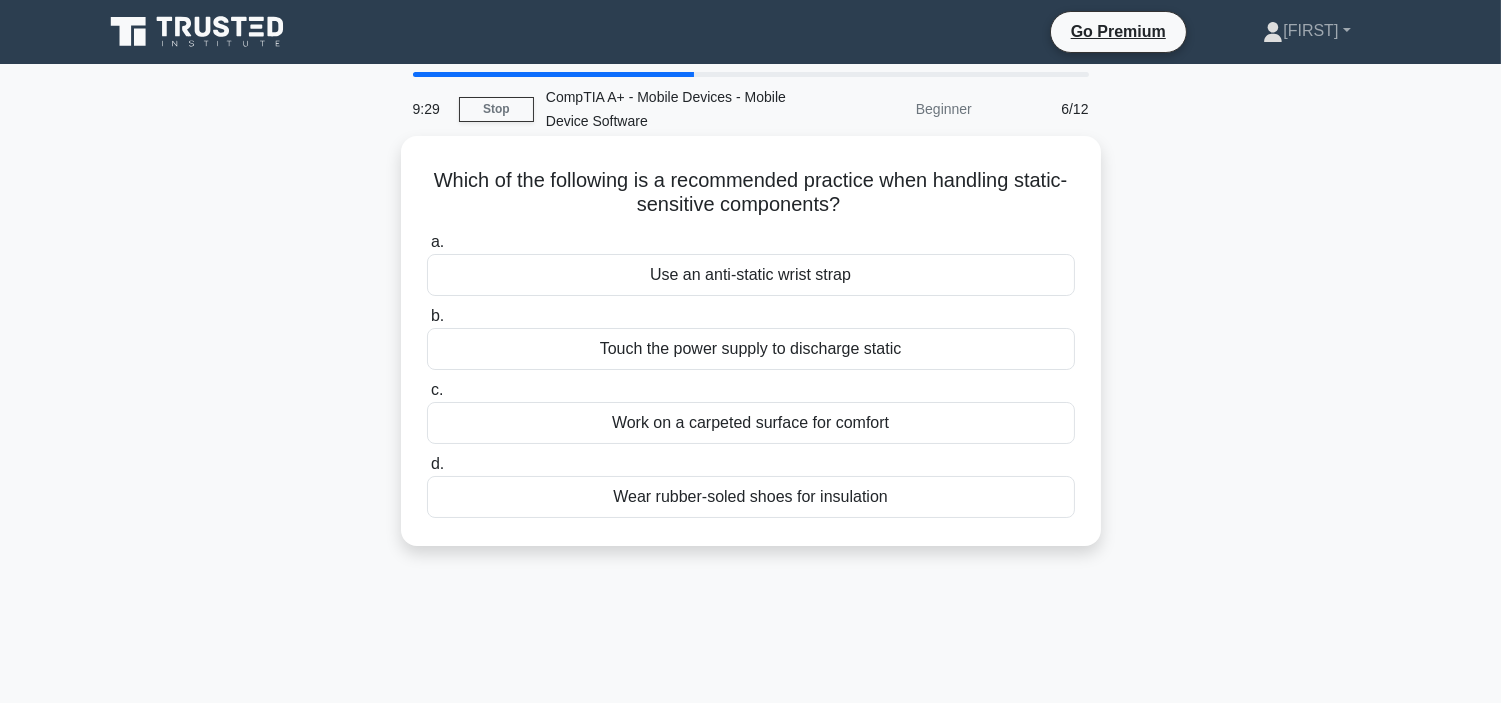 click on "Use an anti-static wrist strap" at bounding box center [751, 275] 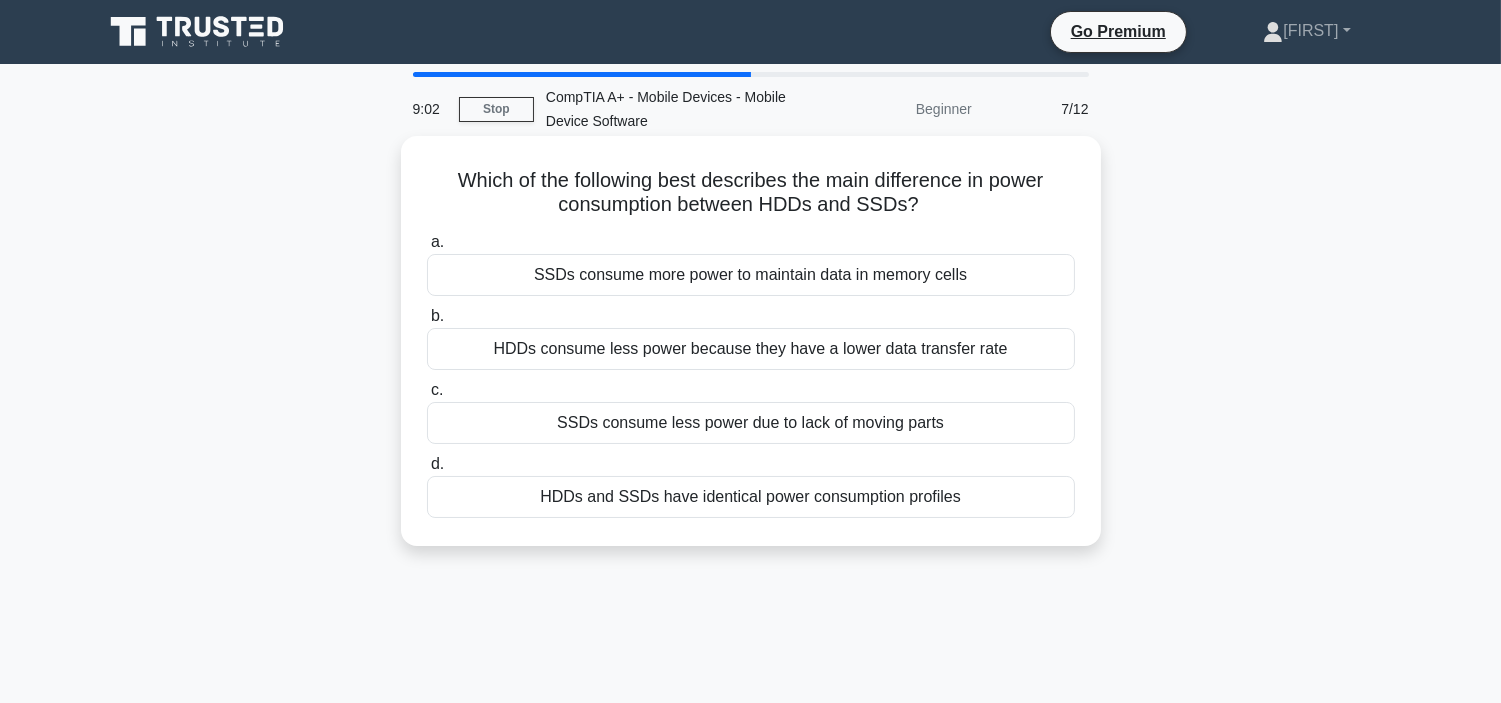 click on "SSDs consume less power due to lack of moving parts" at bounding box center [751, 423] 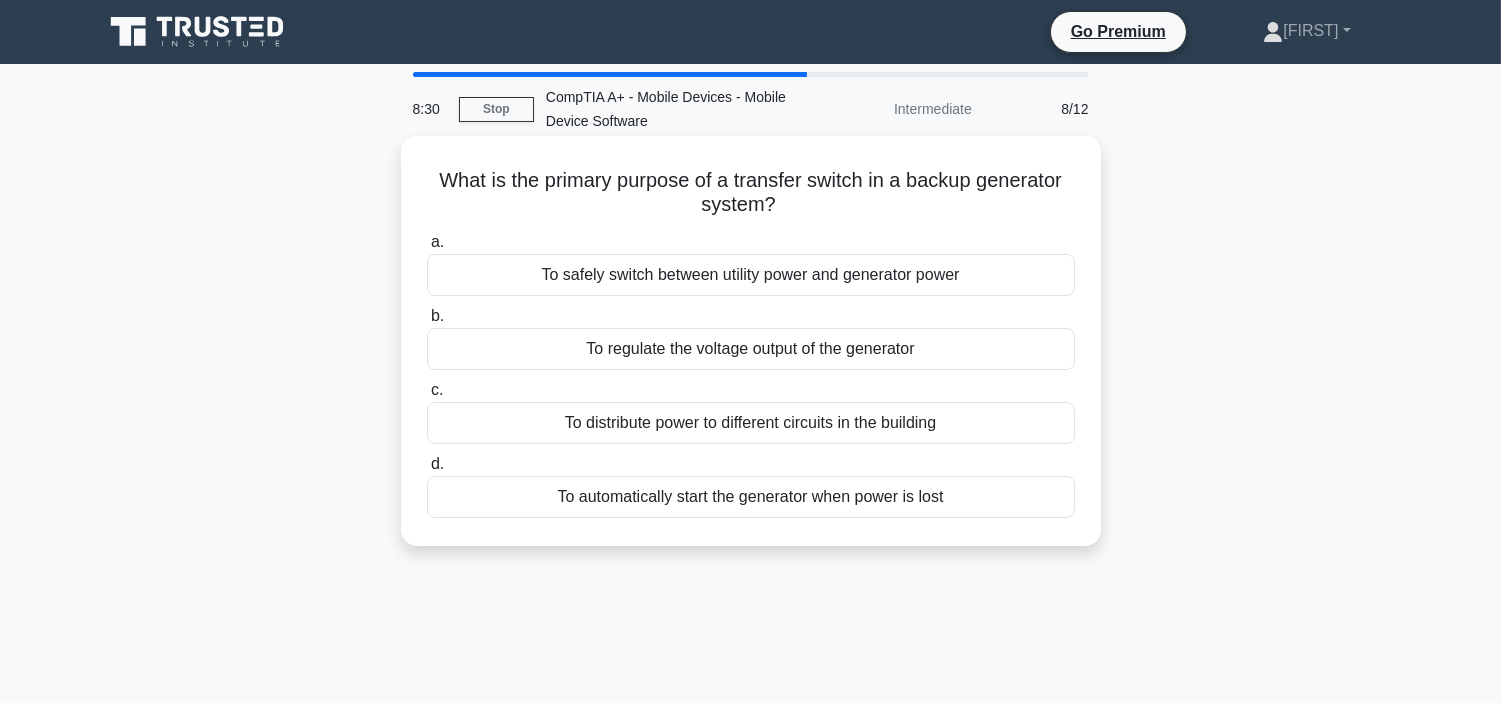 click on "To safely switch between utility power and generator power" at bounding box center (751, 275) 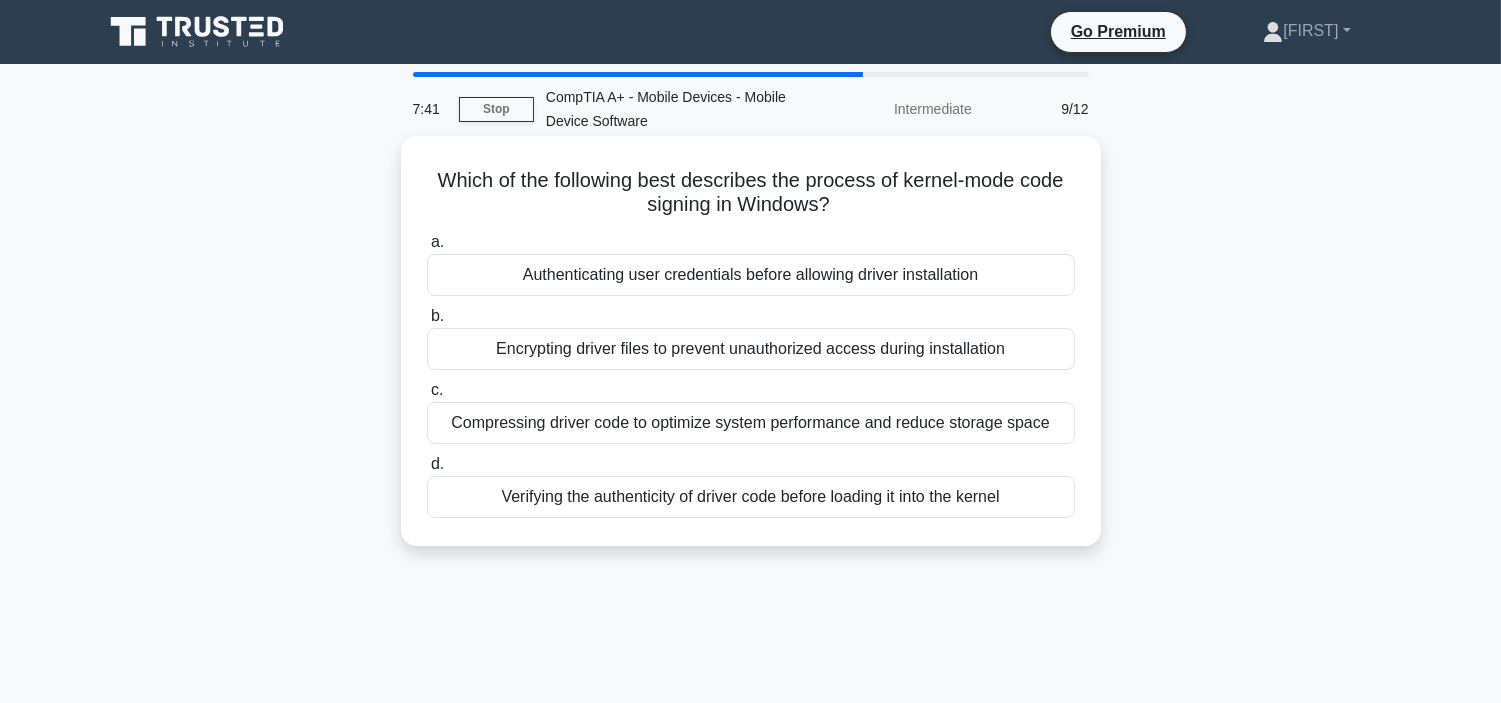 click on "Verifying the authenticity of driver code before loading it into the kernel" at bounding box center (751, 497) 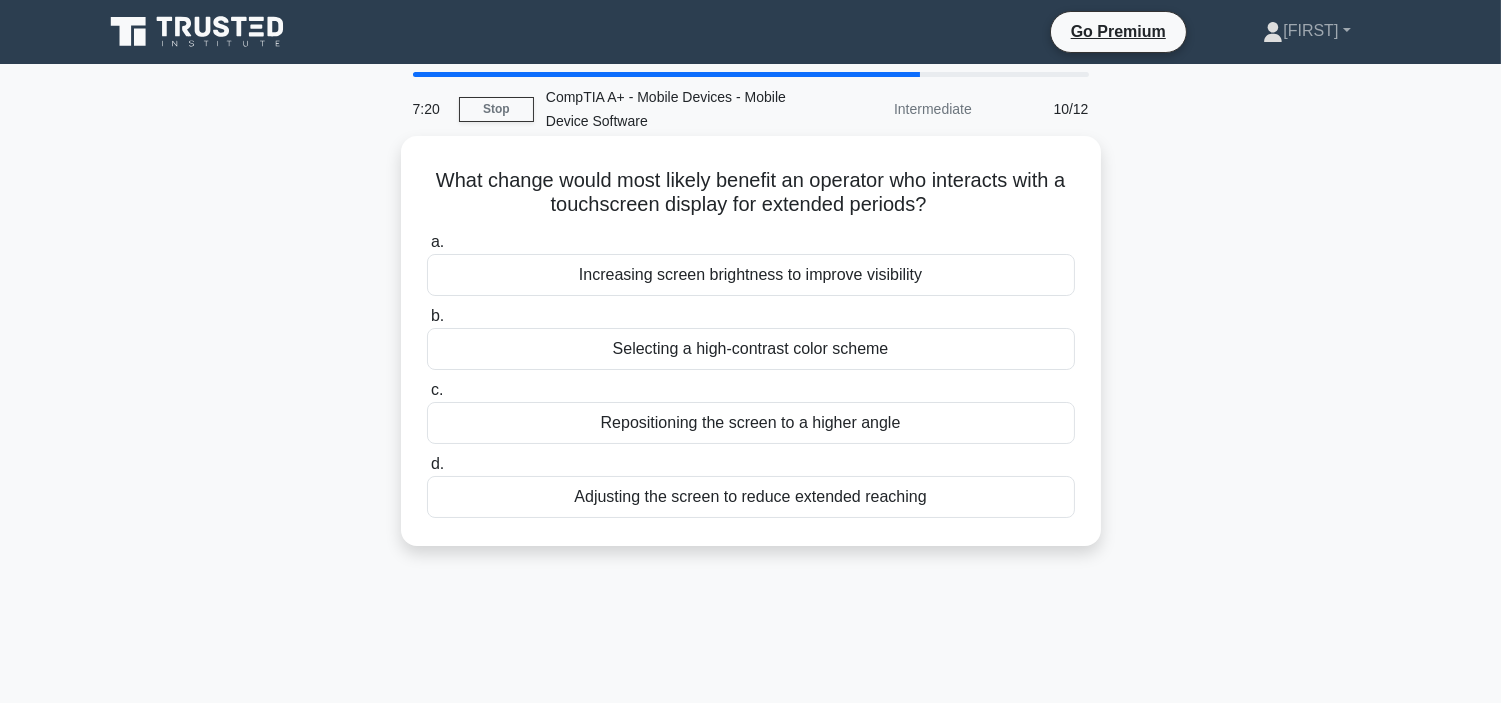 click on "Adjusting the screen to reduce extended reaching" at bounding box center (751, 497) 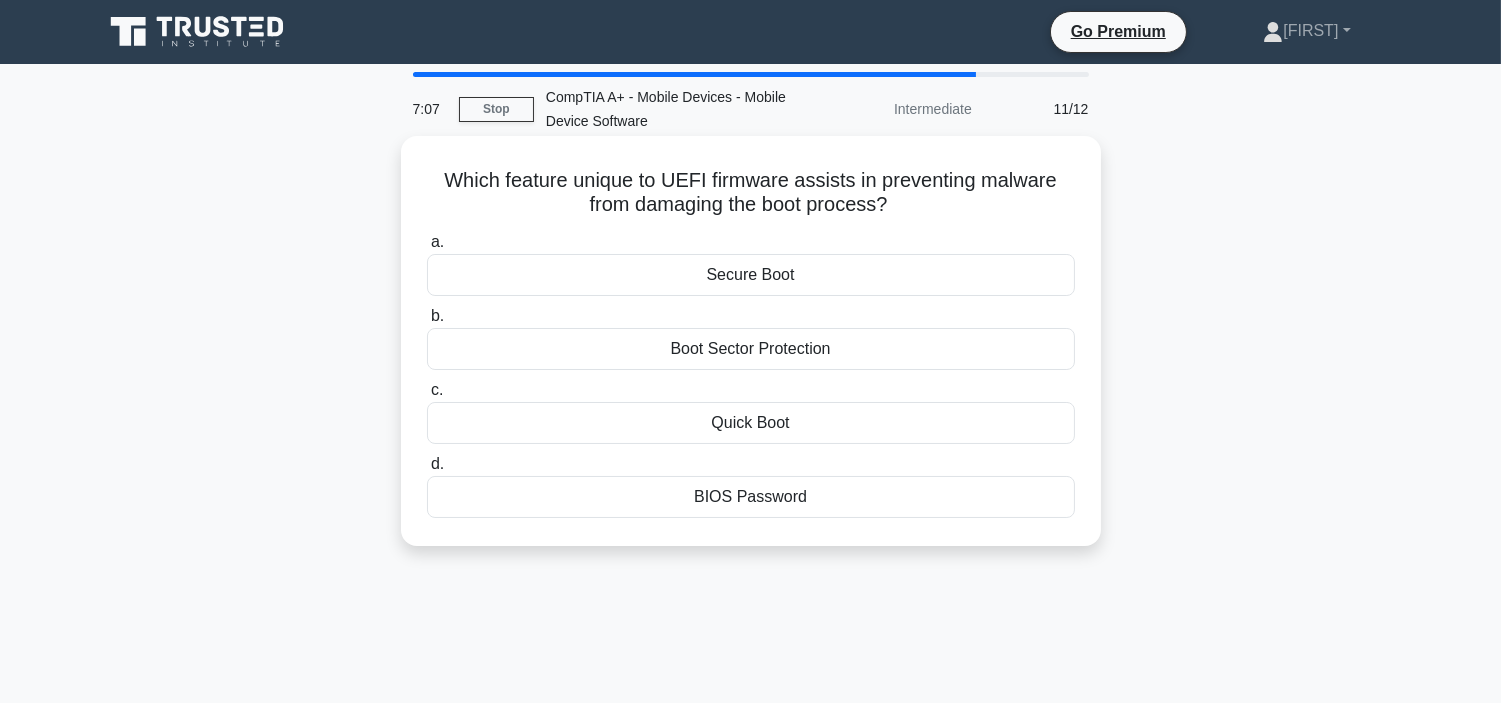 click on "Secure Boot" at bounding box center [751, 275] 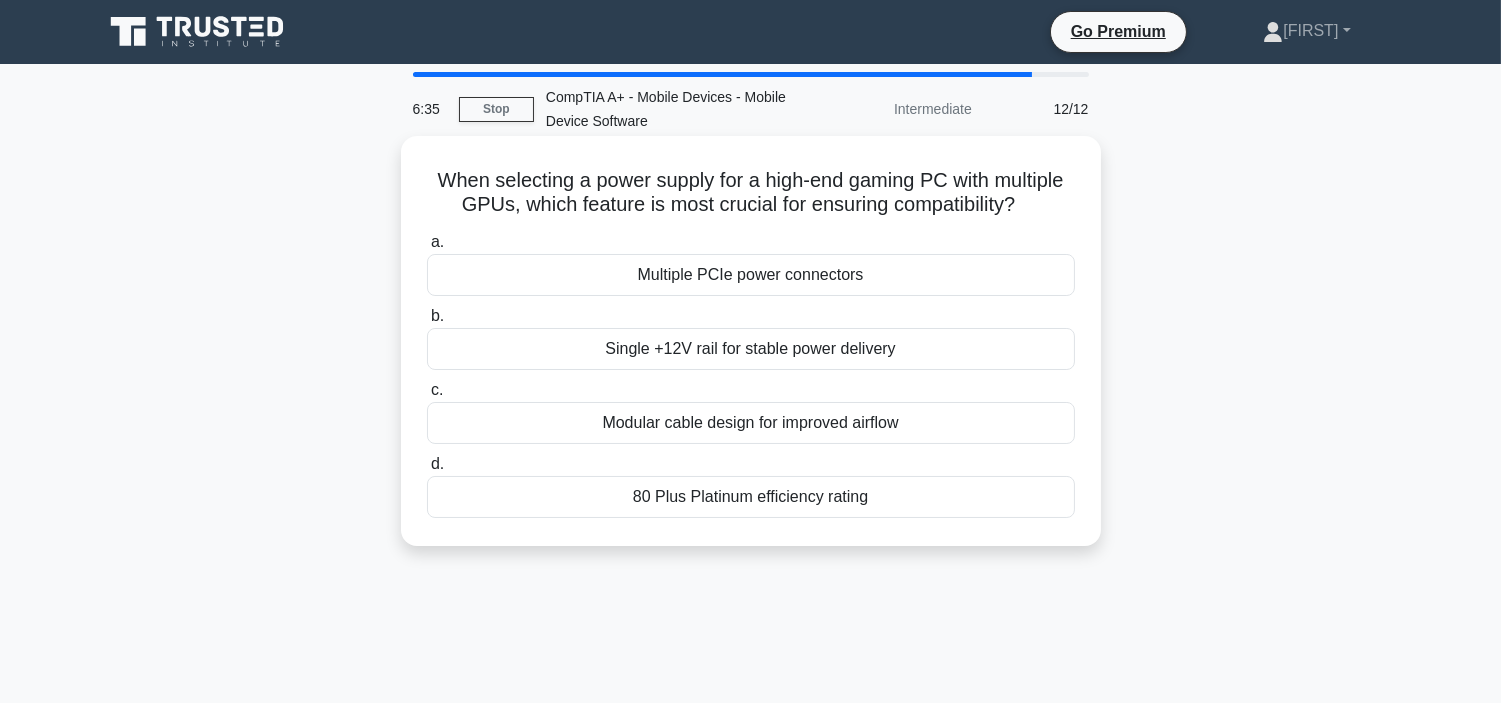 click on "Multiple PCIe power connectors" at bounding box center (751, 275) 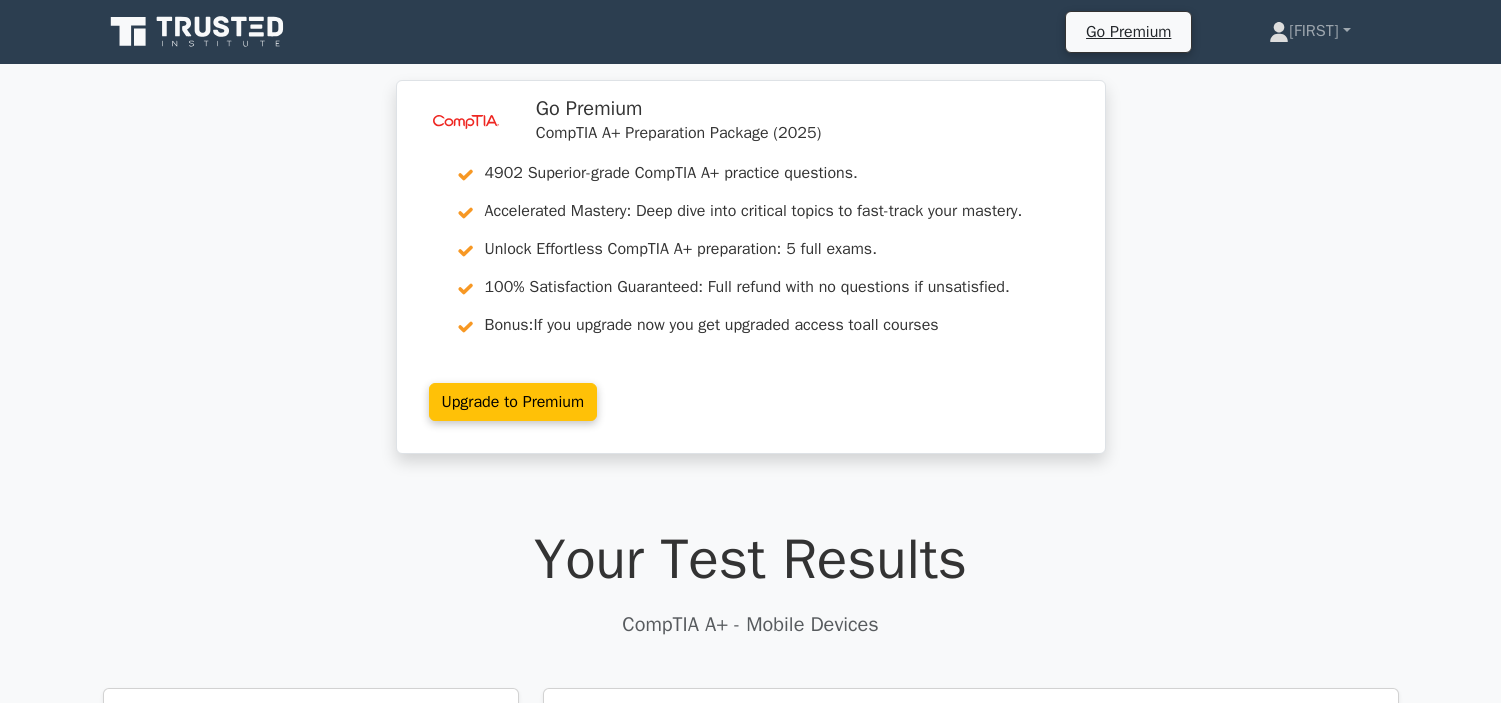 scroll, scrollTop: 333, scrollLeft: 0, axis: vertical 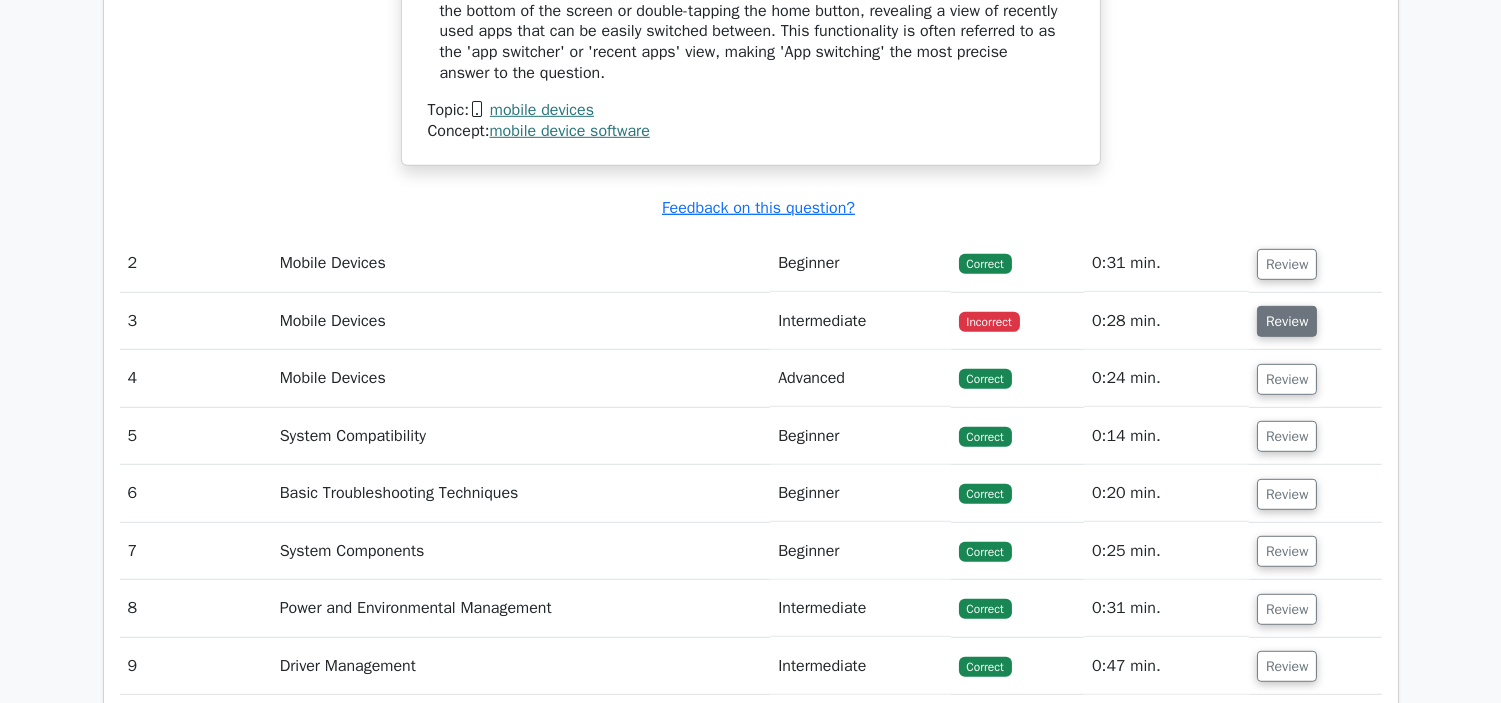 click on "Review" at bounding box center (1287, 321) 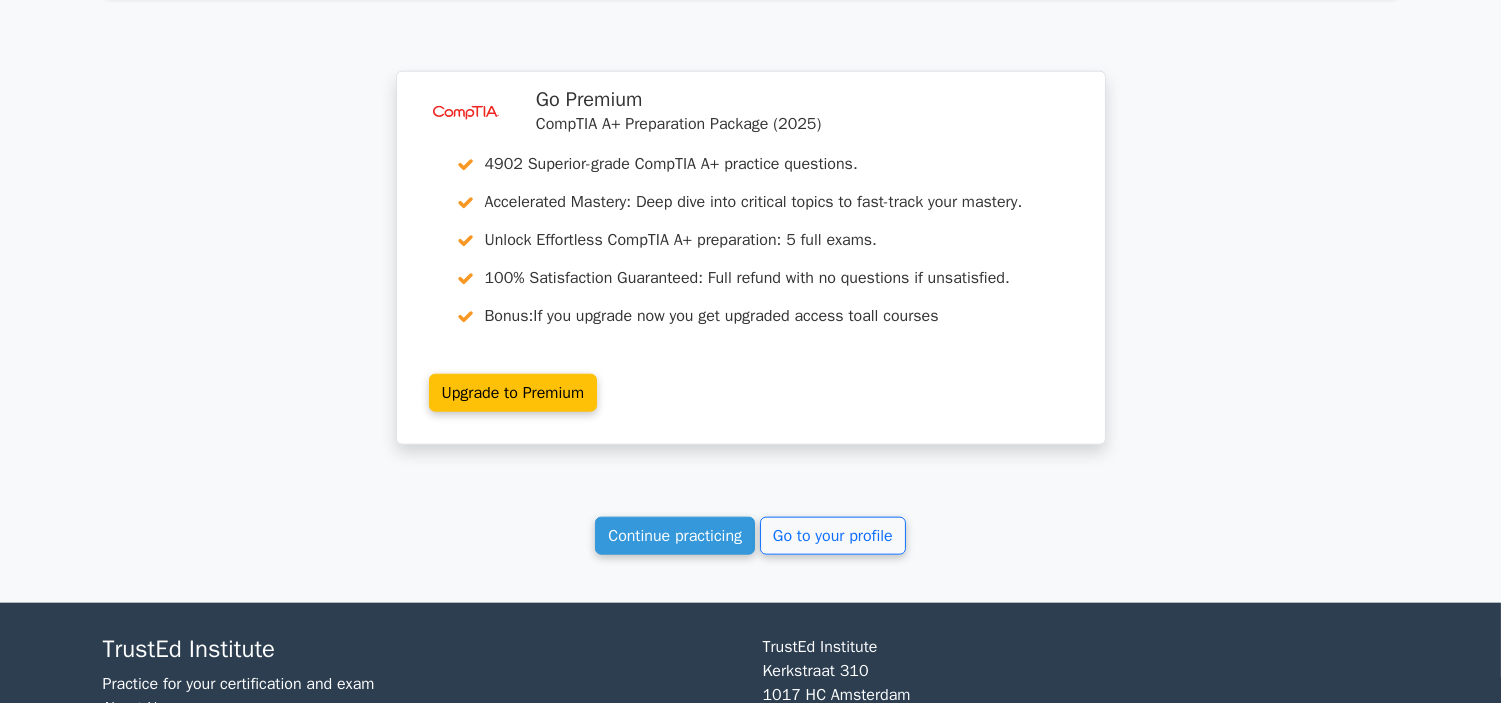 scroll, scrollTop: 4307, scrollLeft: 0, axis: vertical 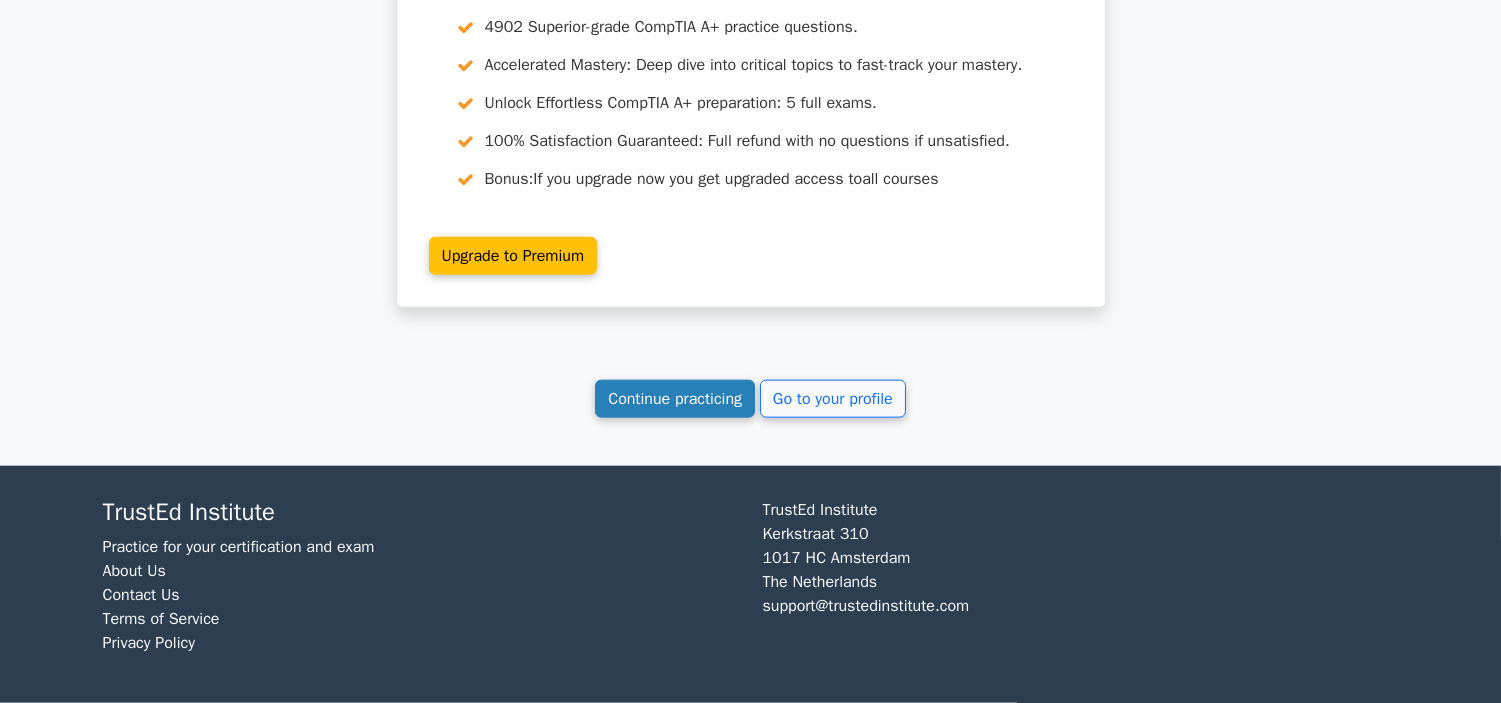 click on "Continue practicing" at bounding box center [675, 399] 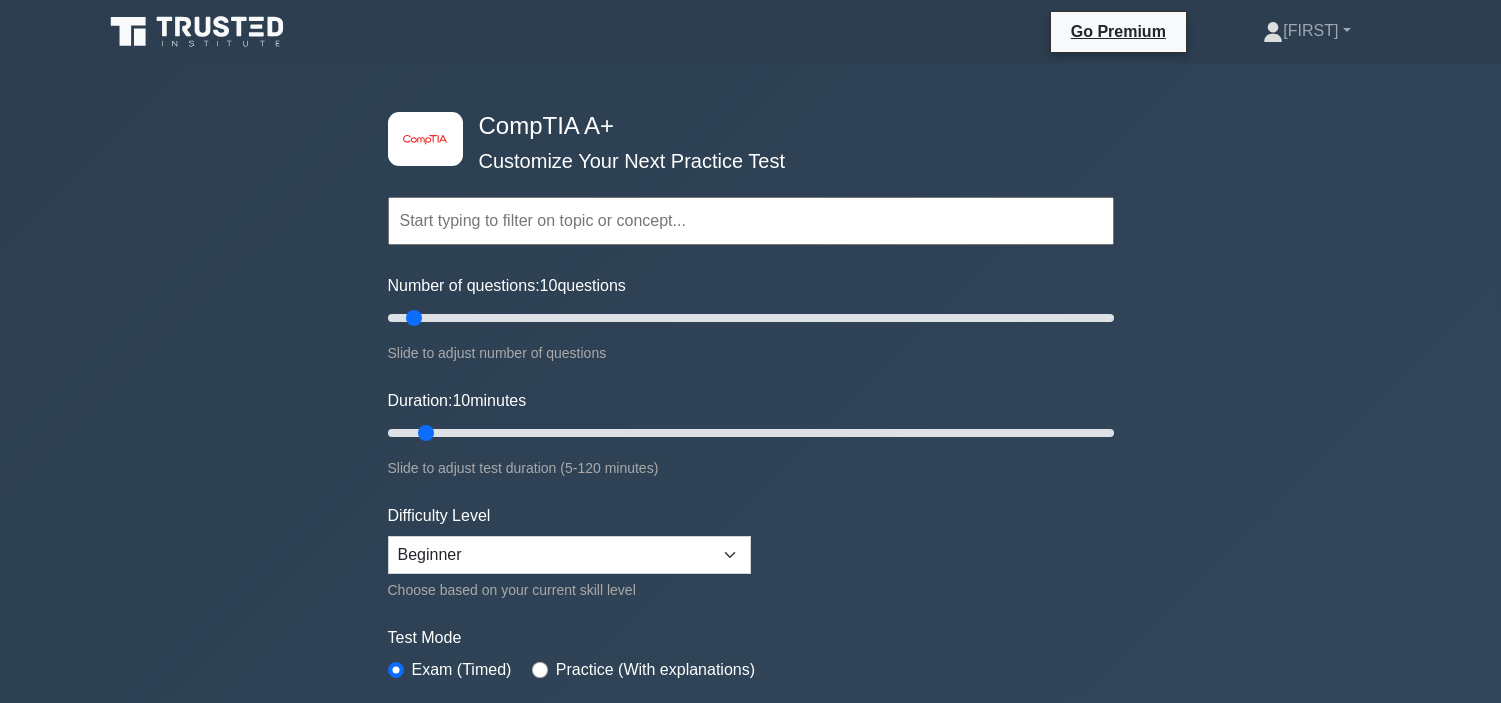 scroll, scrollTop: 1777, scrollLeft: 0, axis: vertical 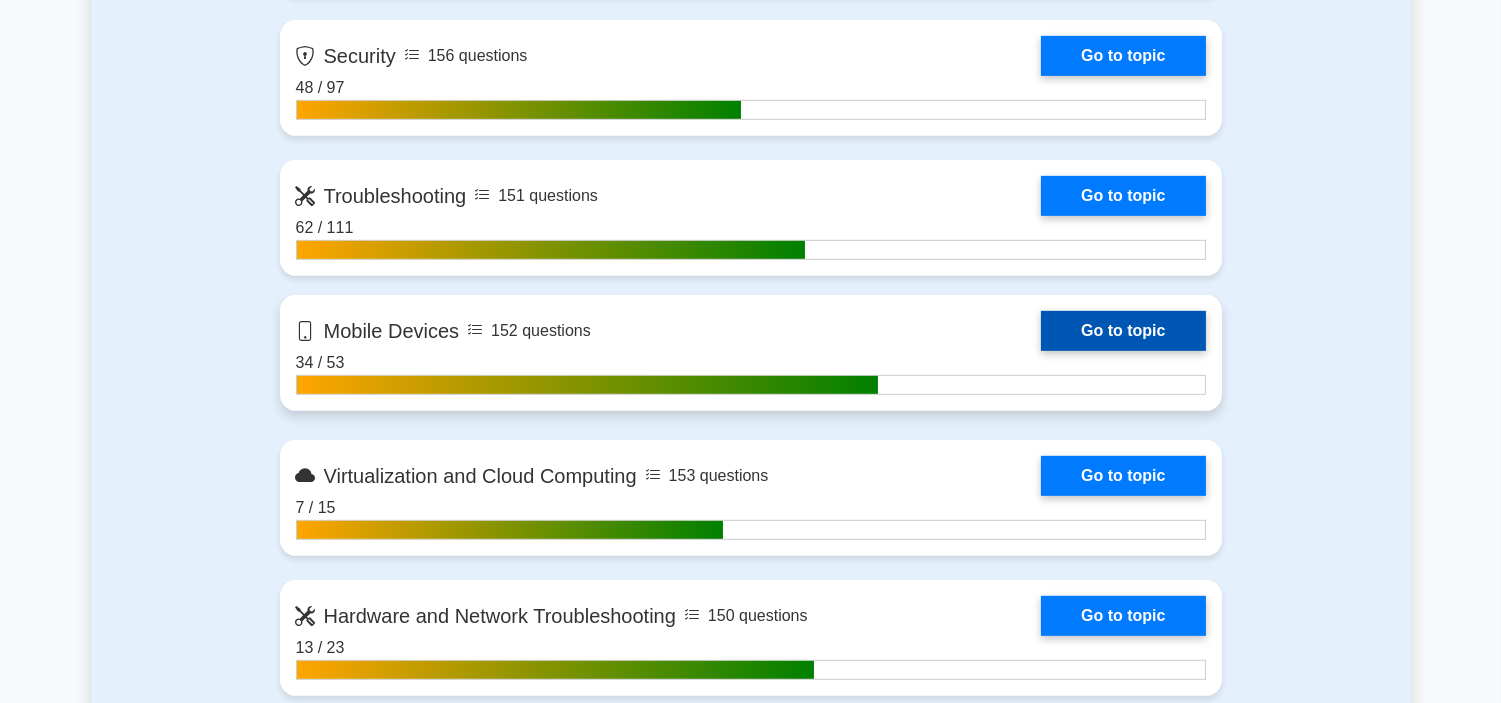 click on "Go to topic" at bounding box center (1123, 331) 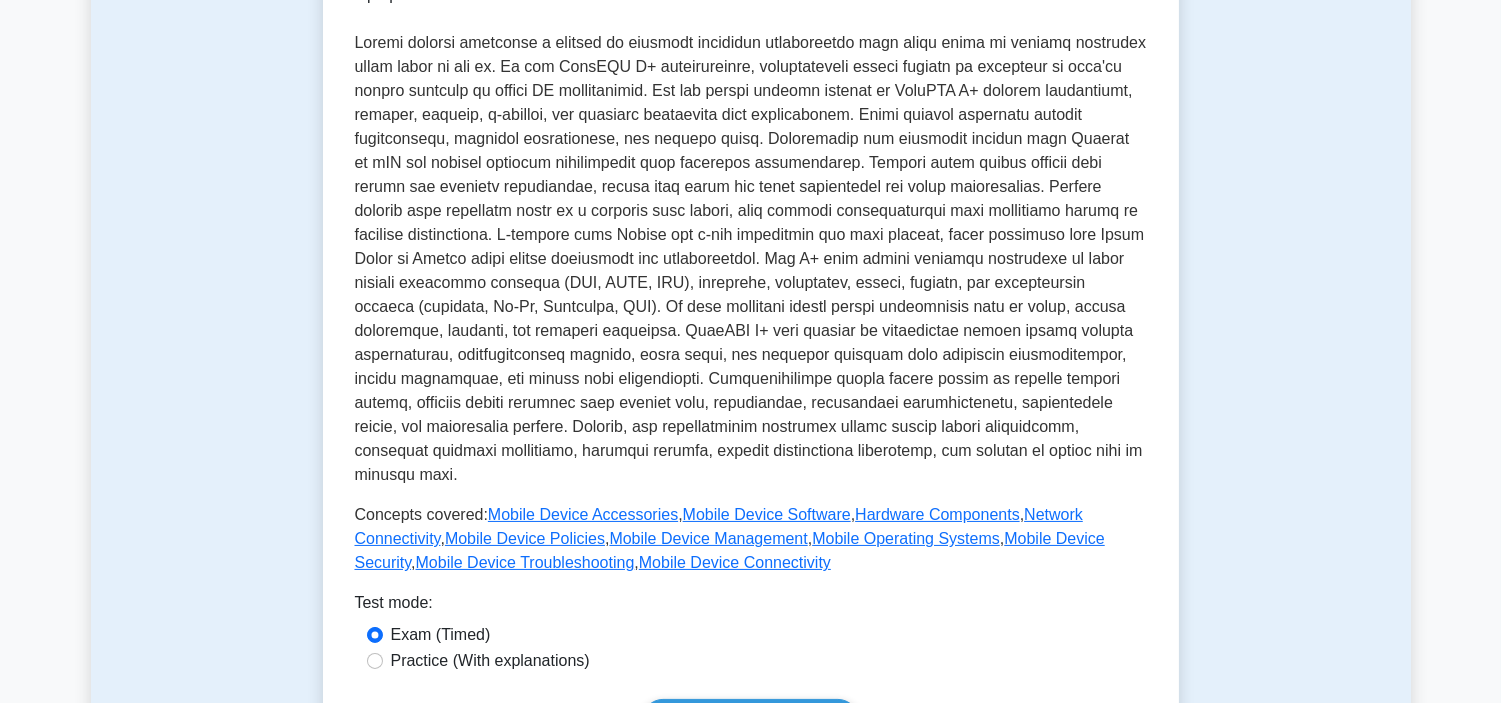 scroll, scrollTop: 444, scrollLeft: 0, axis: vertical 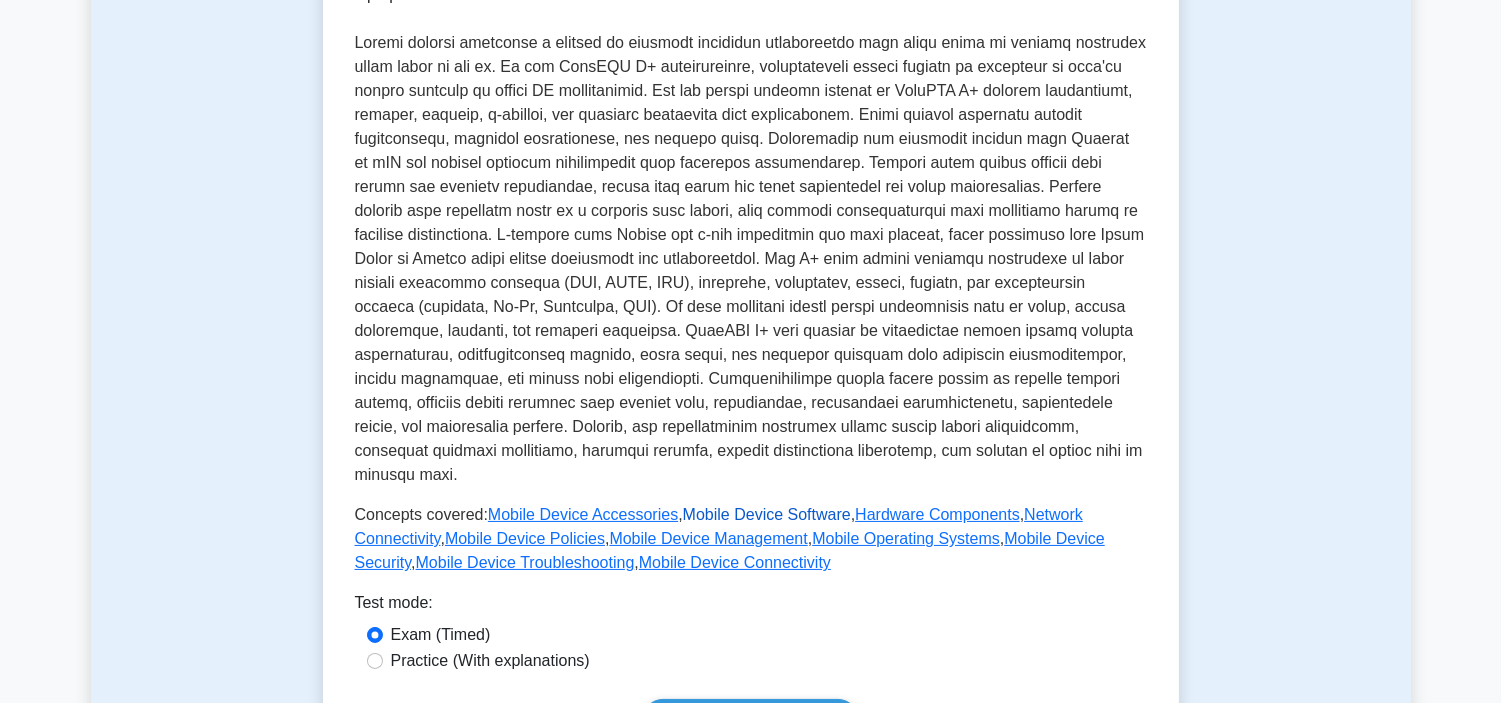 click on "Mobile Device Software" at bounding box center (767, 514) 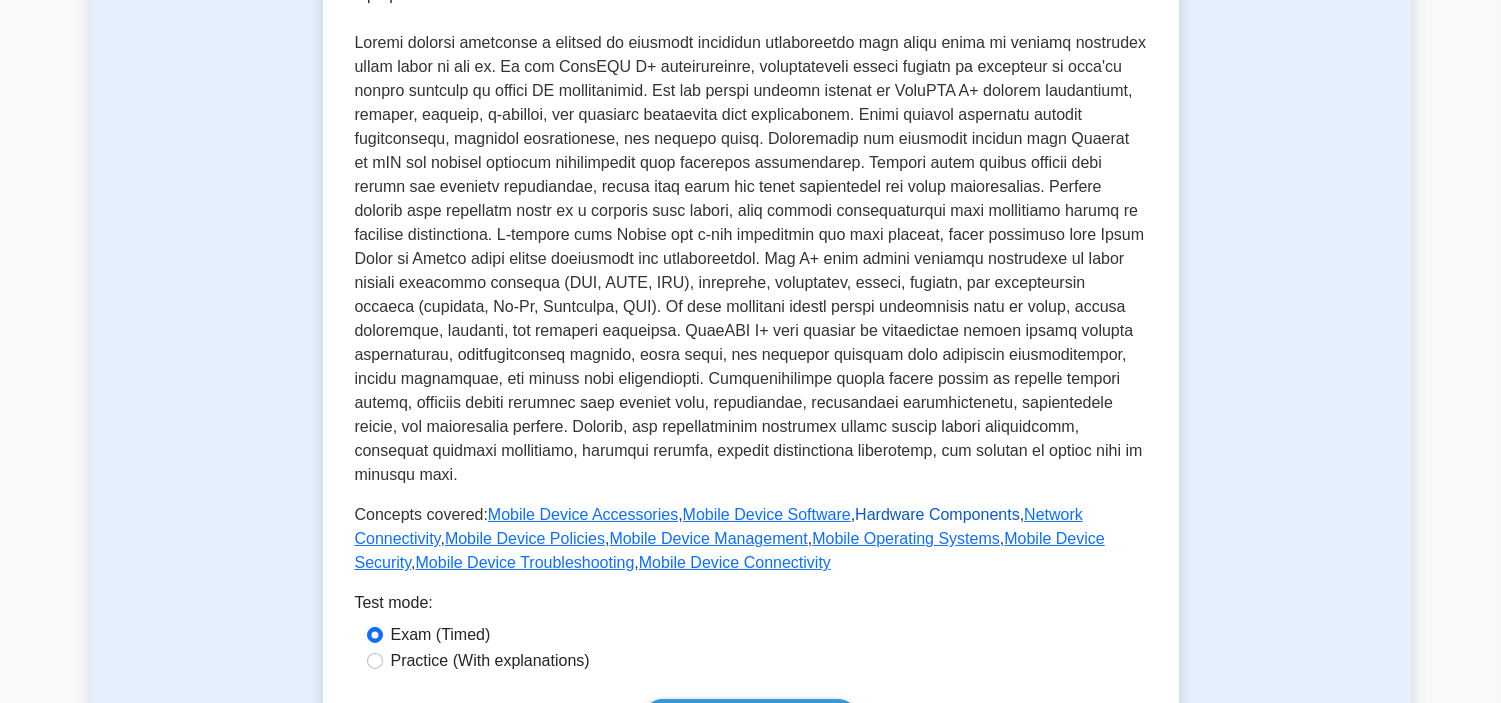click on "Hardware Components" at bounding box center [937, 514] 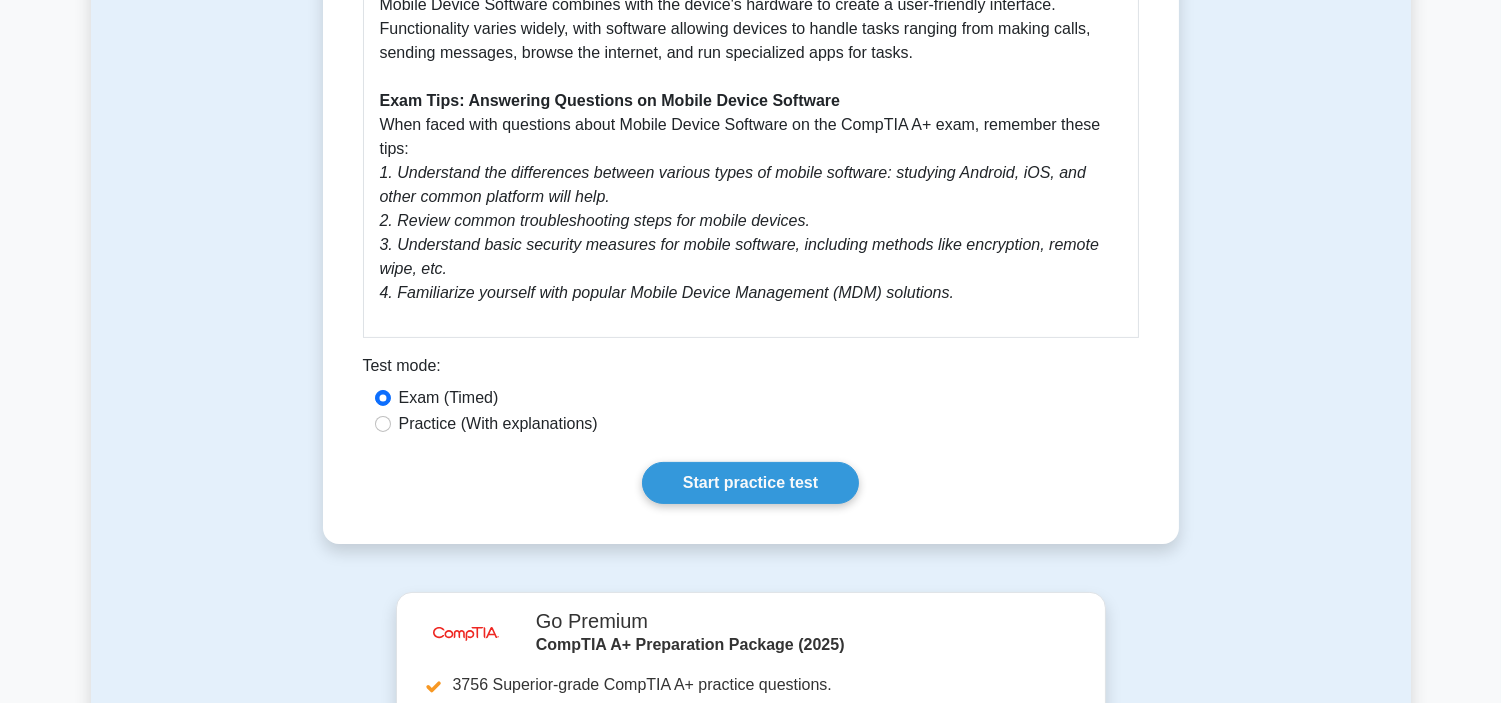 scroll, scrollTop: 0, scrollLeft: 0, axis: both 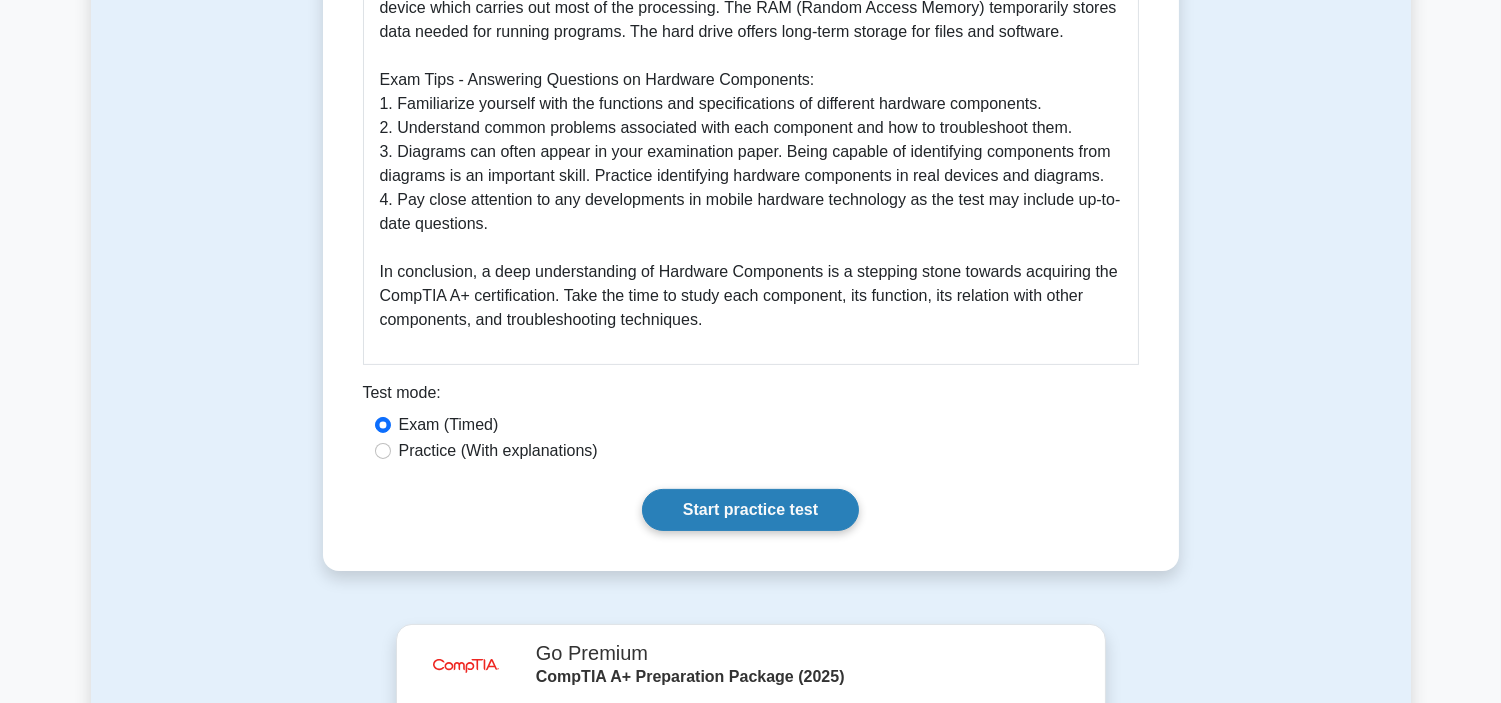 click on "Start practice test" at bounding box center (750, 510) 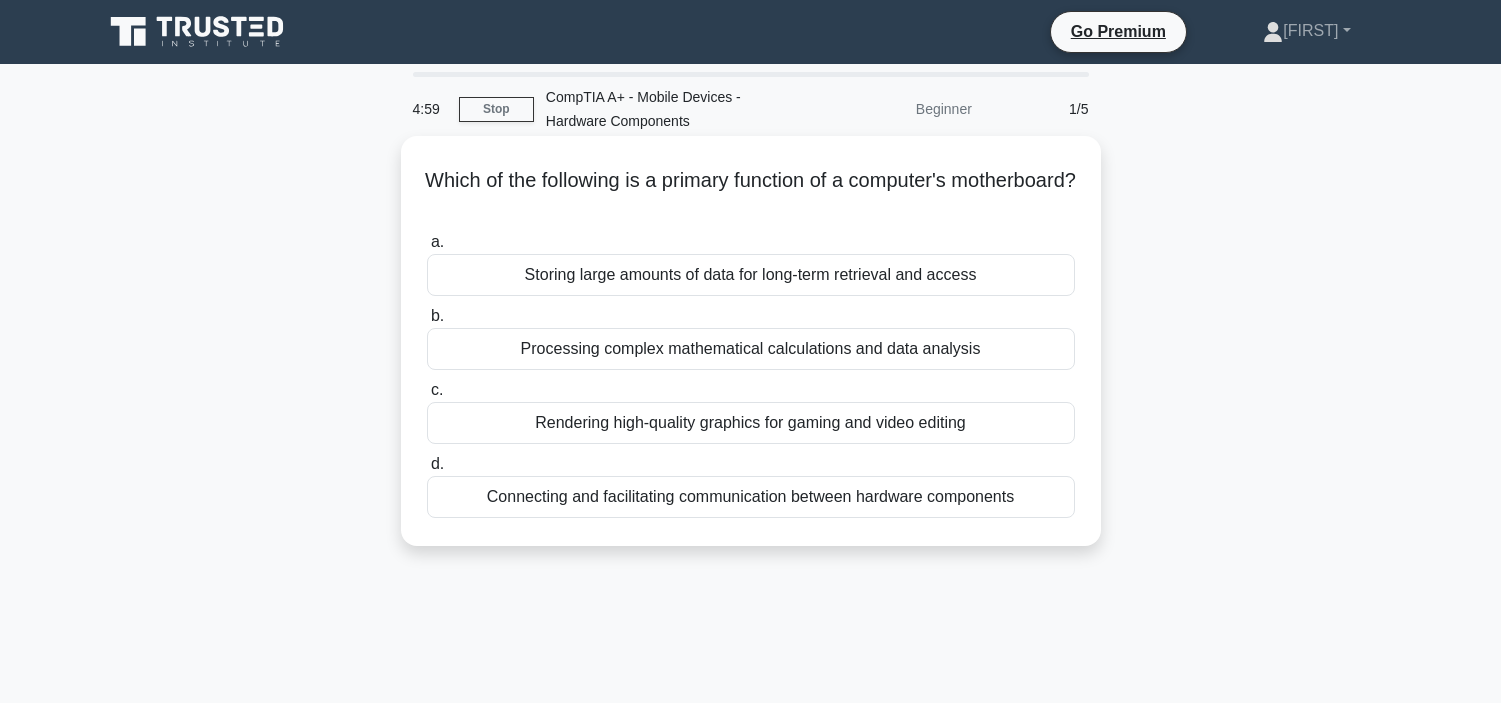 scroll, scrollTop: 0, scrollLeft: 0, axis: both 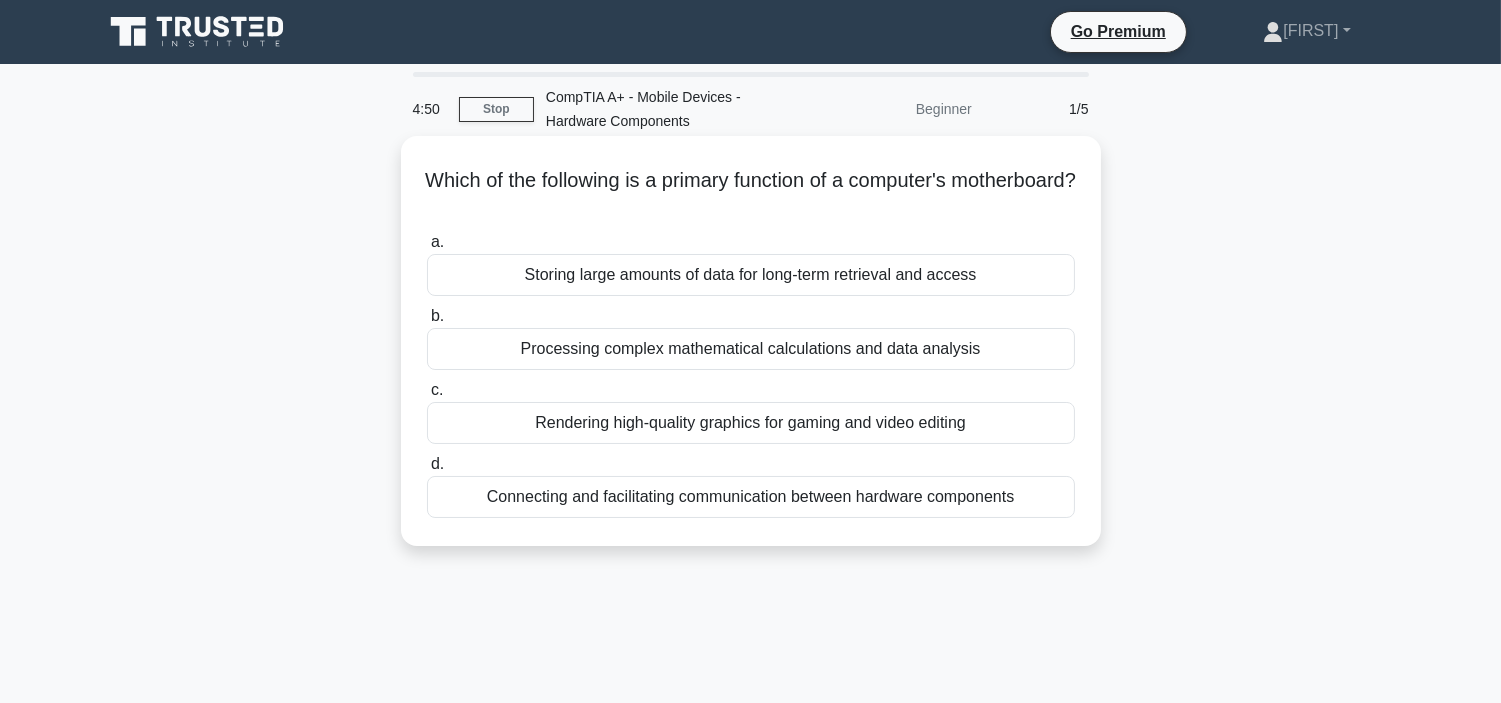 click on "Connecting and facilitating communication between hardware components" at bounding box center [751, 497] 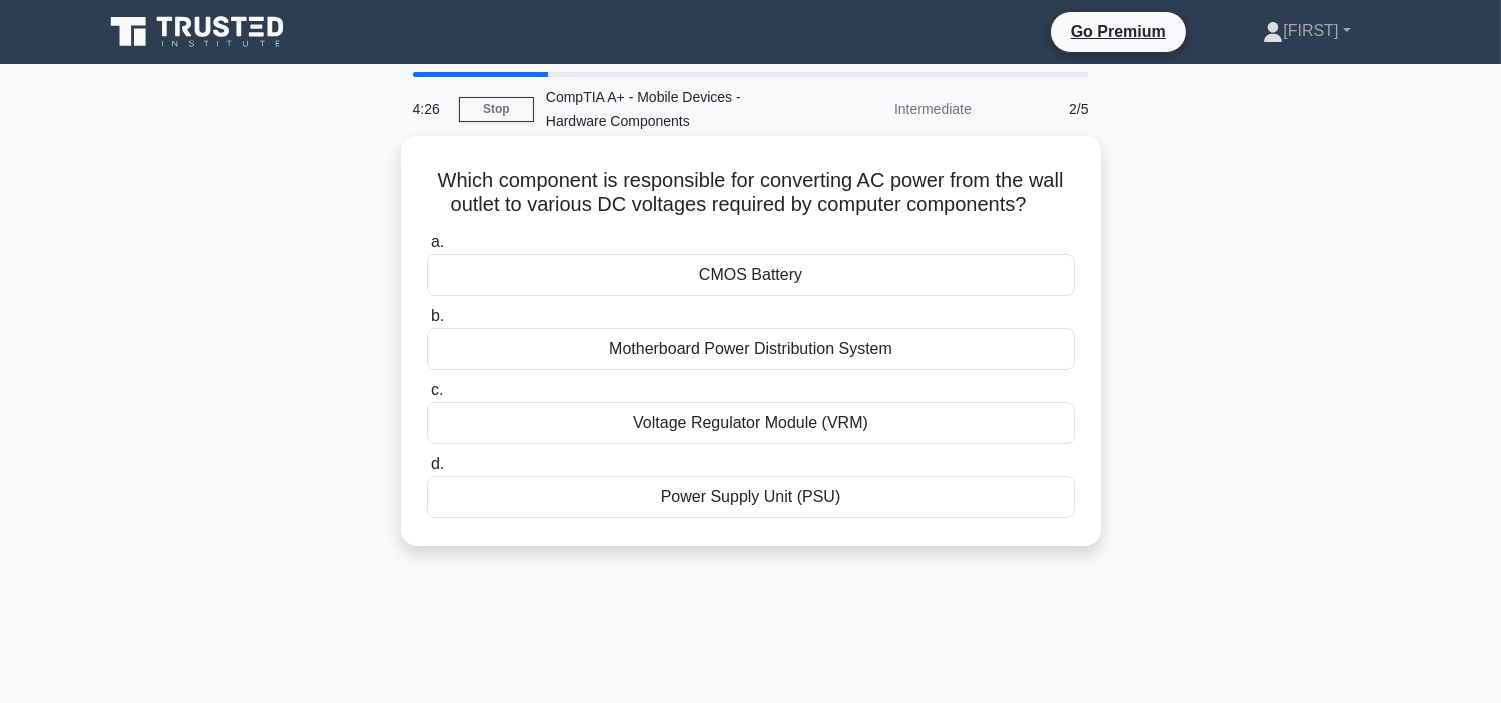 click on "Power Supply Unit (PSU)" at bounding box center [751, 497] 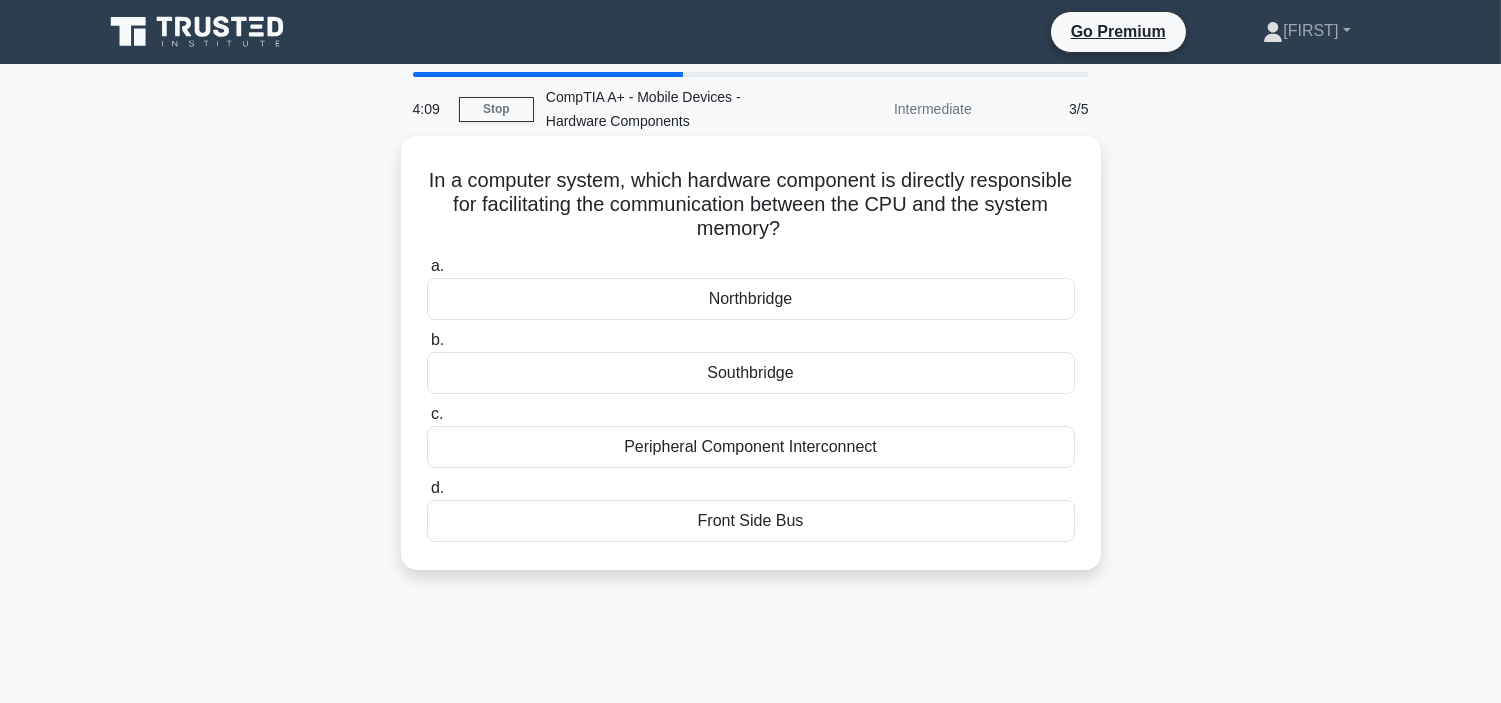 click on "Northbridge" at bounding box center [751, 299] 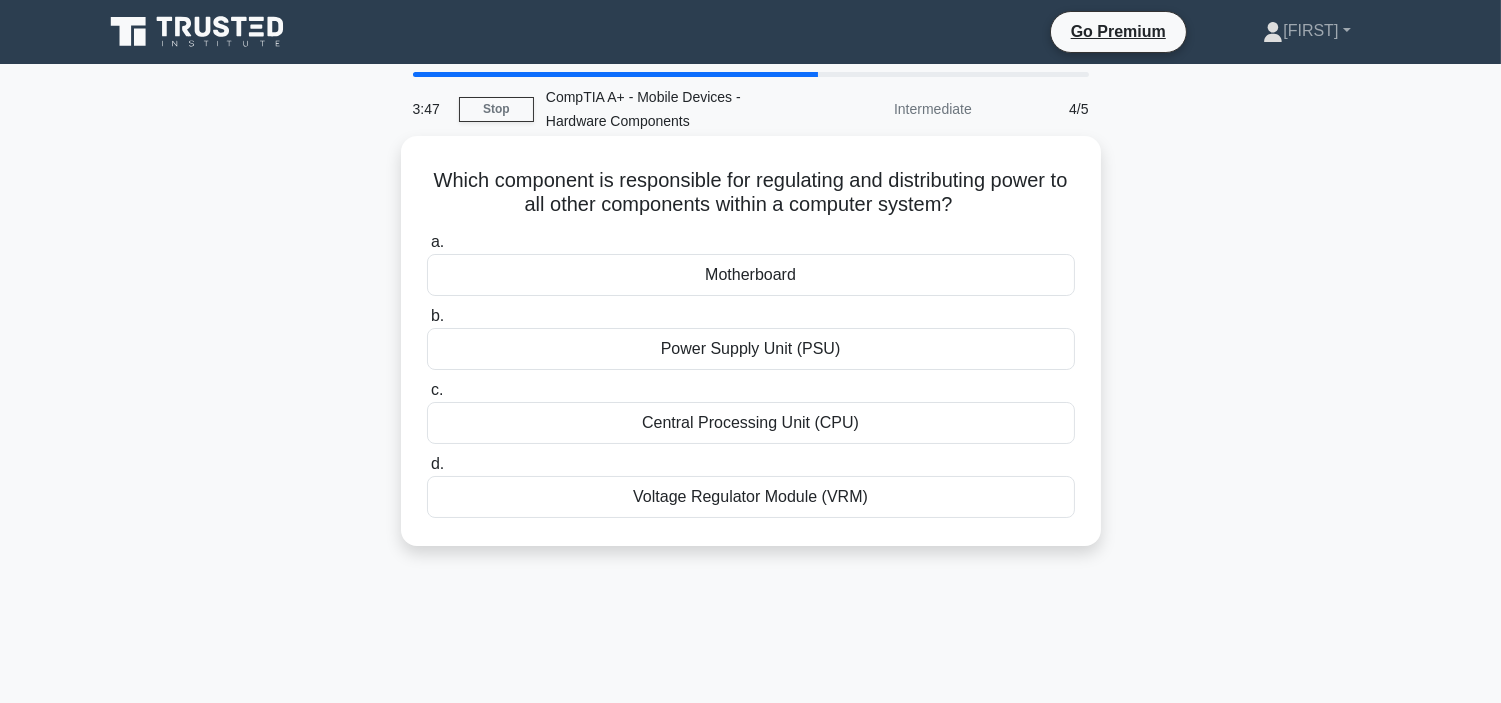 click on "Power Supply Unit (PSU)" at bounding box center [751, 349] 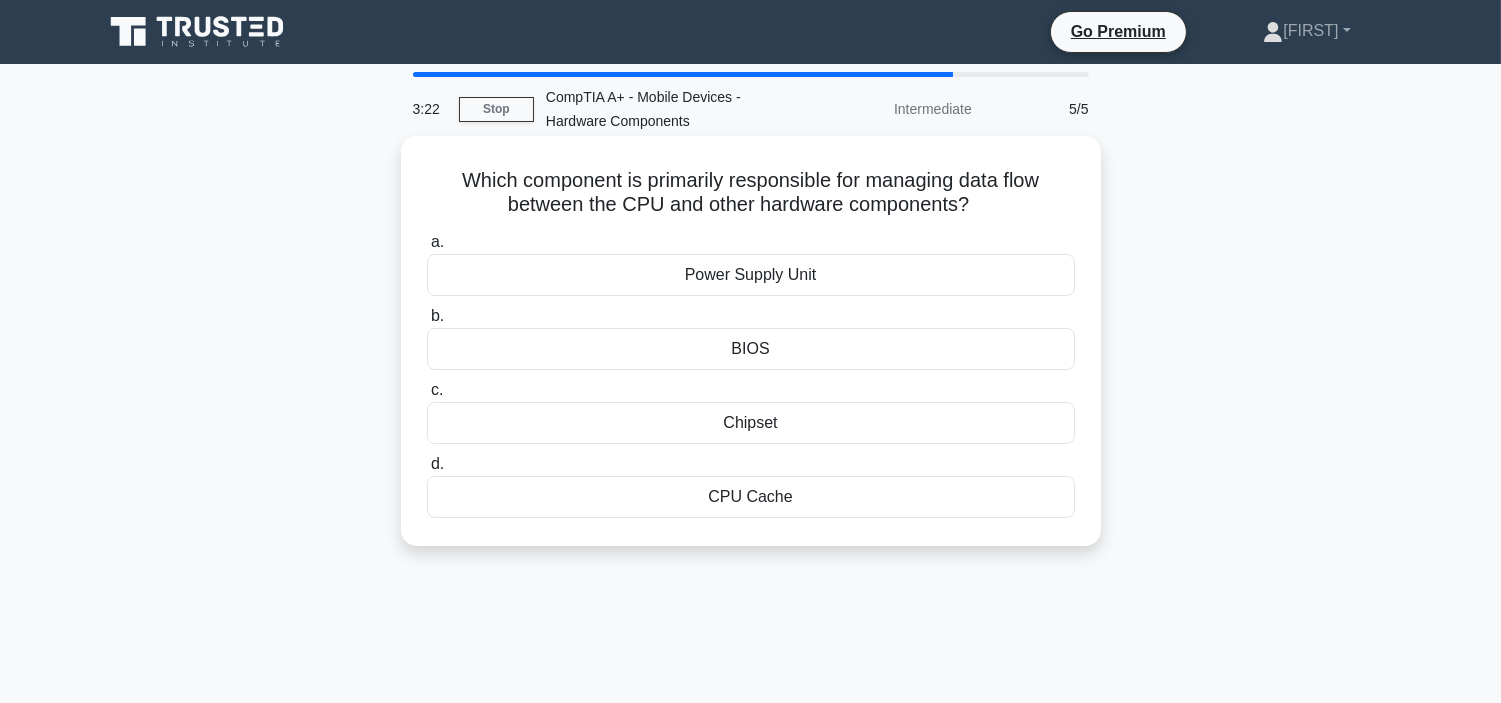 click on "CPU Cache" at bounding box center (751, 497) 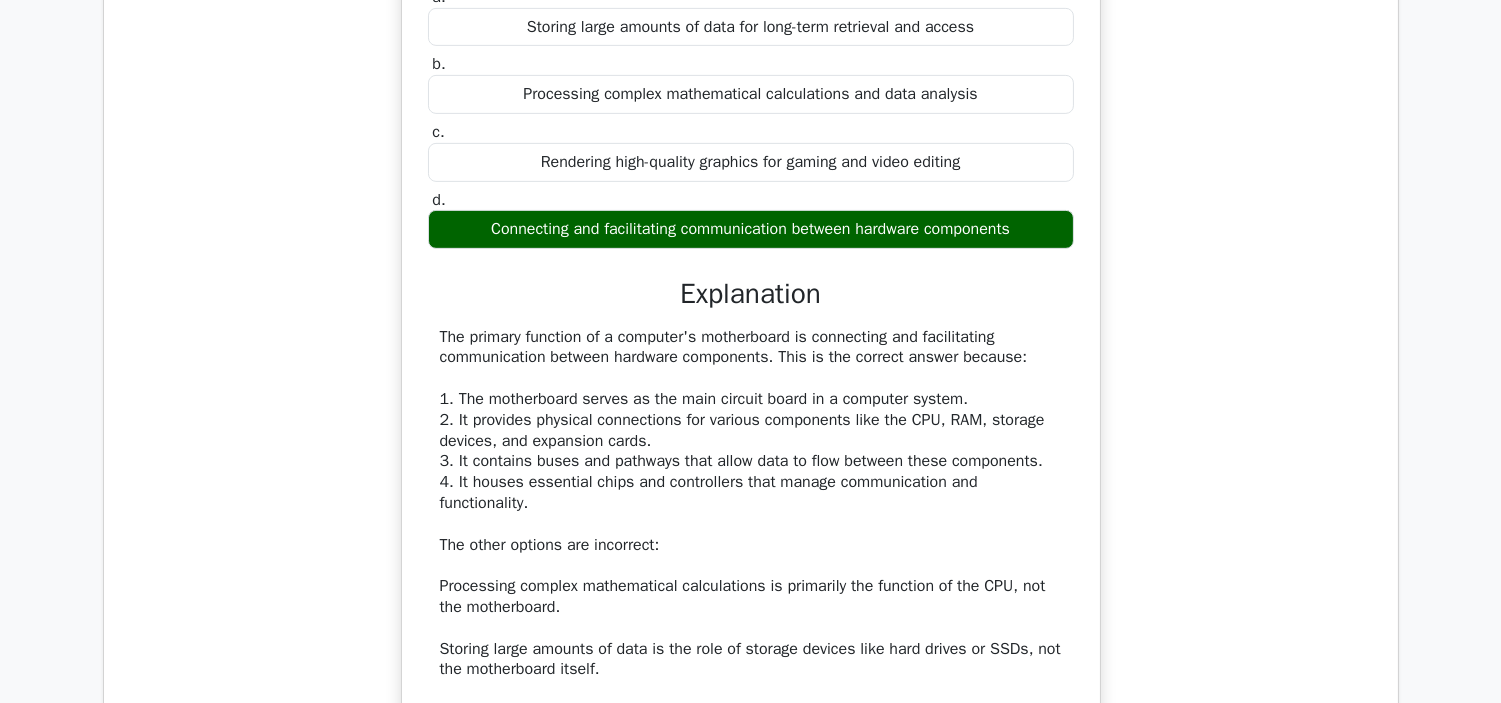 scroll, scrollTop: 0, scrollLeft: 0, axis: both 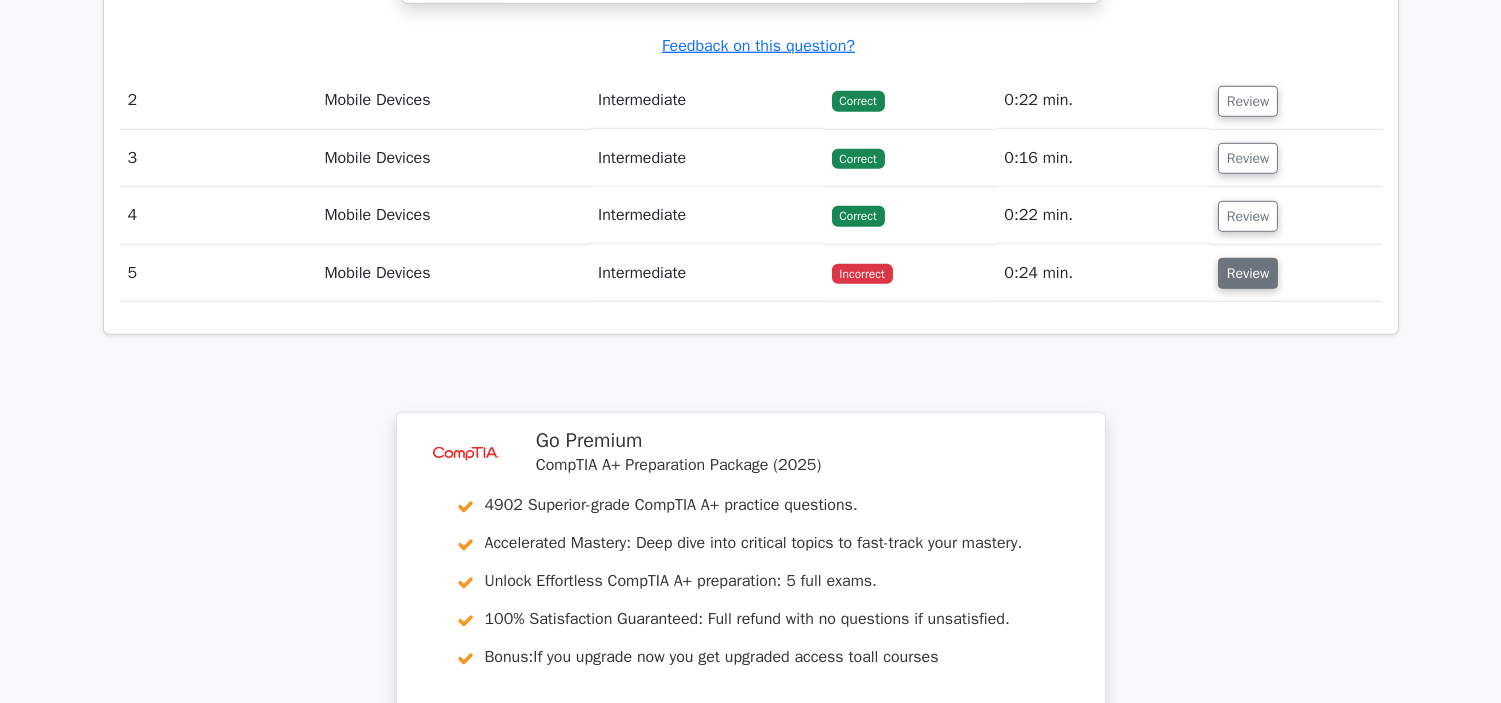 click on "Review" at bounding box center [1248, 273] 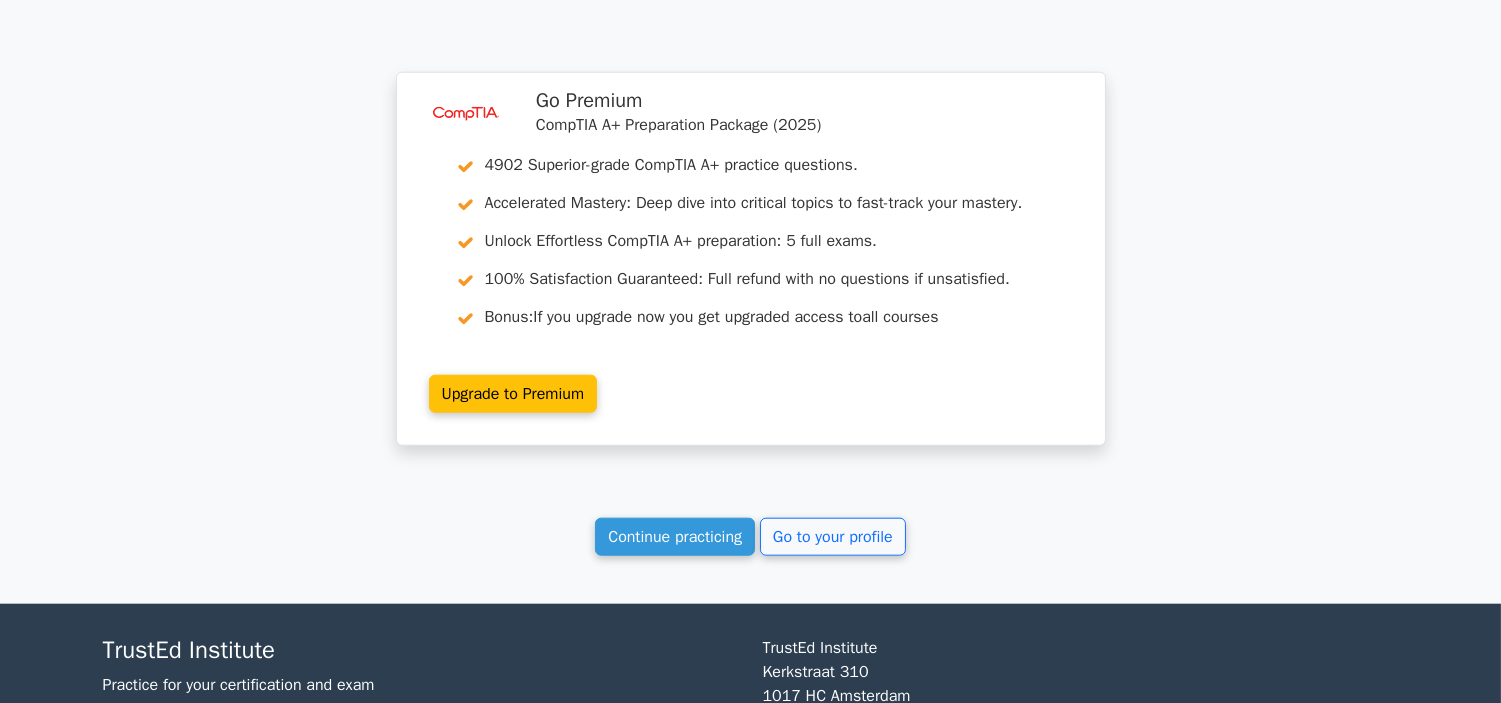 scroll, scrollTop: 3888, scrollLeft: 0, axis: vertical 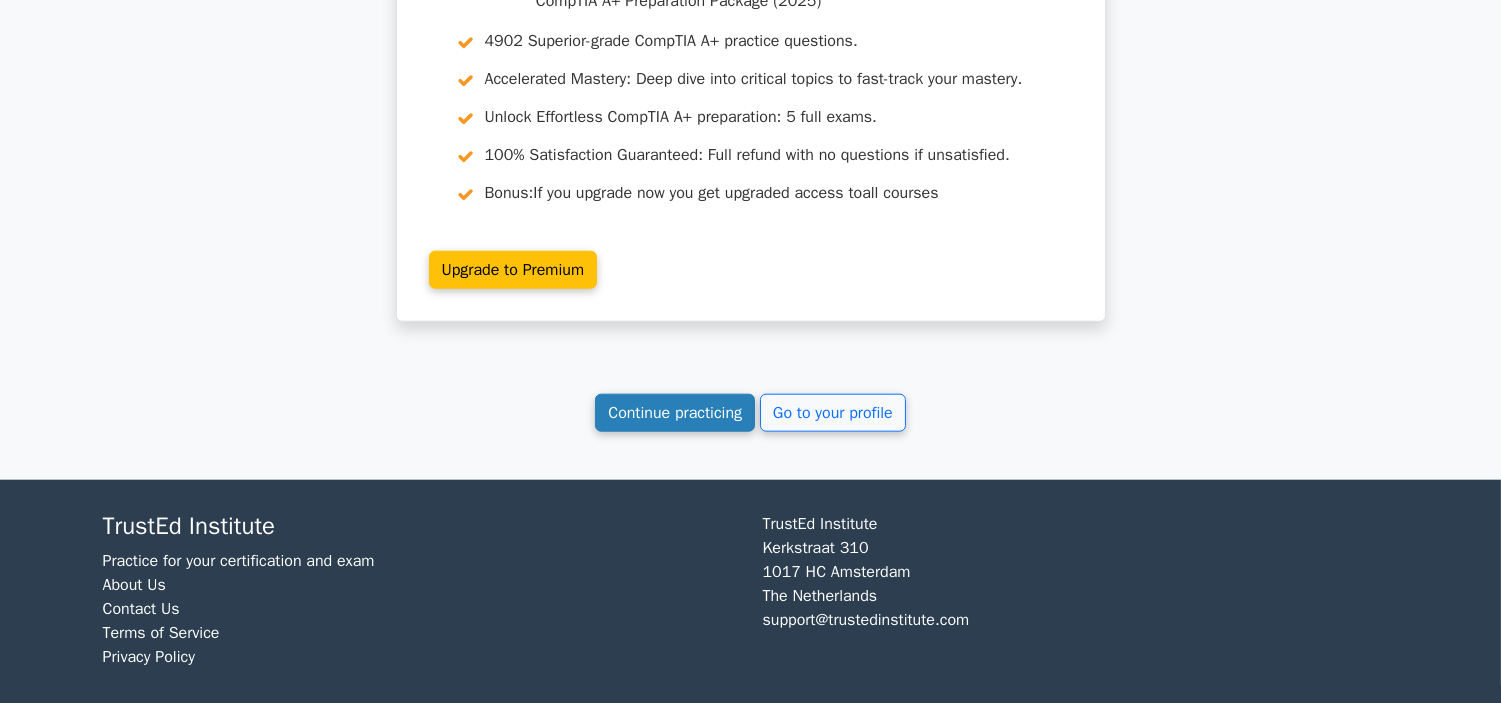 click on "Continue practicing" at bounding box center (675, 413) 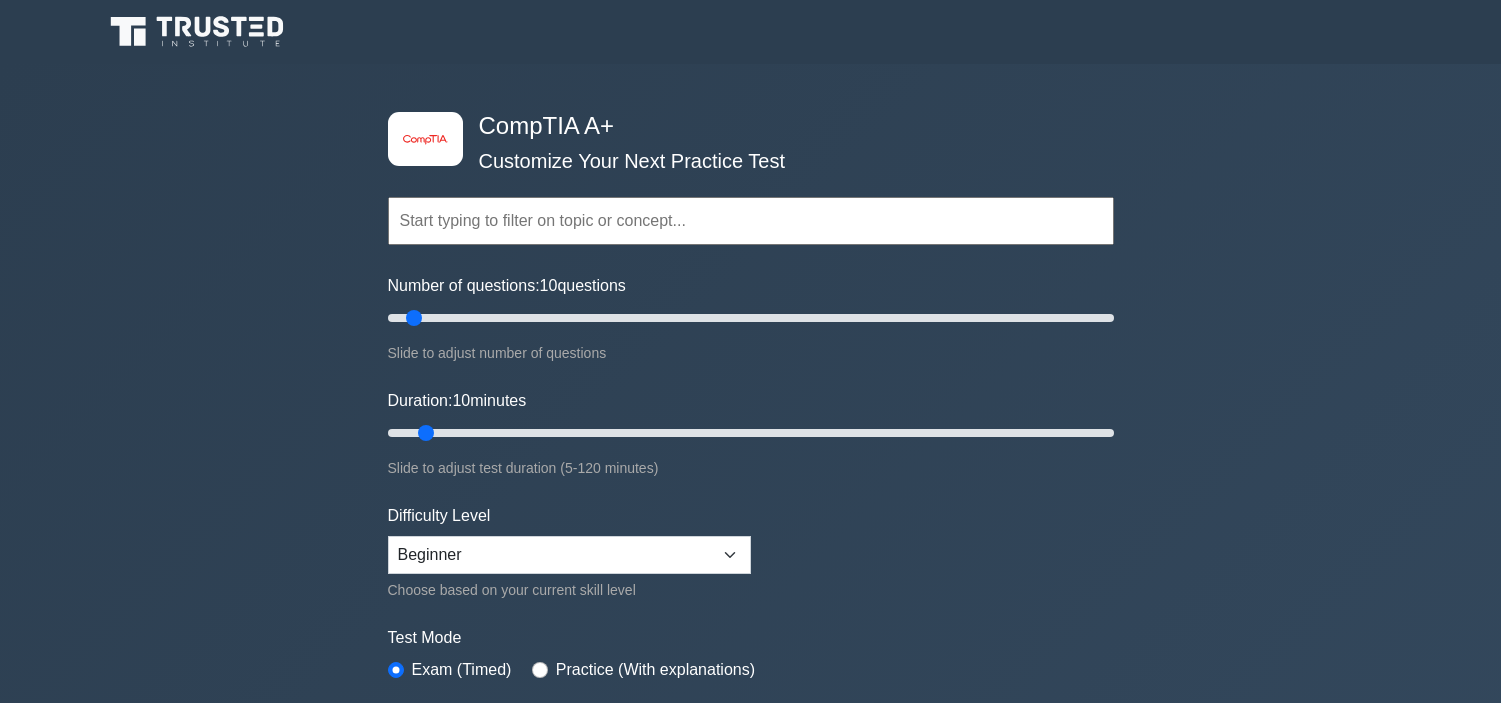 scroll, scrollTop: 694, scrollLeft: 0, axis: vertical 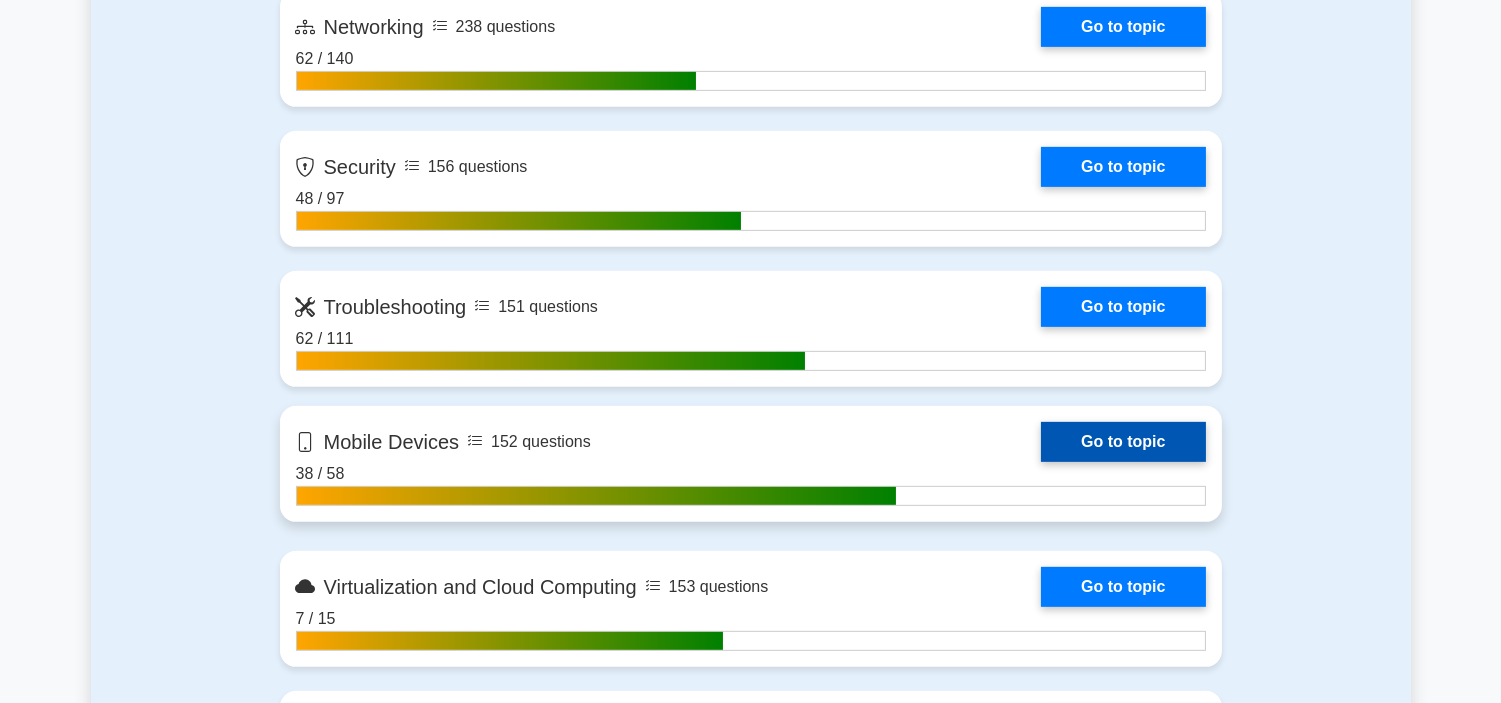 click on "Go to topic" at bounding box center (1123, 442) 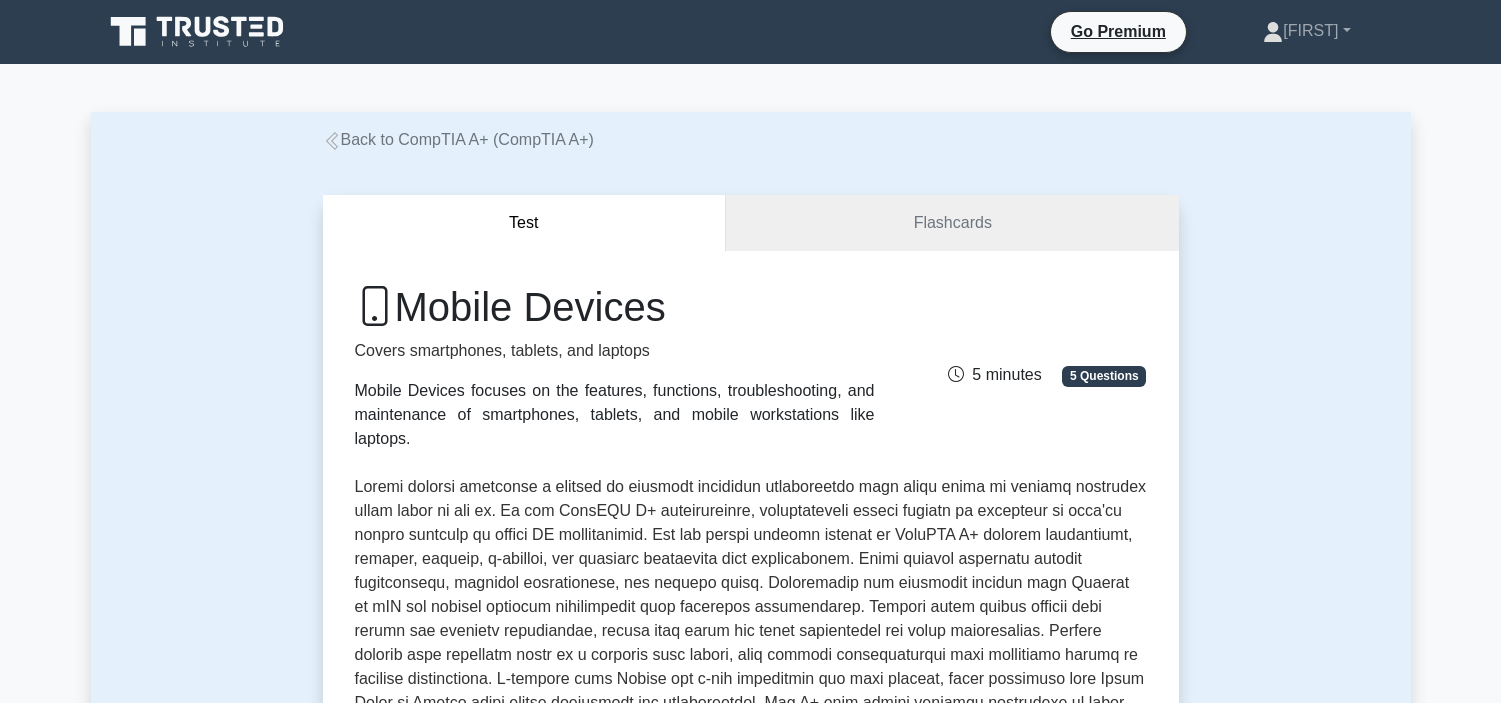 scroll, scrollTop: 666, scrollLeft: 0, axis: vertical 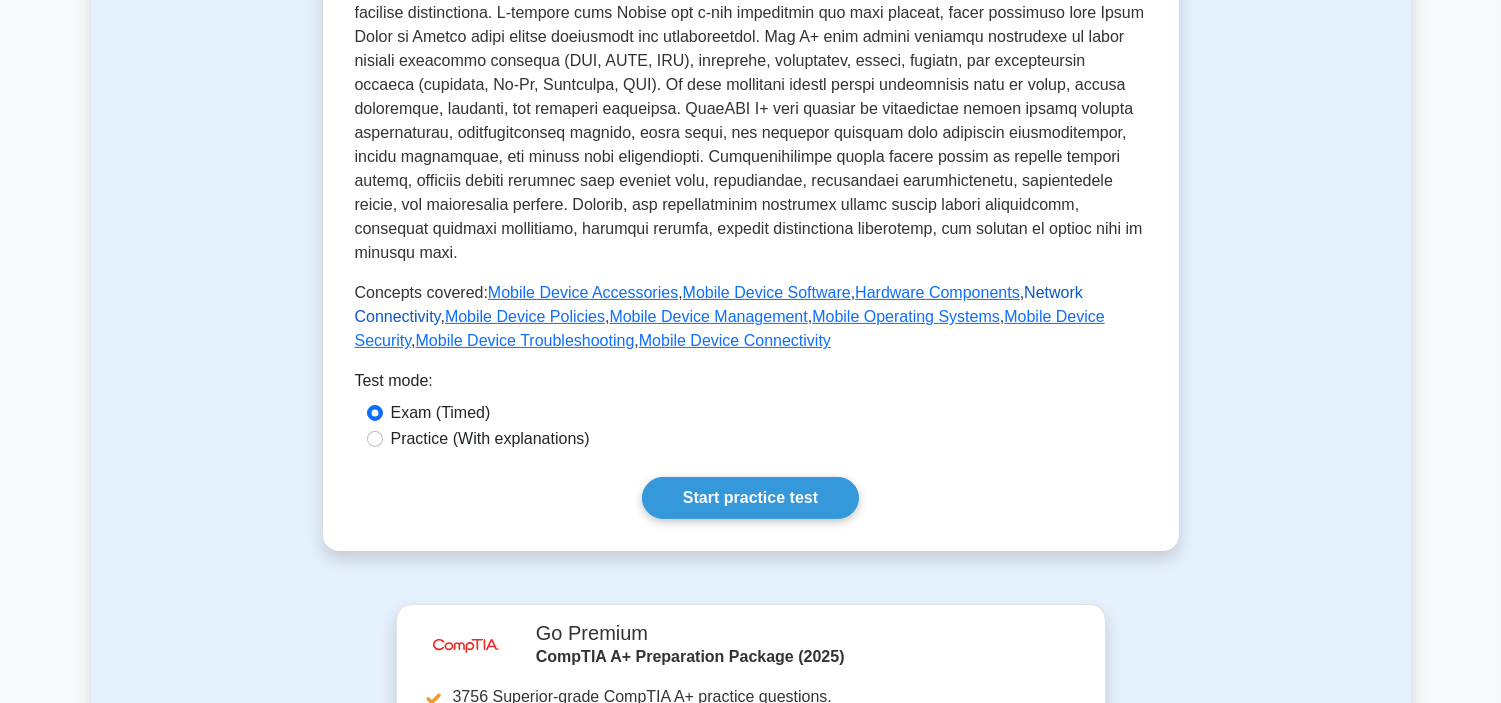 click on "Network Connectivity" at bounding box center [719, 304] 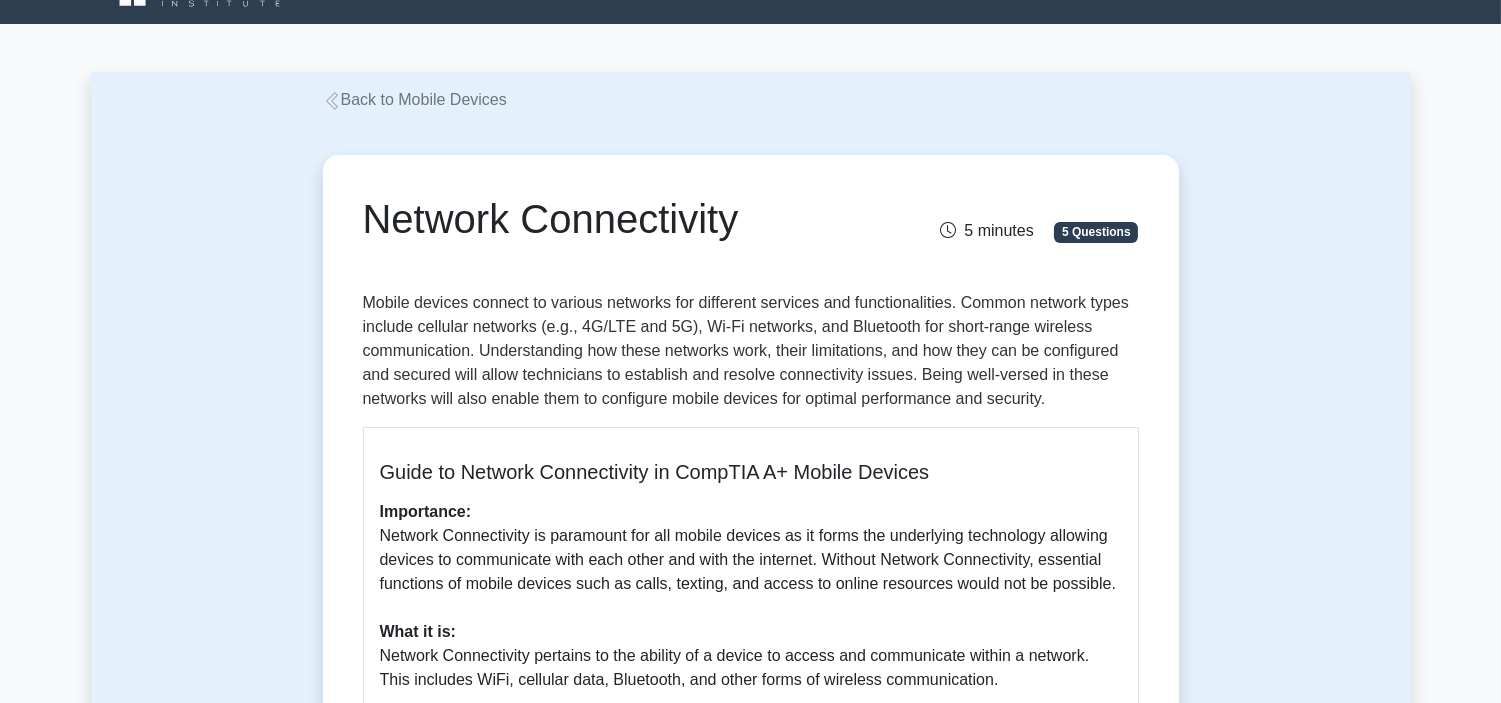 scroll, scrollTop: 111, scrollLeft: 0, axis: vertical 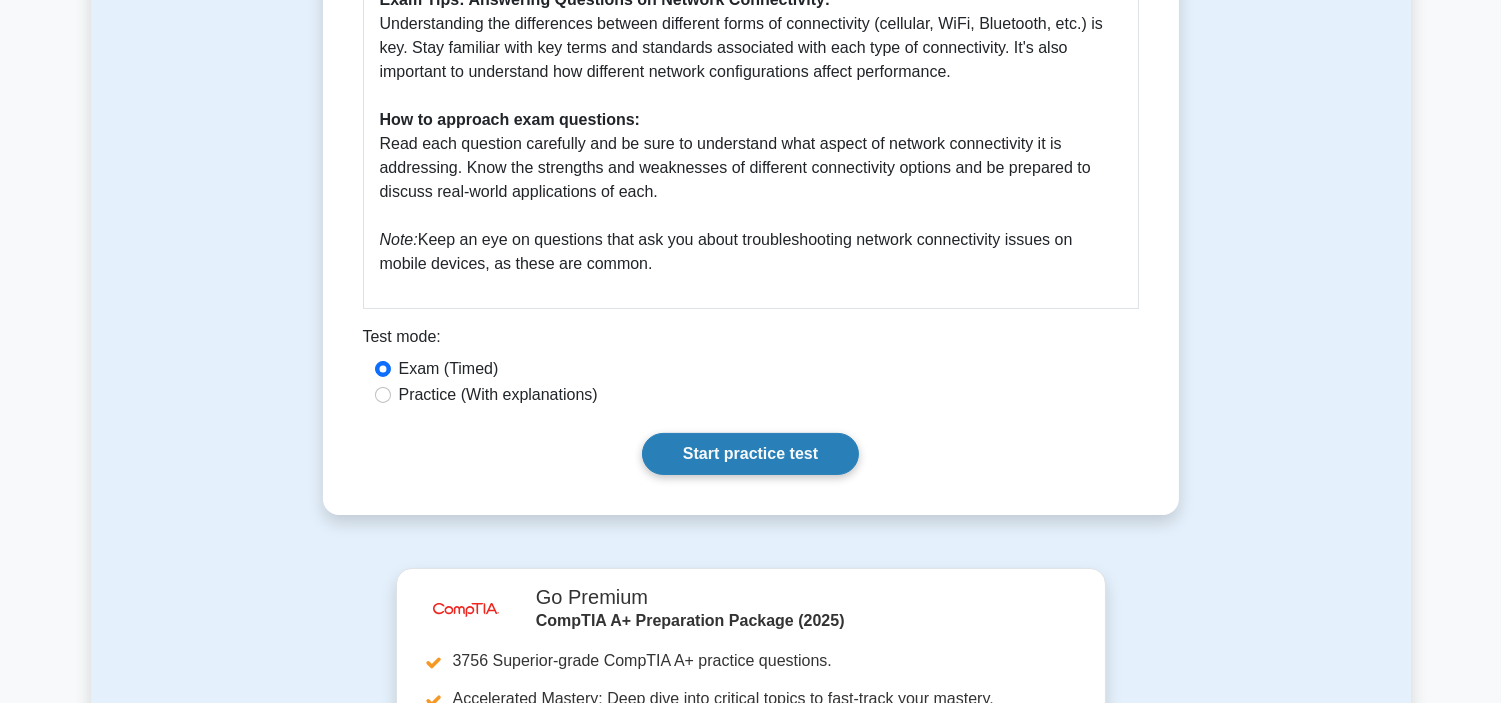 click on "Start practice test" at bounding box center [750, 454] 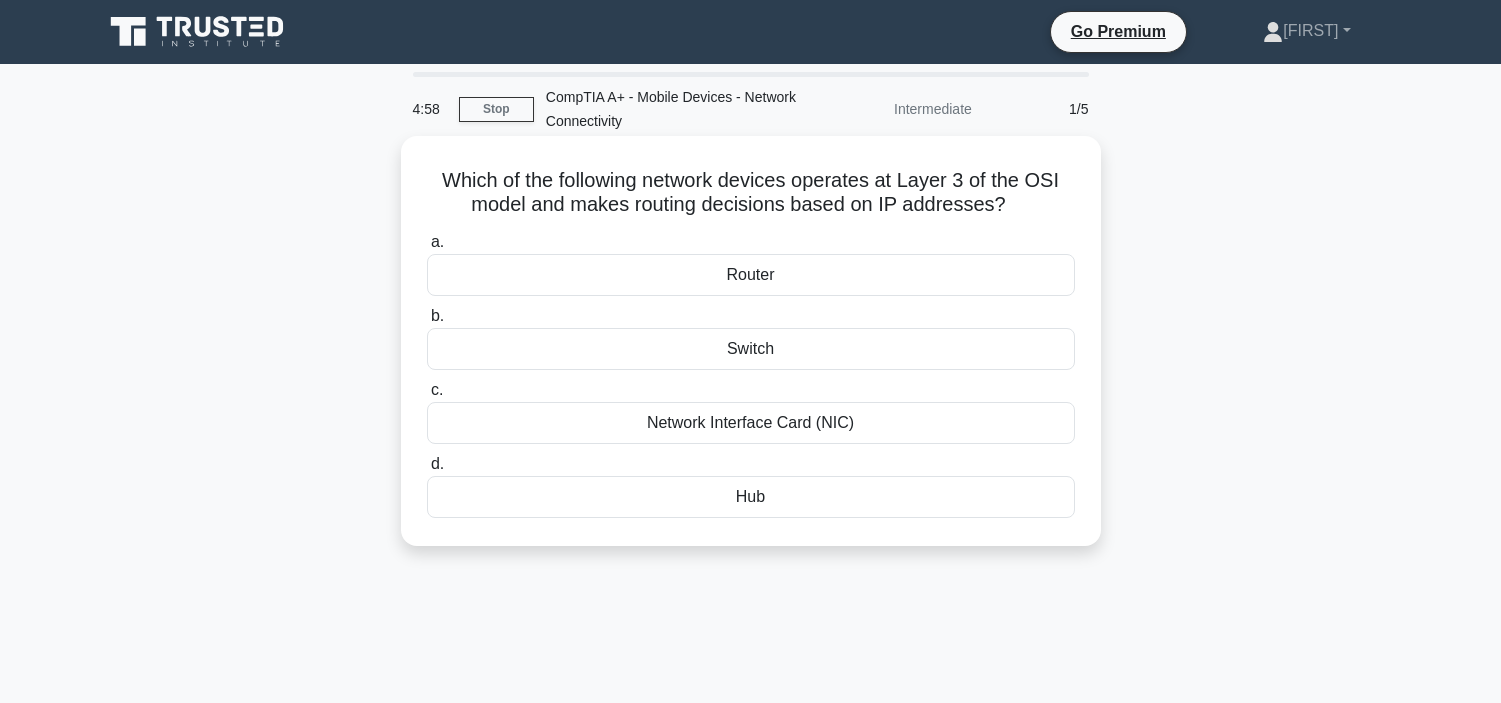 scroll, scrollTop: 0, scrollLeft: 0, axis: both 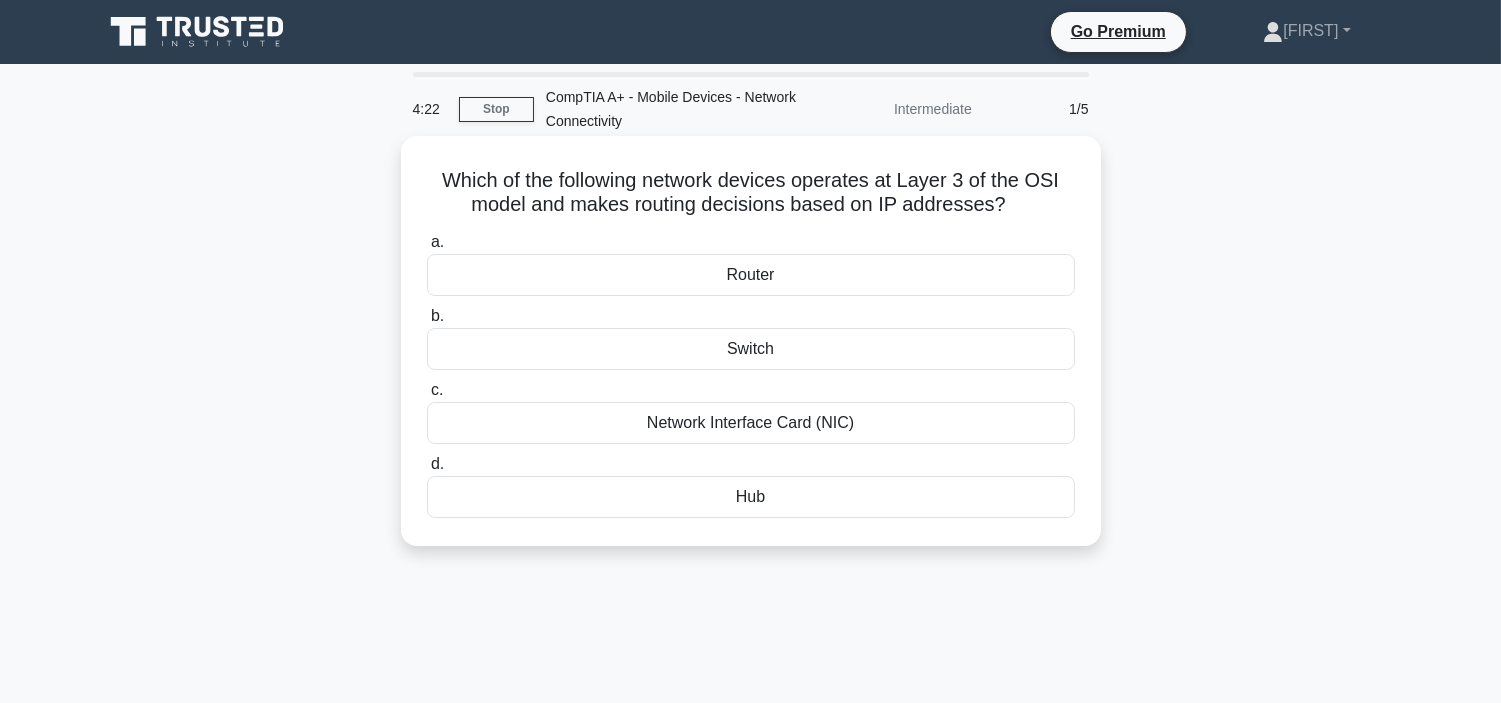 click on "Switch" at bounding box center [751, 349] 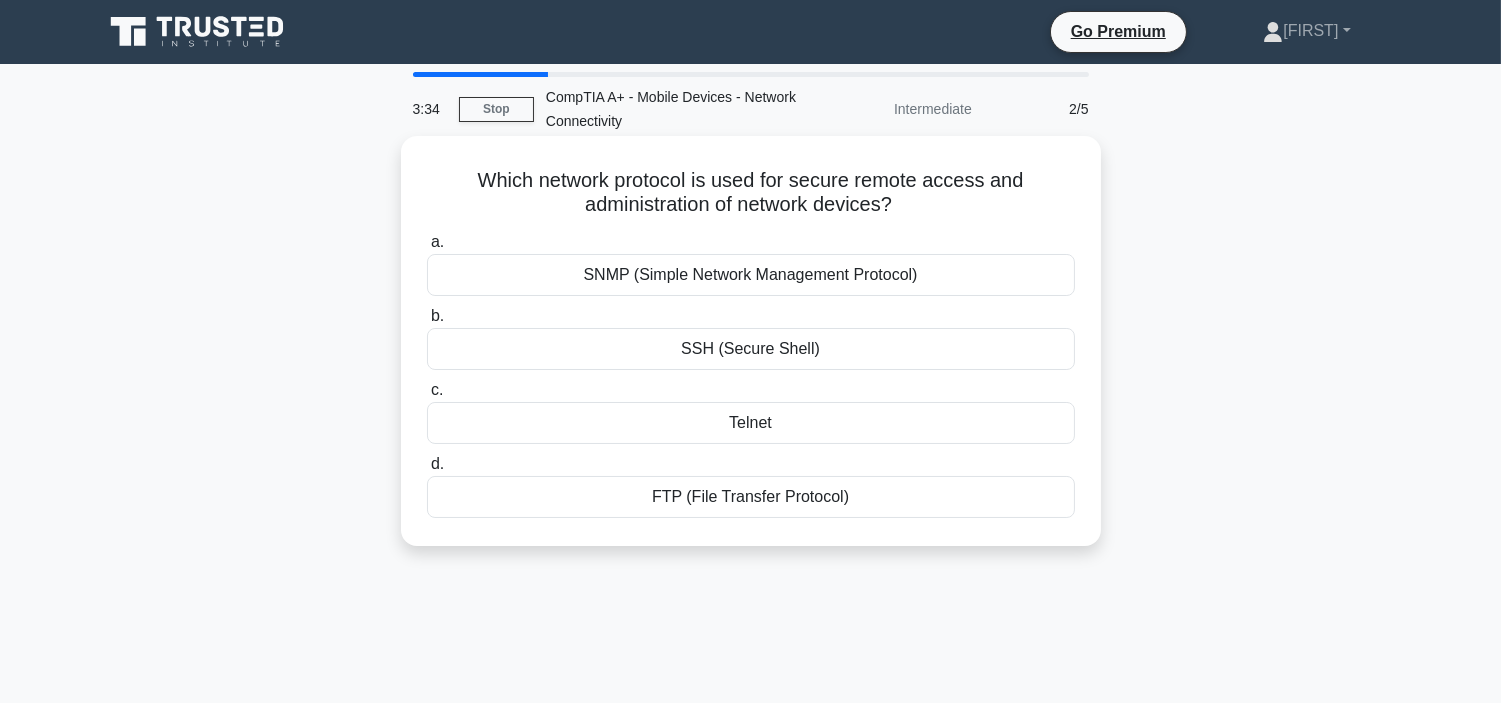 click on "SSH (Secure Shell)" at bounding box center (751, 349) 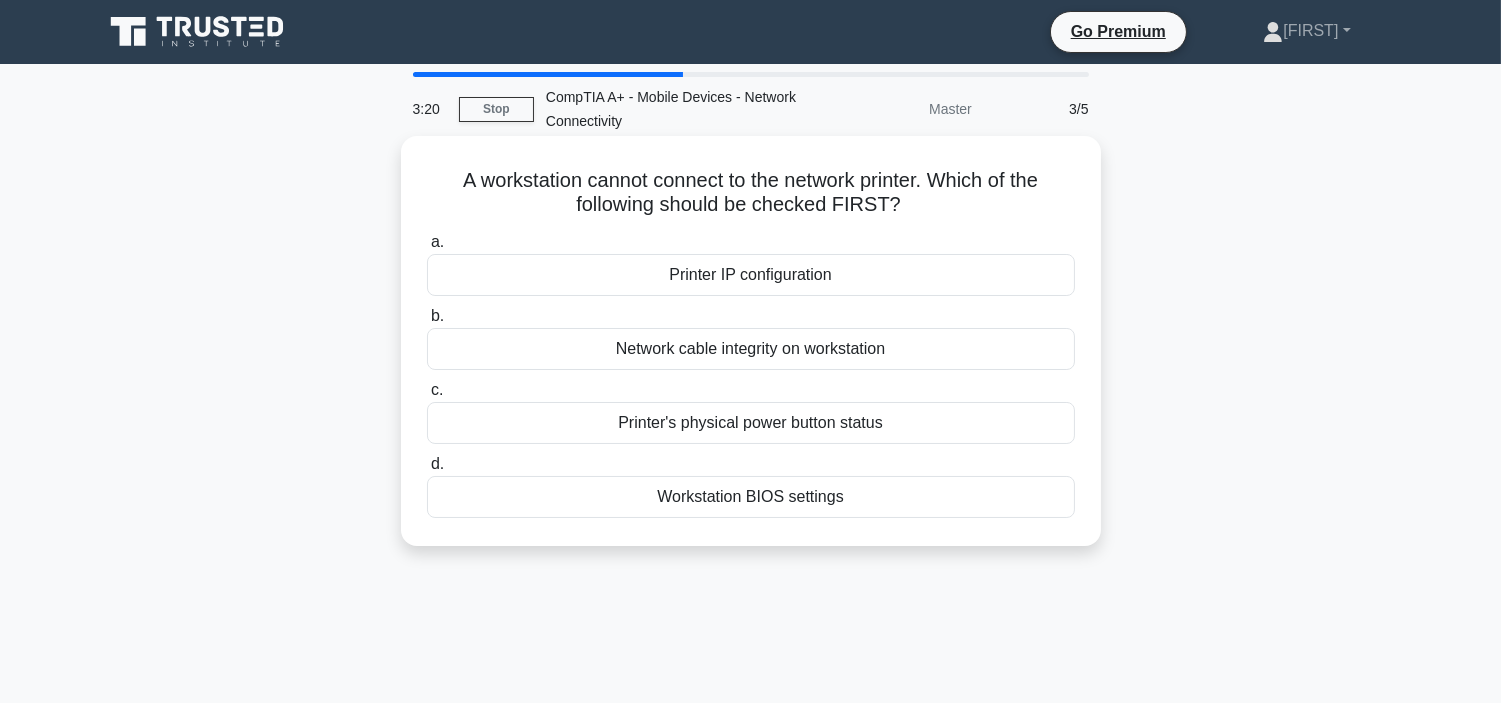 click on "Printer's physical power button status" at bounding box center (751, 423) 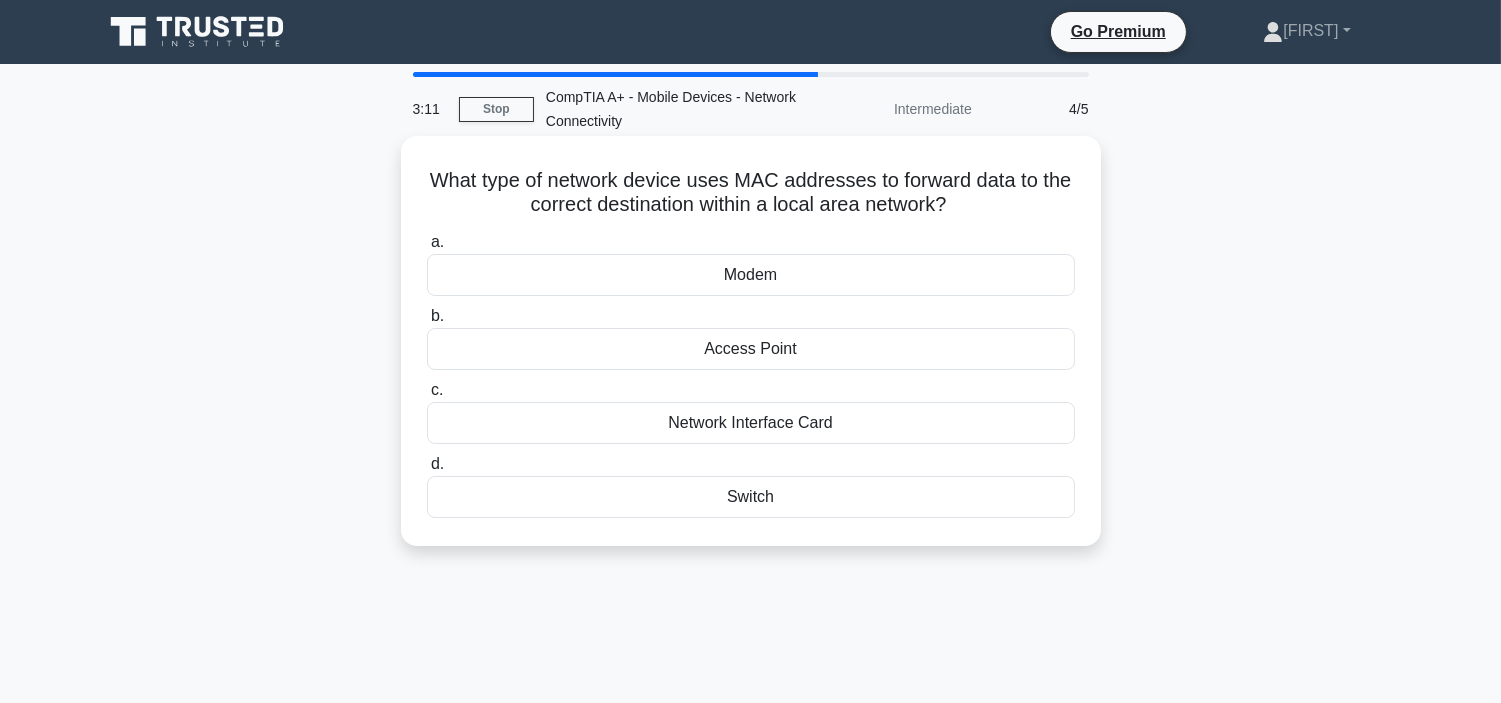 click on "Access Point" at bounding box center [751, 349] 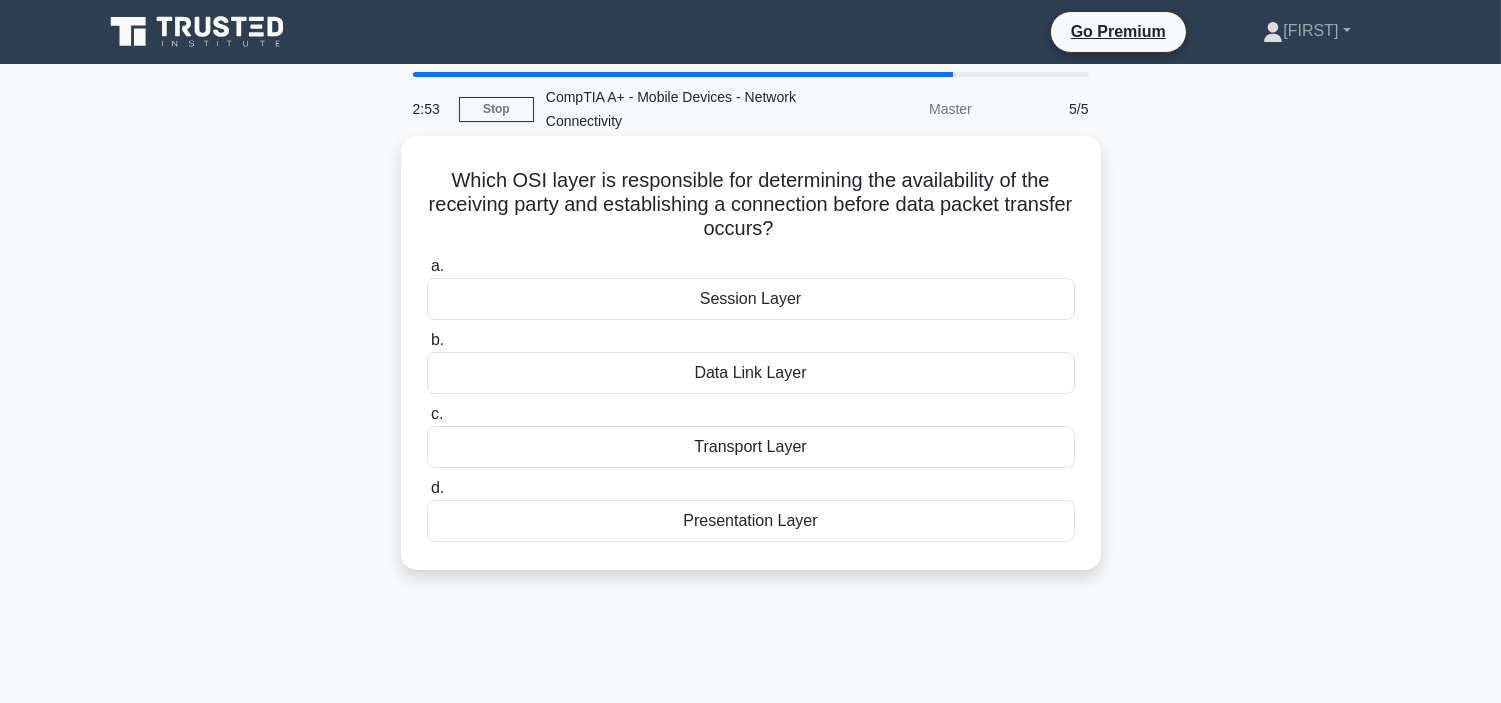 click on "Data Link Layer" at bounding box center (751, 373) 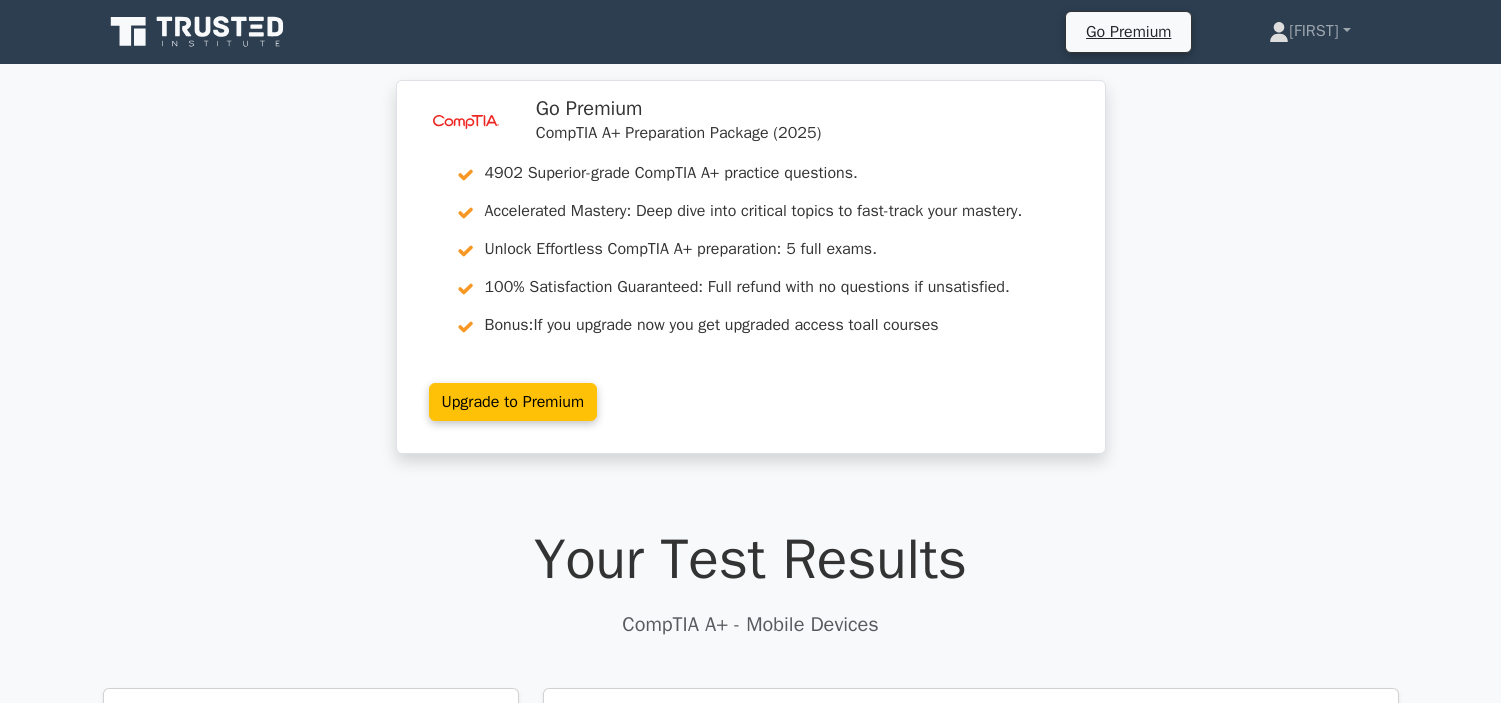 scroll, scrollTop: 1333, scrollLeft: 0, axis: vertical 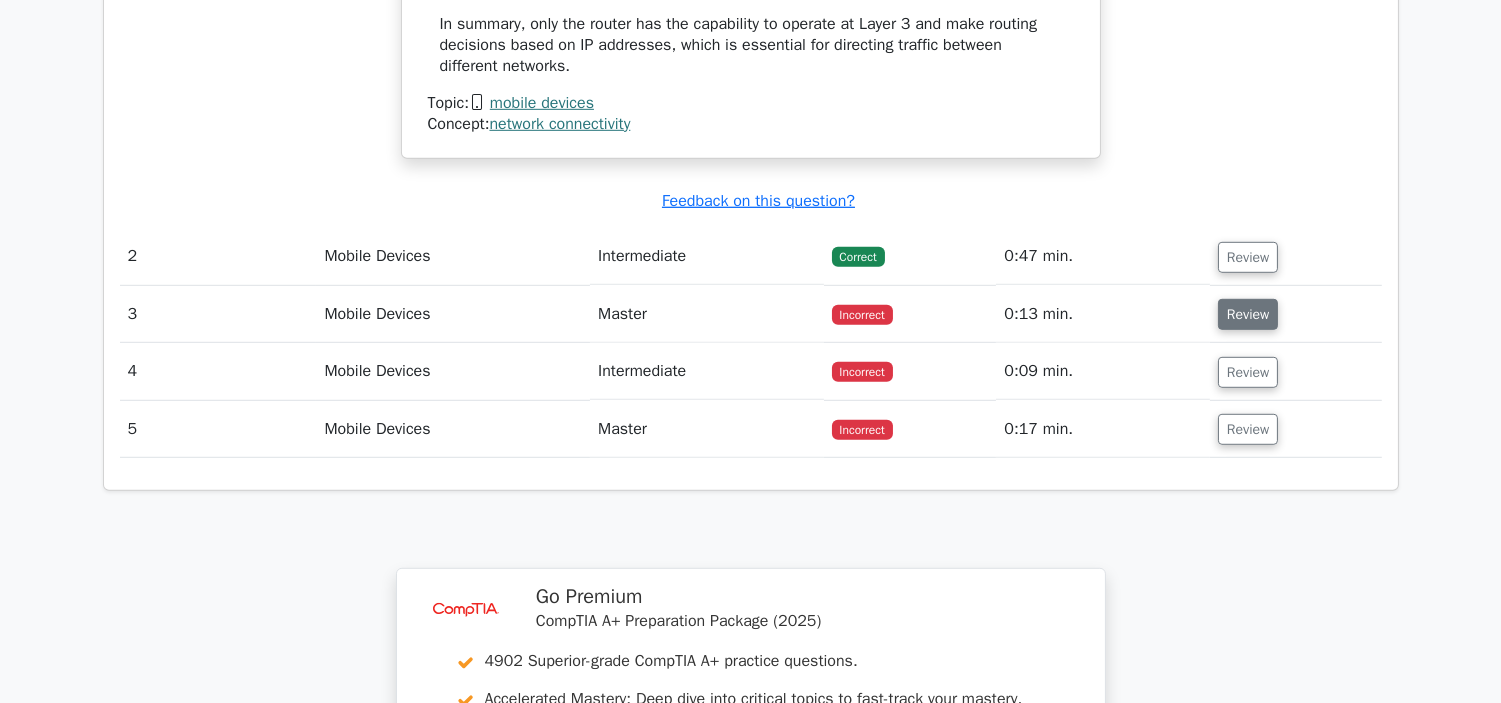 click on "Review" at bounding box center (1248, 314) 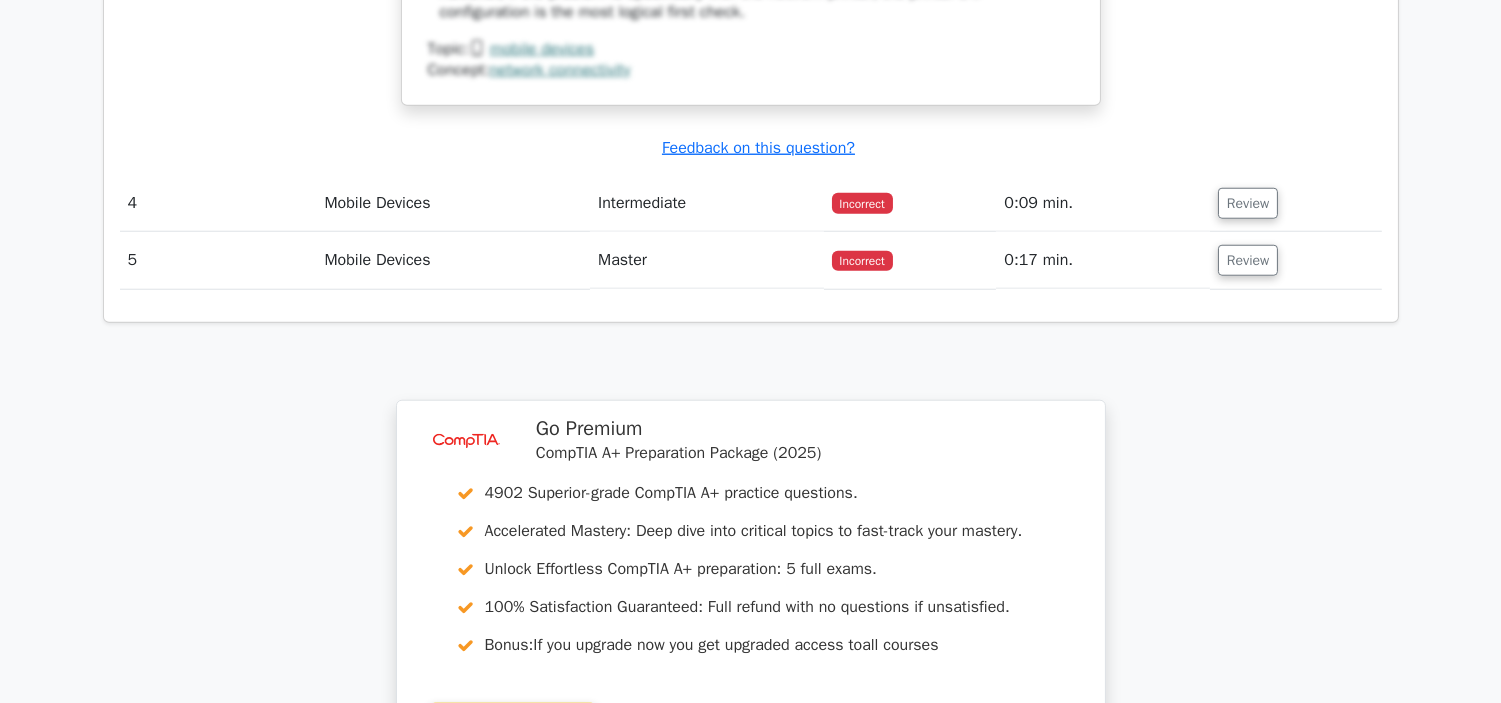 scroll, scrollTop: 3555, scrollLeft: 0, axis: vertical 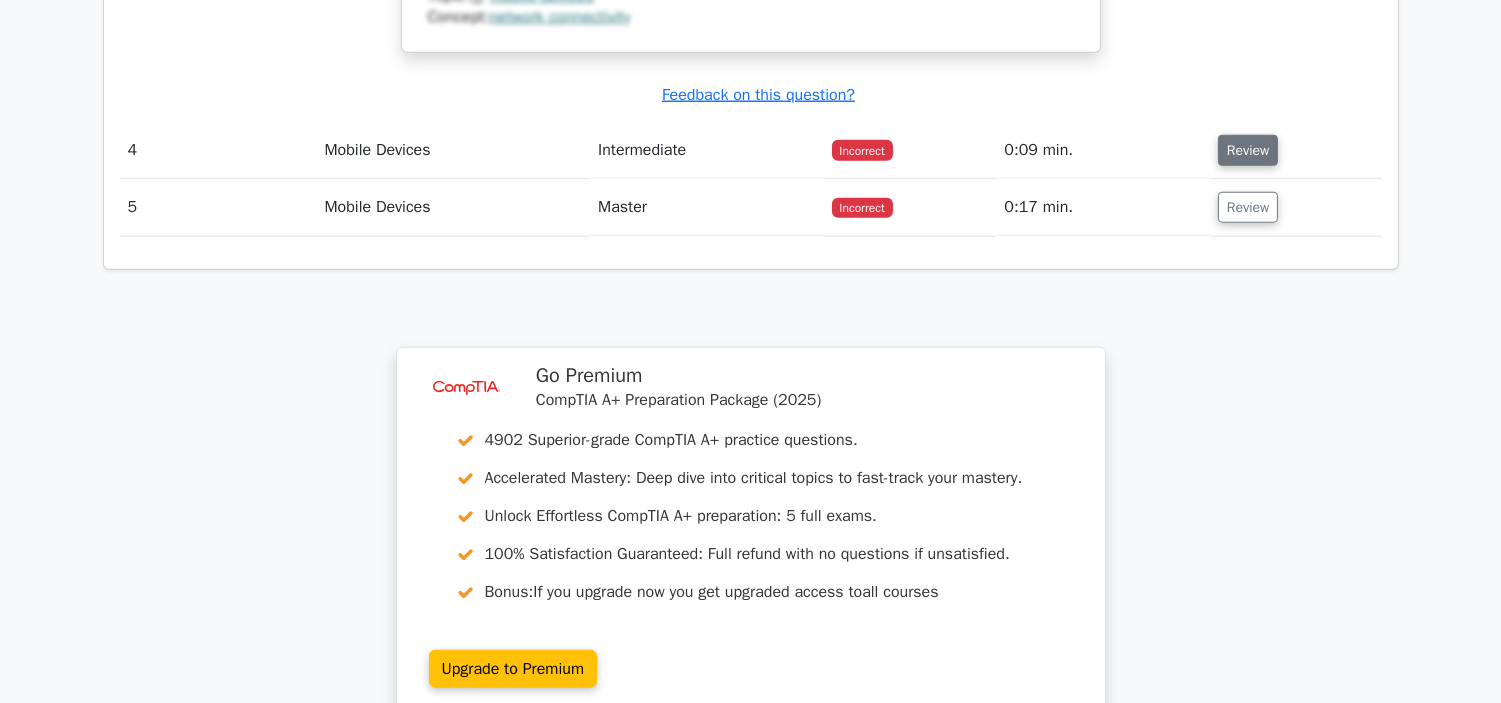 click on "Review" at bounding box center [1248, 150] 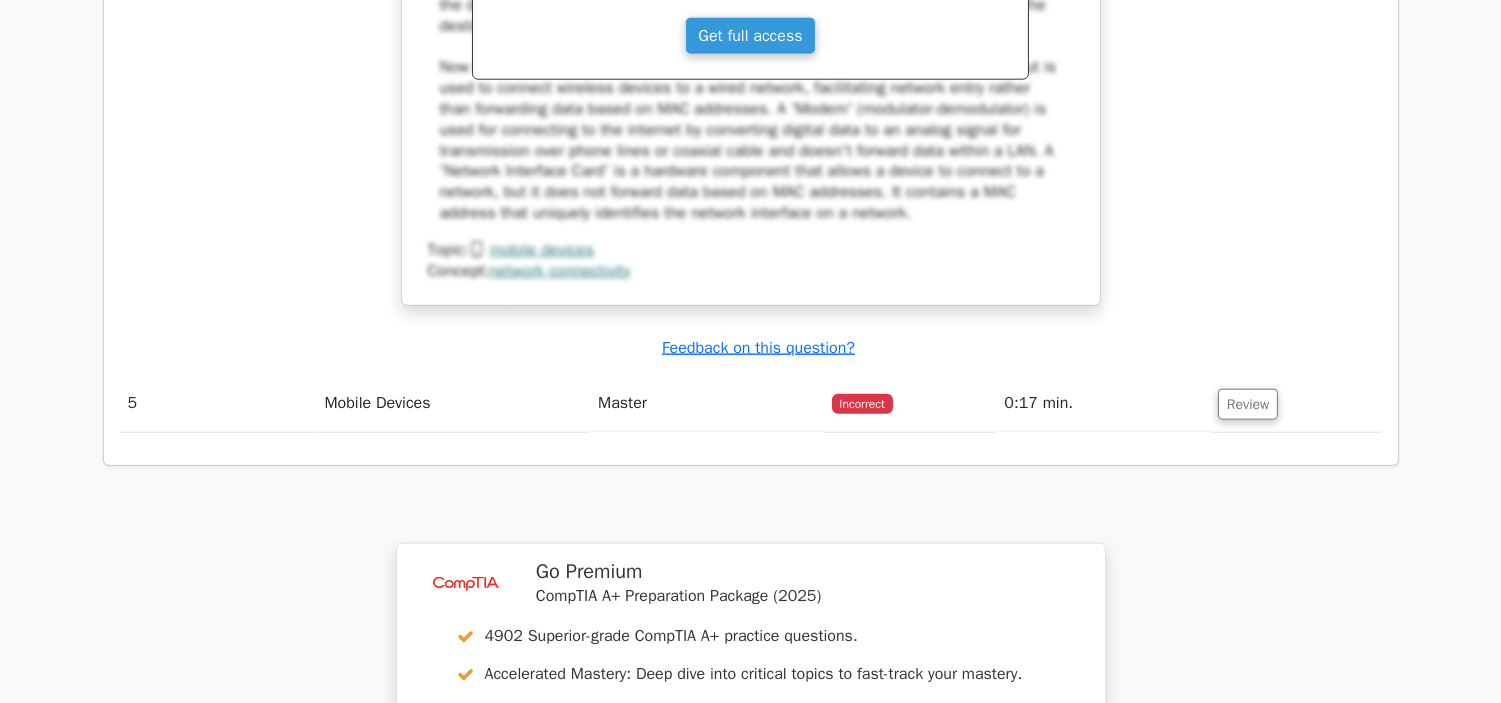 scroll, scrollTop: 4333, scrollLeft: 0, axis: vertical 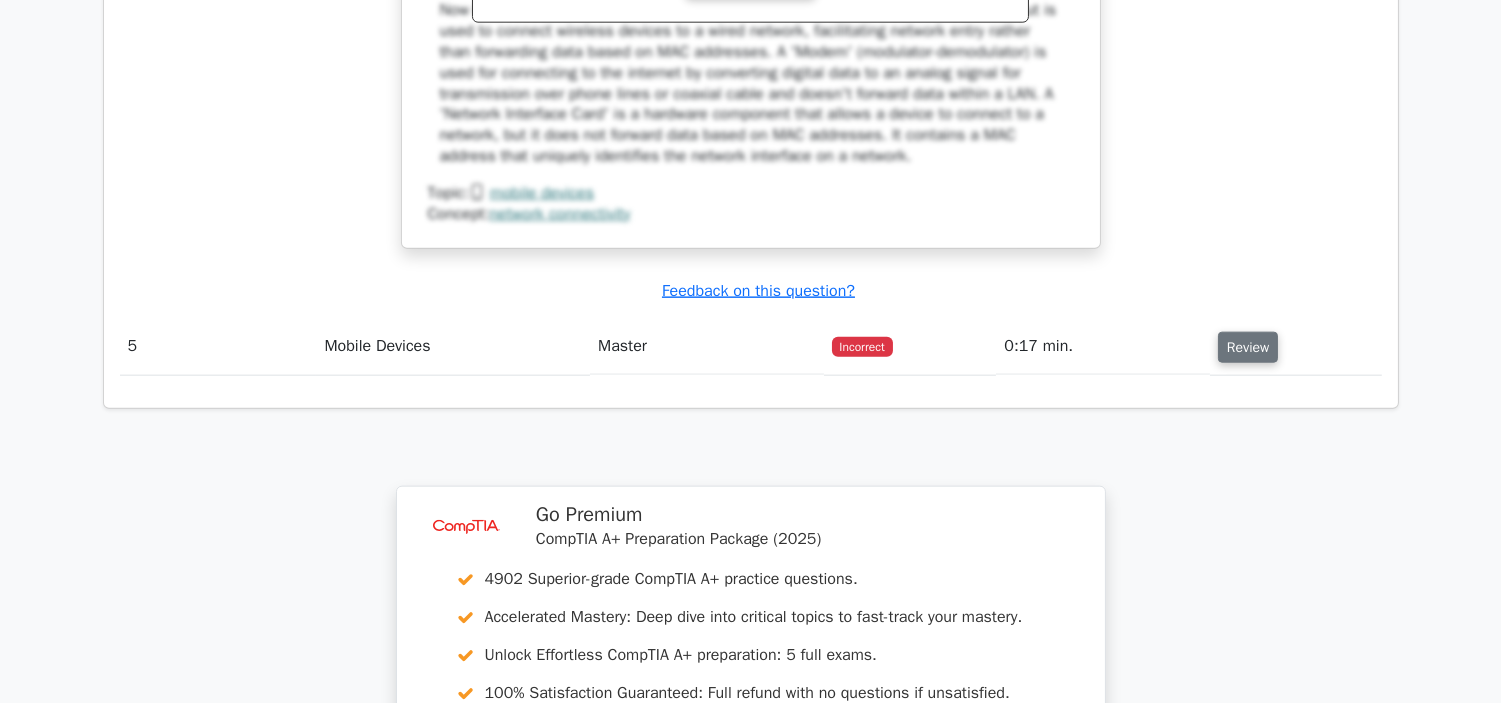 click on "Review" at bounding box center (1248, 347) 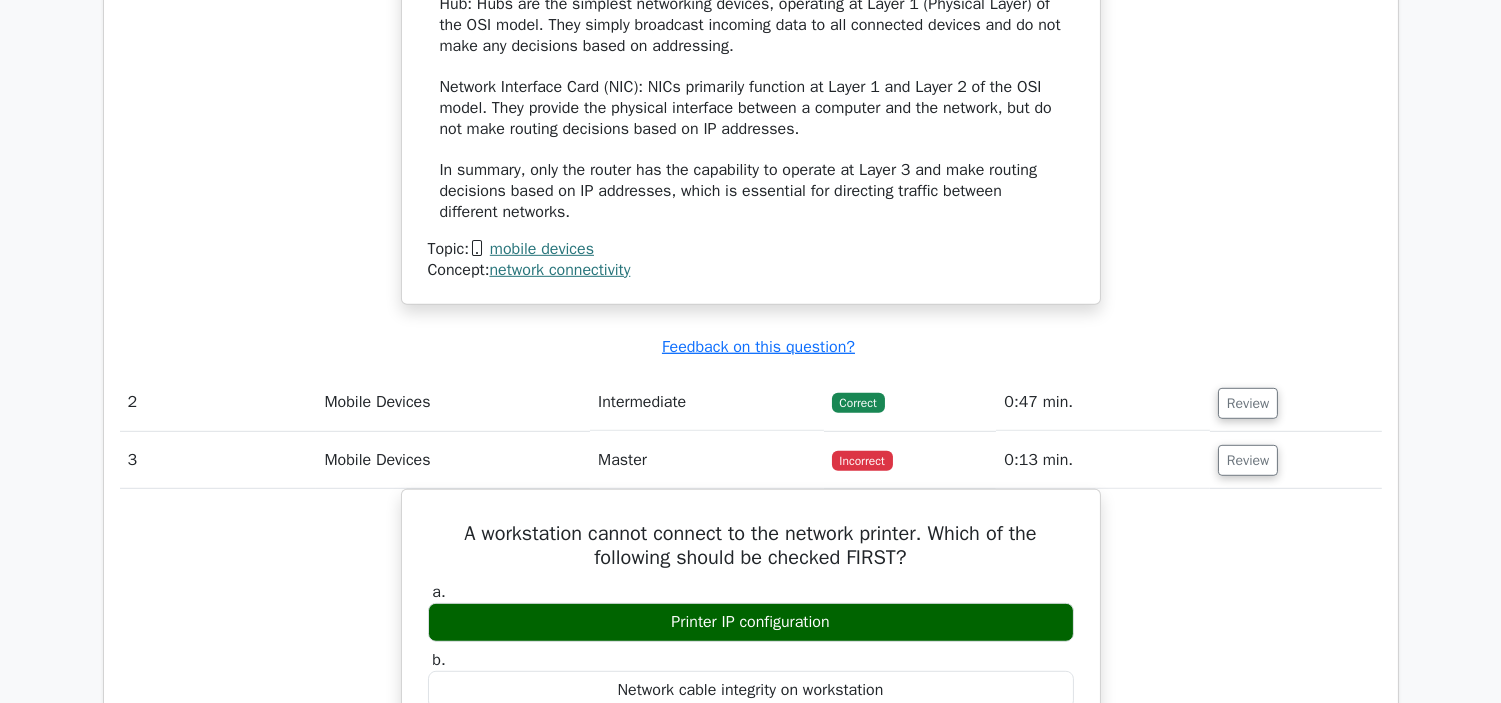 scroll, scrollTop: 2222, scrollLeft: 0, axis: vertical 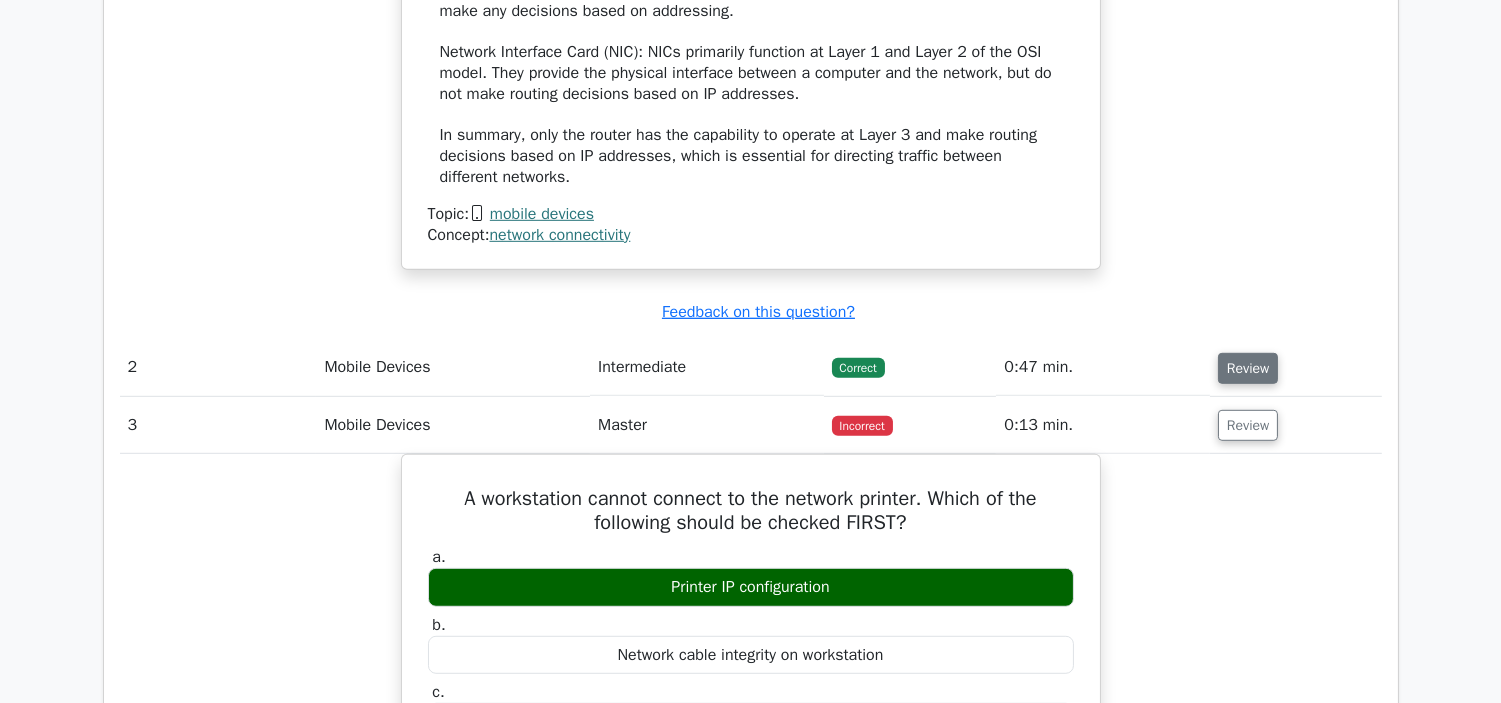 click on "Review" at bounding box center [1248, 368] 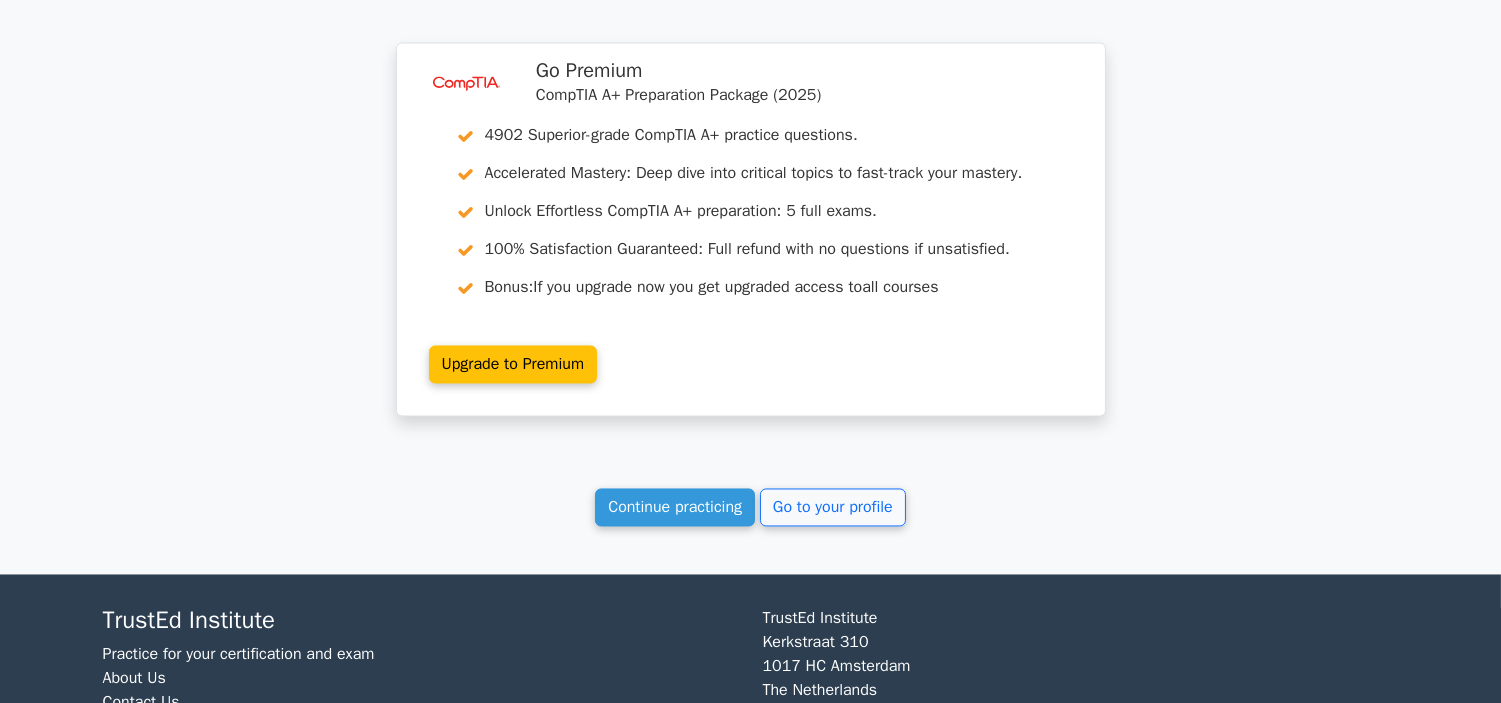 scroll, scrollTop: 6777, scrollLeft: 0, axis: vertical 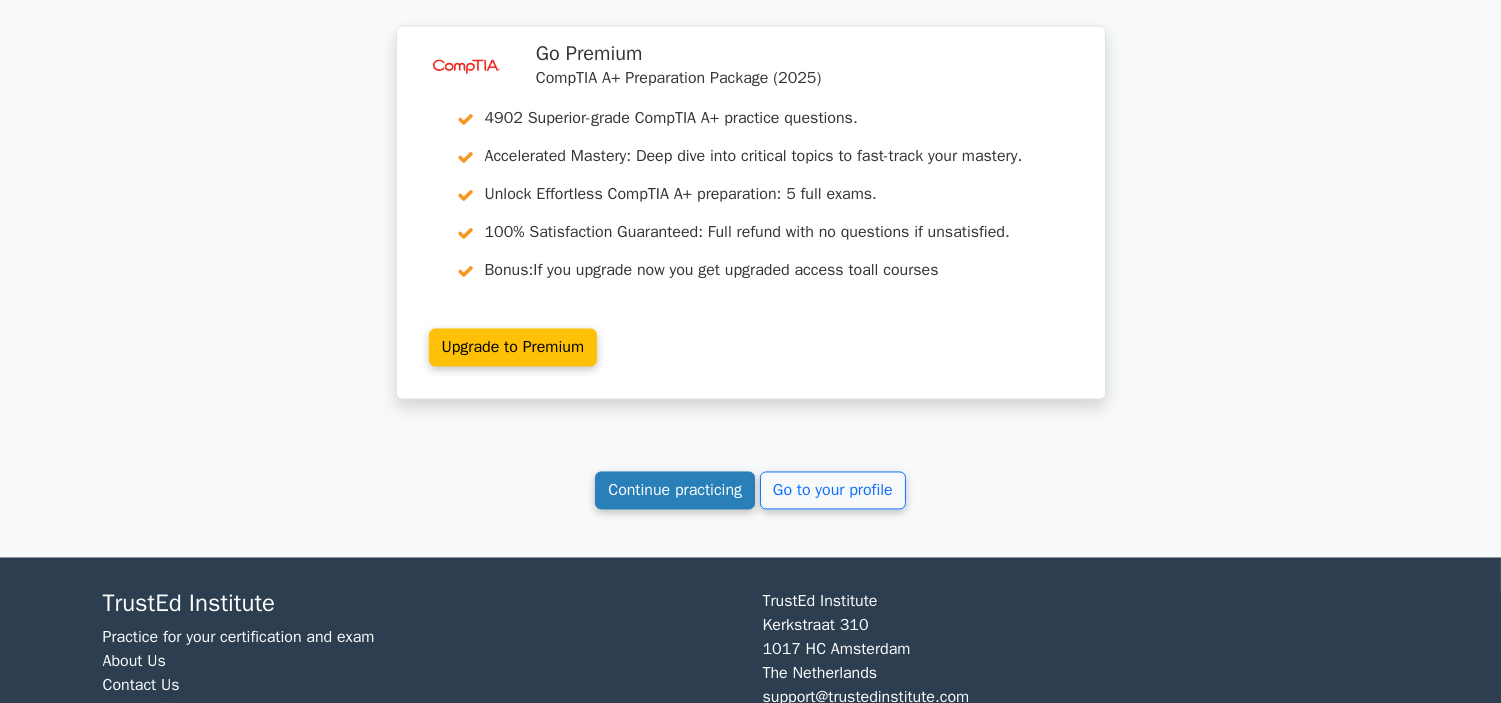 click on "Continue practicing" at bounding box center [675, 490] 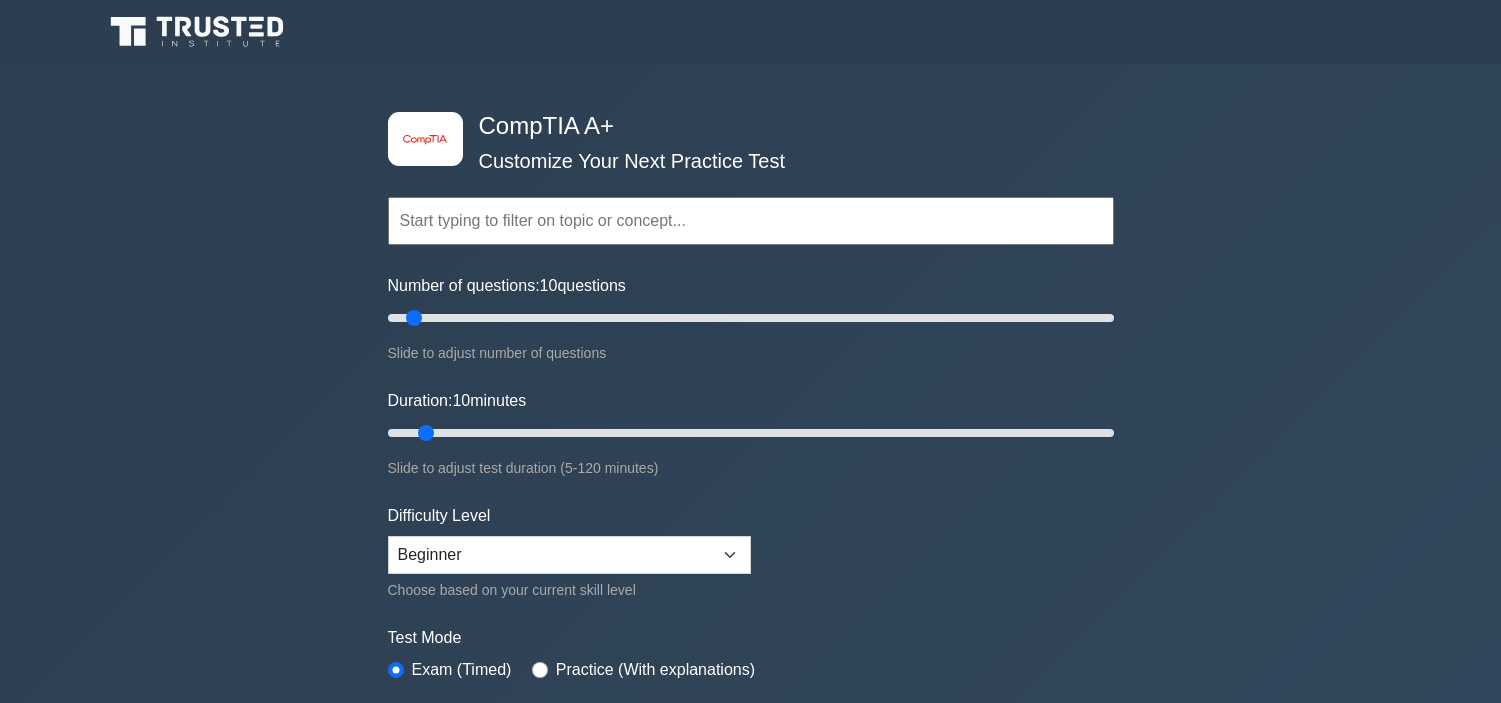 scroll, scrollTop: 0, scrollLeft: 0, axis: both 